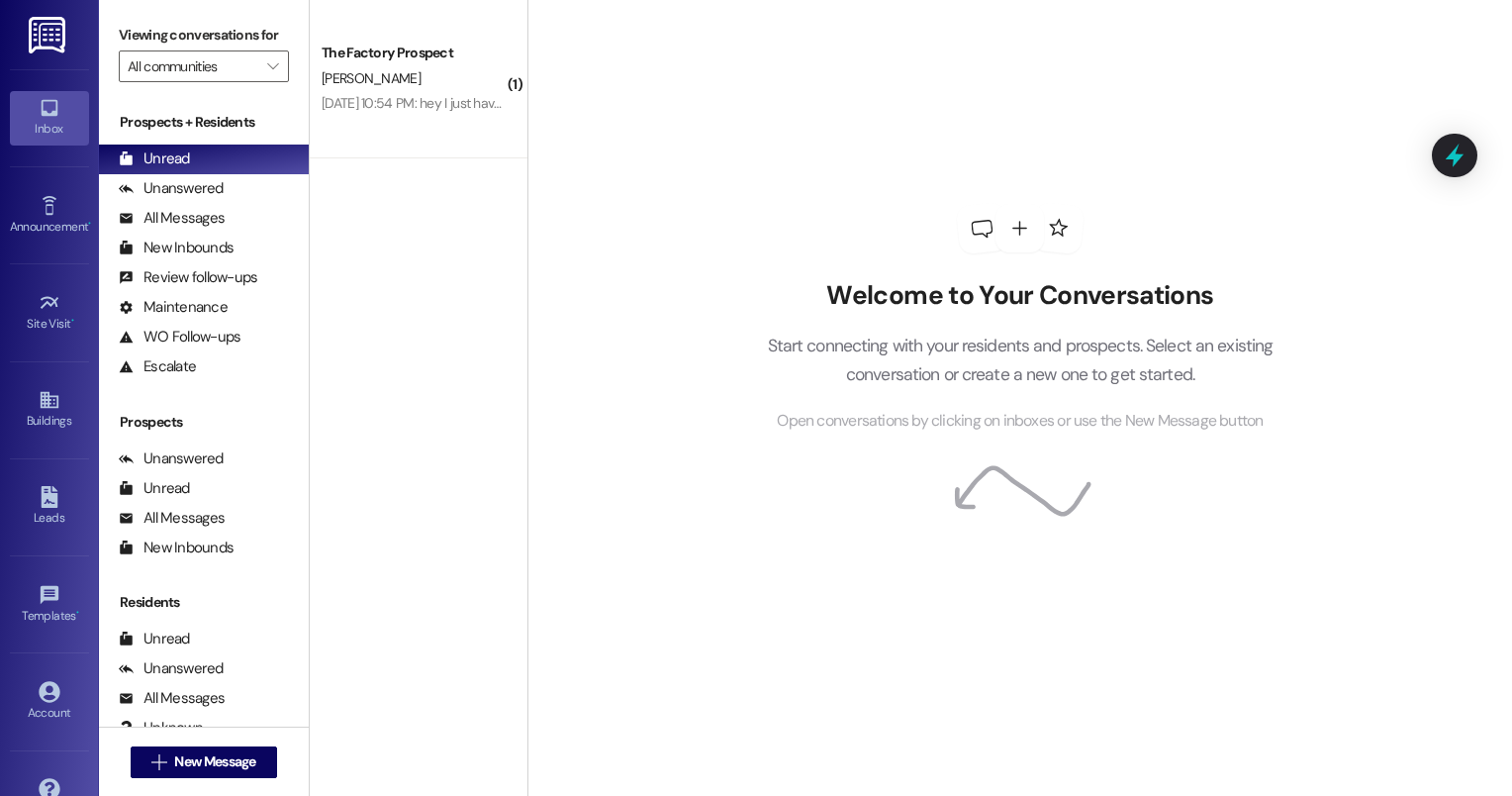 scroll, scrollTop: 0, scrollLeft: 0, axis: both 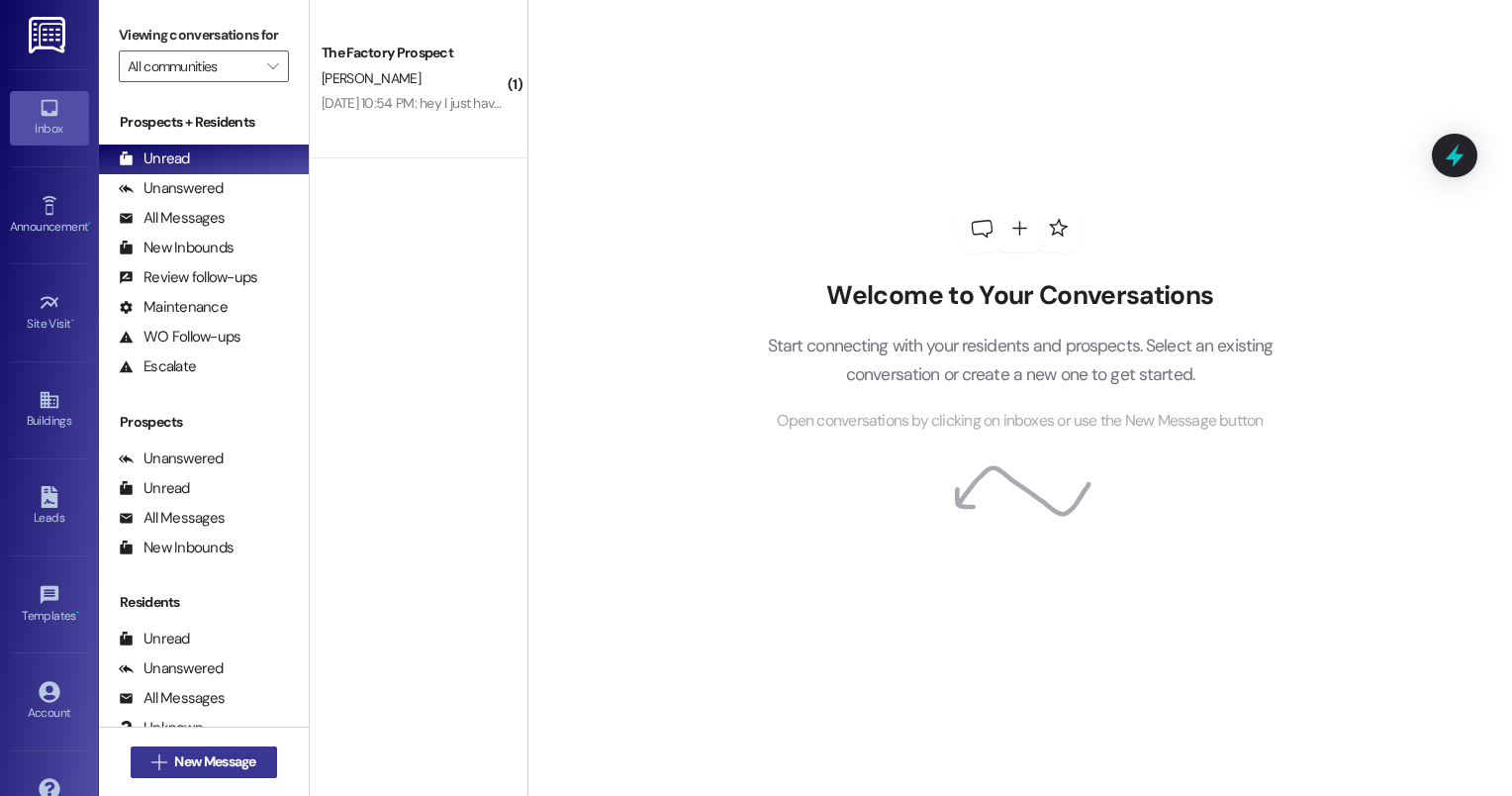 click on "New Message" at bounding box center (215, 761) 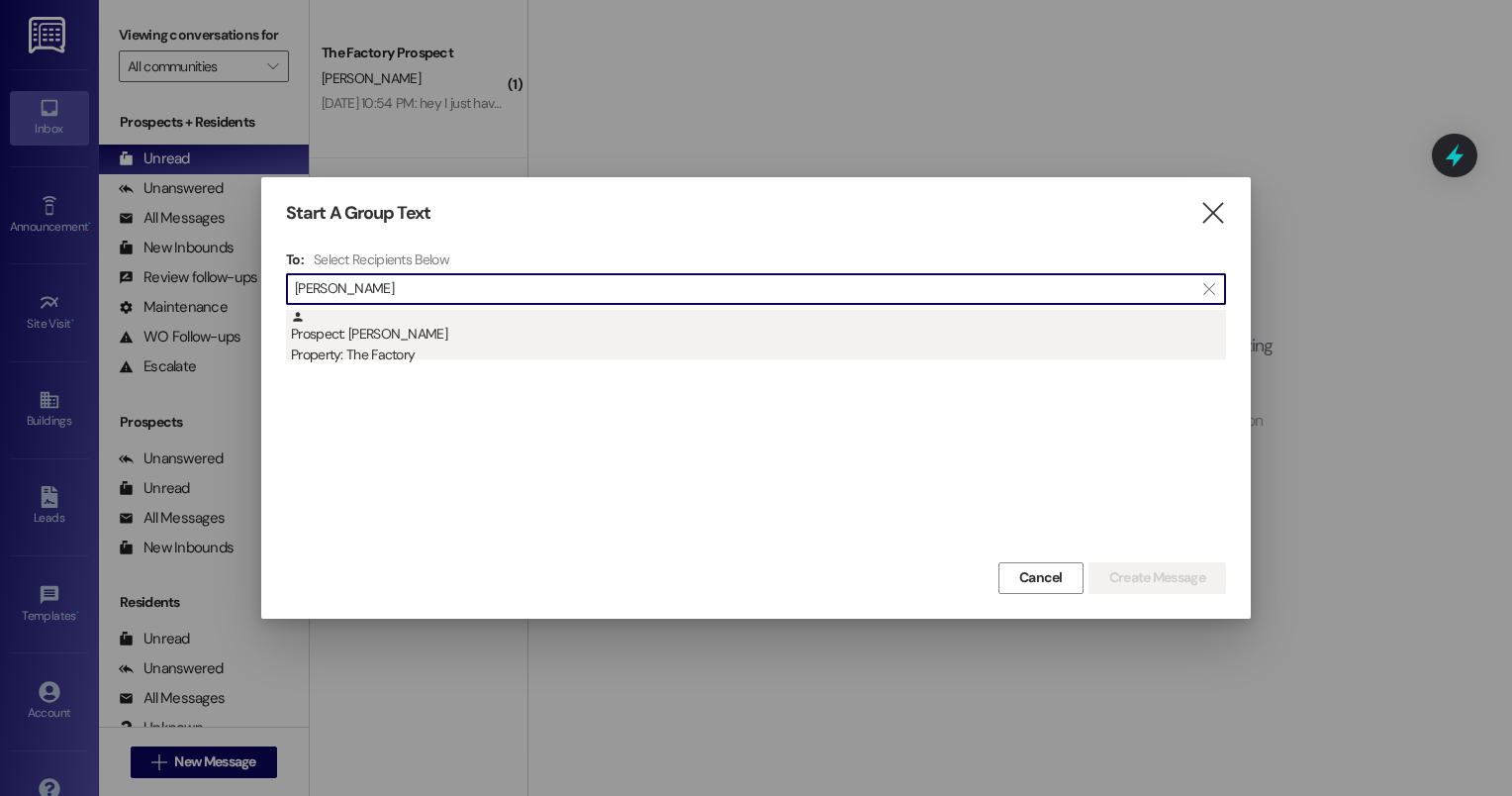 type on "[PERSON_NAME]" 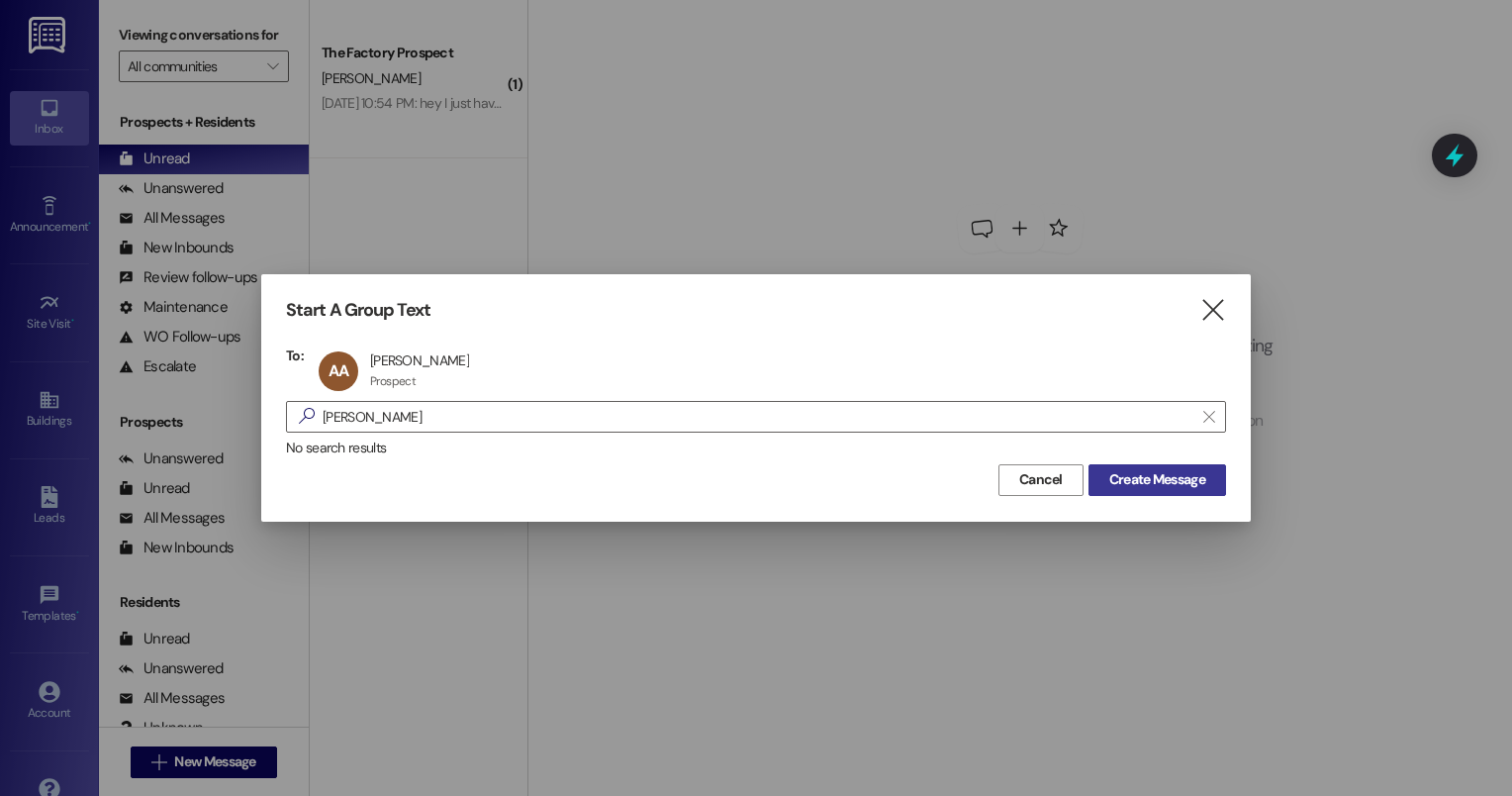 click on "Create Message" at bounding box center [1157, 479] 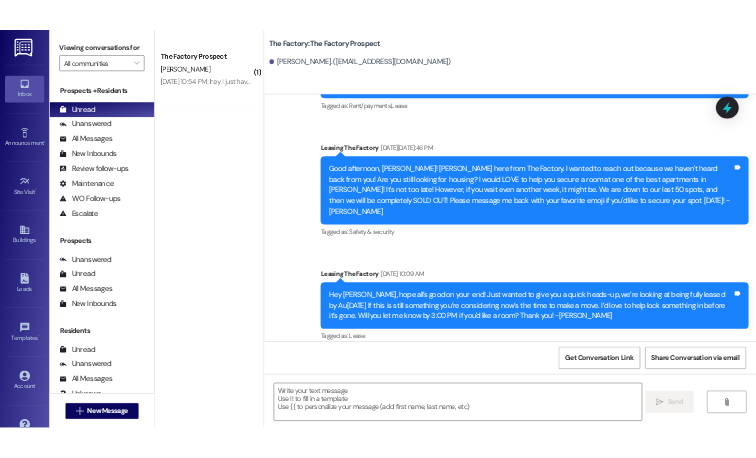 scroll, scrollTop: 16280, scrollLeft: 0, axis: vertical 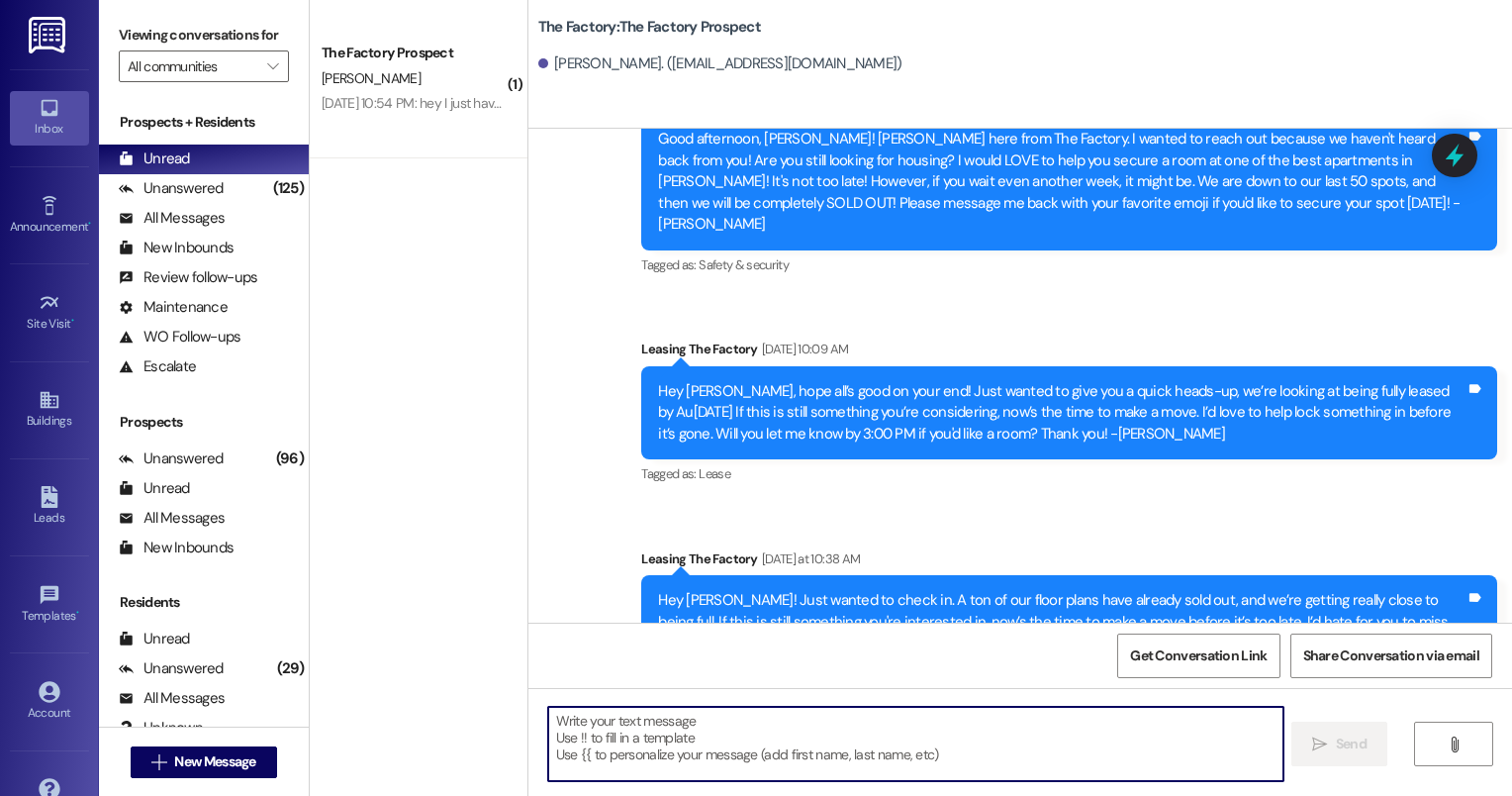 click at bounding box center (916, 744) 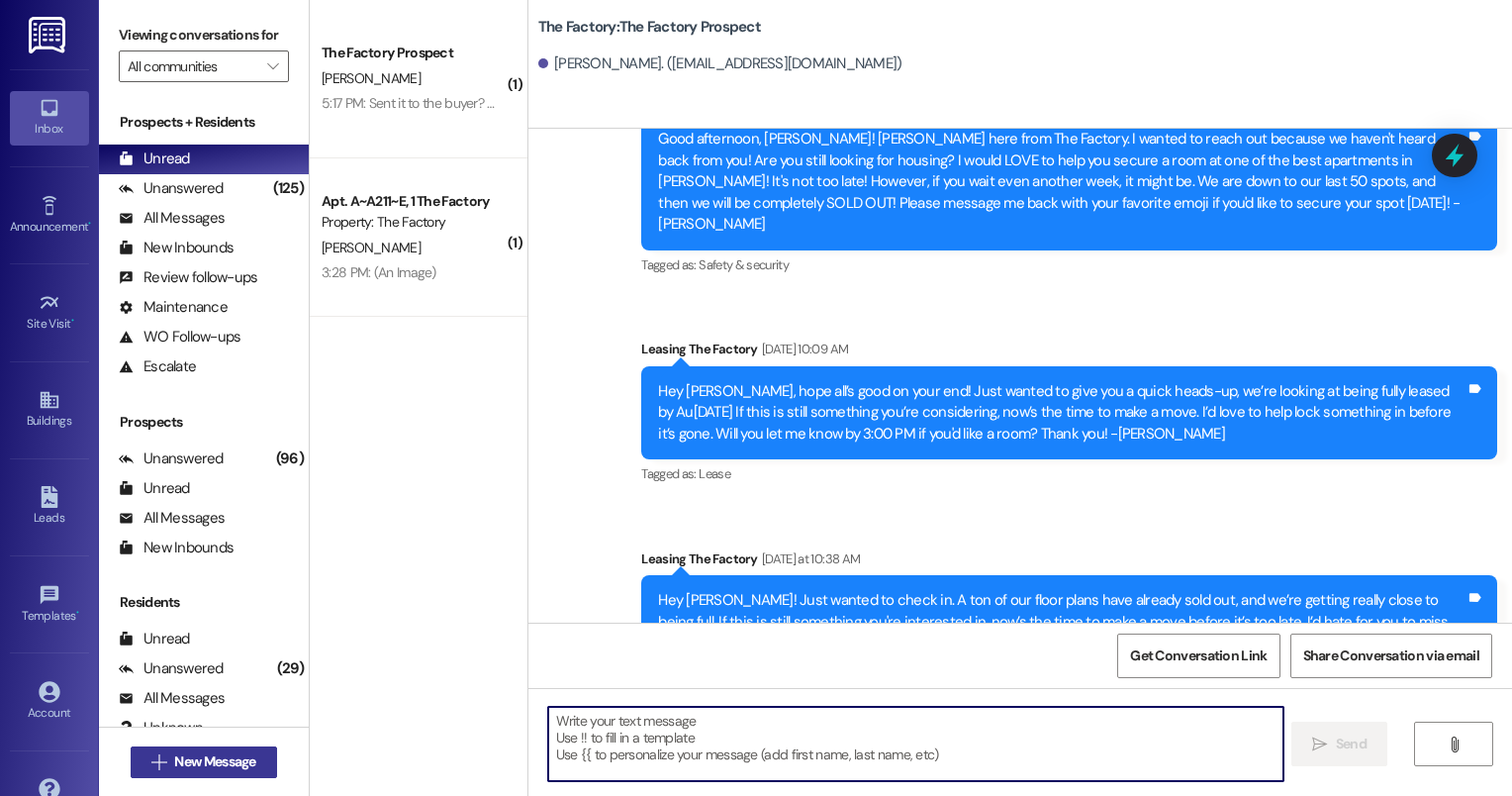 click on " New Message" at bounding box center (204, 762) 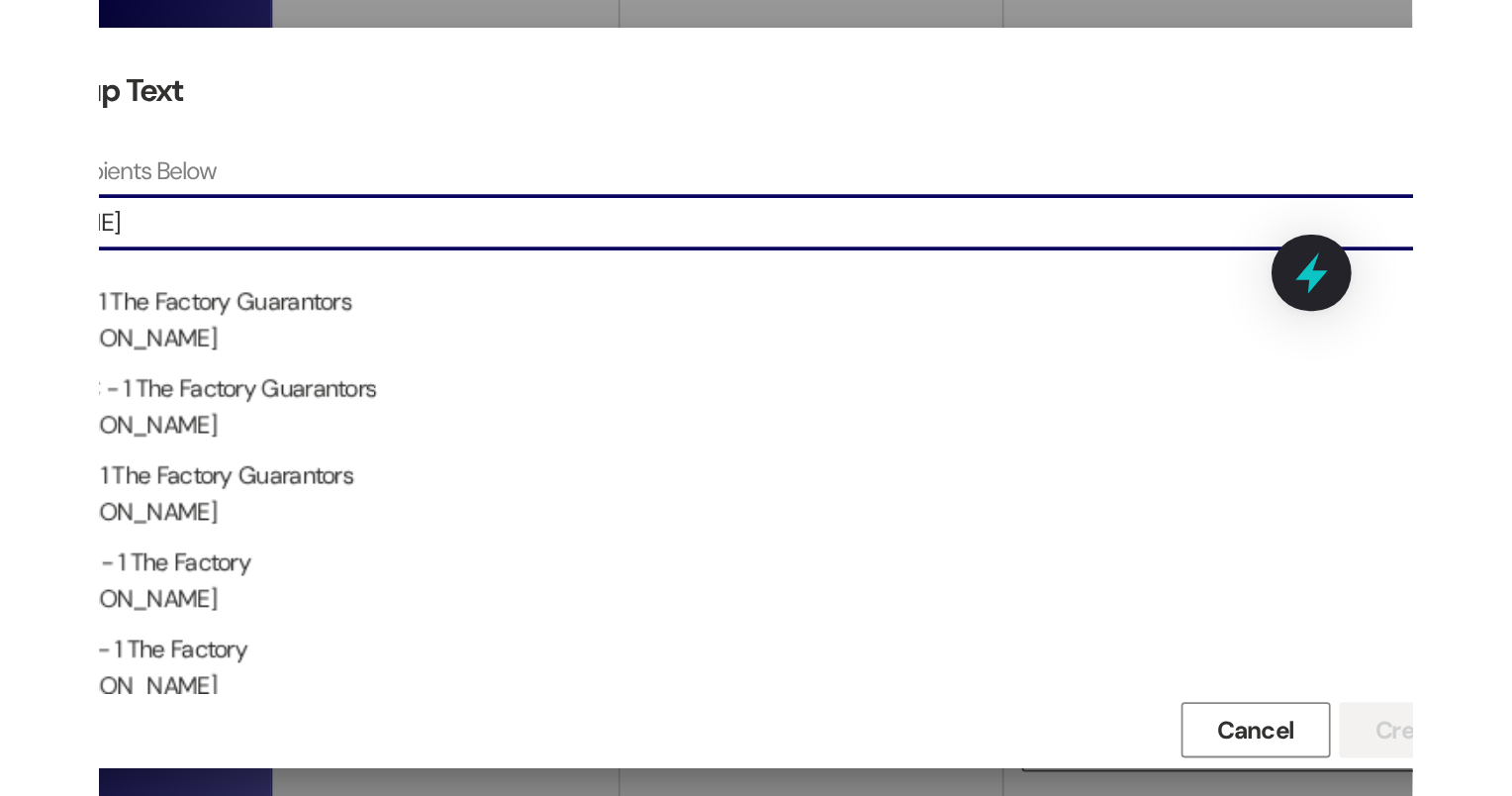 scroll, scrollTop: 27020, scrollLeft: 0, axis: vertical 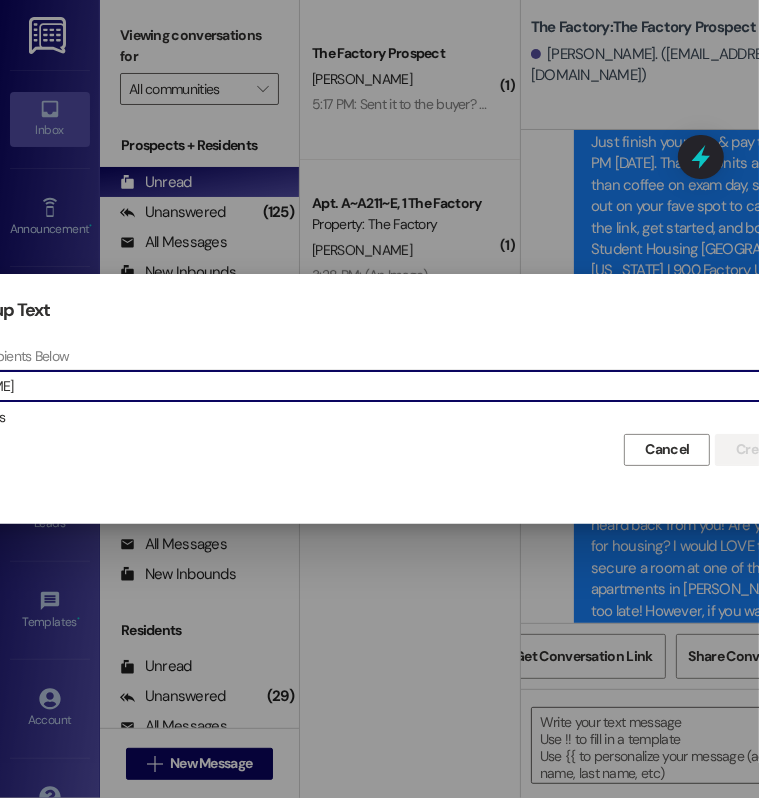 type on "[PERSON_NAME]" 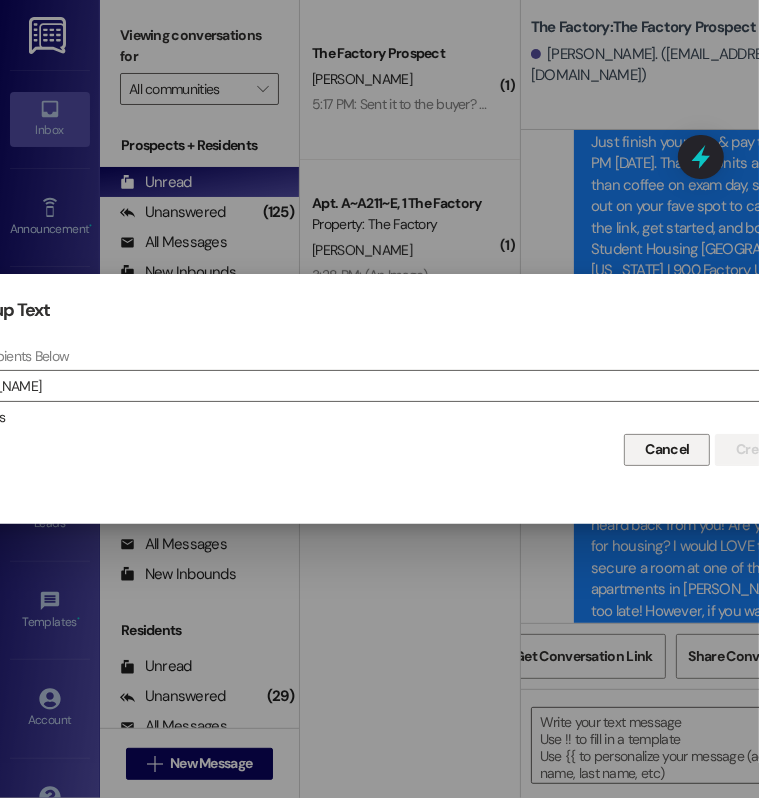 click on "Cancel" at bounding box center [667, 449] 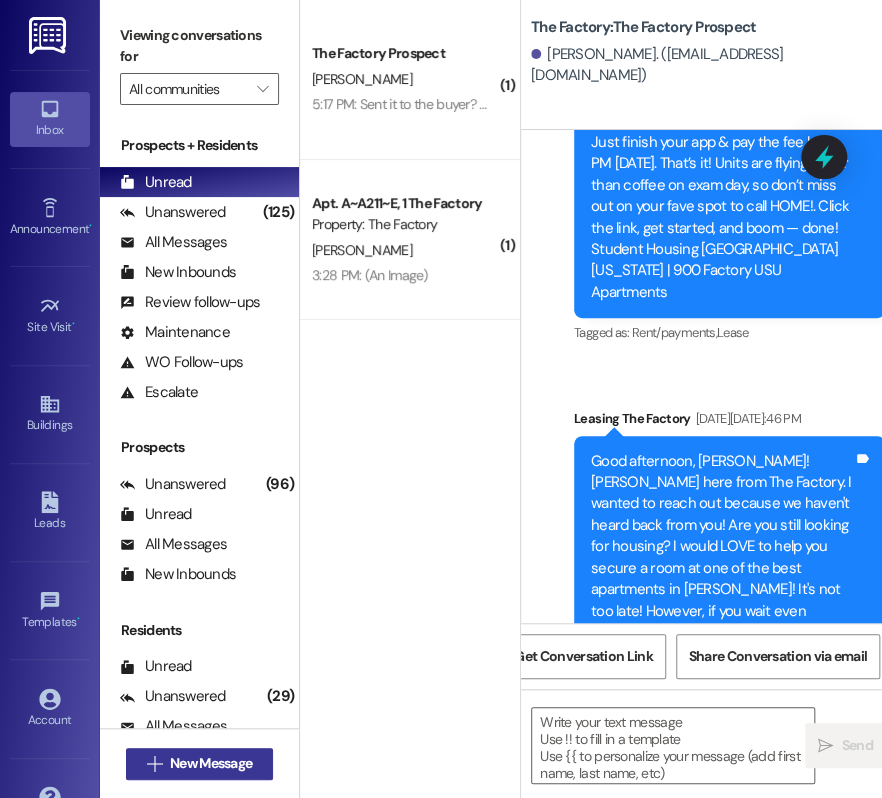click on "New Message" at bounding box center (211, 763) 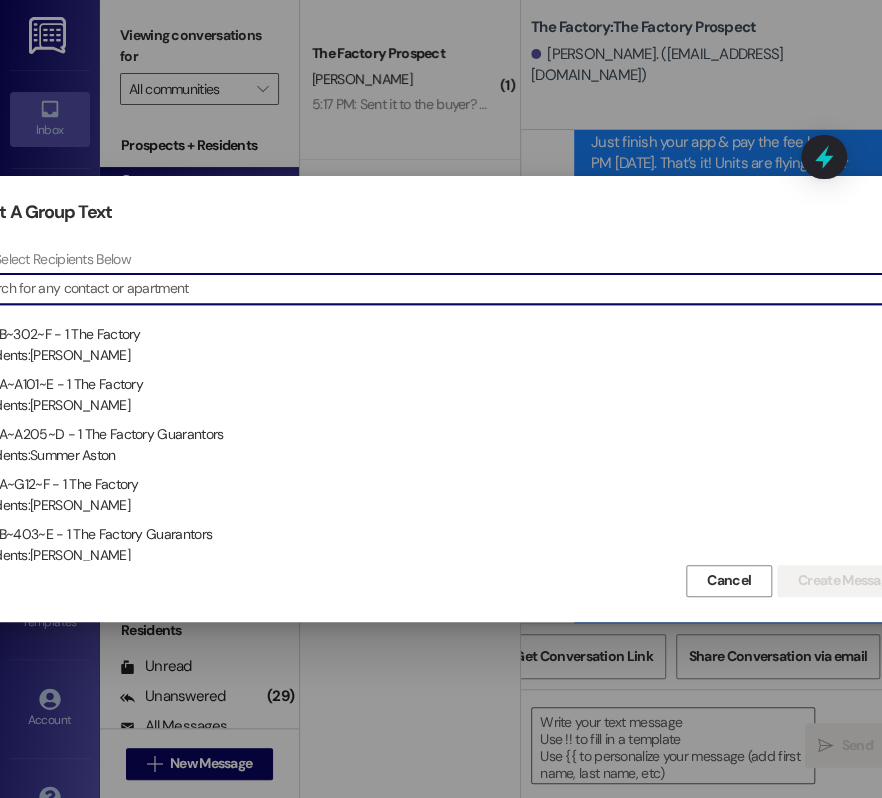click at bounding box center [445, 289] 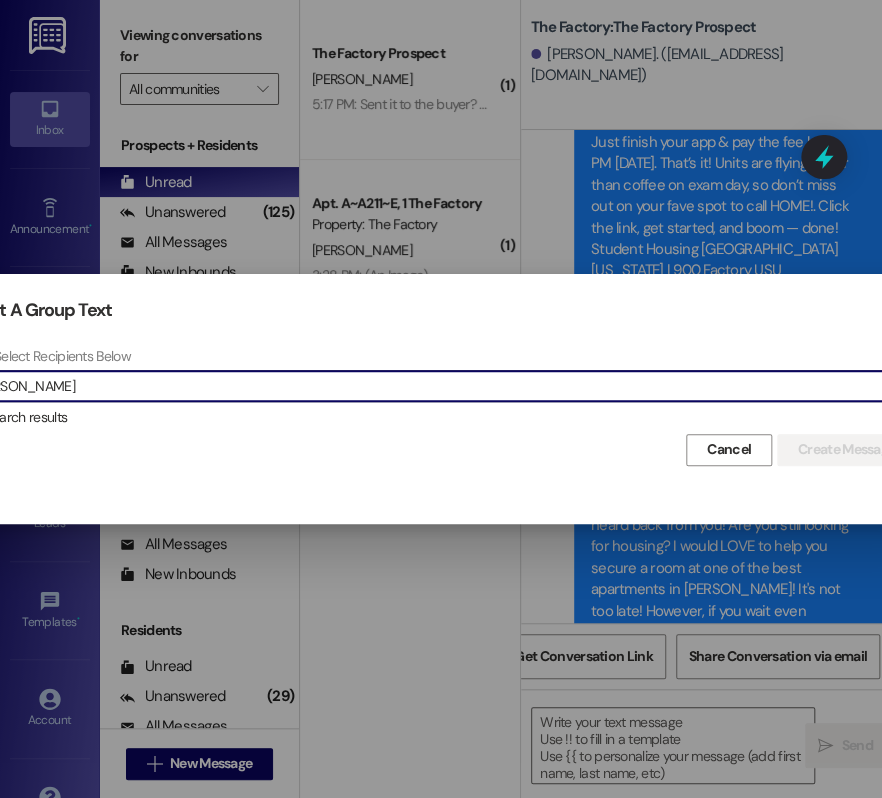type on "[PERSON_NAME]" 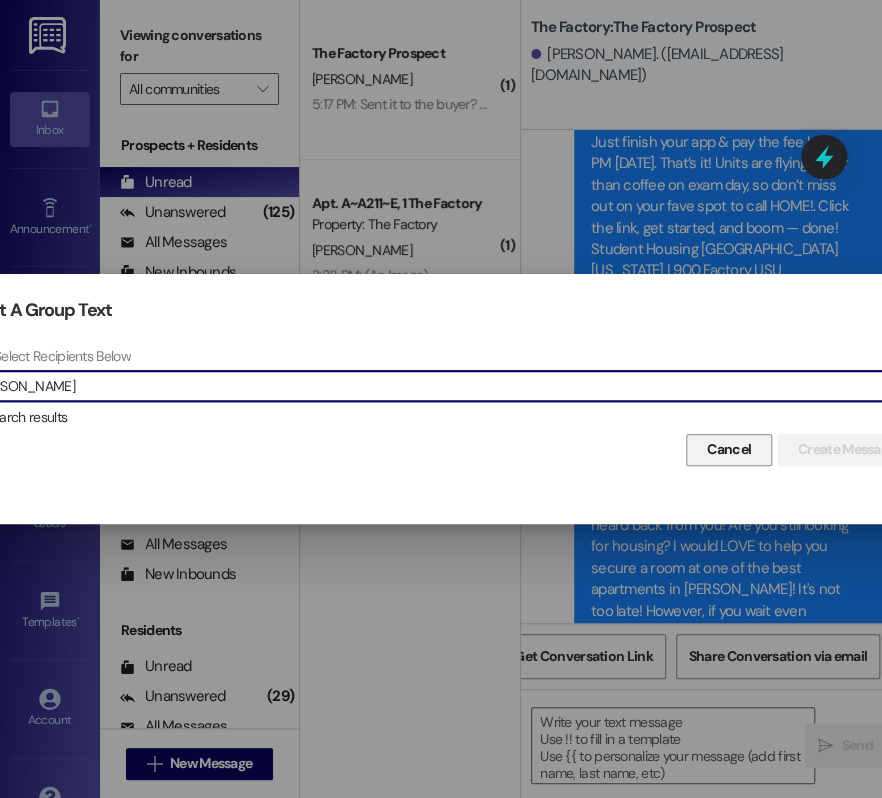 click on "Cancel" at bounding box center [729, 449] 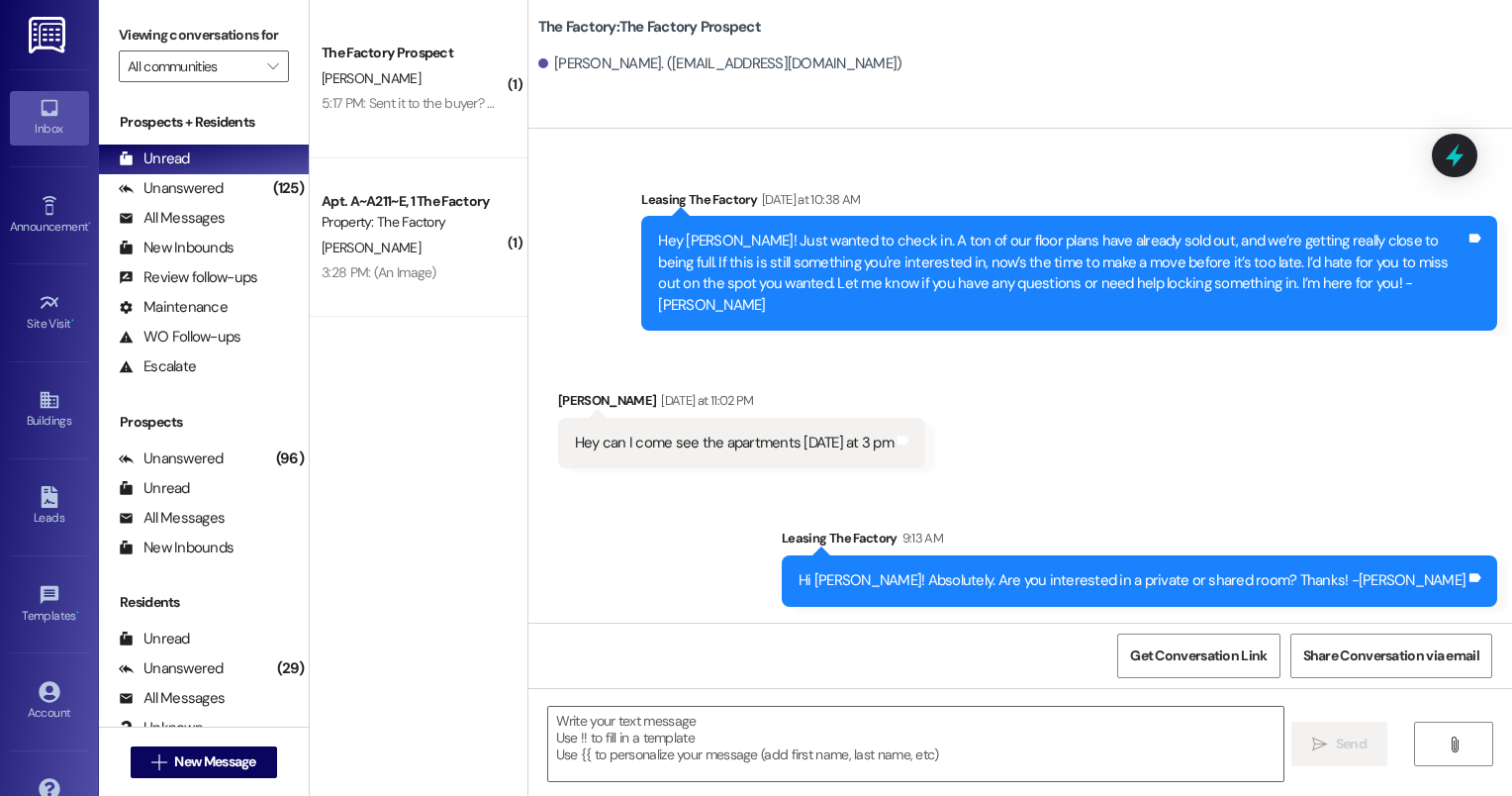 scroll, scrollTop: 16118, scrollLeft: 0, axis: vertical 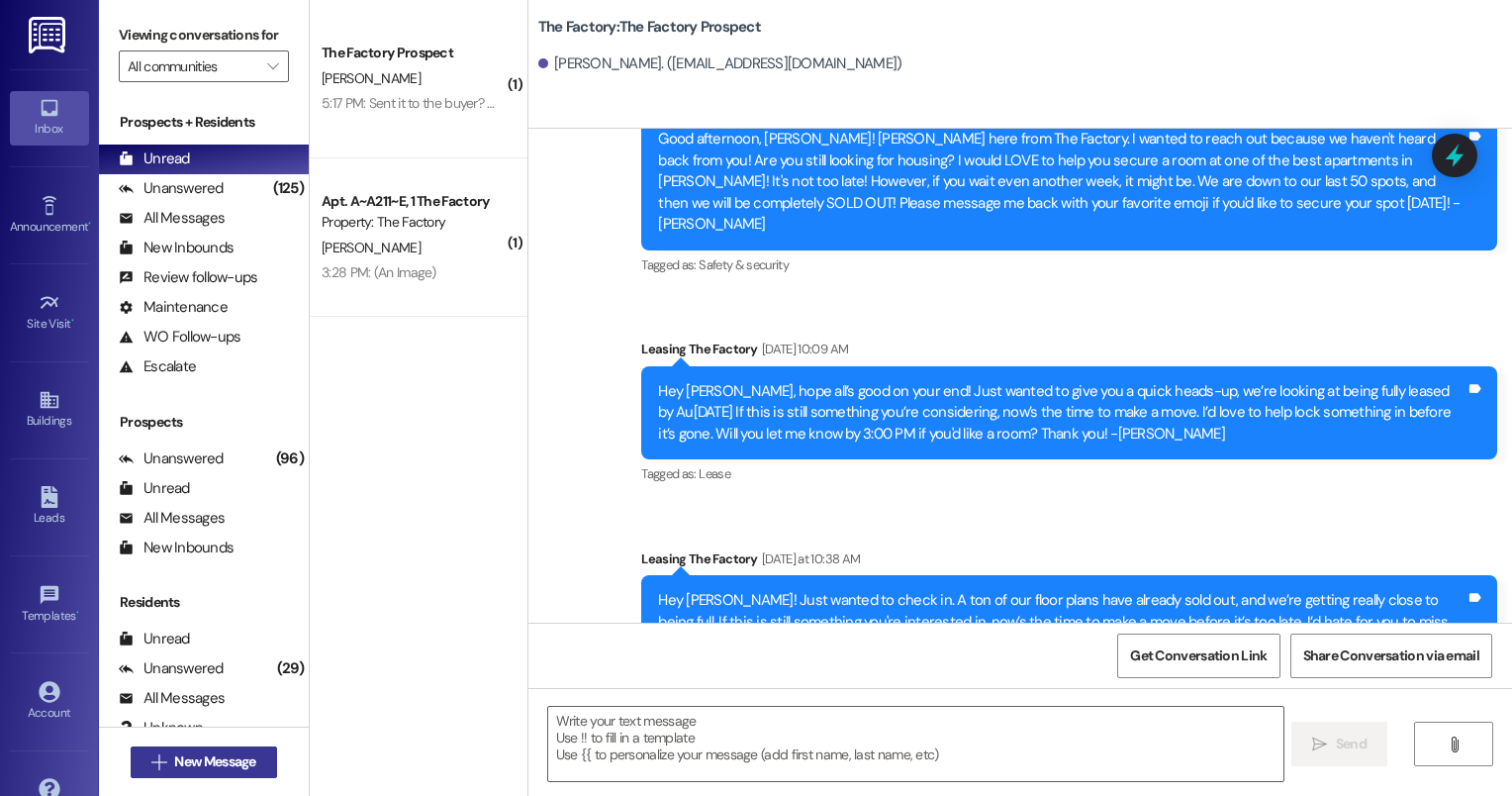 click on " New Message" at bounding box center [204, 762] 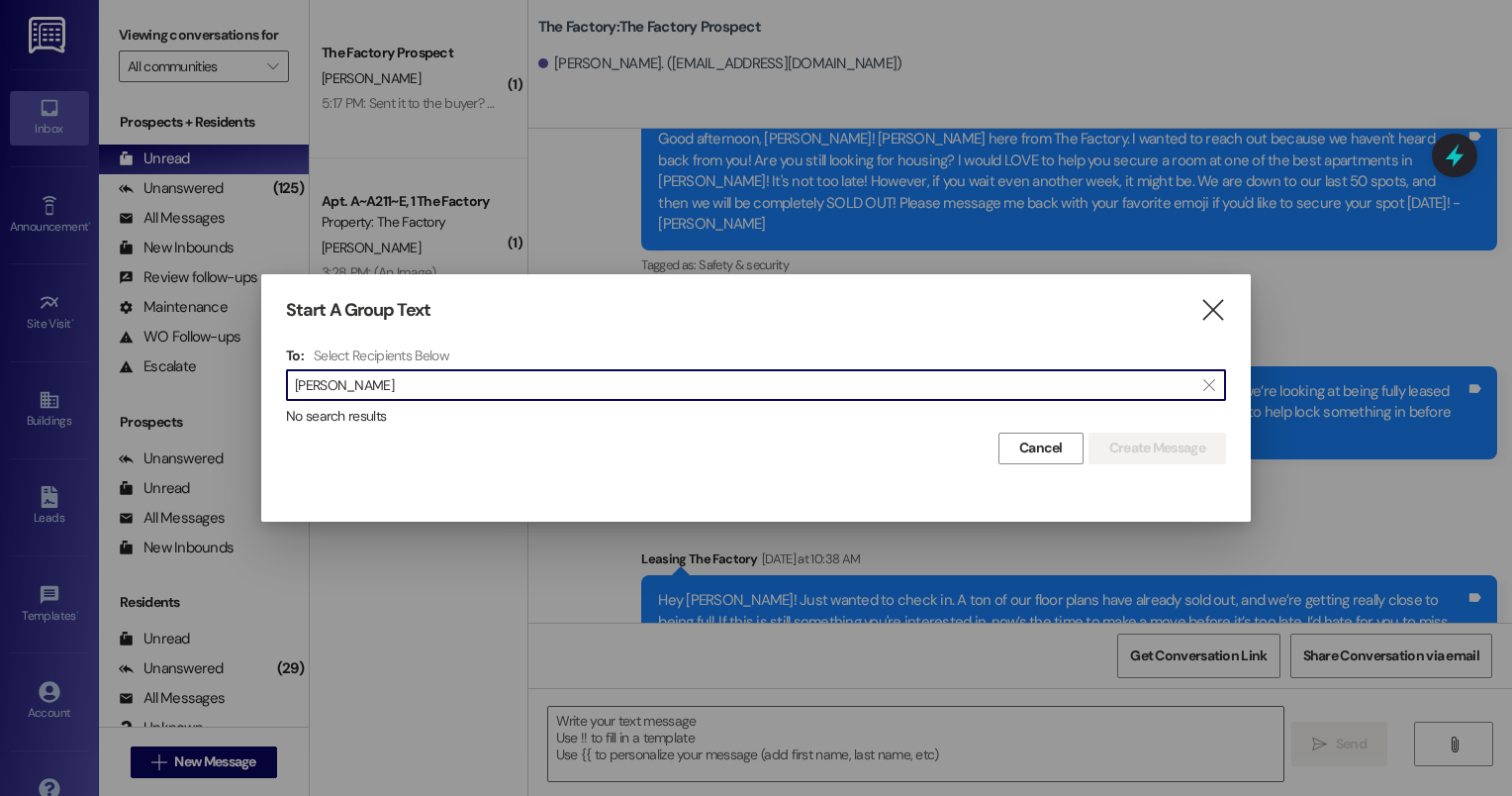 type on "[PERSON_NAME]" 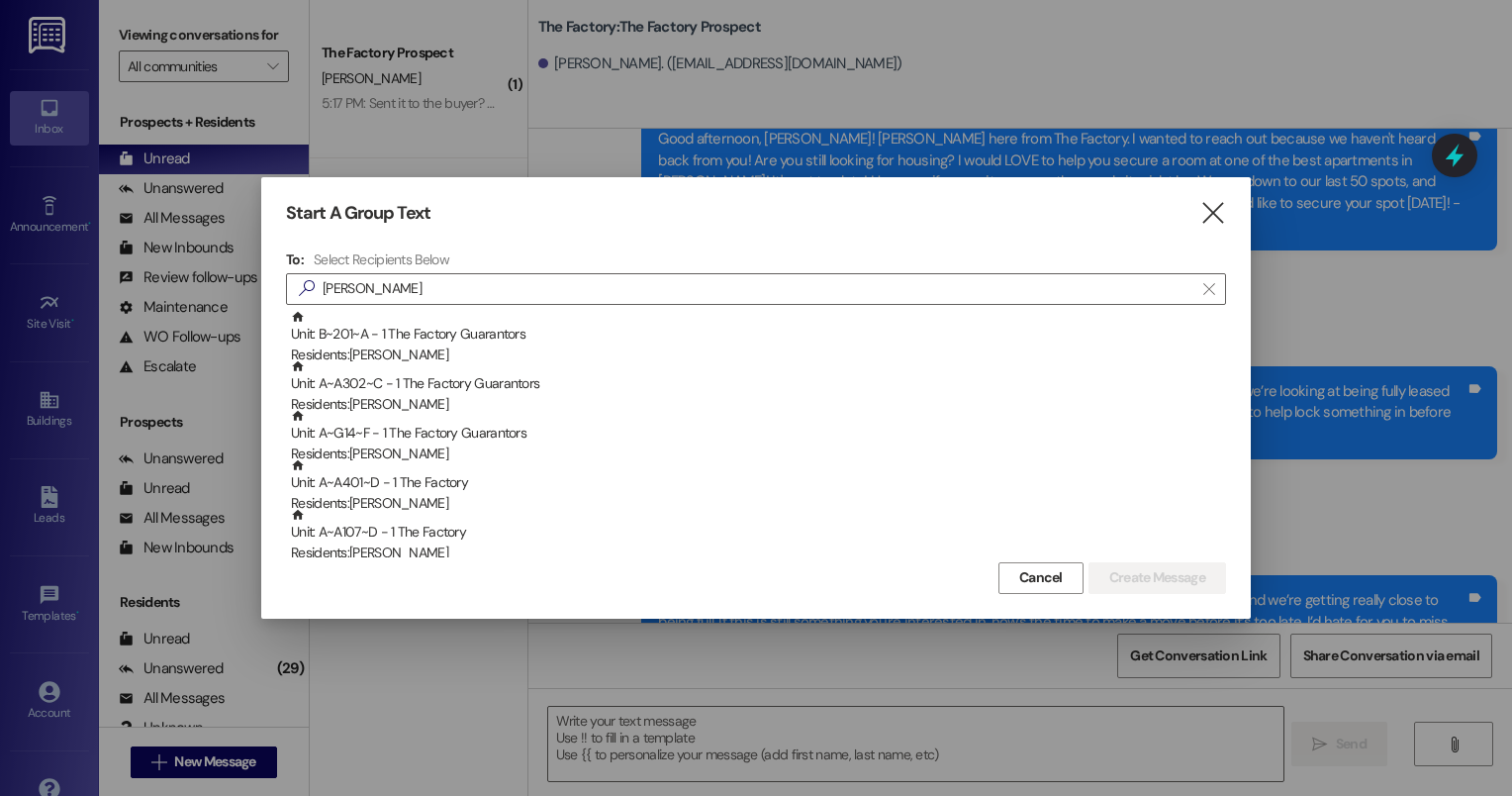 drag, startPoint x: 14, startPoint y: 368, endPoint x: 36, endPoint y: 380, distance: 25.059928 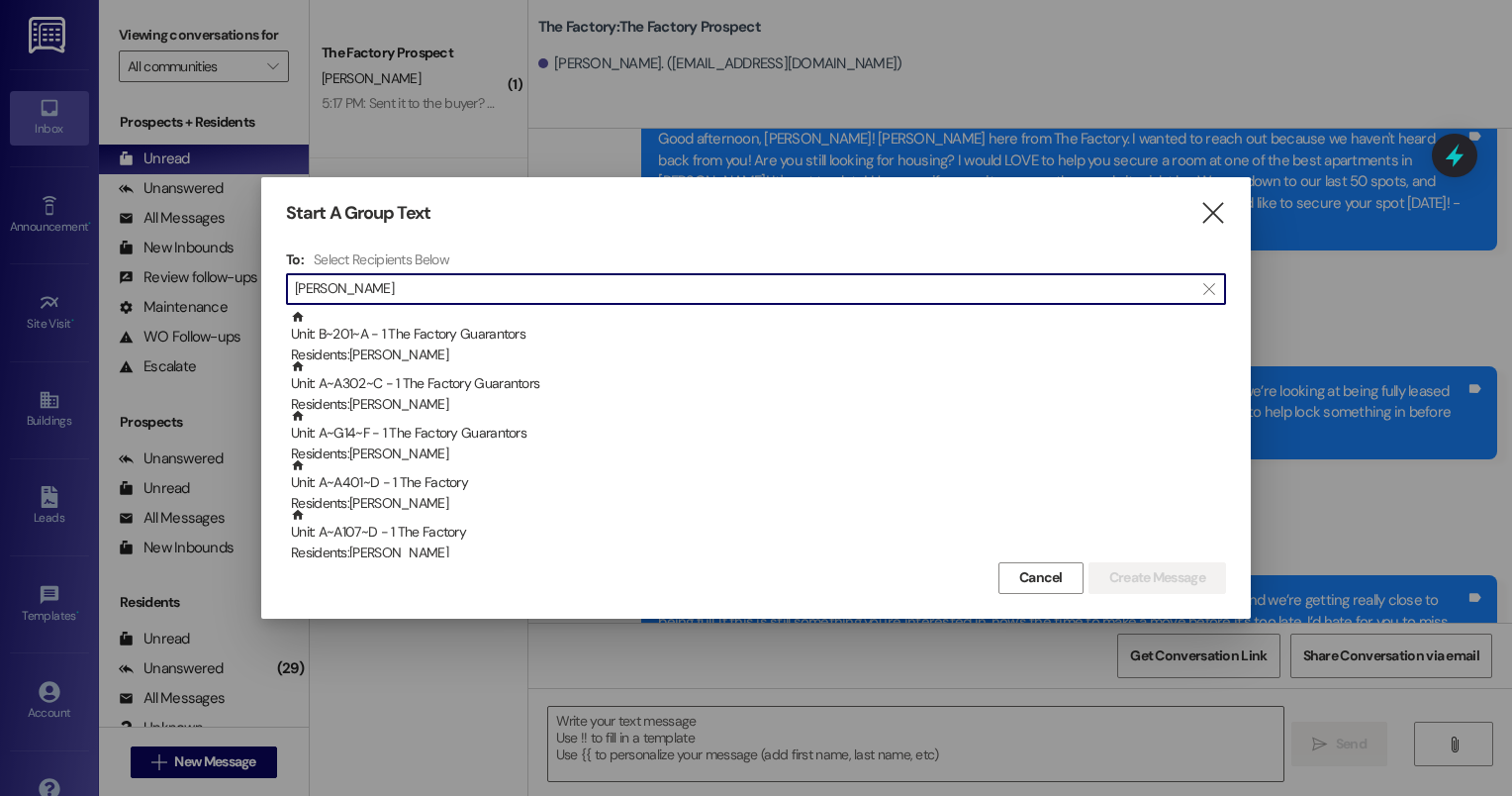click on "[PERSON_NAME]" at bounding box center [744, 289] 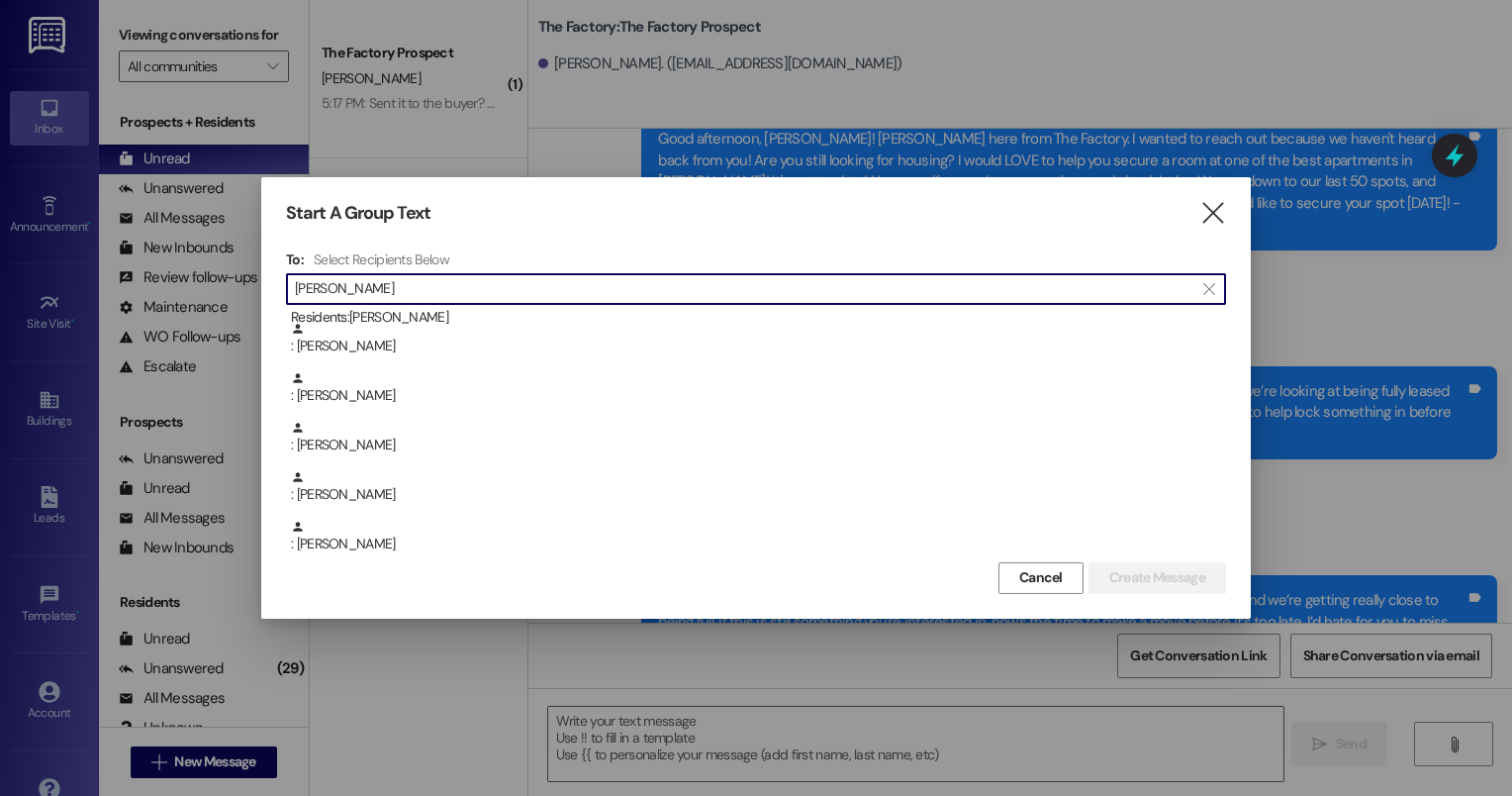 scroll, scrollTop: 285, scrollLeft: 0, axis: vertical 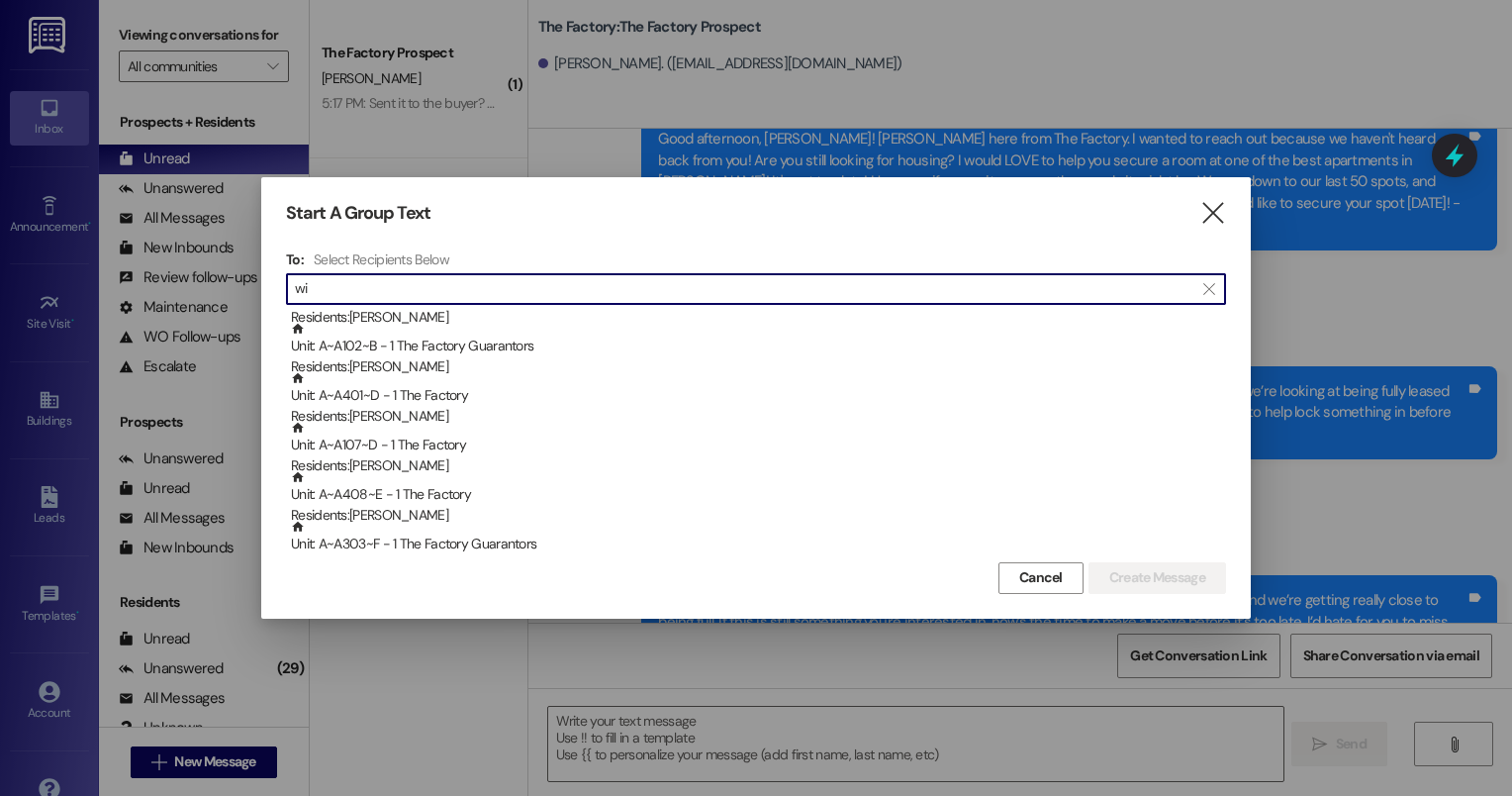 type on "w" 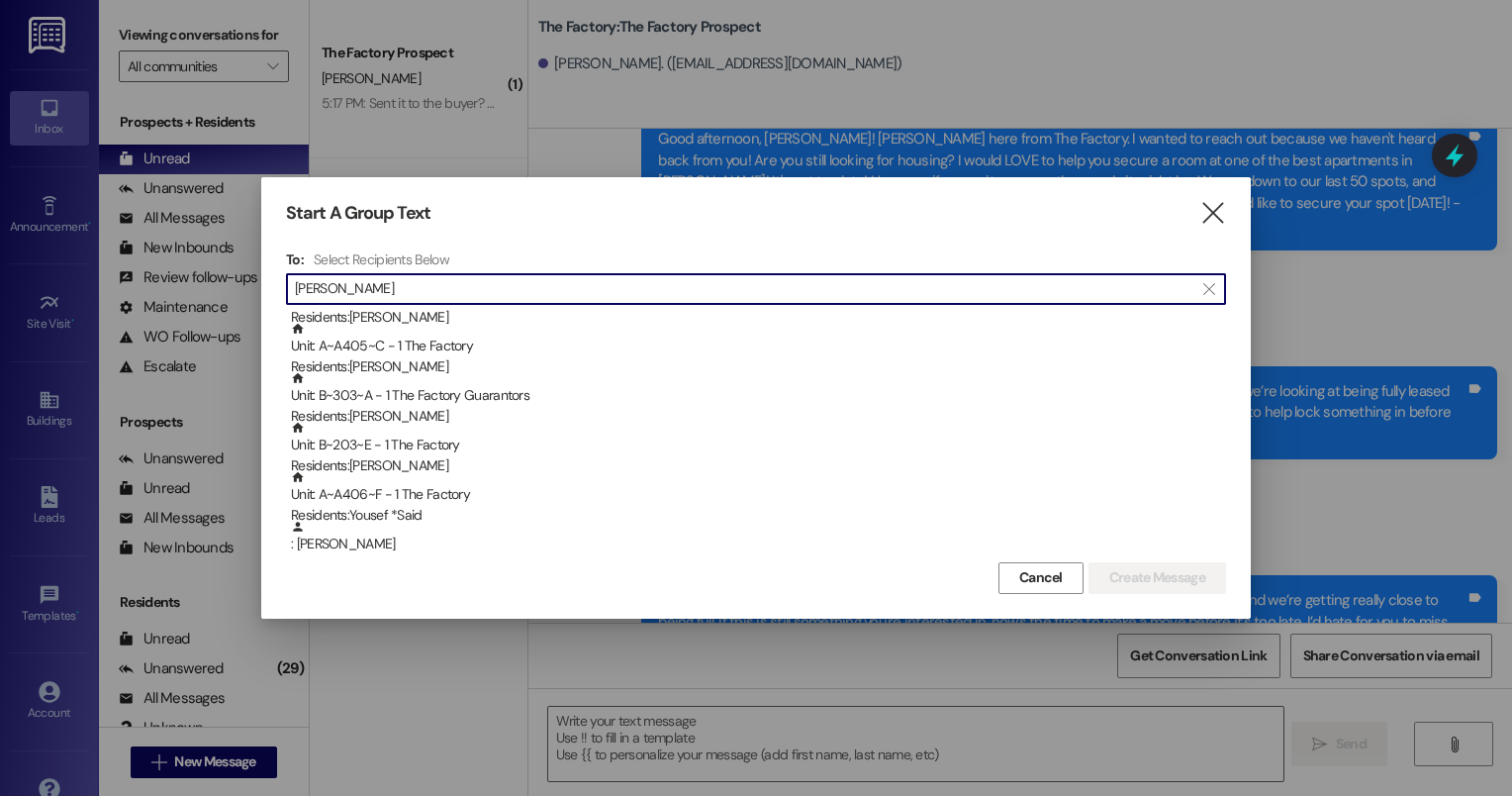 scroll, scrollTop: 0, scrollLeft: 0, axis: both 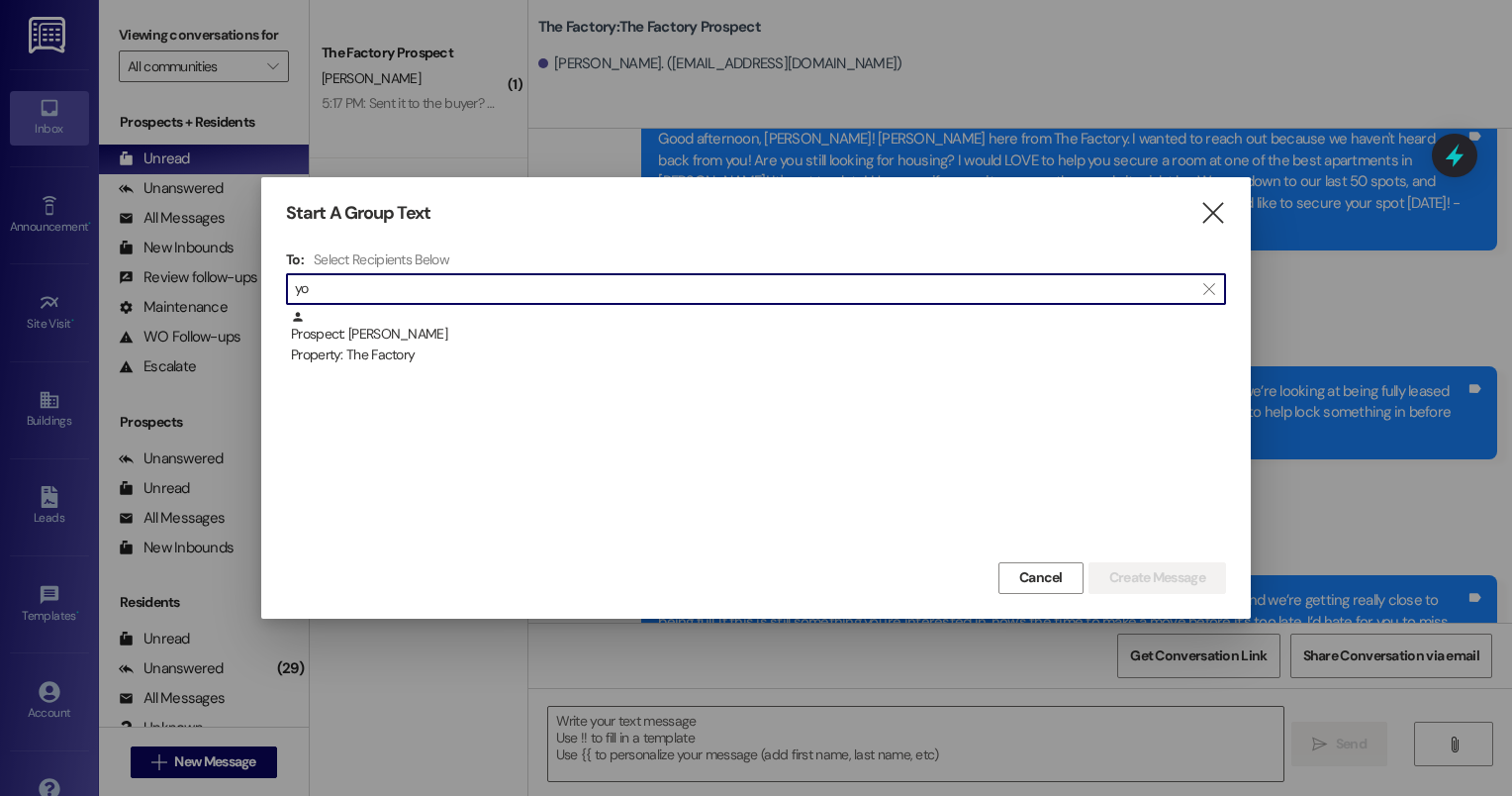 type on "y" 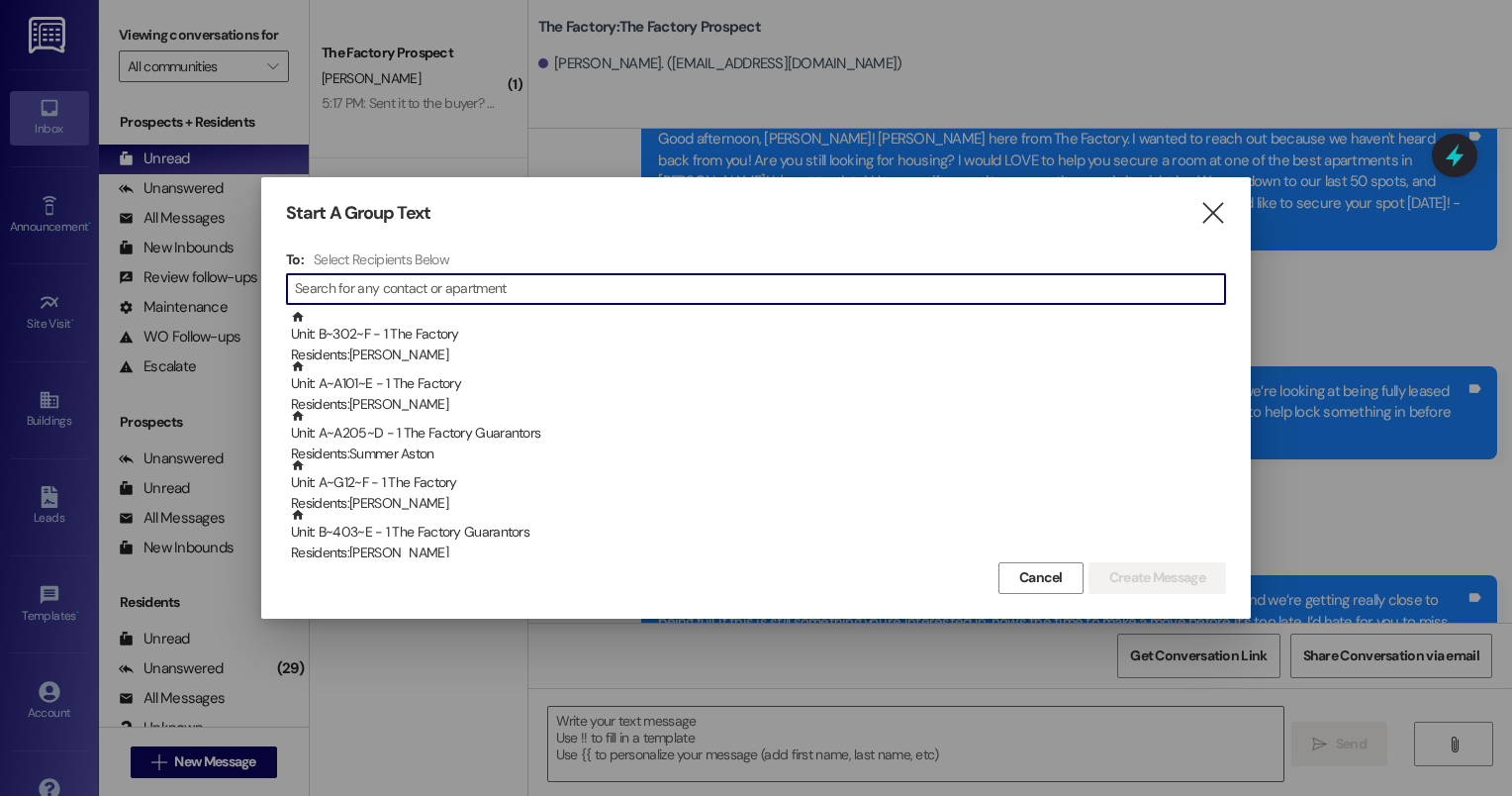 type 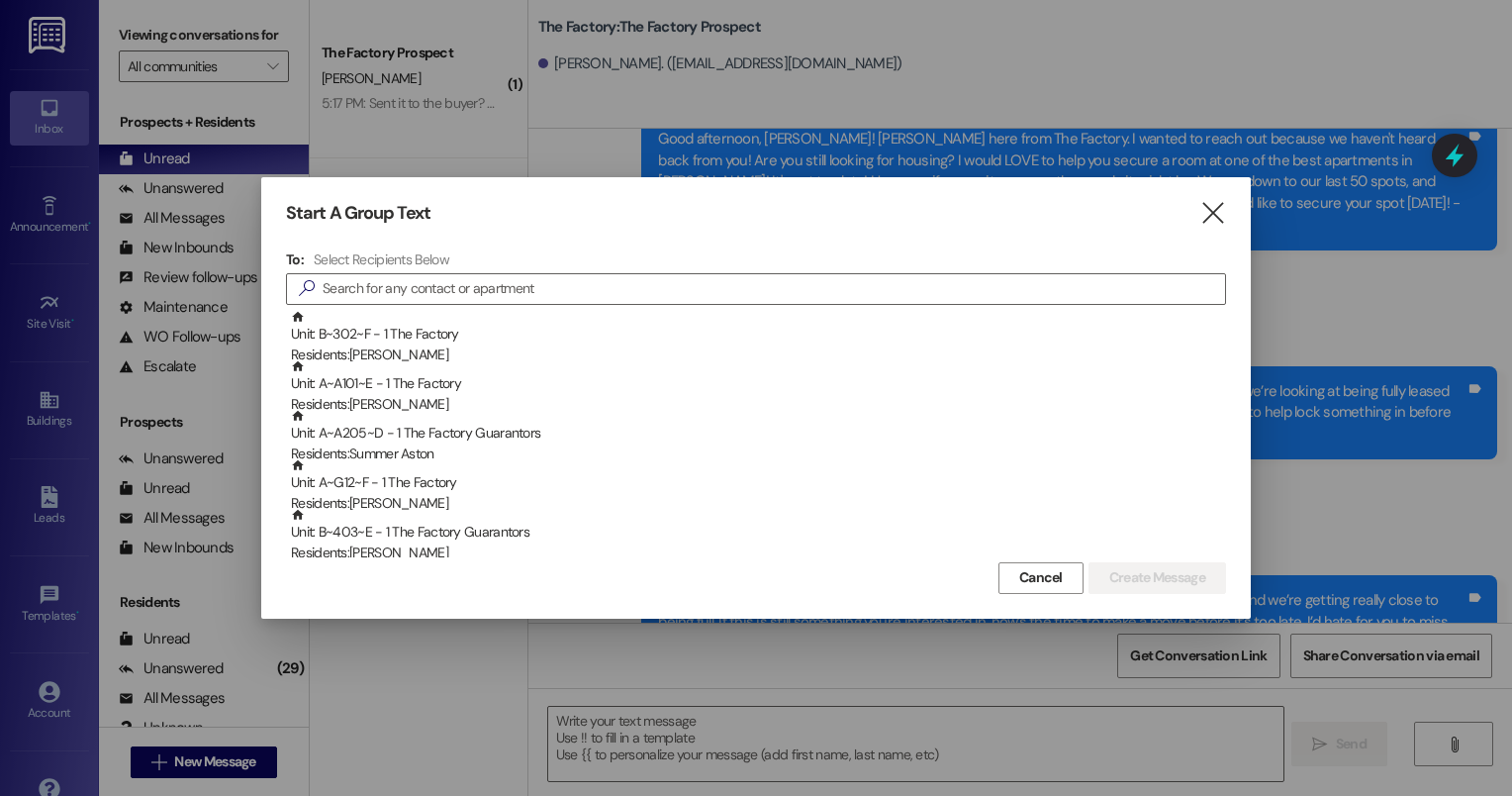 click on "Start A Group Text  To:  Select Recipients Below    Unit: B~302~F - 1 The Factory Residents:  [PERSON_NAME]   Unit: A~A101~E - 1 The Factory Residents:  [PERSON_NAME]   Unit: A~A205~D - 1 The Factory Guarantors Residents:  Summer Aston   Unit: A~G12~F - 1 The Factory Residents:  [PERSON_NAME]   Unit: B~403~E - 1 The Factory Guarantors Residents:  [PERSON_NAME]   Unit: A~A212~B - 1 The Factory Residents:  [PERSON_NAME]   Unit: B~403~C - 1 The Factory Guarantors Residents:  [PERSON_NAME] Birmingham   Unit: A~G16~A - 1 The Factory Guarantors Residents:  [PERSON_NAME]   Unit: B~203~A - 1 The Factory Guarantors Residents:  [PERSON_NAME]   Unit: A~A411~E - 1 The Factory Residents:  [PERSON_NAME]   Unit: A~A104~B - 1 The Factory Residents:  [PERSON_NAME]   Unit: A~A208~C - 1 The Factory Guarantors Residents:  [PERSON_NAME] Cancel Create Message" at bounding box center (756, 397) 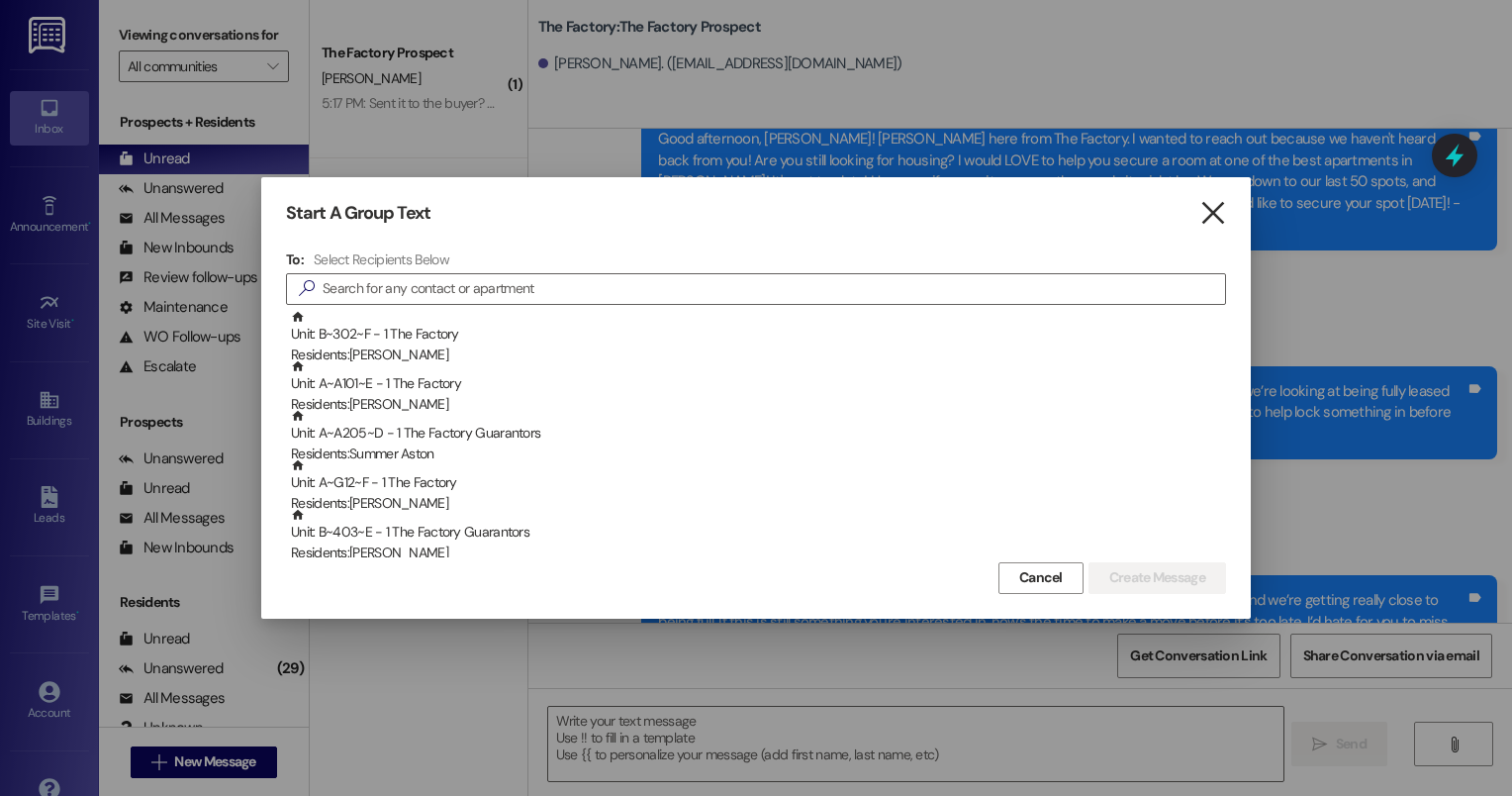 click on "" at bounding box center [1212, 213] 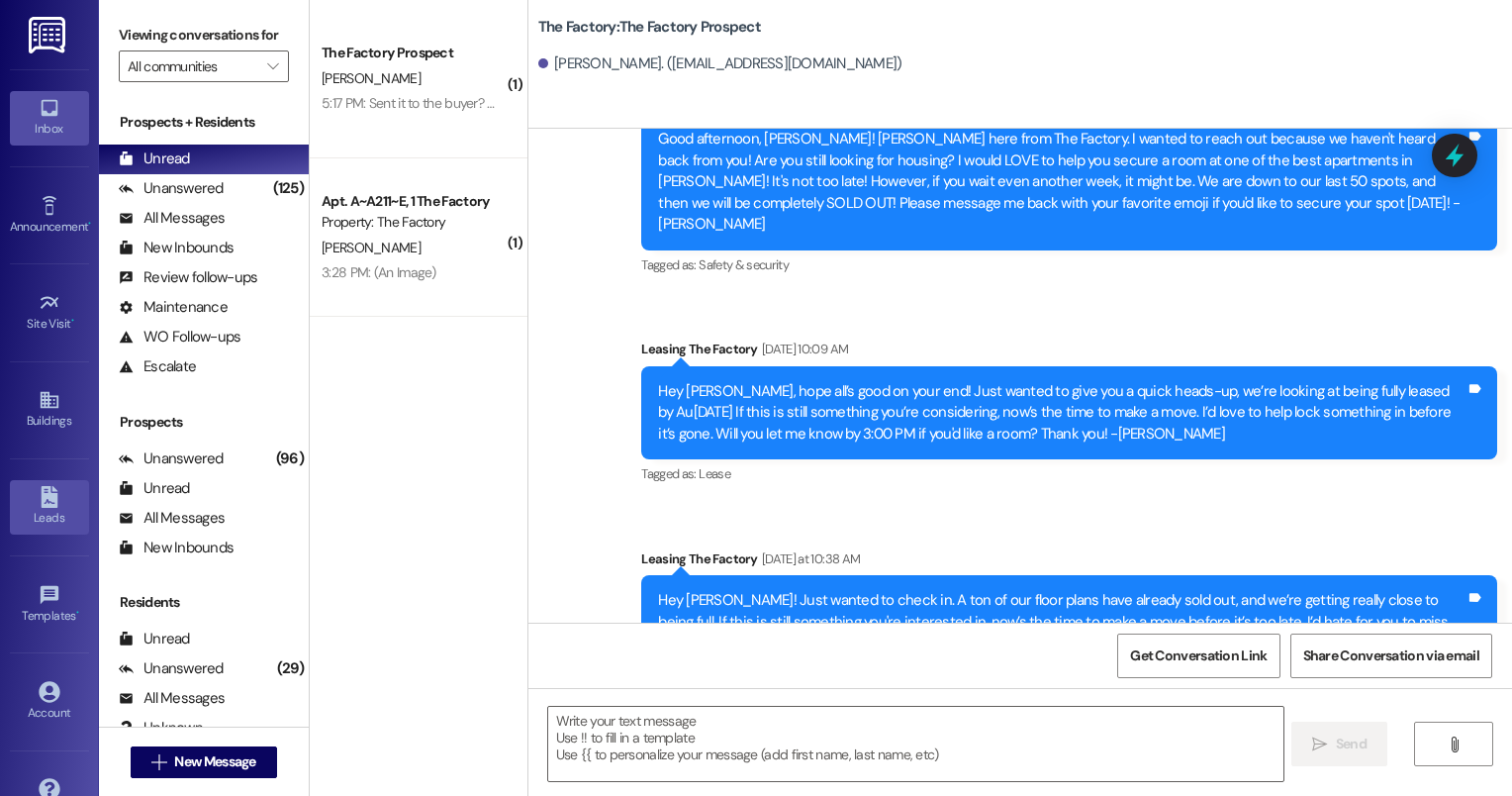 click on "Leads" at bounding box center (49, 507) 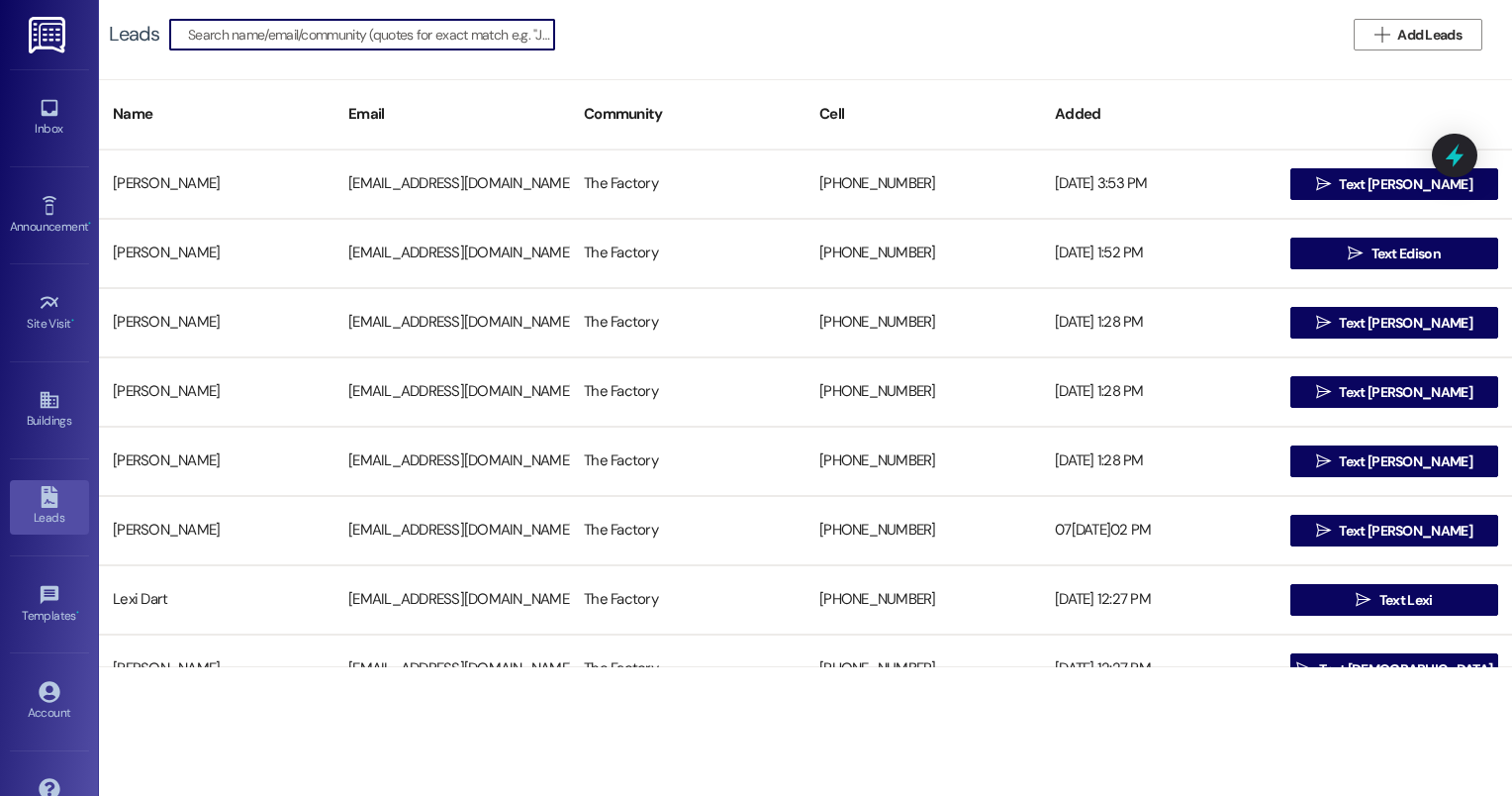 click at bounding box center [371, 35] 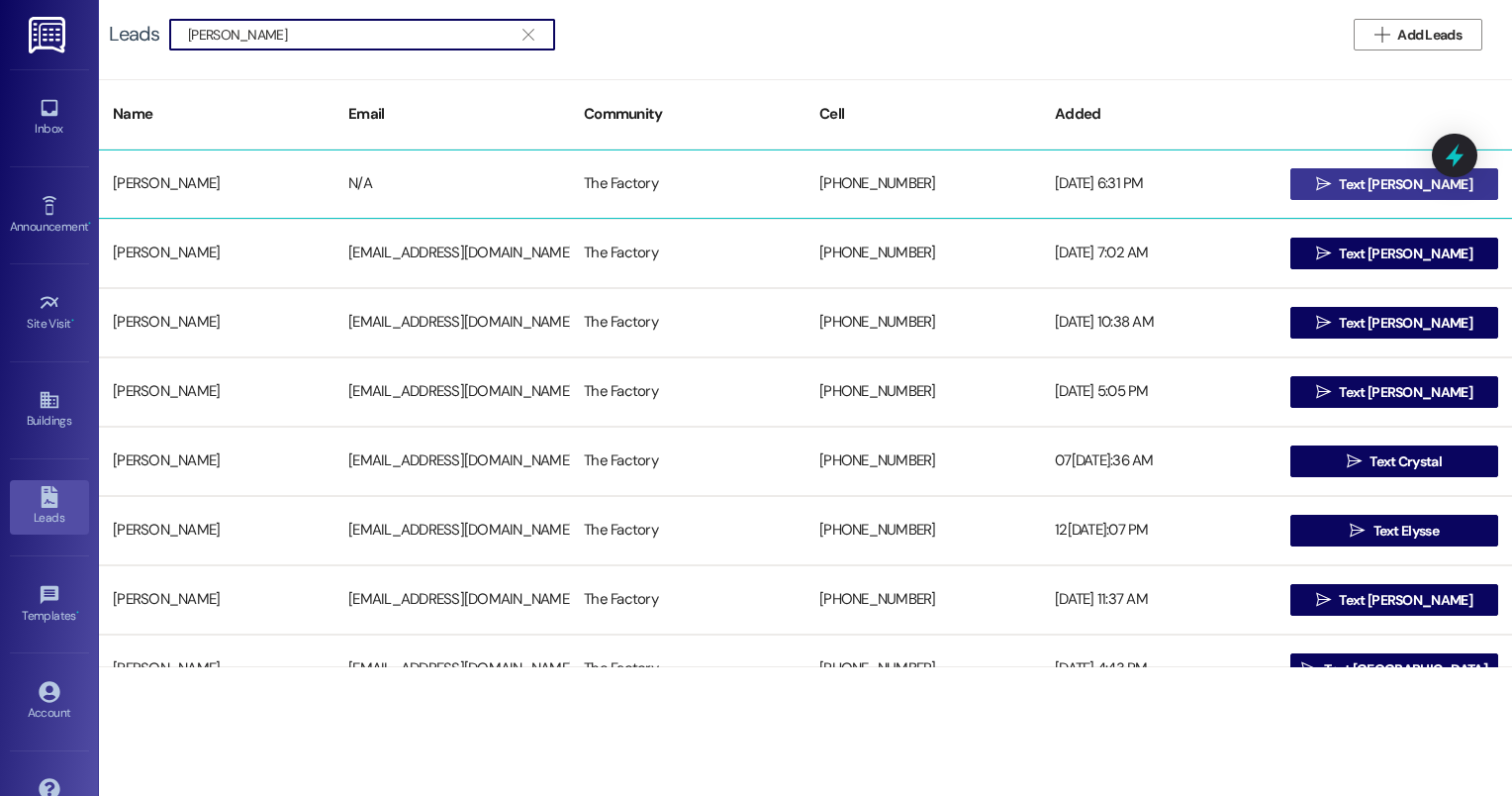 type on "[PERSON_NAME]" 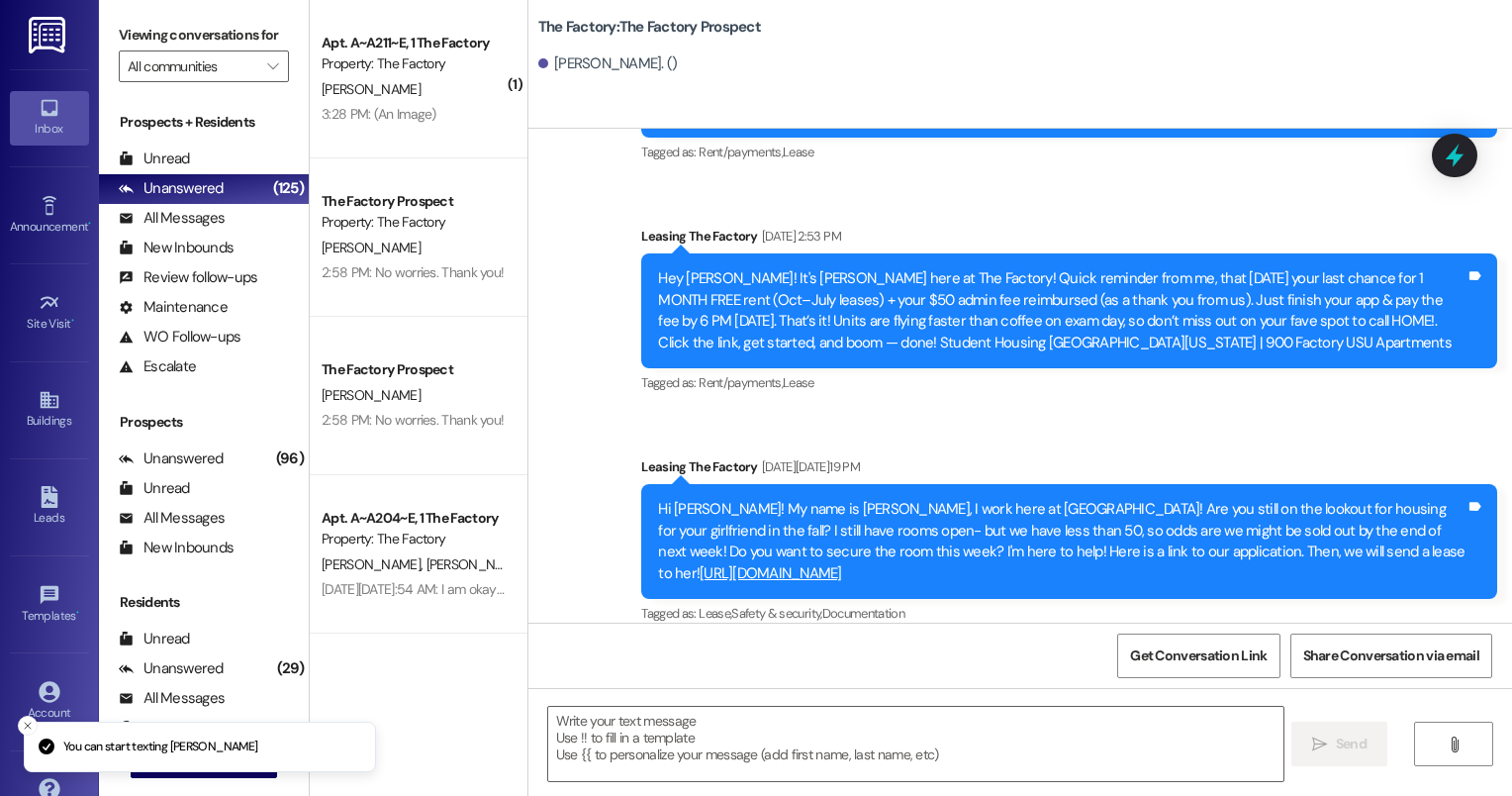 scroll, scrollTop: 4615, scrollLeft: 0, axis: vertical 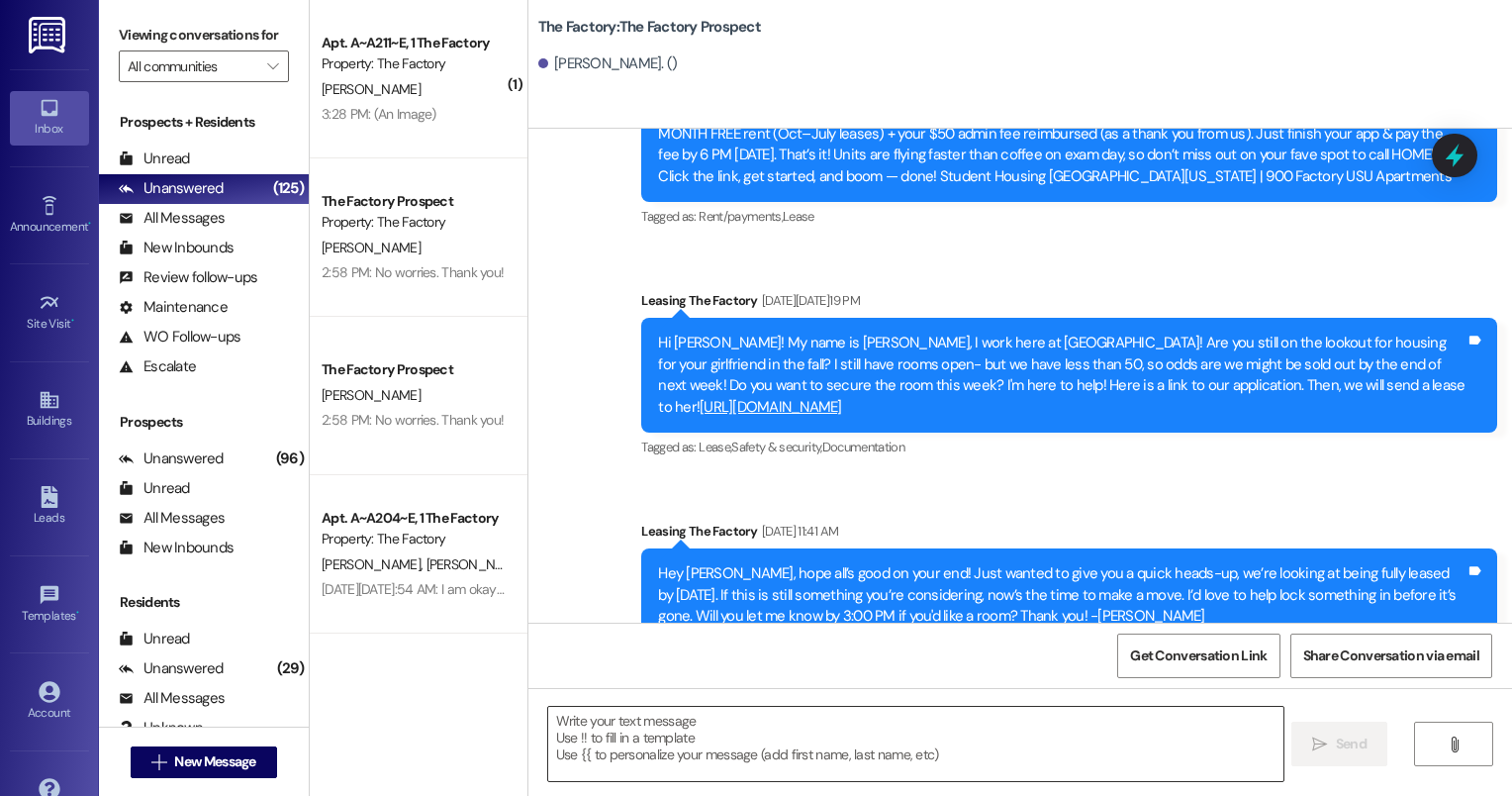 click at bounding box center [916, 744] 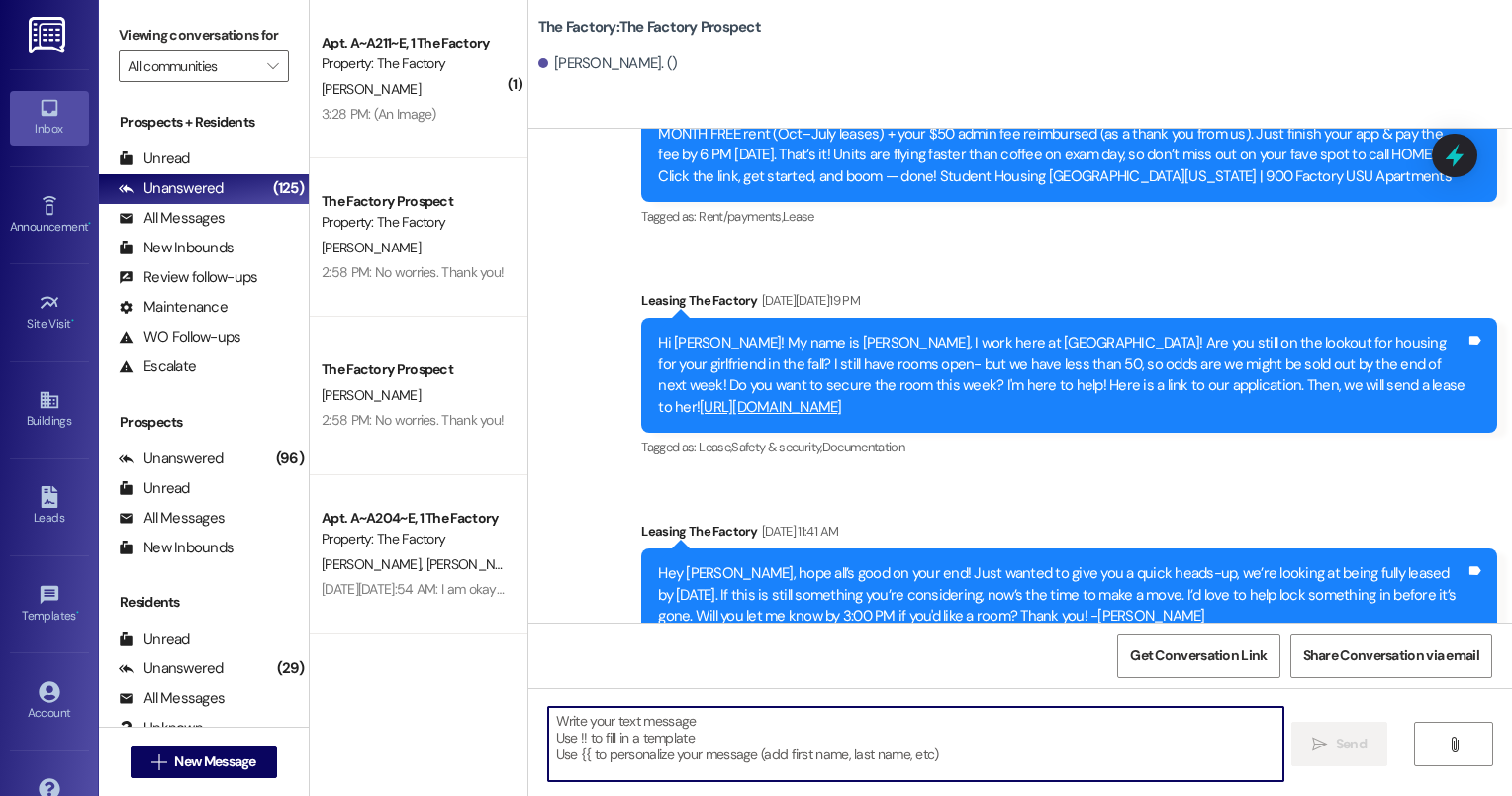 click at bounding box center [916, 744] 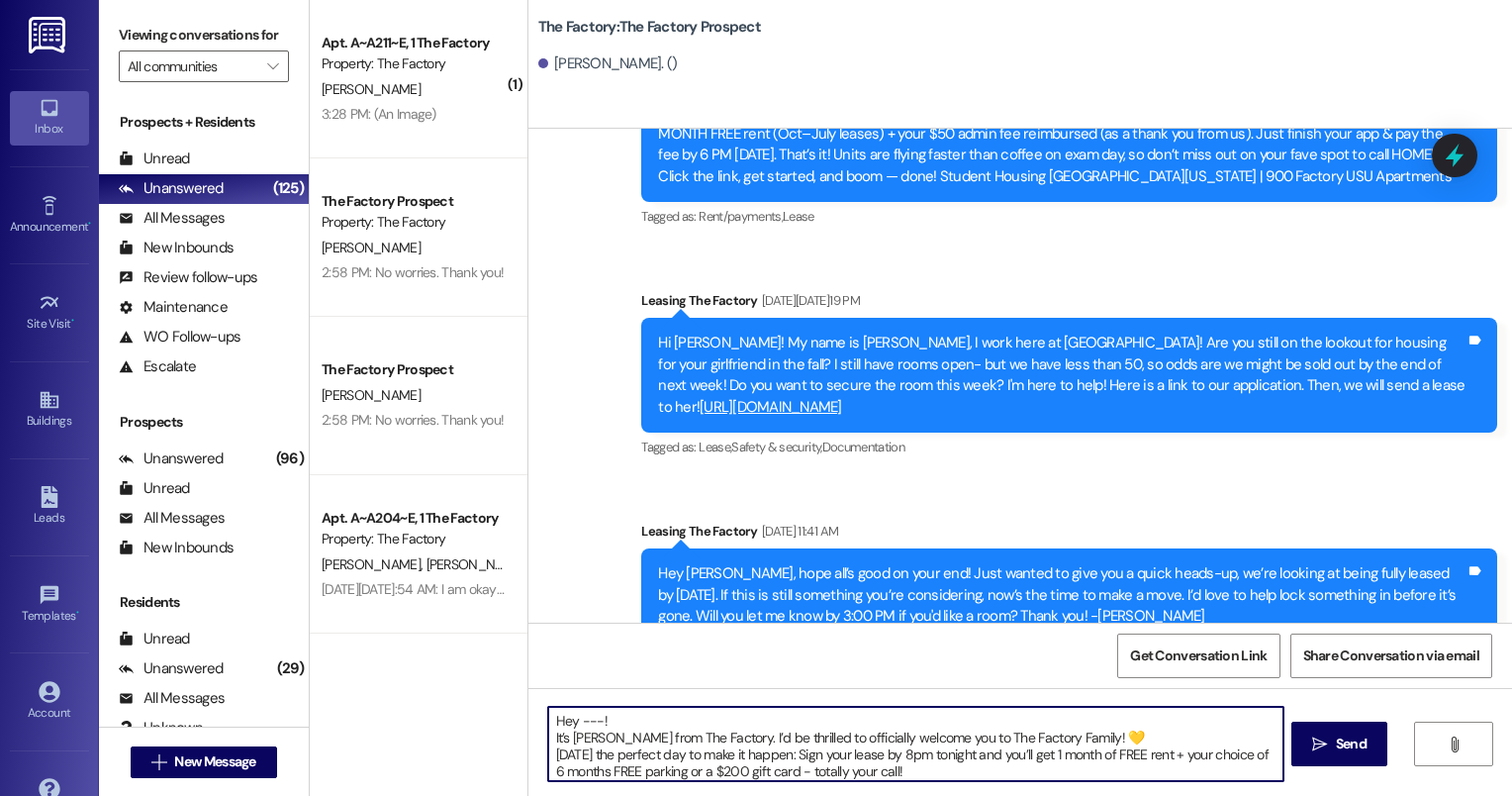 scroll, scrollTop: 66, scrollLeft: 0, axis: vertical 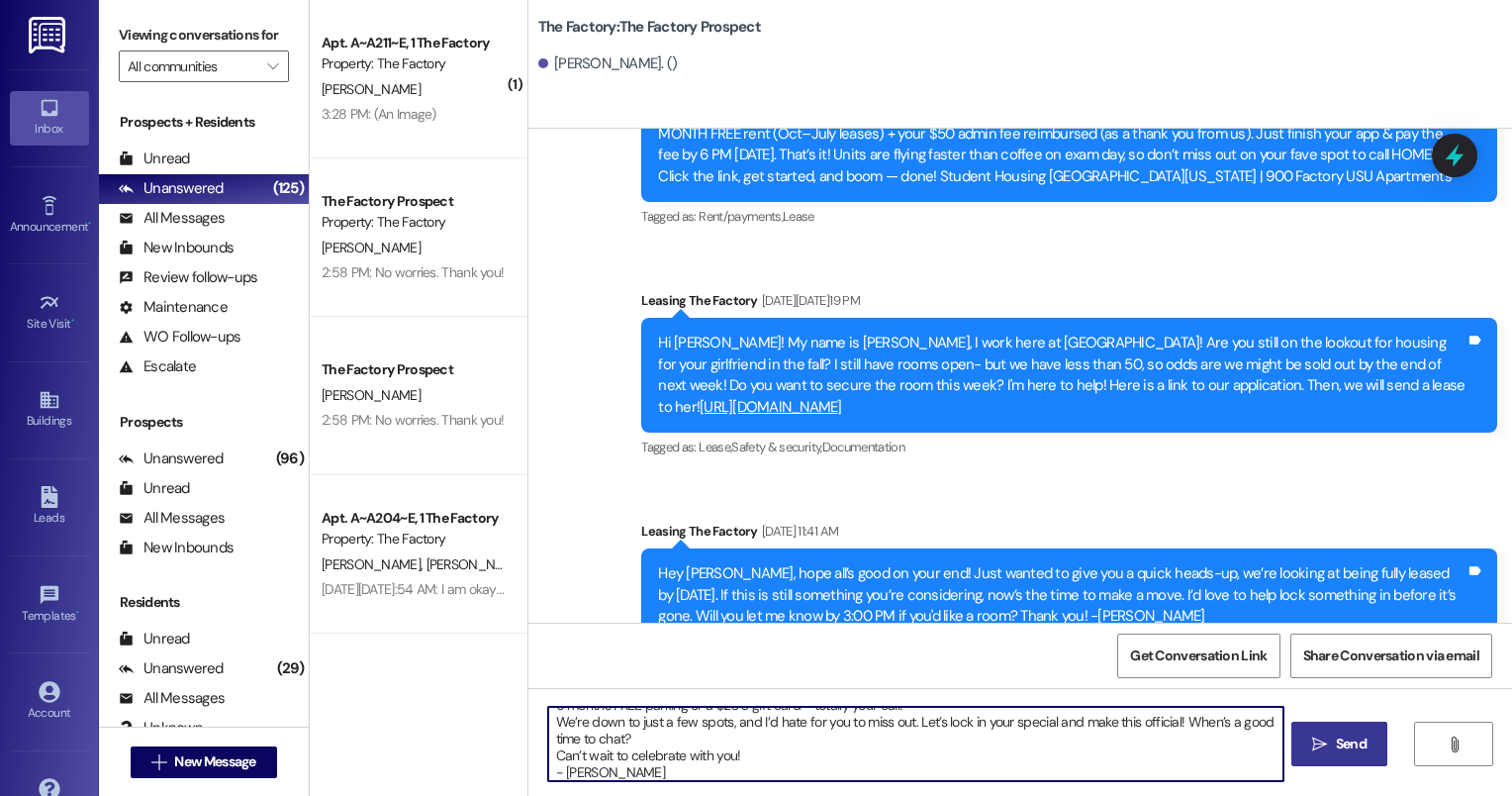 type on "Hey ---!
It’s [PERSON_NAME] from The Factory. I’d be thrilled to officially welcome you to The Factory Family! 💛
[DATE] the perfect day to make it happen: Sign your lease by 8pm tonight and you’ll get 1 month of FREE rent + your choice of 6 months FREE parking or a $200 gift card - totally your call!
We’re down to just a few spots, and I’d hate for you to miss out. Let’s lock in your special and make this official! When’s a good time to chat?
Can’t wait to celebrate with you!
- [PERSON_NAME]" 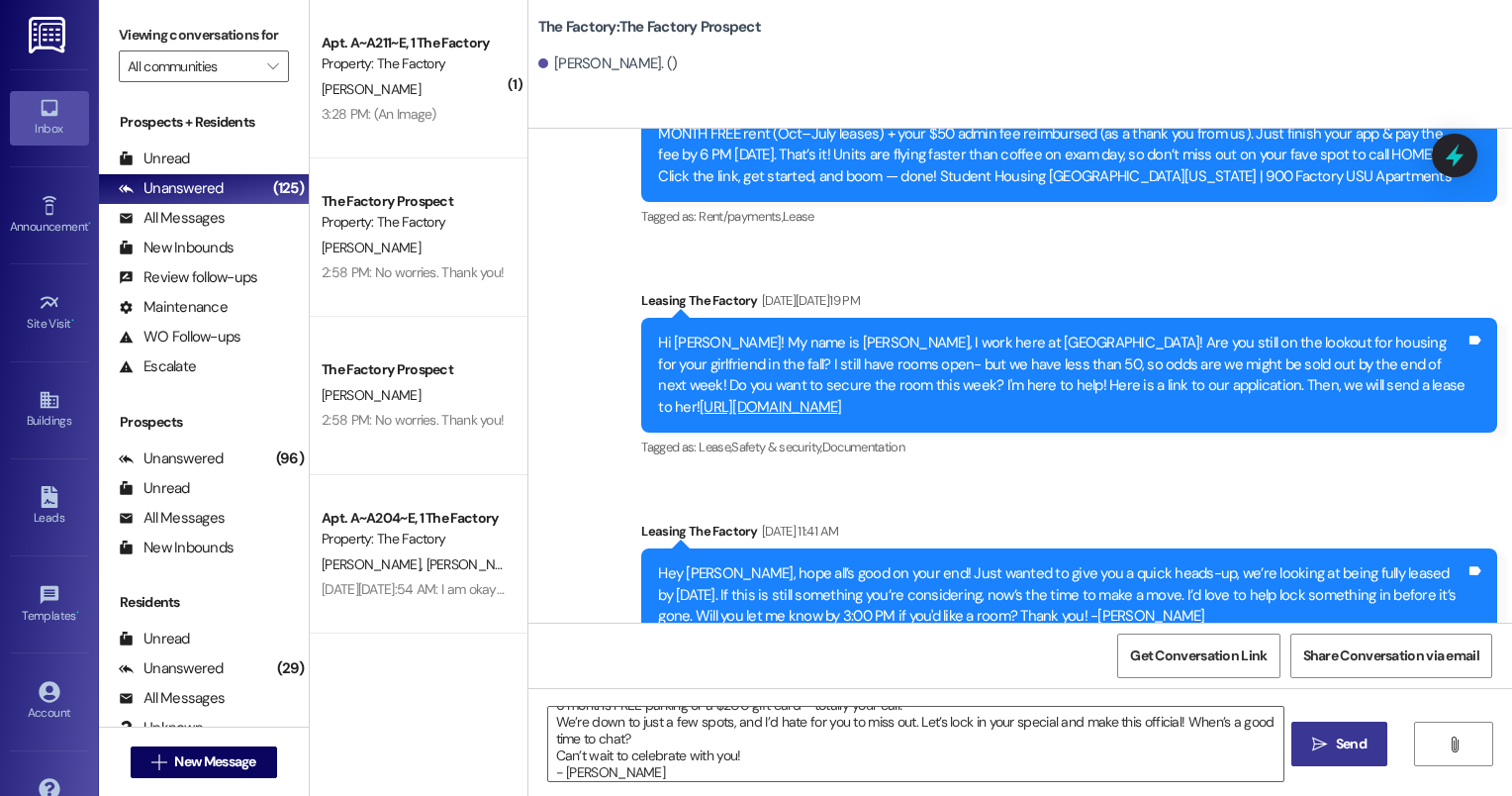 click on "Send" at bounding box center [1351, 744] 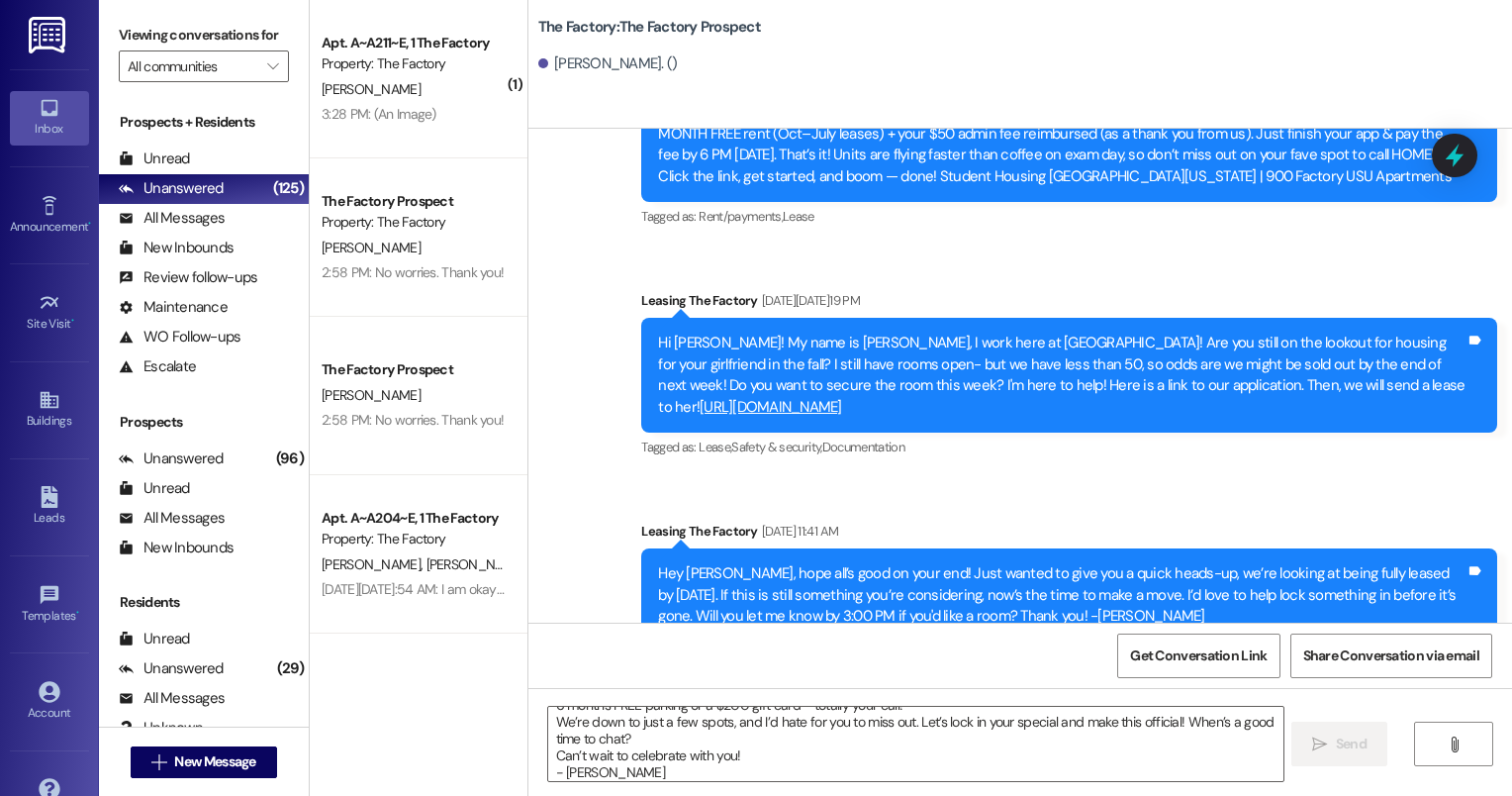 scroll, scrollTop: 4482, scrollLeft: 0, axis: vertical 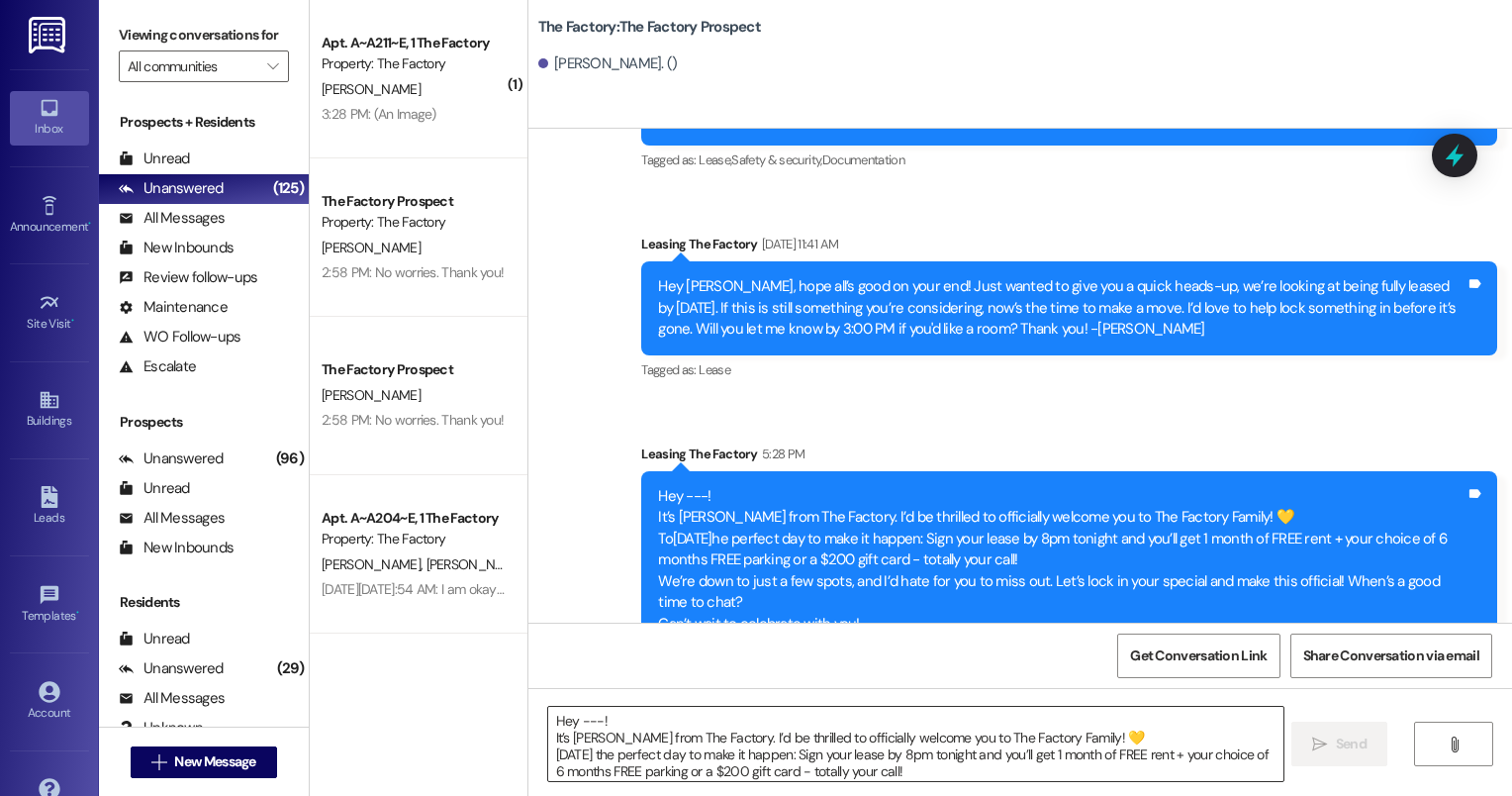 click on "Hey ---!
It’s [PERSON_NAME] from The Factory. I’d be thrilled to officially welcome you to The Factory Family! 💛
[DATE] the perfect day to make it happen: Sign your lease by 8pm tonight and you’ll get 1 month of FREE rent + your choice of 6 months FREE parking or a $200 gift card - totally your call!
We’re down to just a few spots, and I’d hate for you to miss out. Let’s lock in your special and make this official! When’s a good time to chat?
Can’t wait to celebrate with you!
- [PERSON_NAME]" at bounding box center (916, 744) 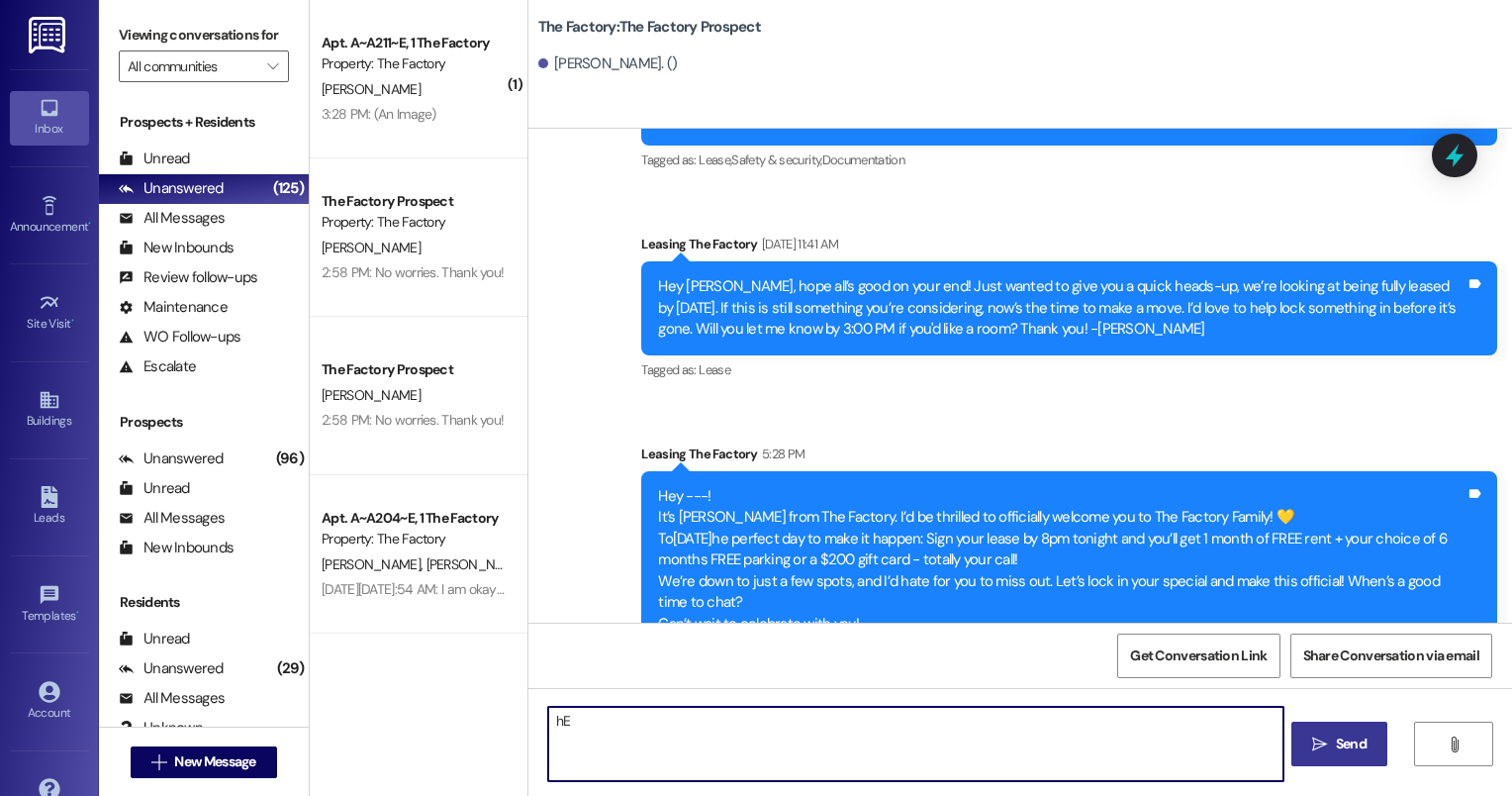 type on "h" 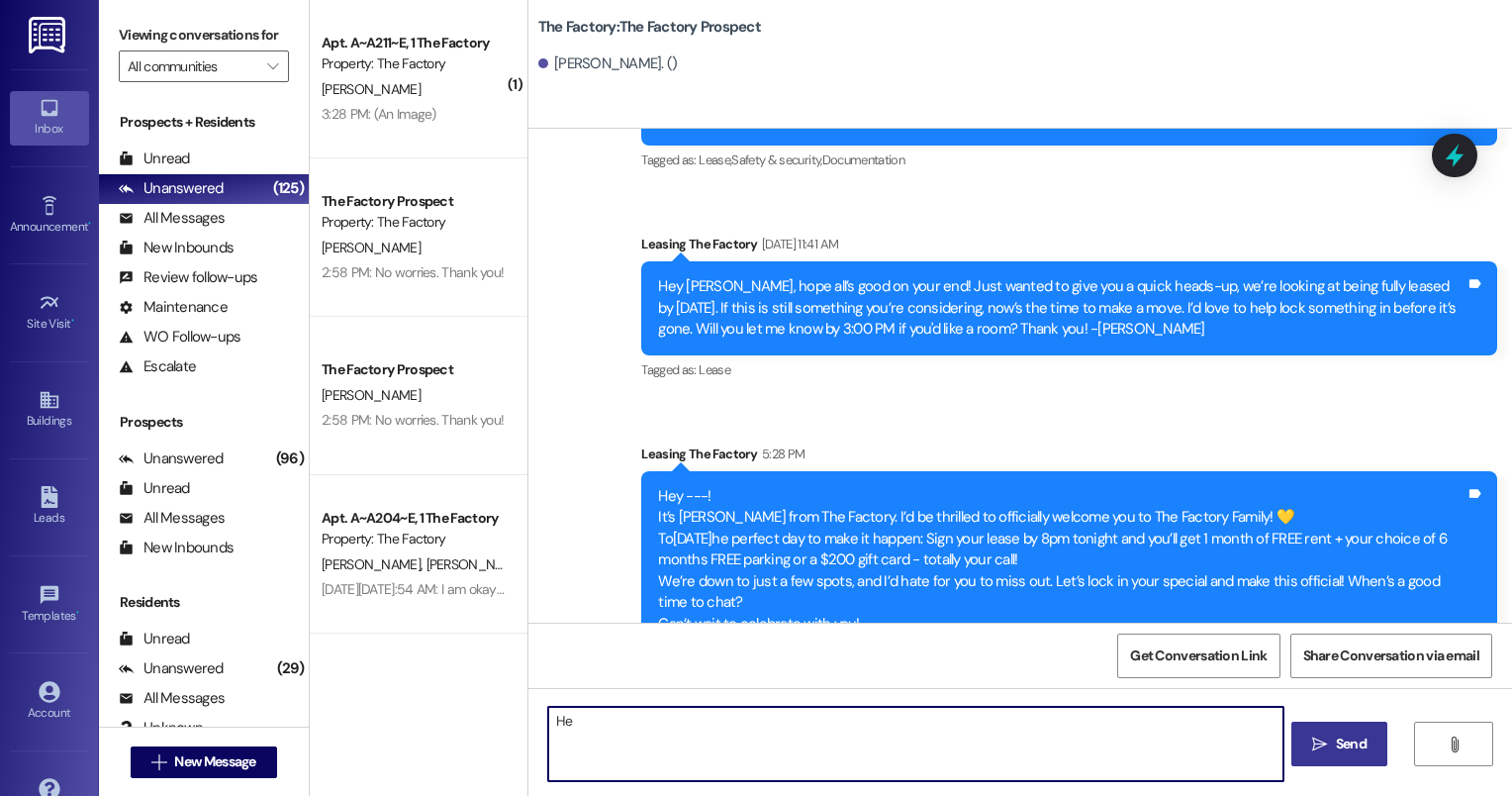 type on "H" 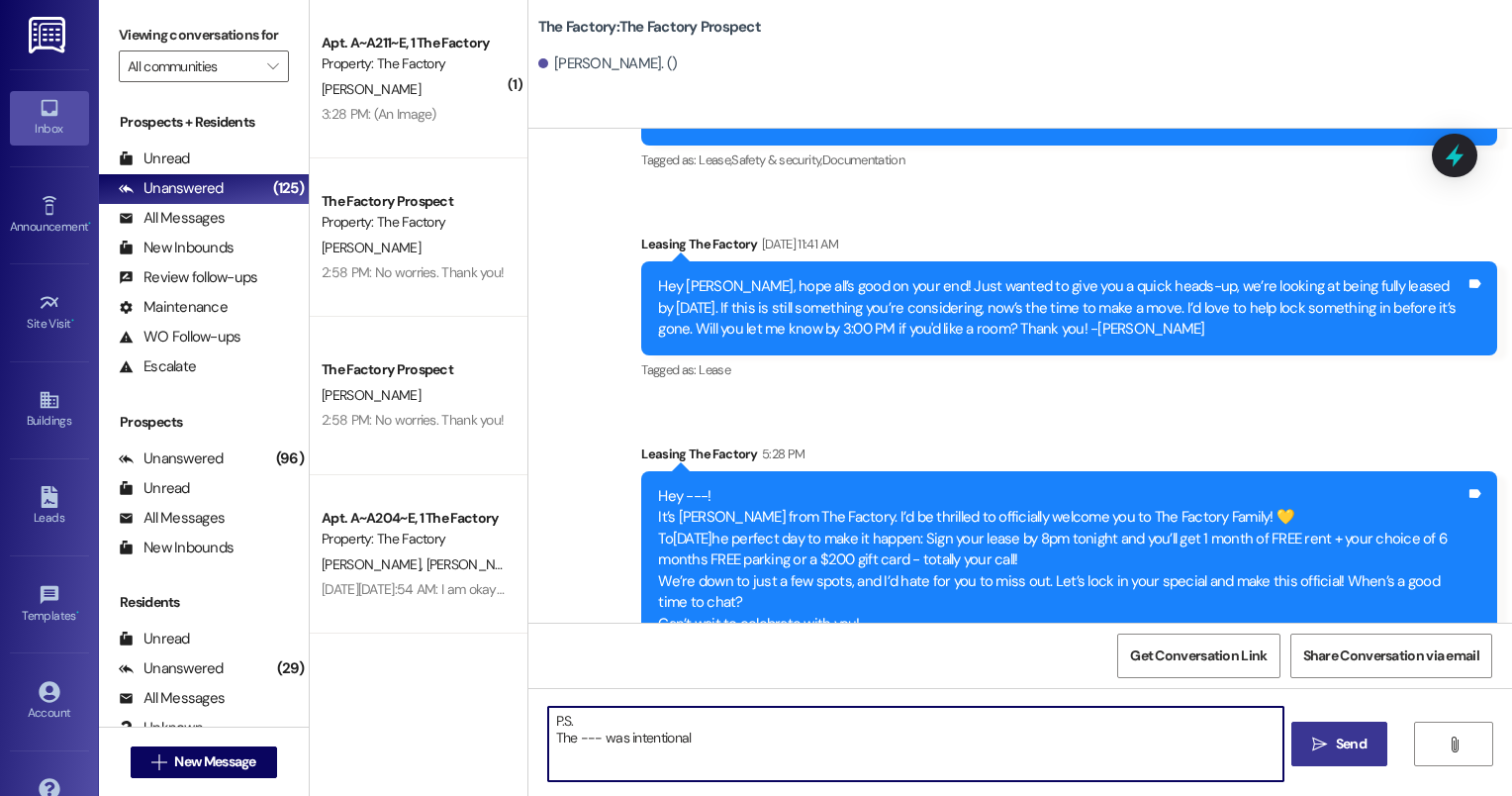 click on "P.S.
The --- was intentional" at bounding box center (916, 744) 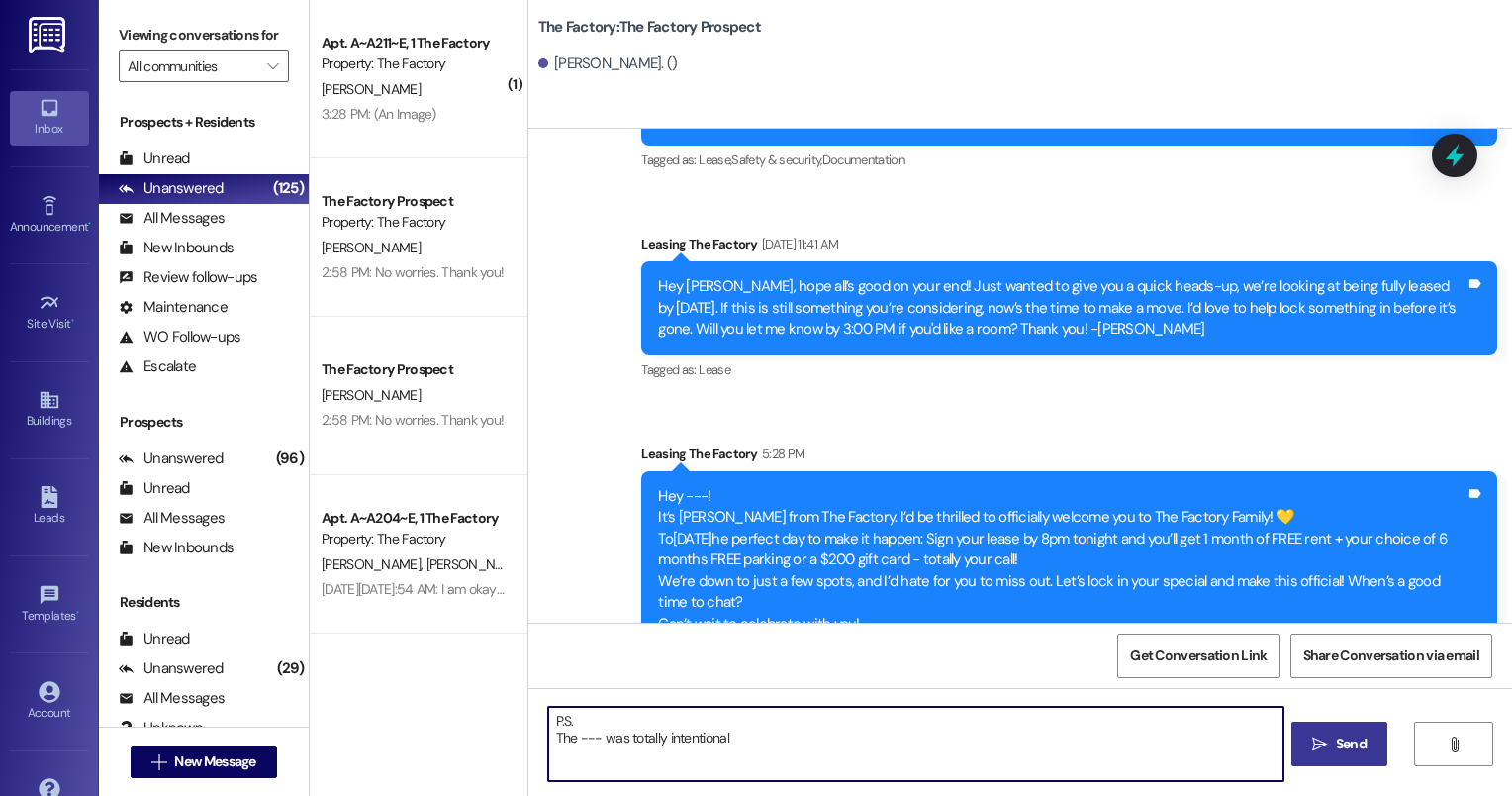 click on "P.S.
The --- was totally intentional" at bounding box center [916, 744] 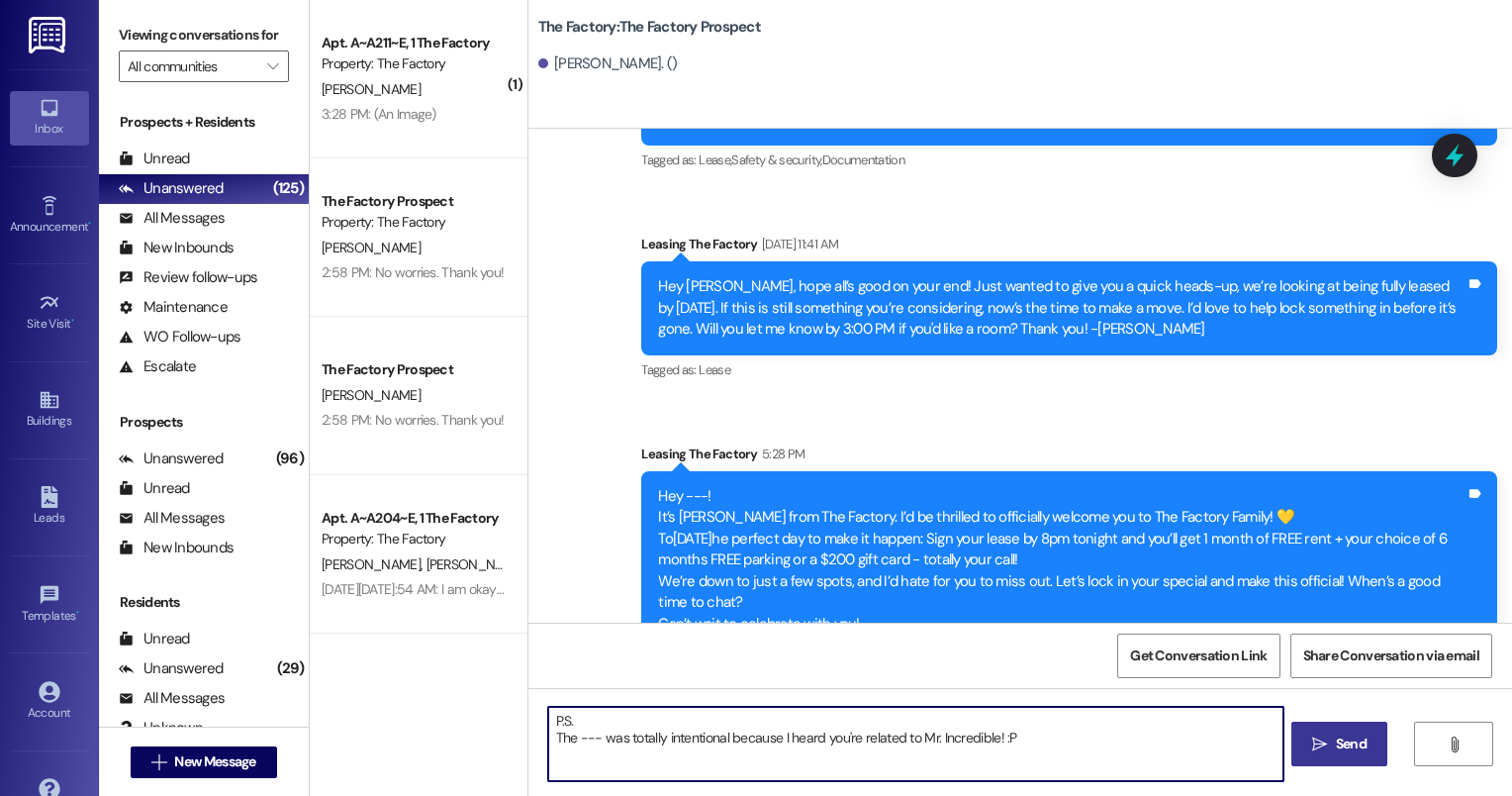 type on "P.S.
The --- was totally intentional because I heard you're related to Mr. Incredible! :P" 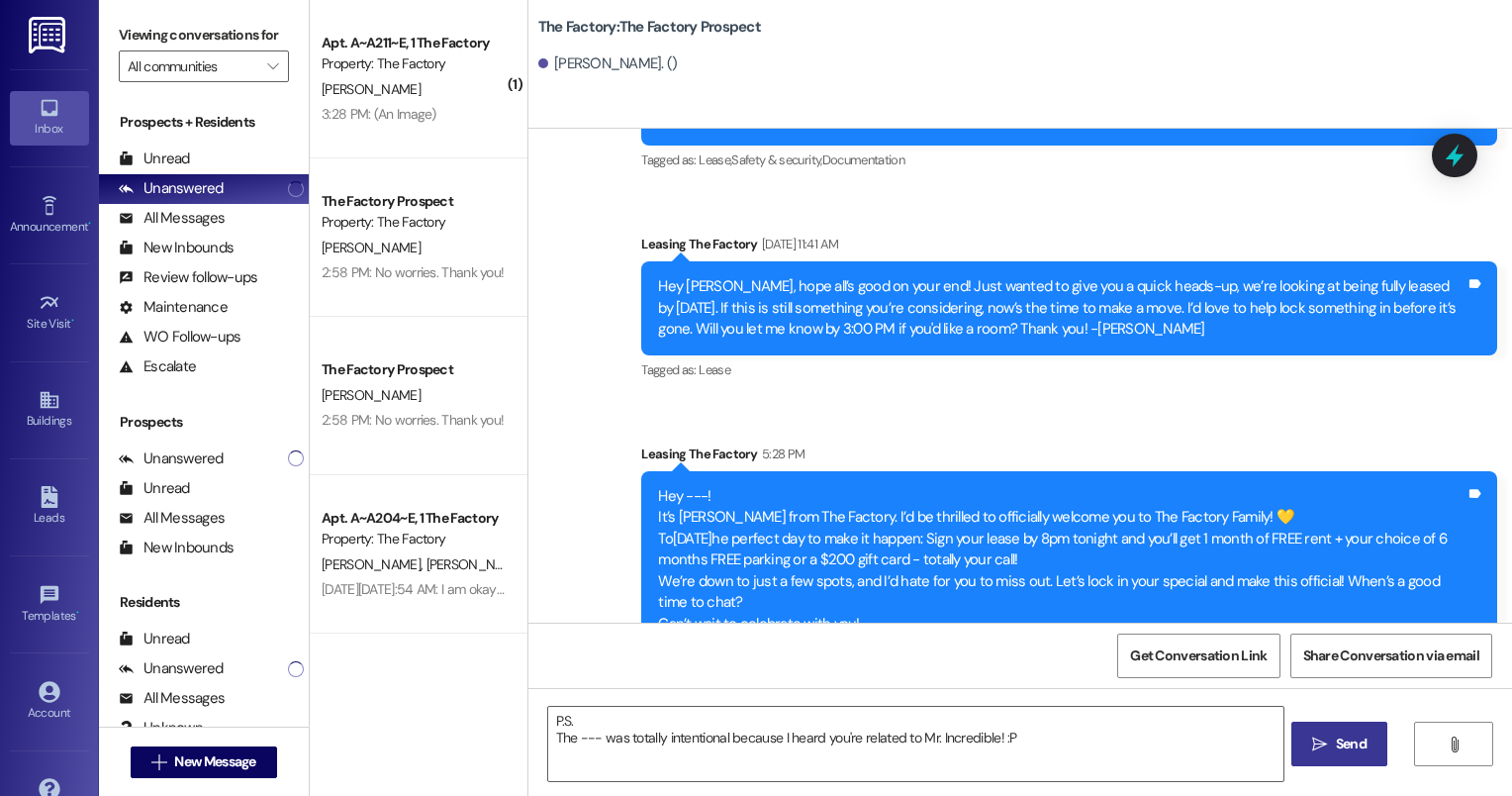 click on " Send" at bounding box center (1339, 744) 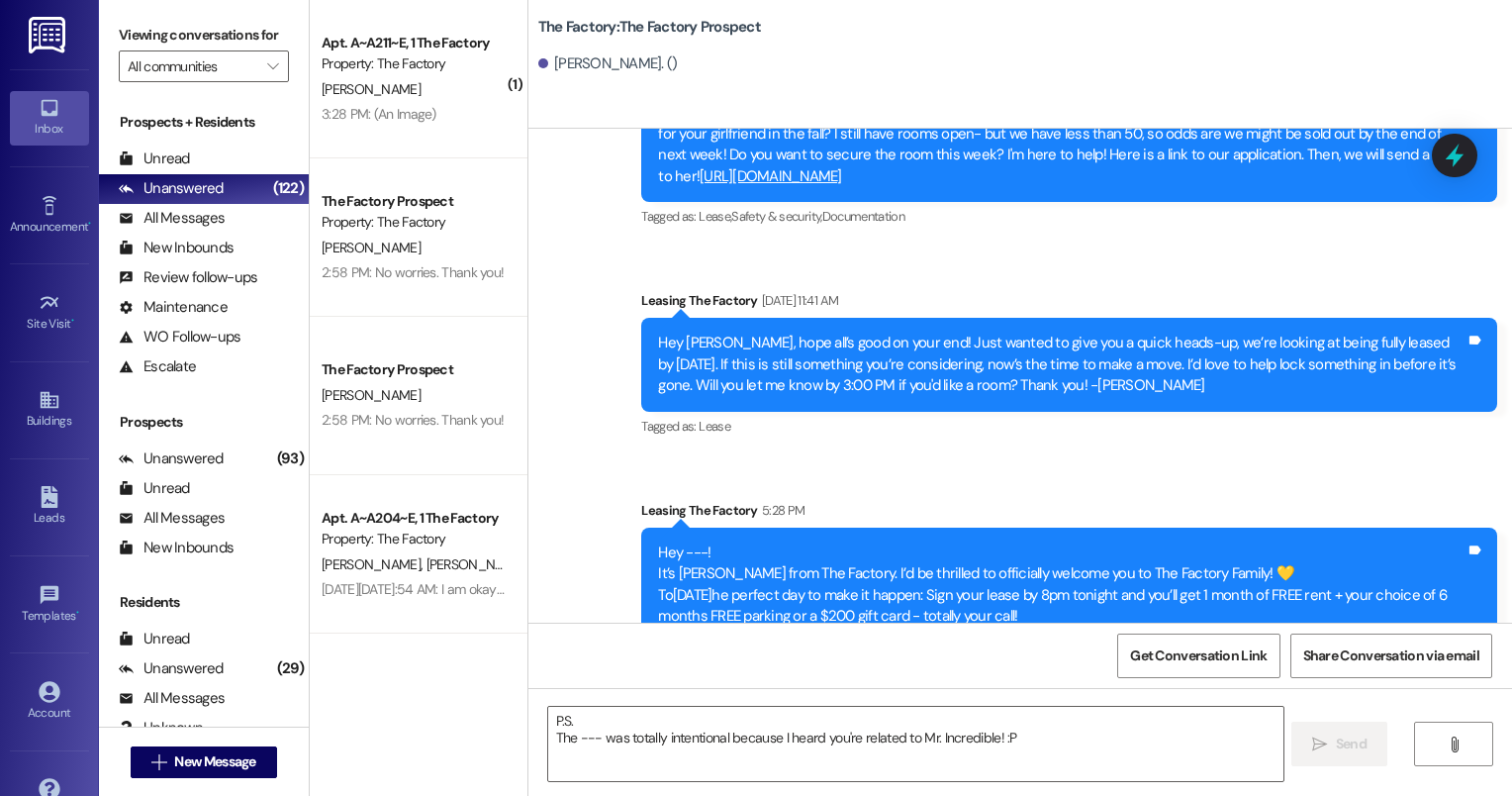 scroll, scrollTop: 5061, scrollLeft: 0, axis: vertical 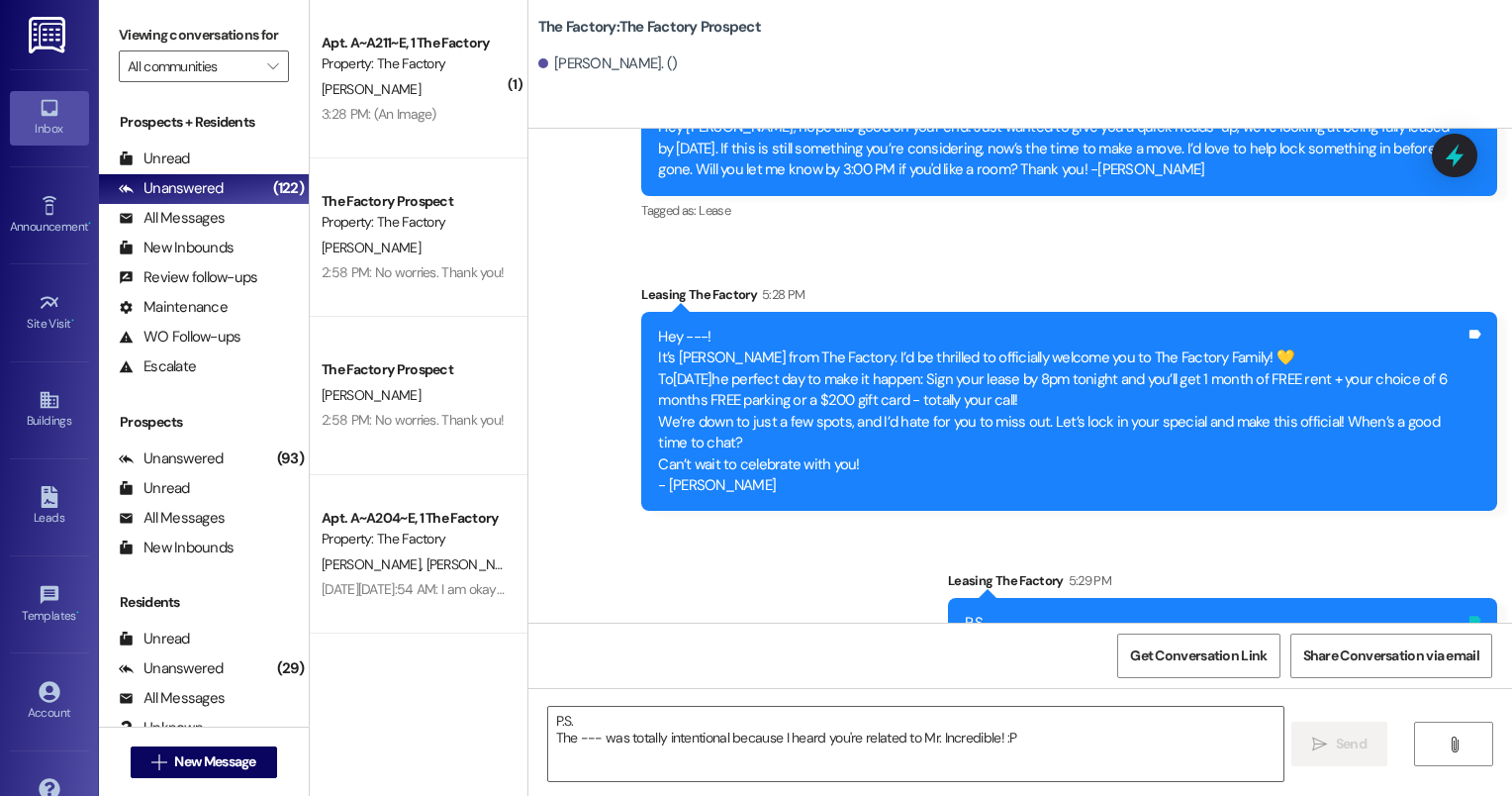 click on "Tags and notes" at bounding box center (1474, 634) 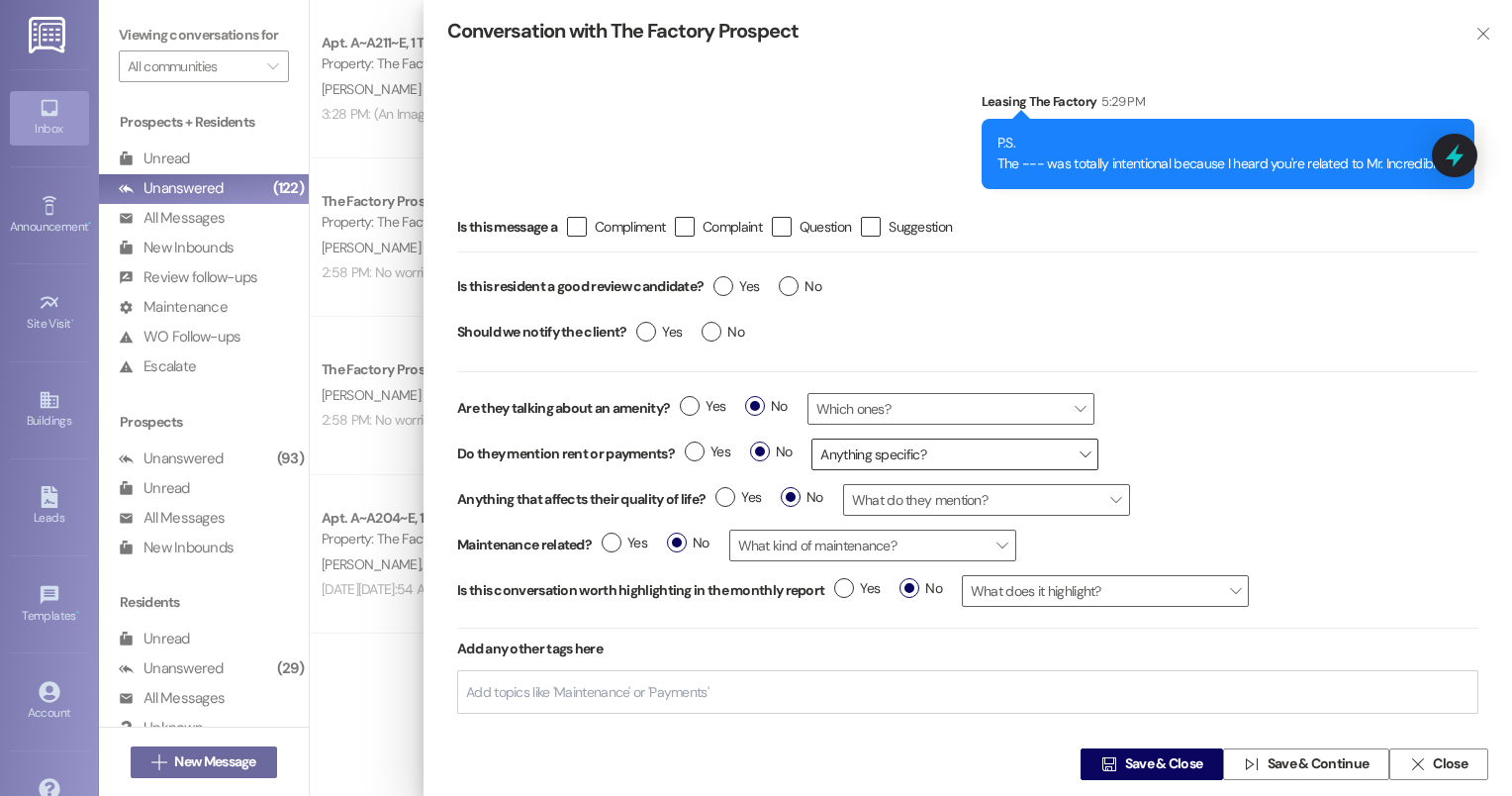 drag, startPoint x: 1326, startPoint y: 560, endPoint x: 954, endPoint y: 467, distance: 383.44882 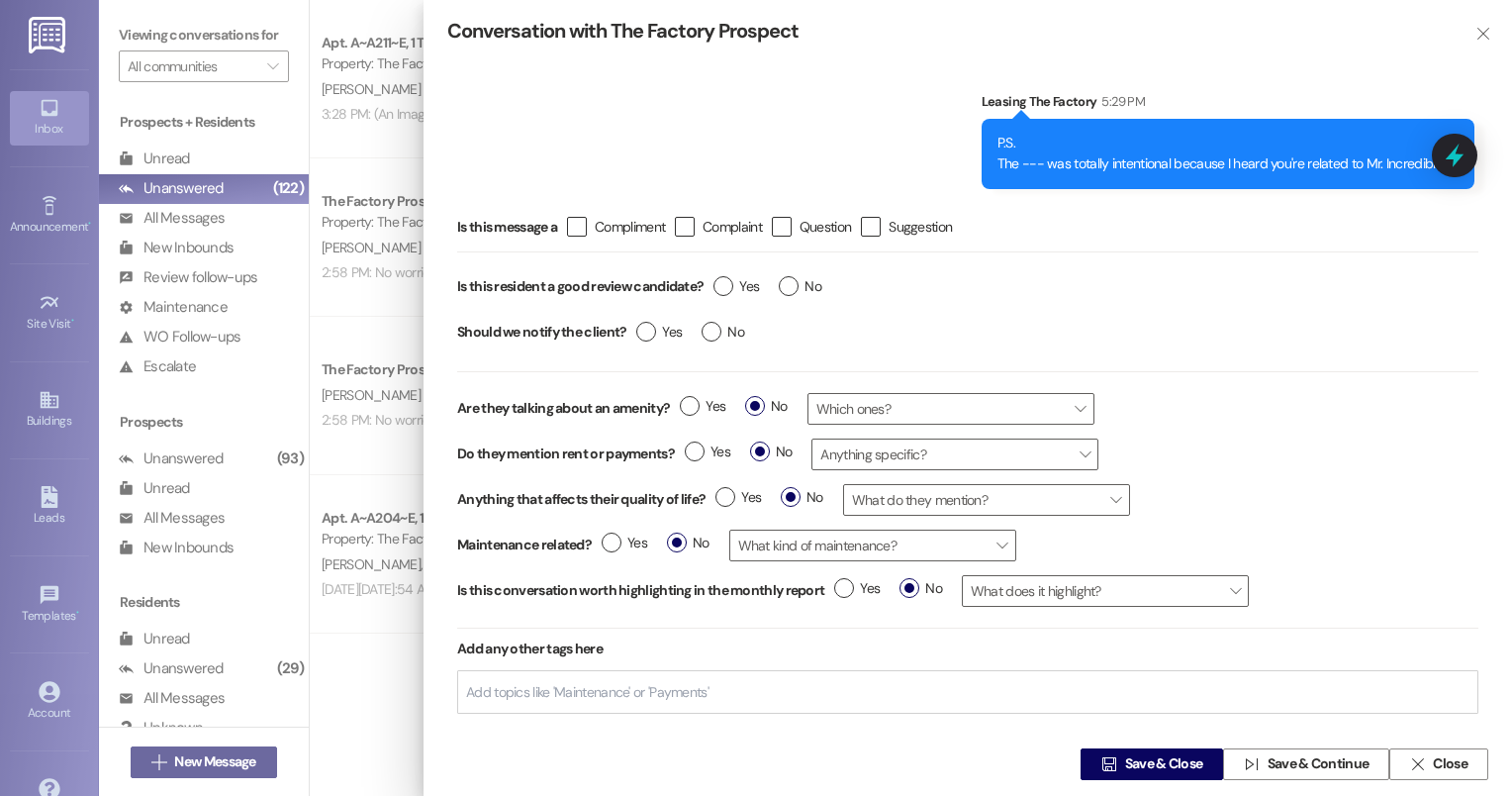 click on "Sent via SMS Leasing The Factory 5:29 PM P.S.
The --- was totally intentional because I heard you're related to Mr. Incredible! :P" at bounding box center [968, 126] 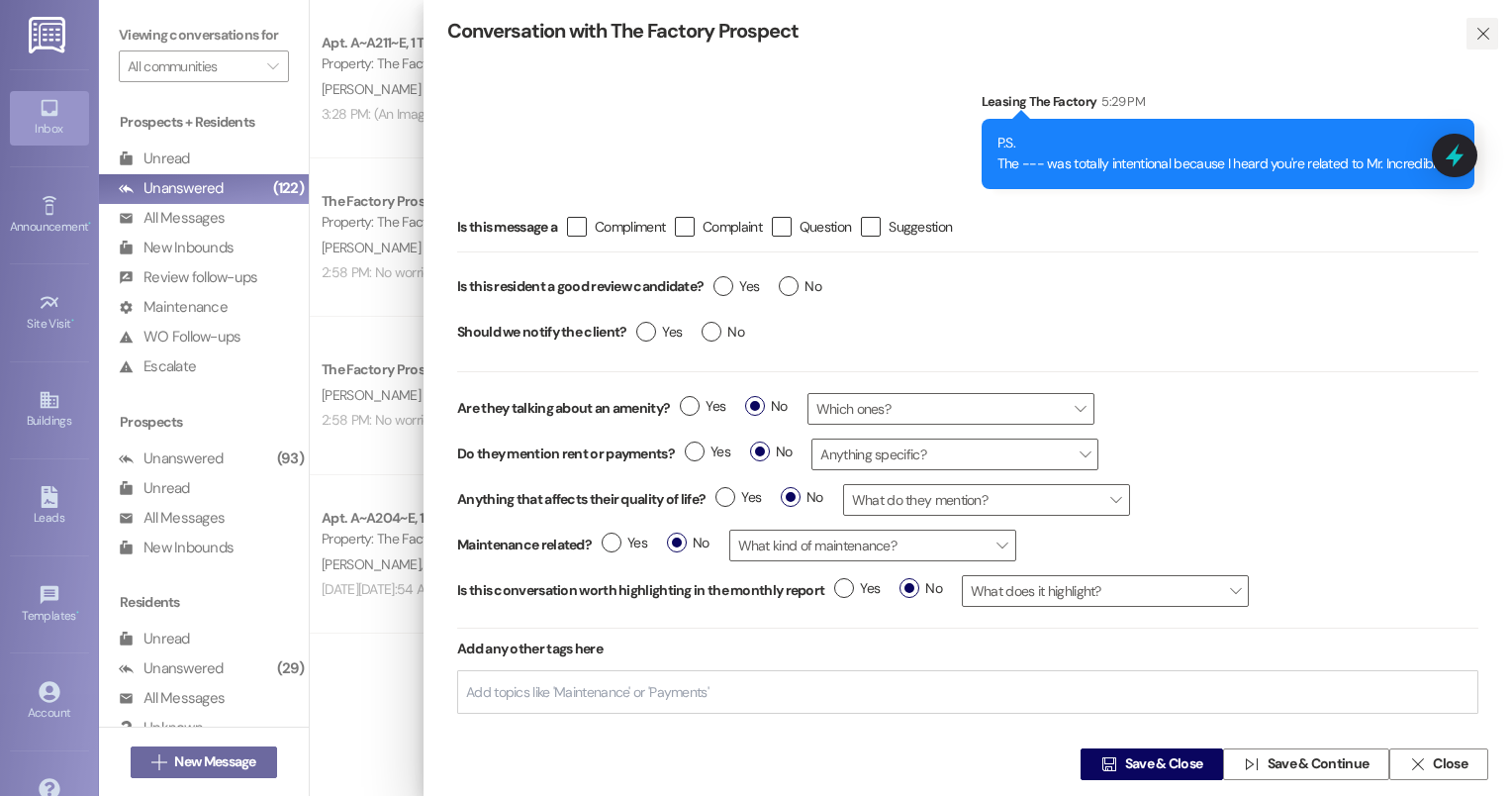 click on "" at bounding box center (1482, 34) 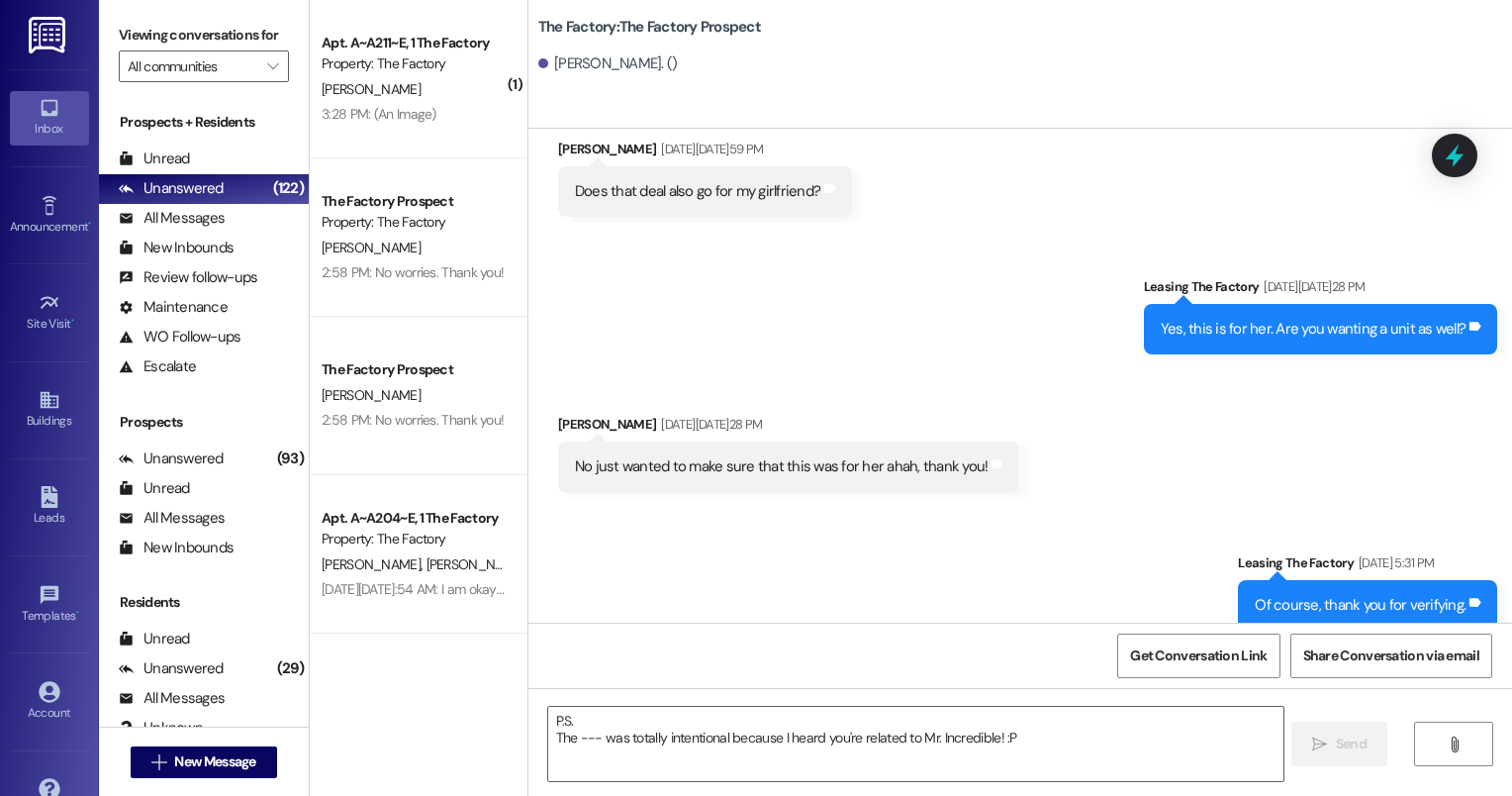 scroll, scrollTop: 3206, scrollLeft: 0, axis: vertical 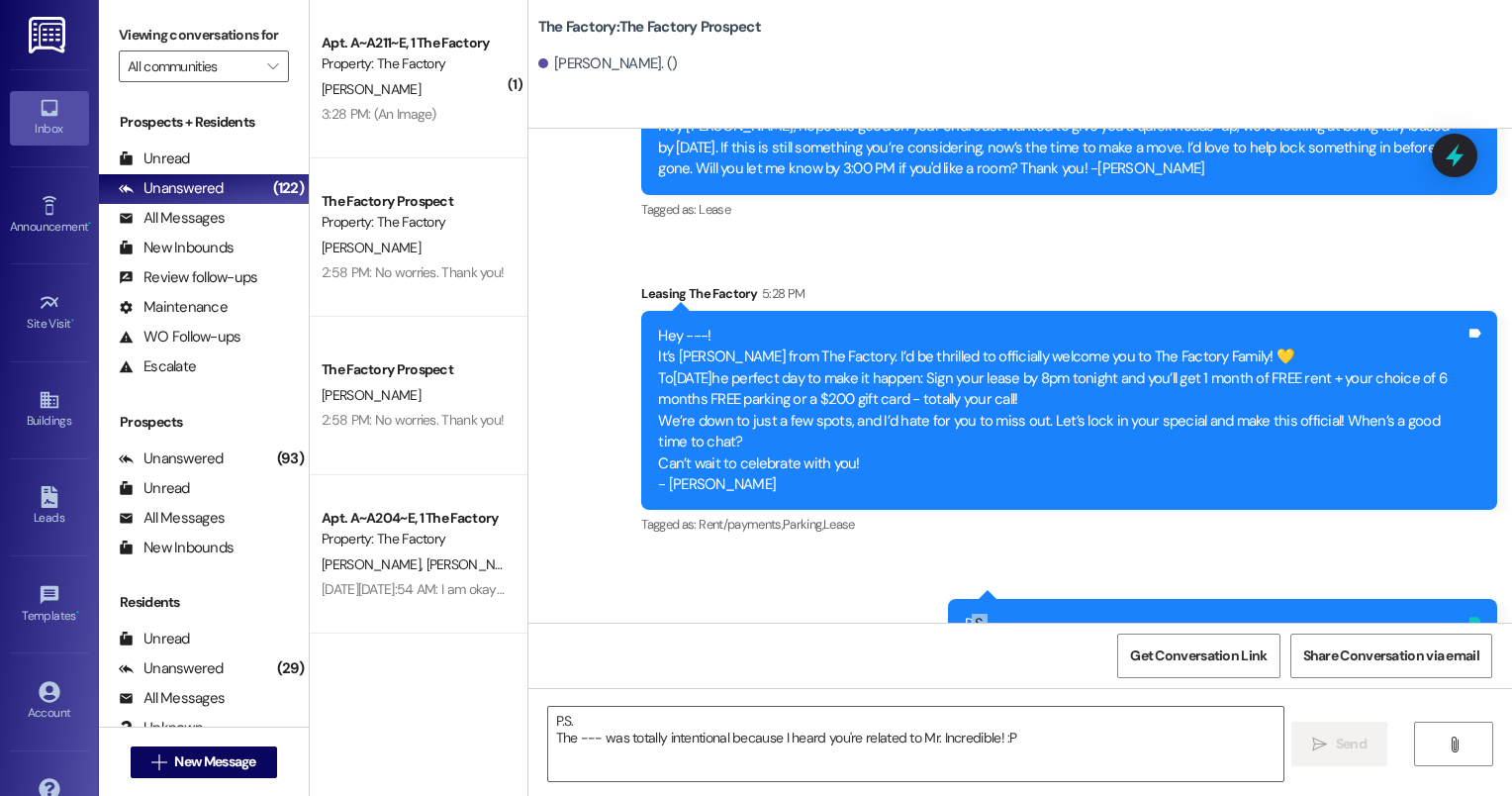 drag, startPoint x: 973, startPoint y: 553, endPoint x: 1460, endPoint y: 586, distance: 488.11679 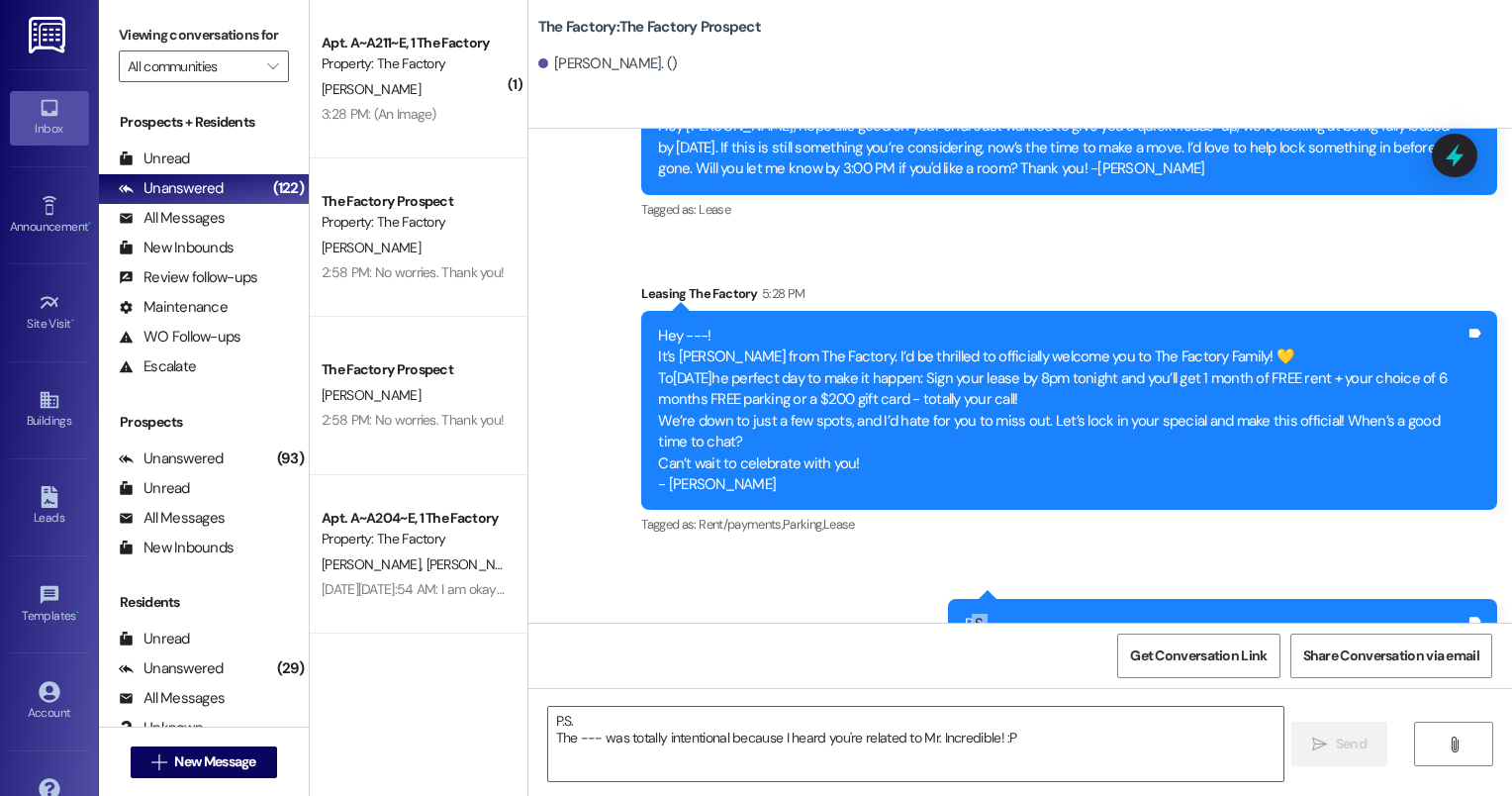 click on "P.S.
The --- was totally intentional because I heard you're related to Mr. Incredible! :P" at bounding box center [1215, 635] 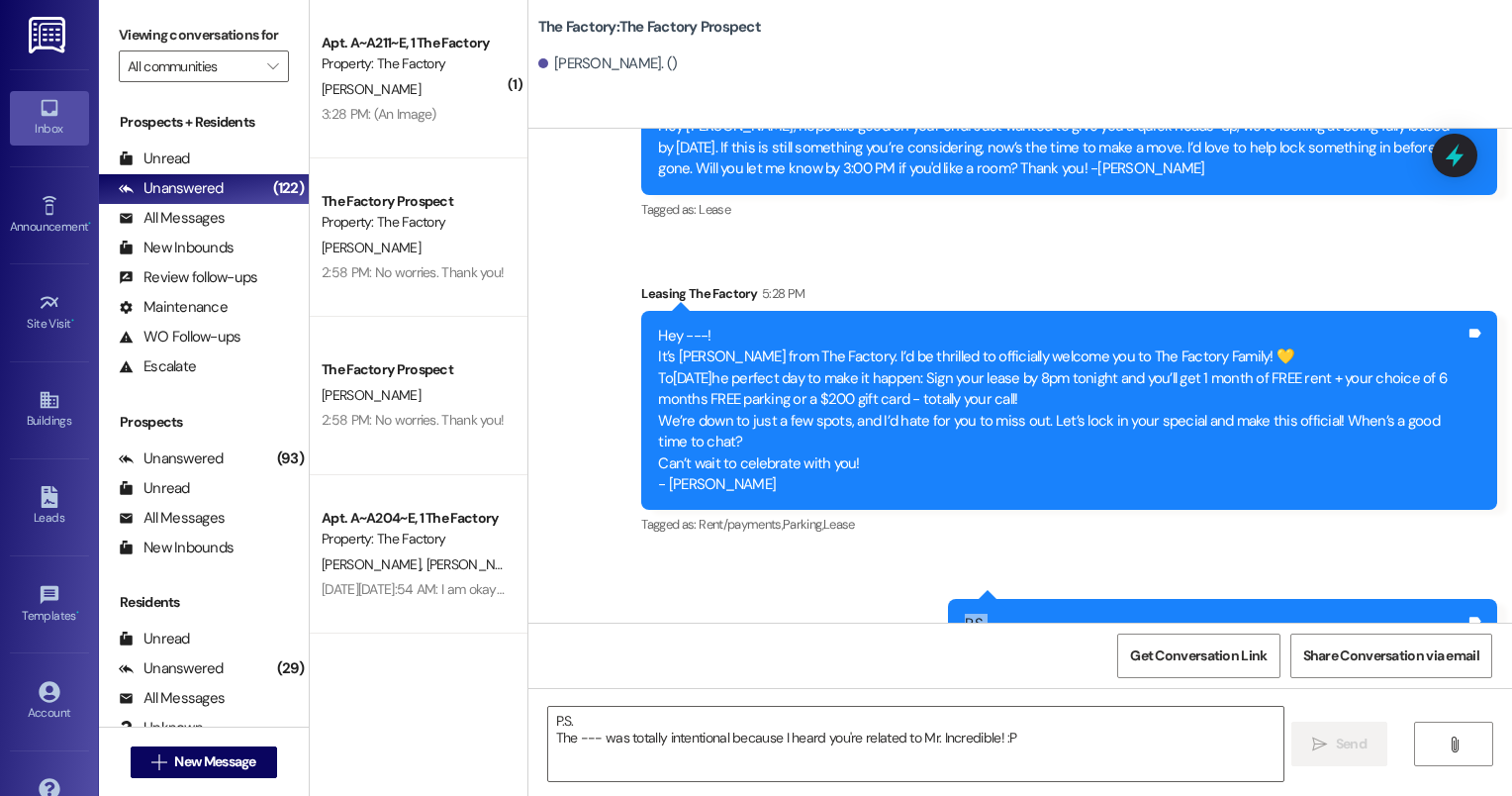 drag, startPoint x: 969, startPoint y: 558, endPoint x: 1478, endPoint y: 592, distance: 510.1343 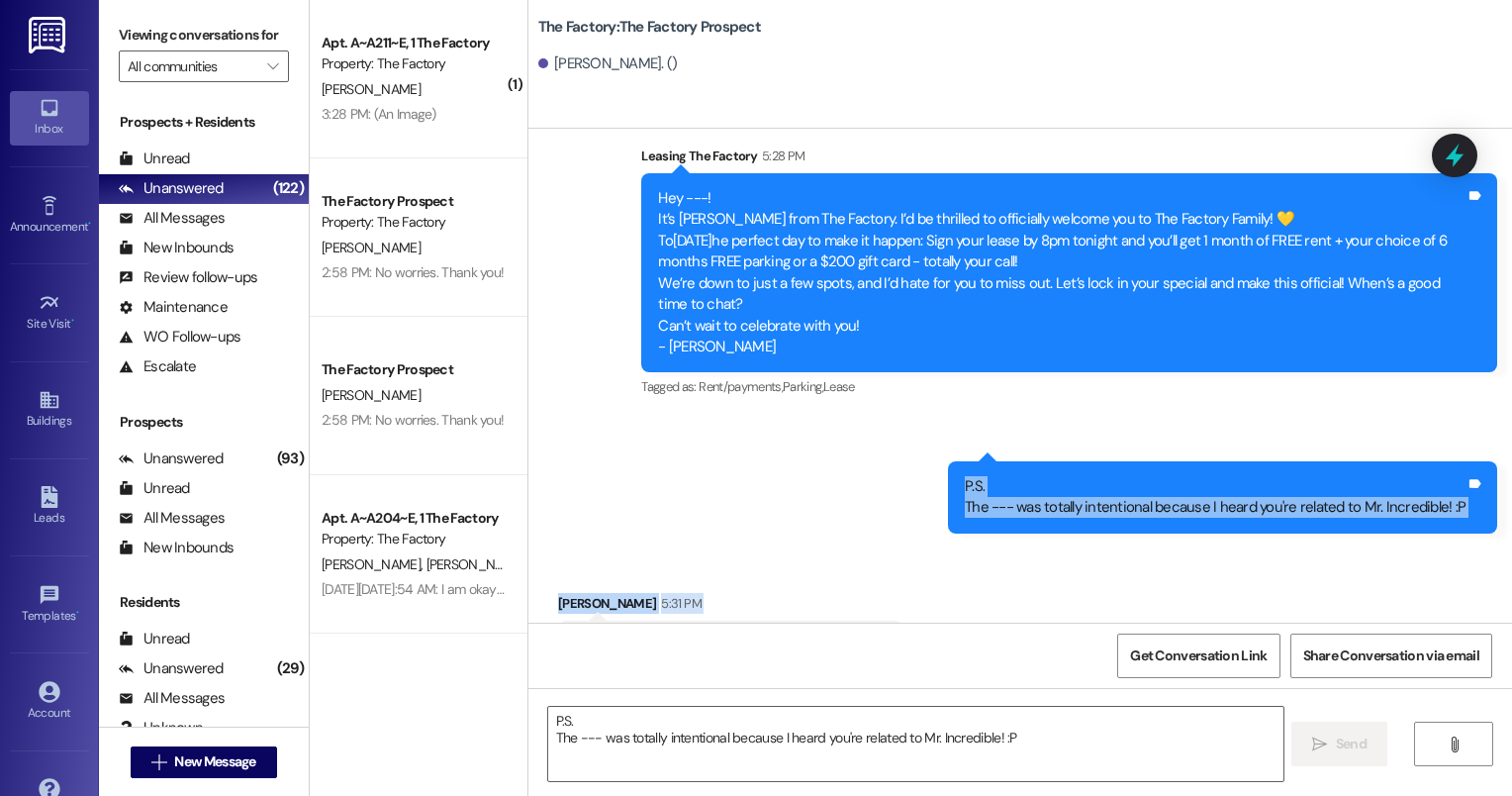 click on "Received via SMS [PERSON_NAME] 5:31 PM [PERSON_NAME] how did u know I was related? Tags and notes" at bounding box center (730, 632) 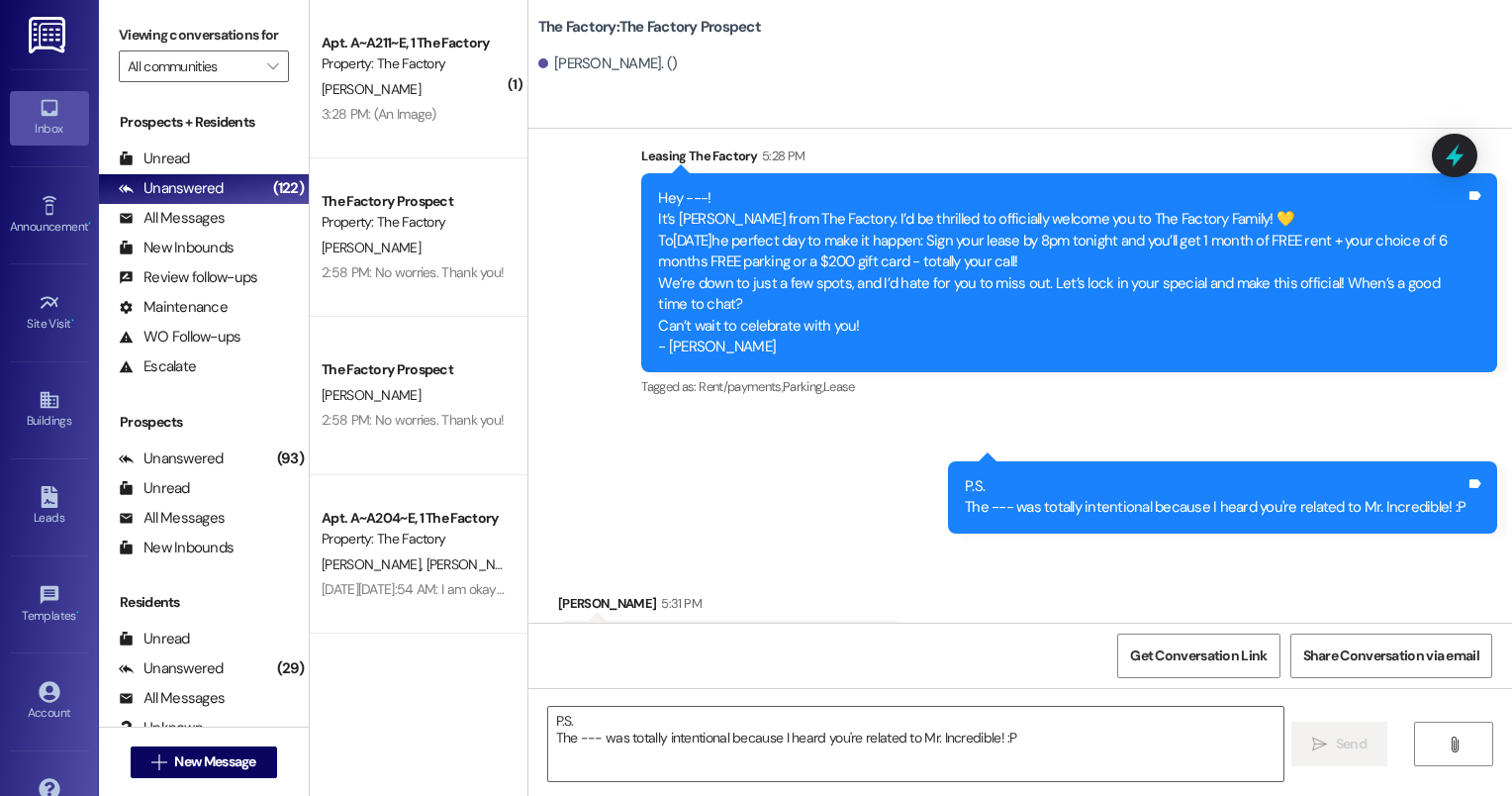 scroll, scrollTop: 5200, scrollLeft: 0, axis: vertical 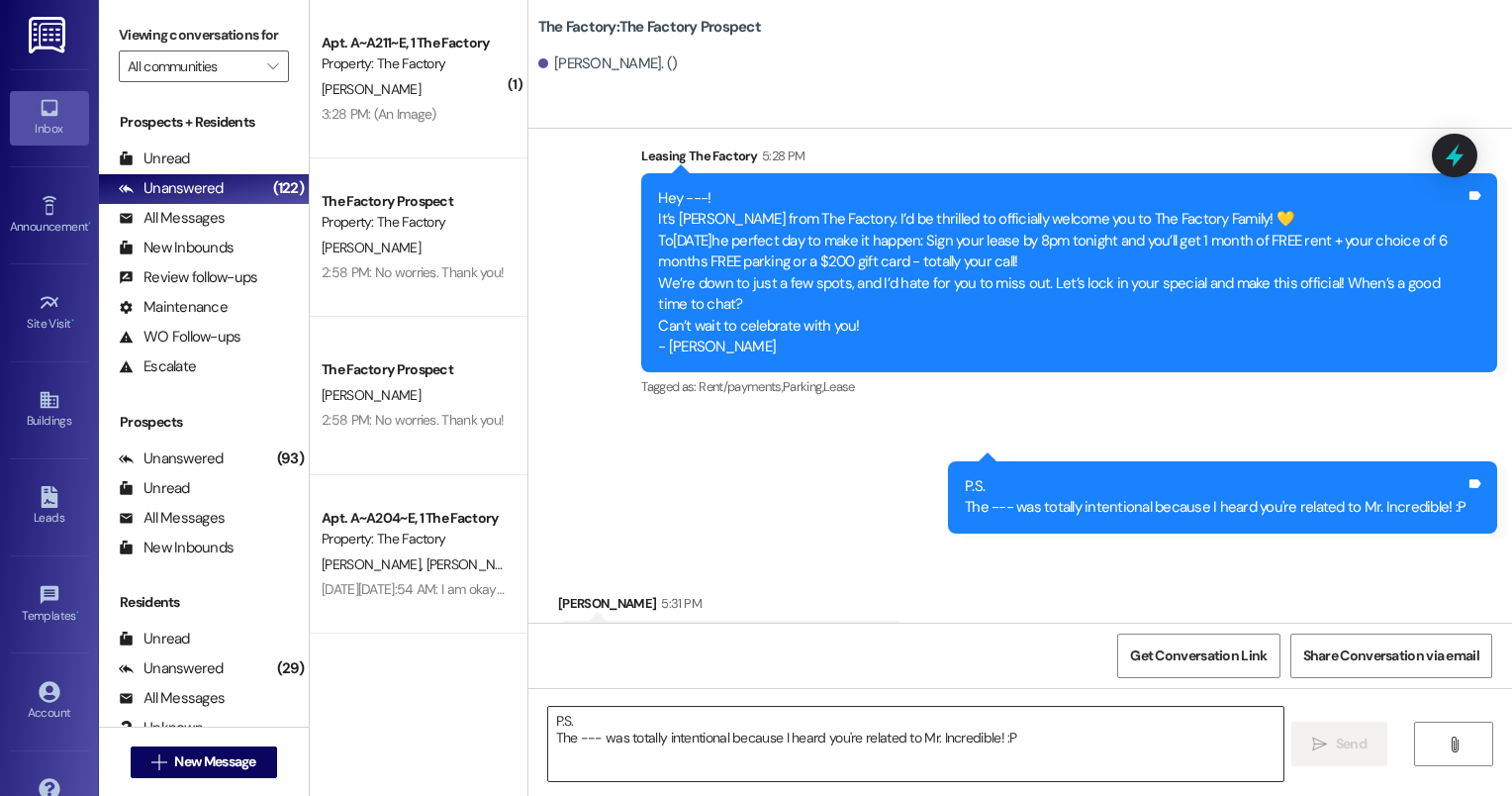click on "P.S.
The --- was totally intentional because I heard you're related to Mr. Incredible! :P" at bounding box center [916, 744] 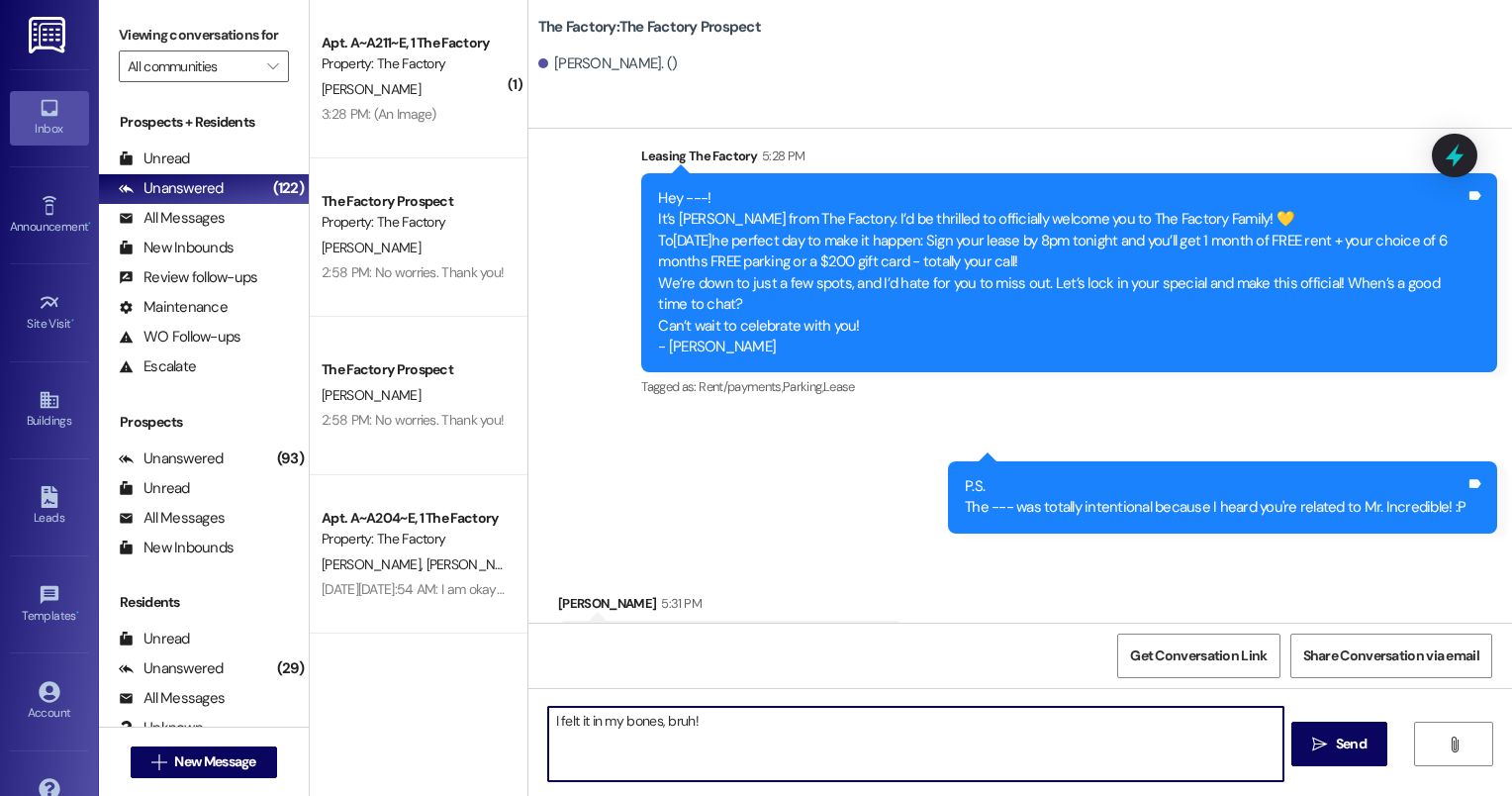 type on "I felt it in my bones, bruh!" 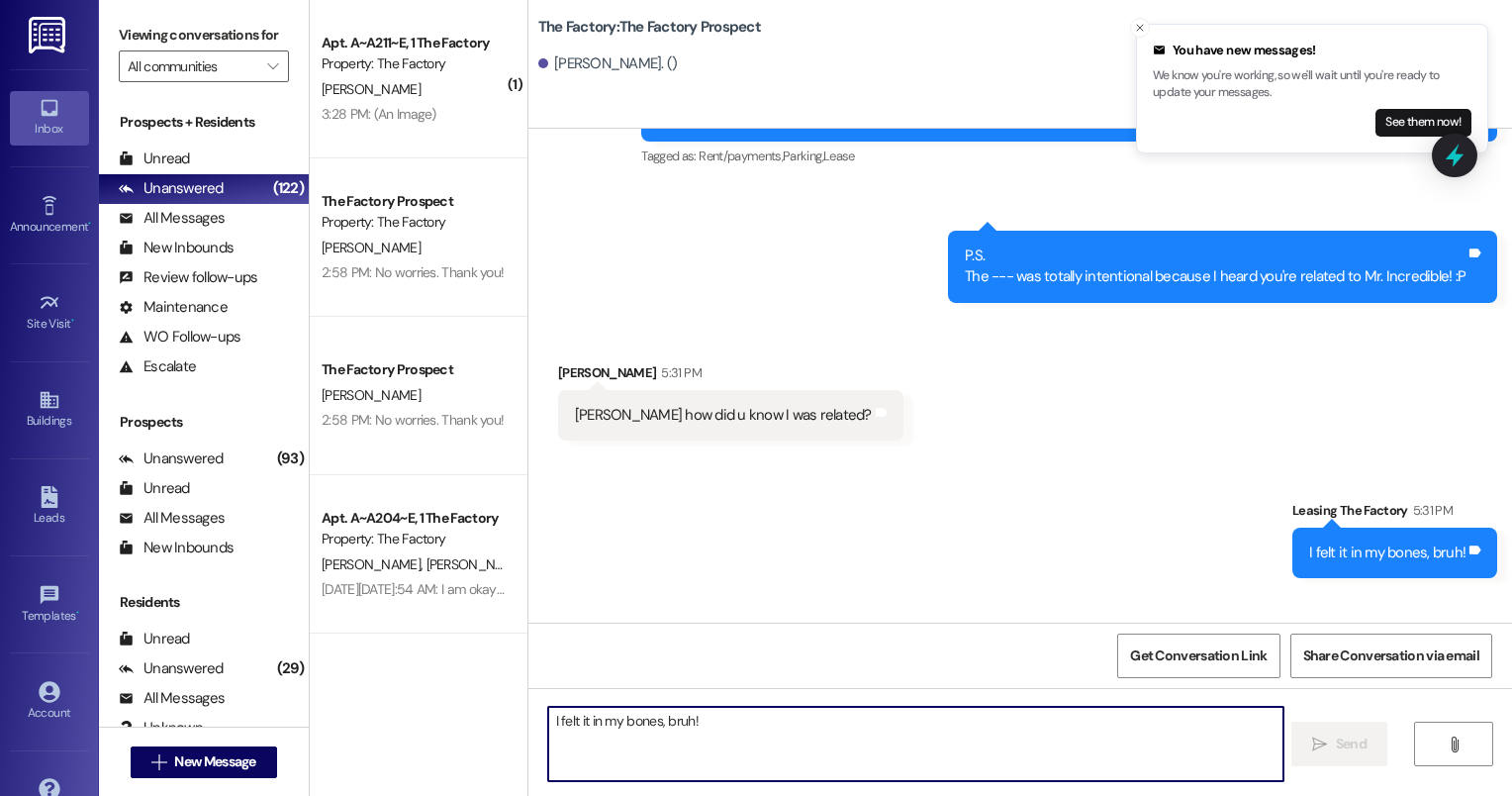 scroll, scrollTop: 5475, scrollLeft: 0, axis: vertical 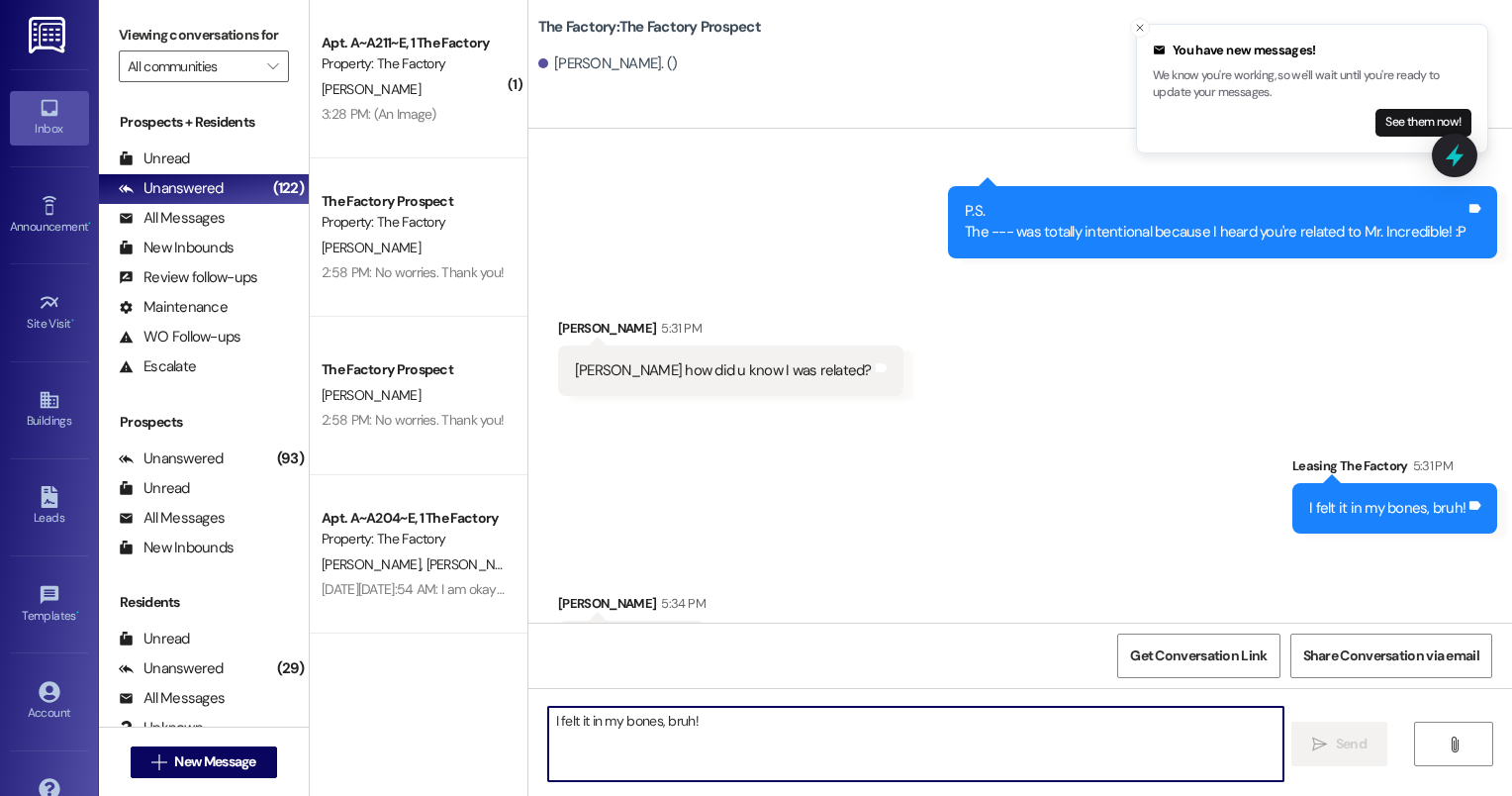 click on "I felt it in my bones, bruh!" at bounding box center (916, 744) 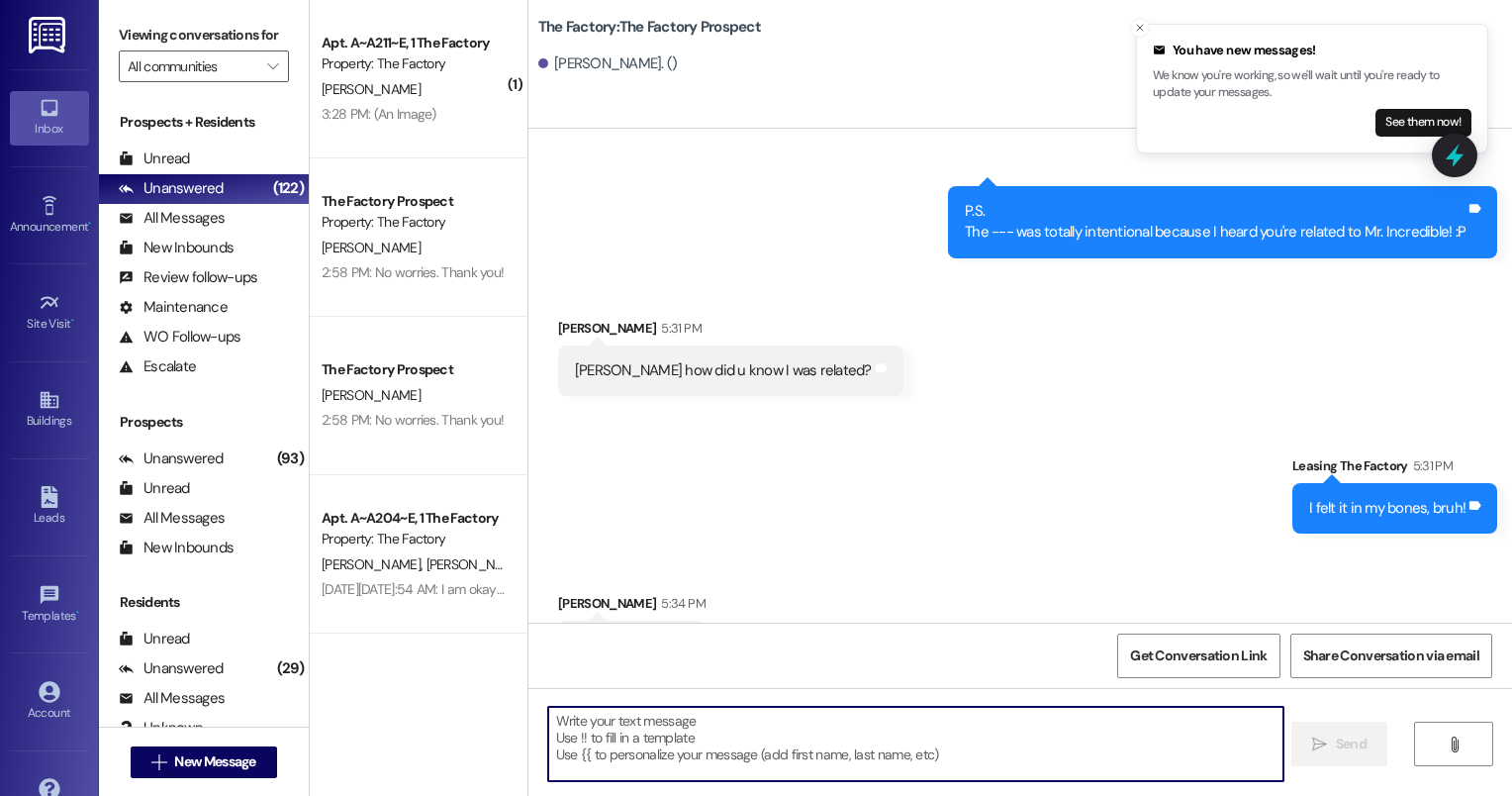 type on "W" 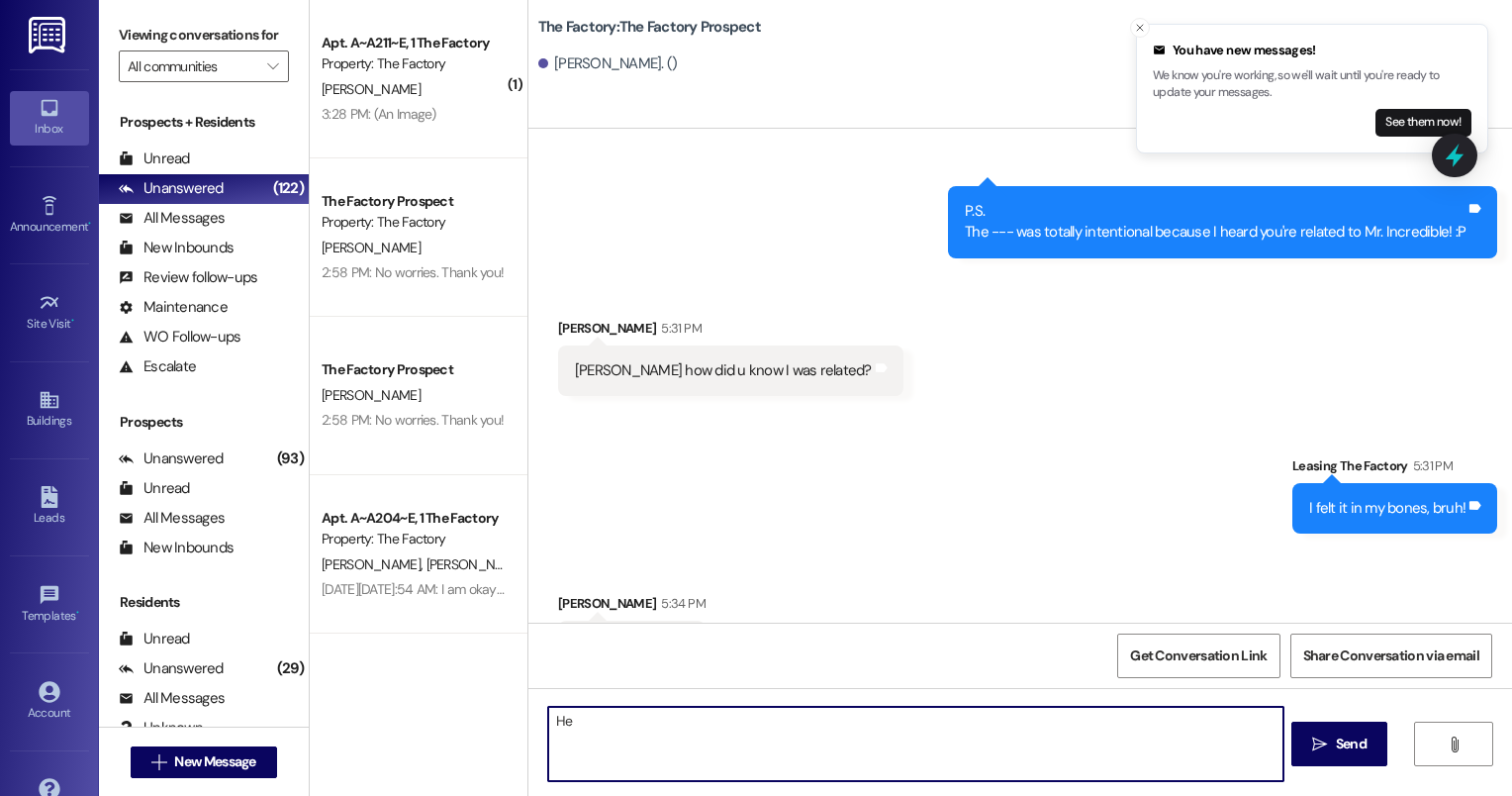 type on "H" 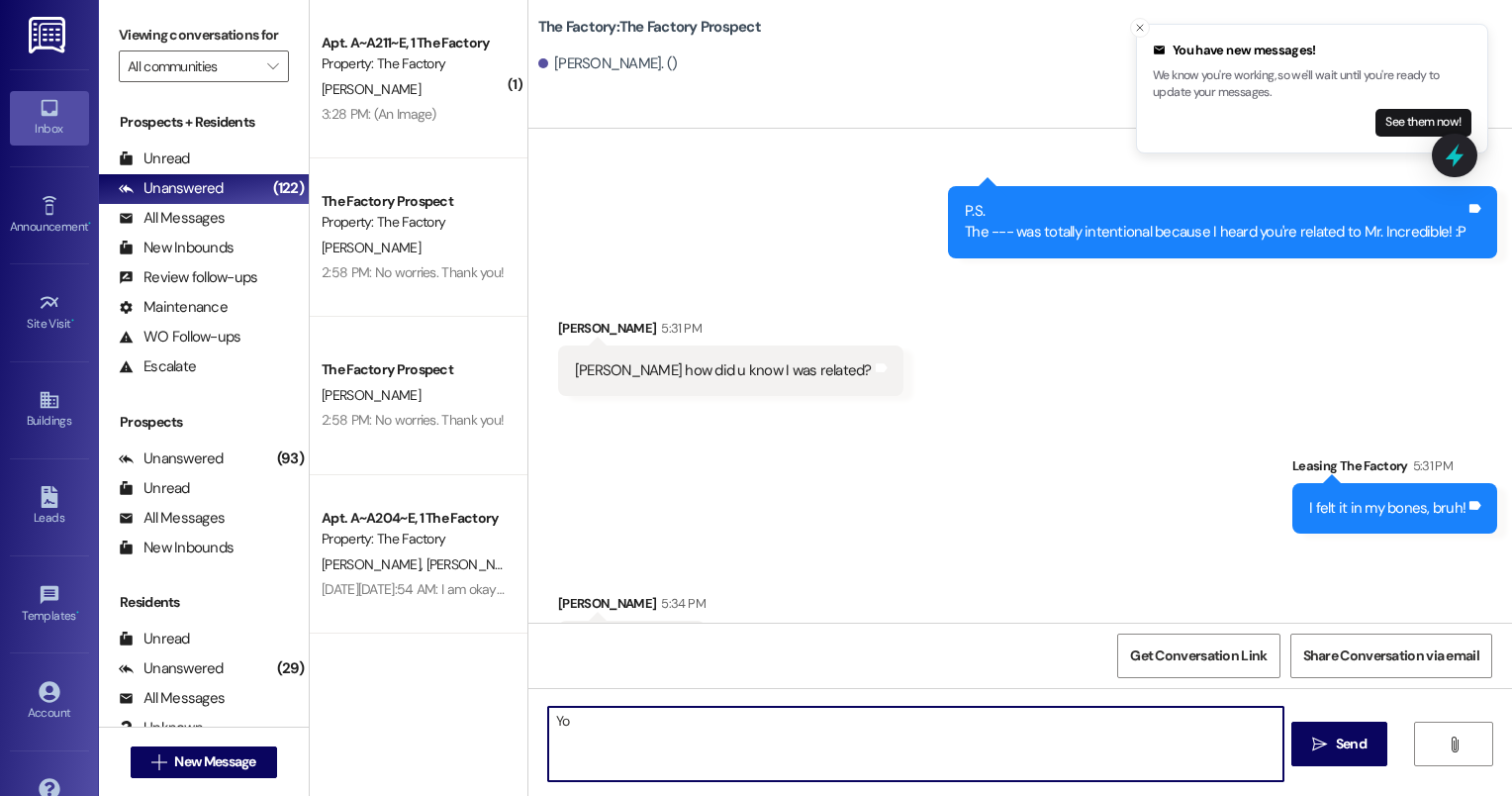 type on "Y" 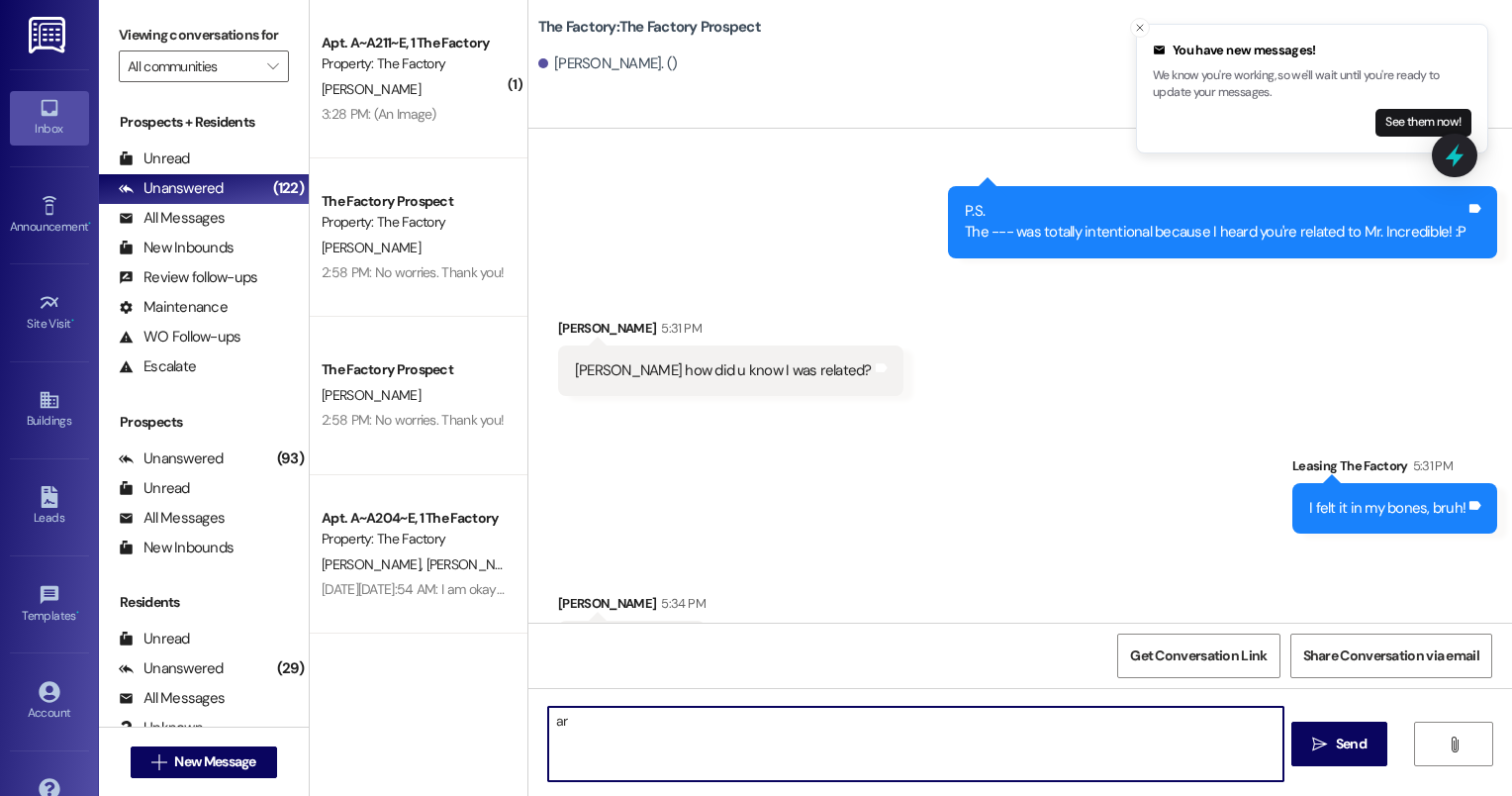 type on "a" 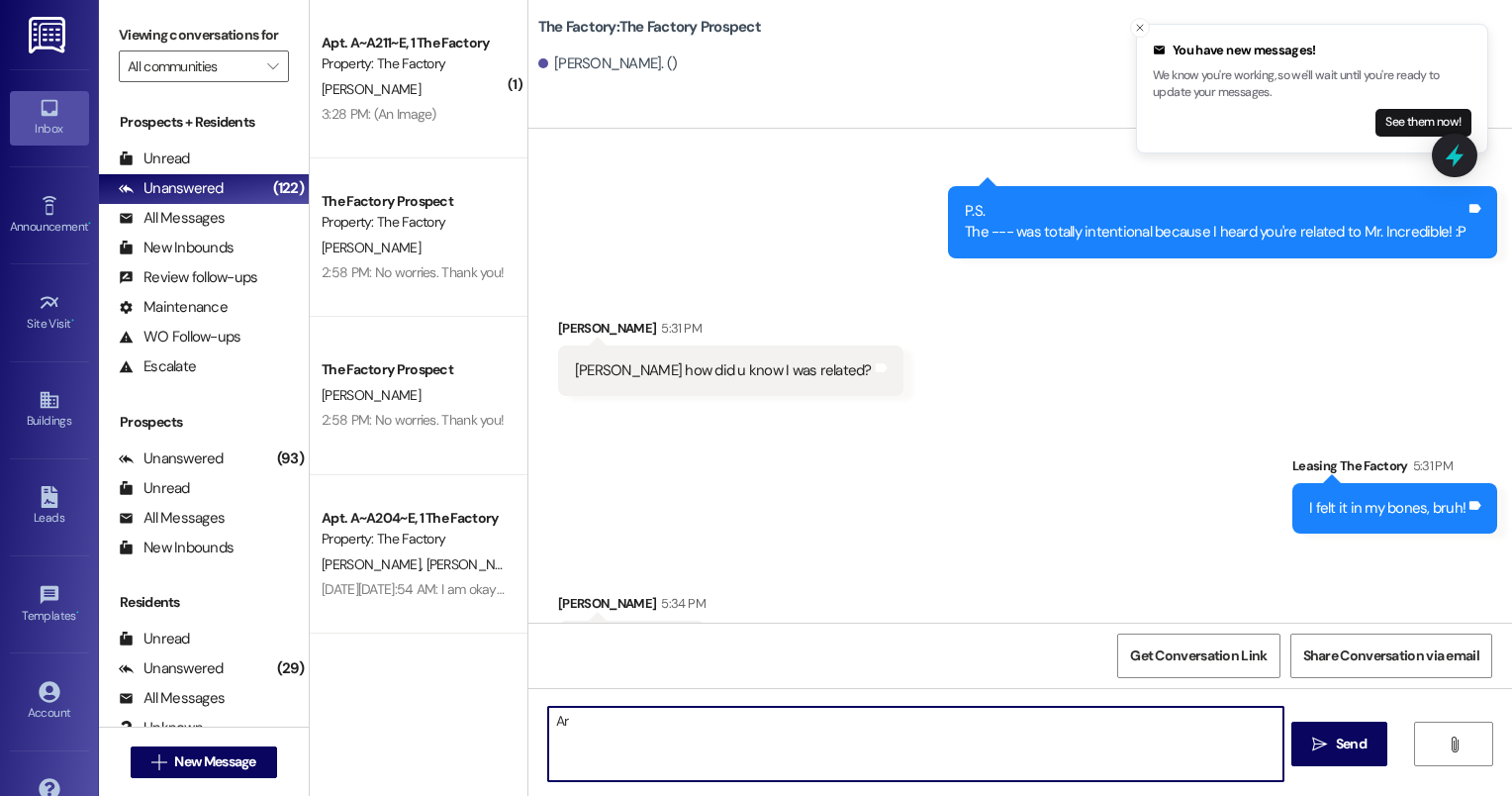 type on "A" 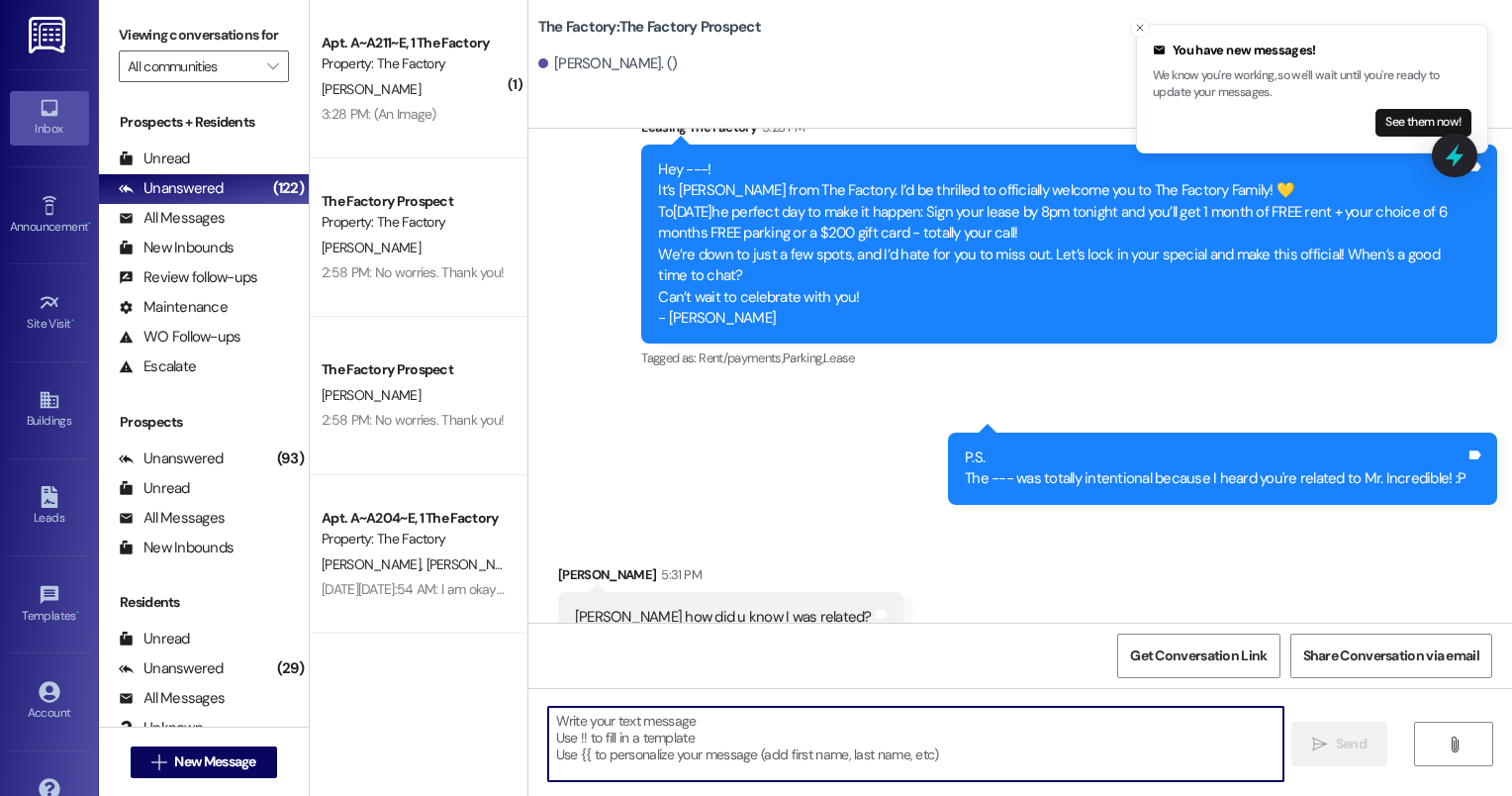 scroll, scrollTop: 5210, scrollLeft: 0, axis: vertical 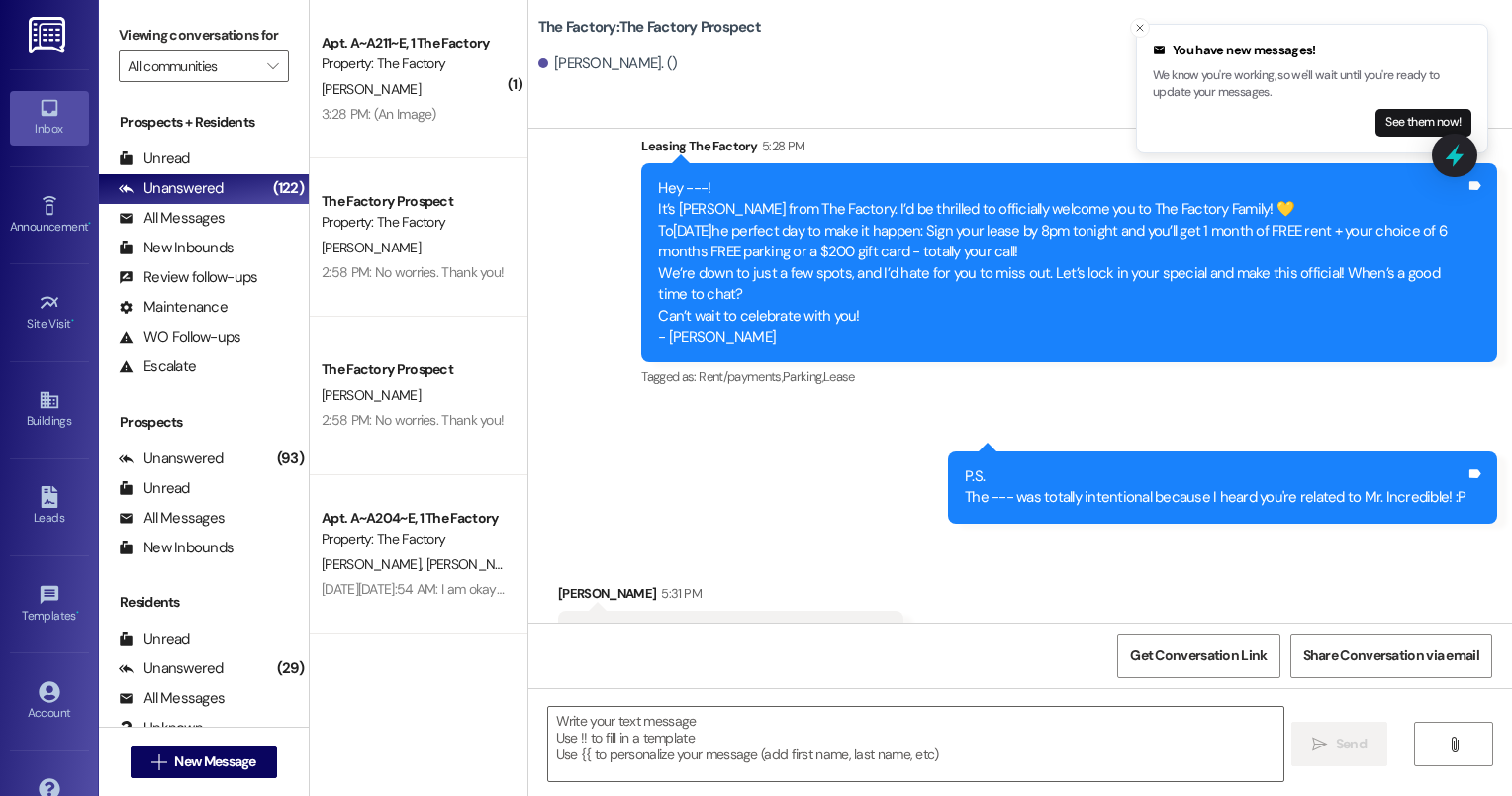 click on "Hey ---!
It’s [PERSON_NAME] from The Factory. I’d be thrilled to officially welcome you to The Factory Family! 💛
To[DATE]he perfect day to make it happen: Sign your lease by 8pm tonight and you’ll get 1 month of FREE rent + your choice of 6 months FREE parking or a $200 gift card - totally your call!
We’re down to just a few spots, and I’d hate for you to miss out. Let’s lock in your special and make this official! When’s a good time to chat?
Can’t wait to celebrate with you!
- [PERSON_NAME]" at bounding box center [1062, 262] 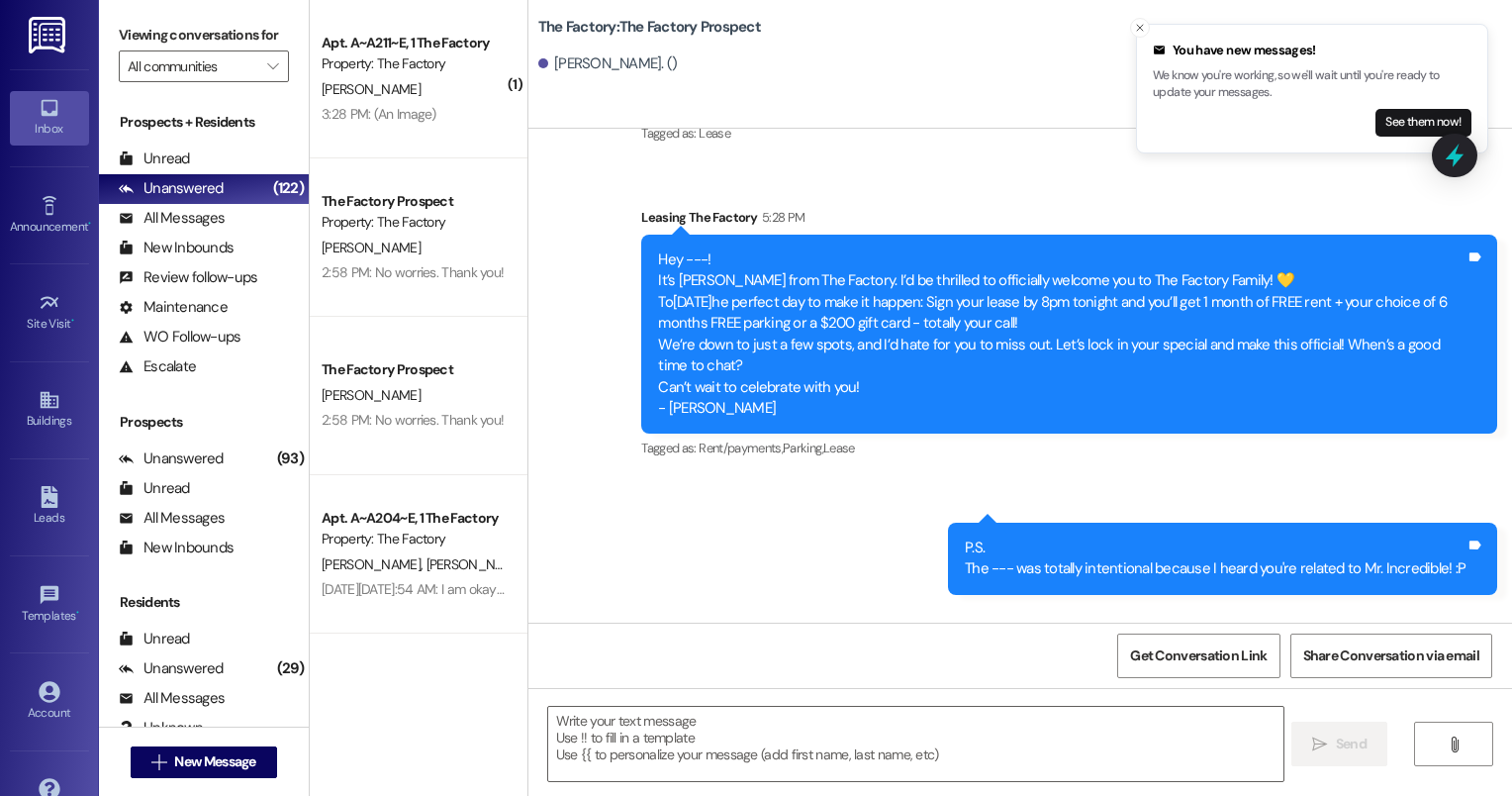scroll, scrollTop: 5139, scrollLeft: 0, axis: vertical 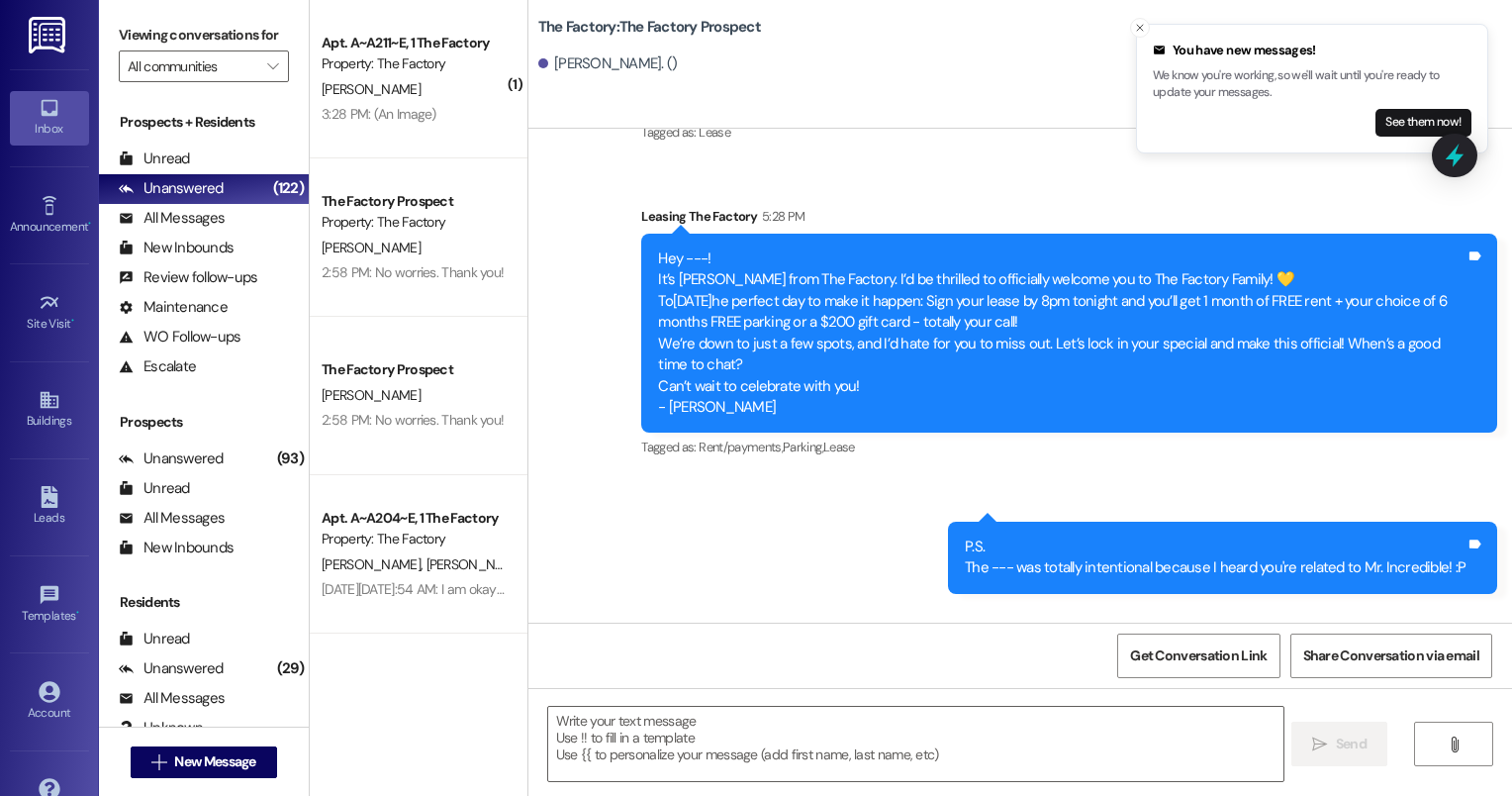 click on "Hey ---!
It’s [PERSON_NAME] from The Factory. I’d be thrilled to officially welcome you to The Factory Family! 💛
To[DATE]he perfect day to make it happen: Sign your lease by 8pm tonight and you’ll get 1 month of FREE rent + your choice of 6 months FREE parking or a $200 gift card - totally your call!
We’re down to just a few spots, and I’d hate for you to miss out. Let’s lock in your special and make this official! When’s a good time to chat?
Can’t wait to celebrate with you!
- [PERSON_NAME]" at bounding box center (1062, 333) 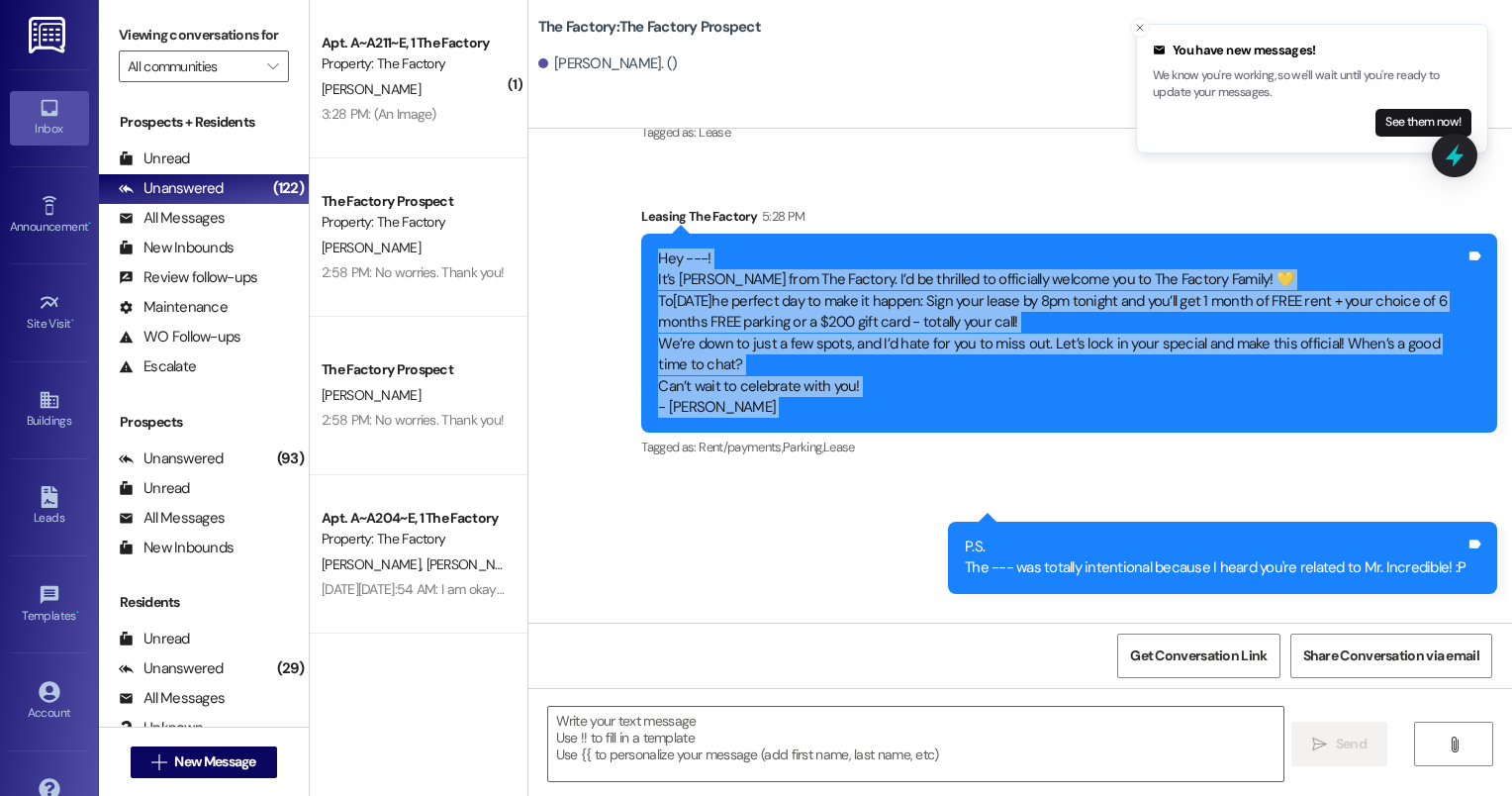 drag, startPoint x: 713, startPoint y: 346, endPoint x: 633, endPoint y: 187, distance: 177.99157 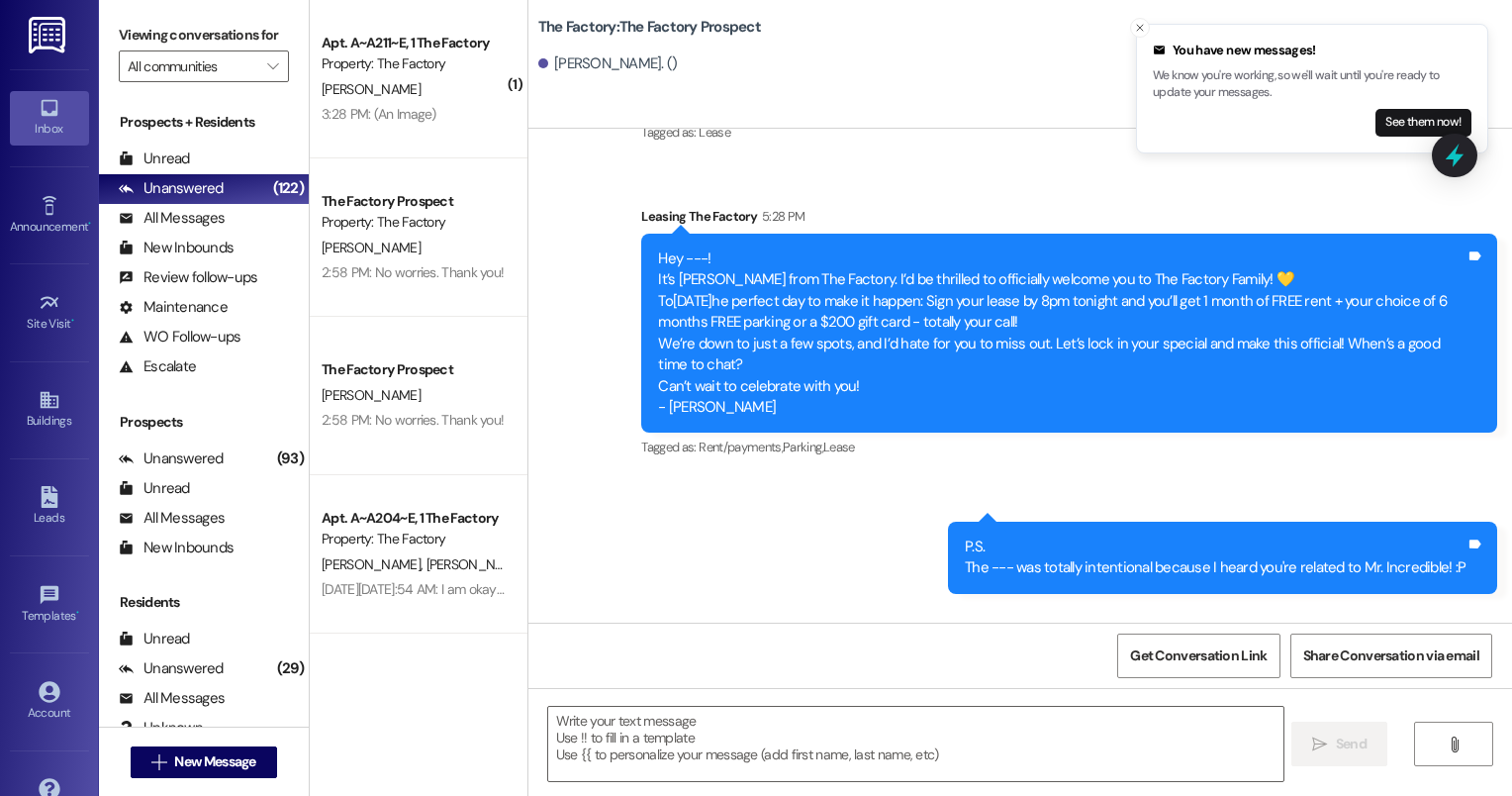 click on "P.S.
The --- was totally intentional because I heard you're related to Mr. Incredible! :P" at bounding box center [1215, 557] 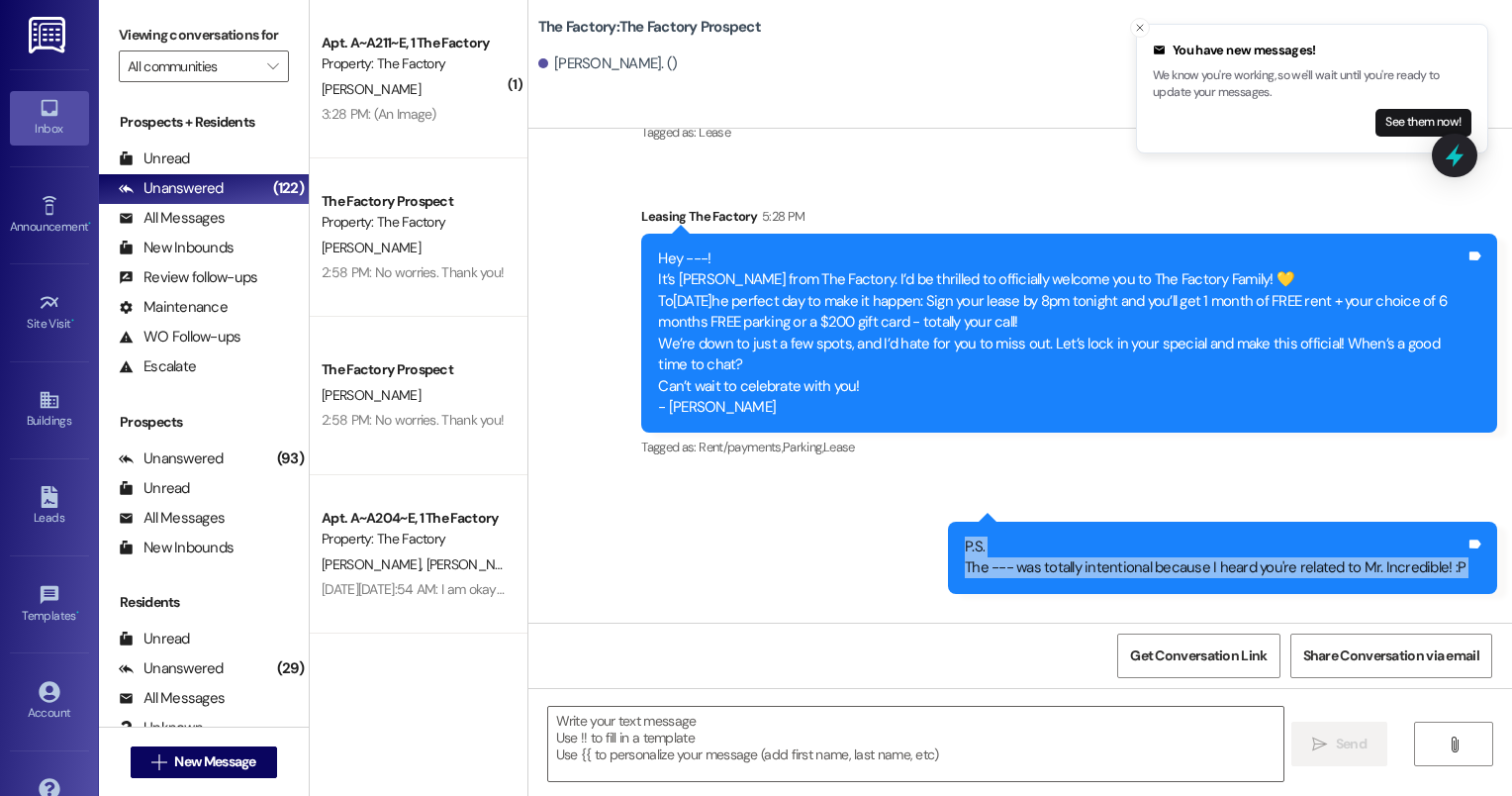 drag, startPoint x: 969, startPoint y: 479, endPoint x: 1500, endPoint y: 503, distance: 531.5421 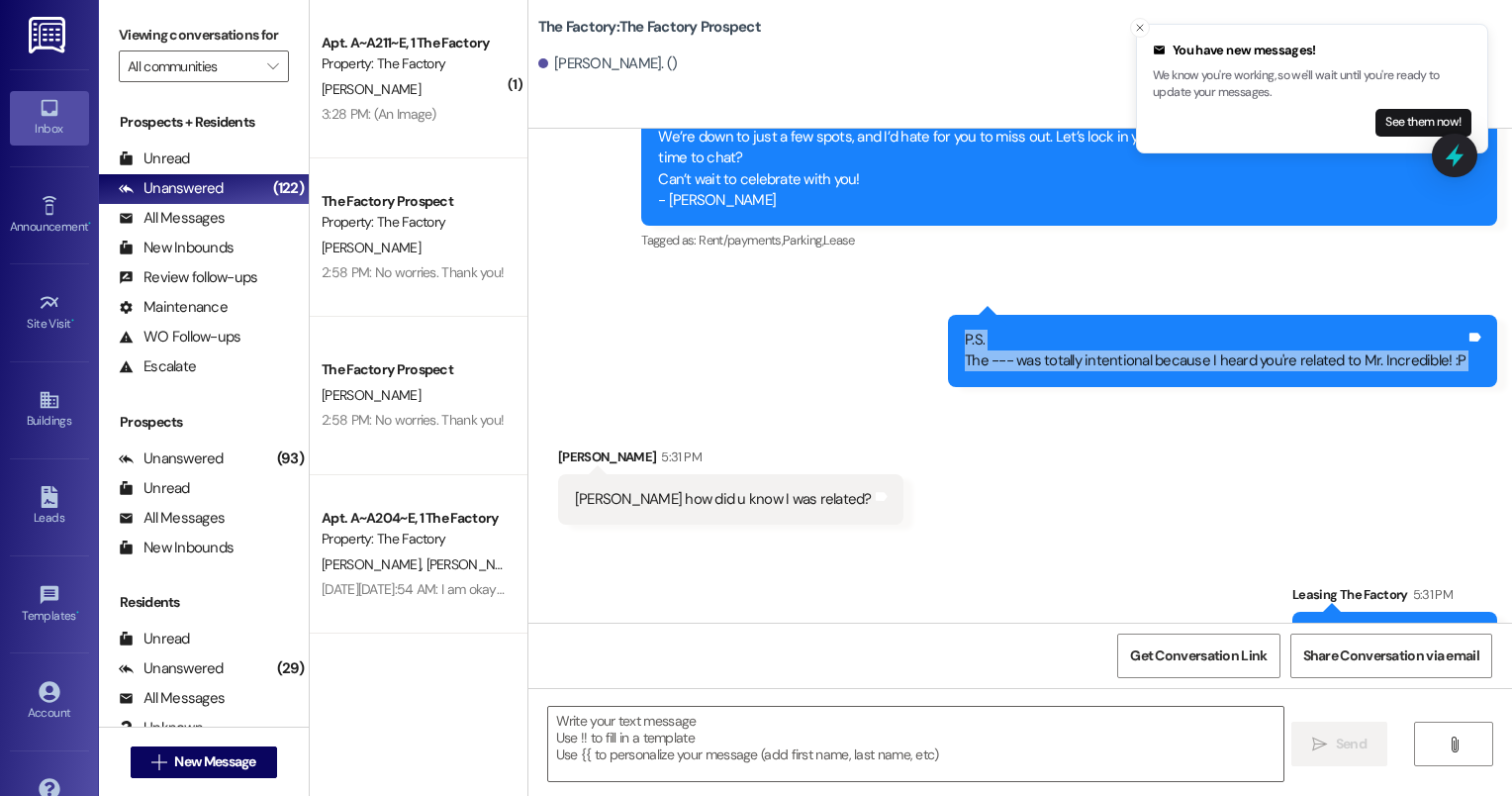 scroll, scrollTop: 5365, scrollLeft: 0, axis: vertical 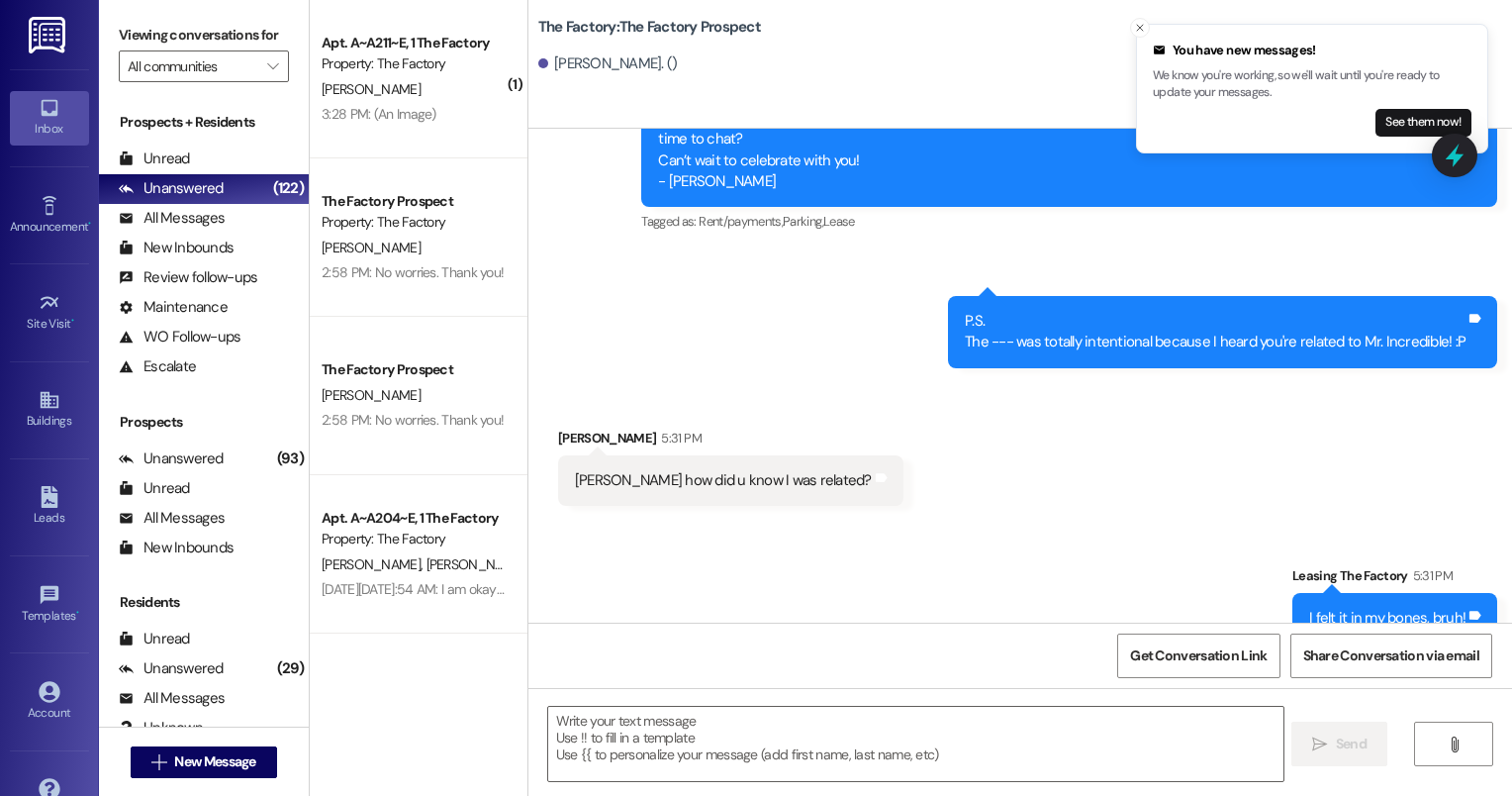 click on "[PERSON_NAME] how did u know I was related?" at bounding box center [723, 480] 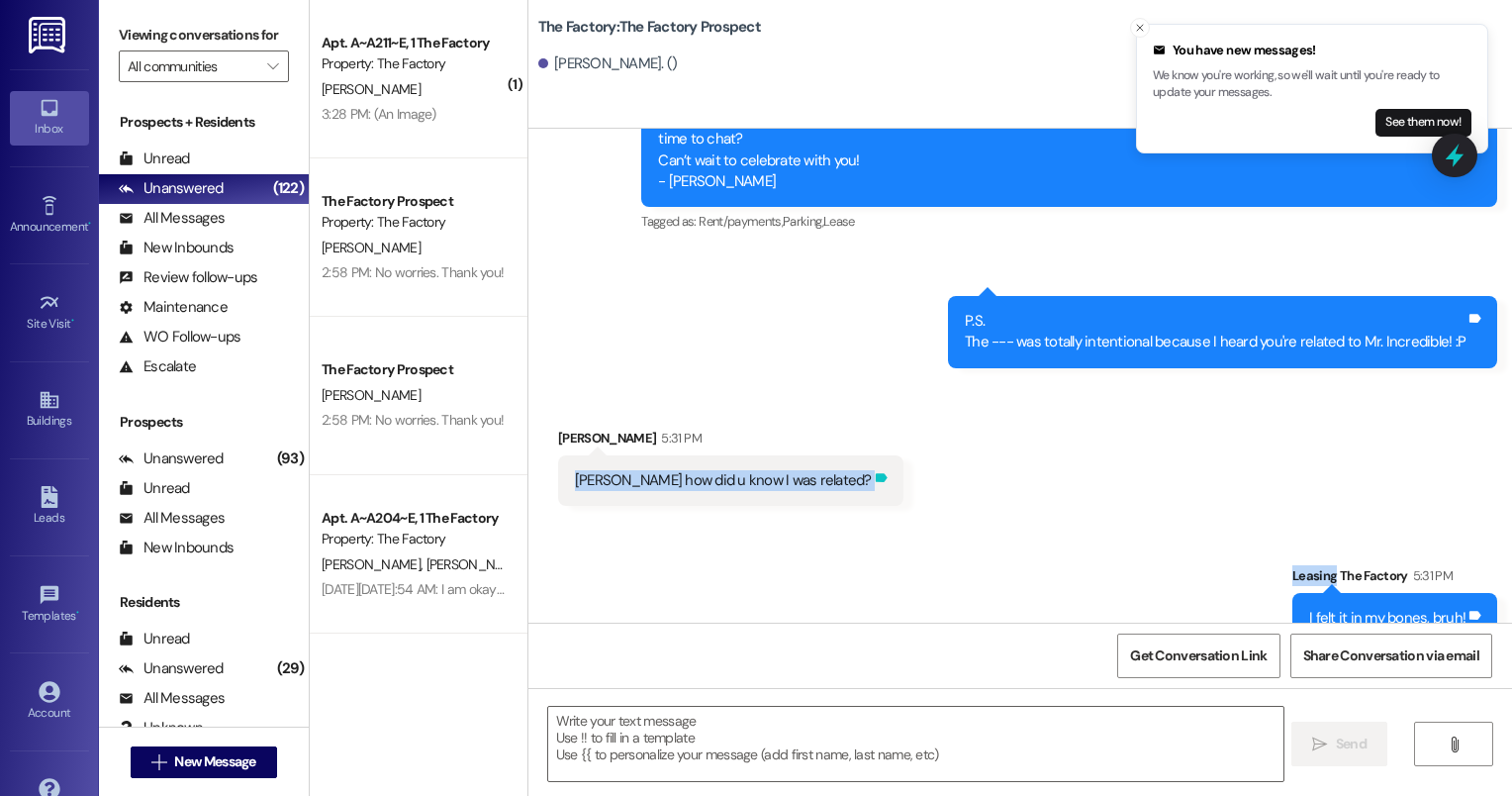 drag, startPoint x: 563, startPoint y: 412, endPoint x: 800, endPoint y: 416, distance: 237.03375 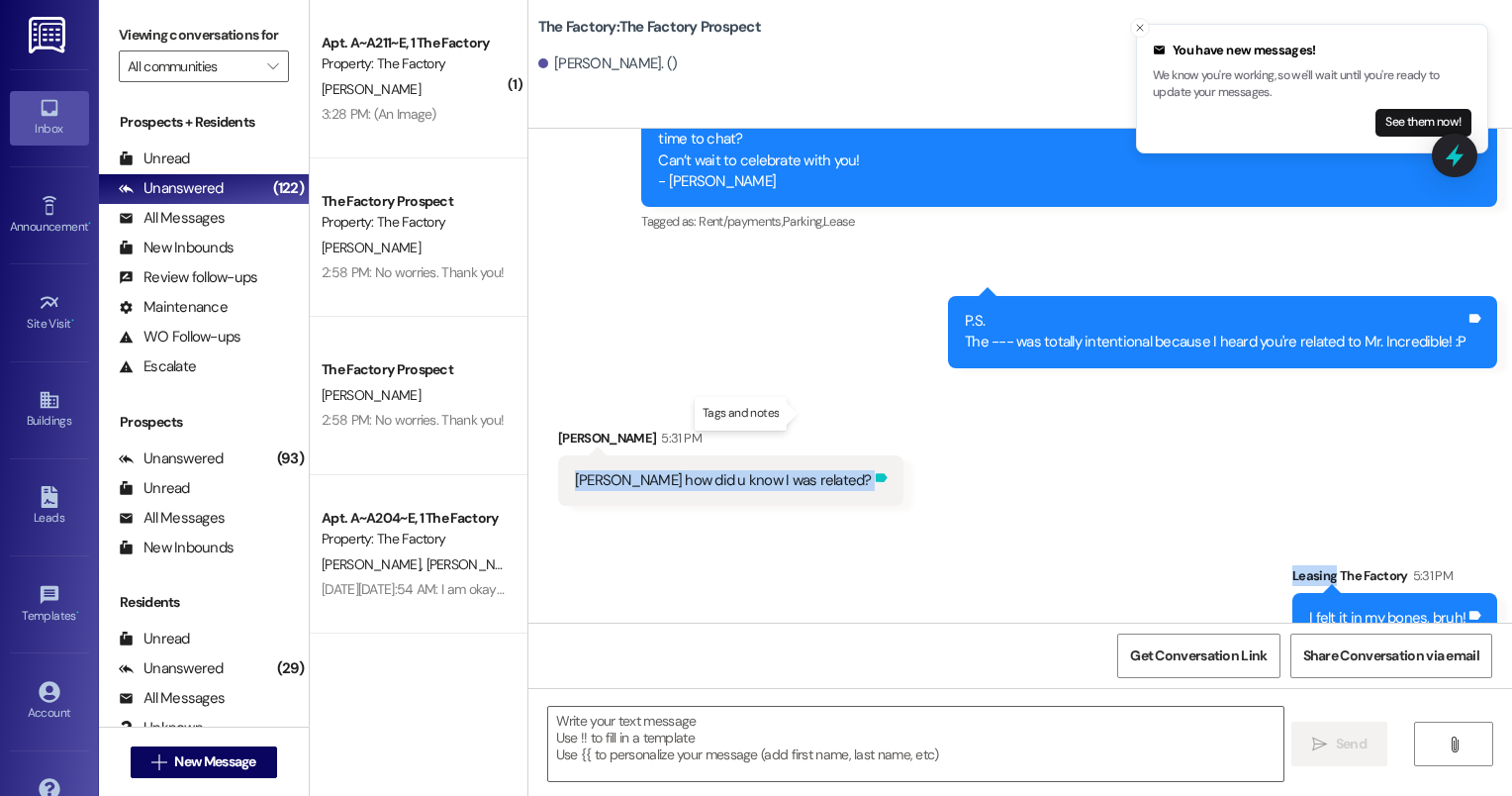 copy on "[PERSON_NAME] how did u know I was related? Tags and notes Sent via SMS Leasing" 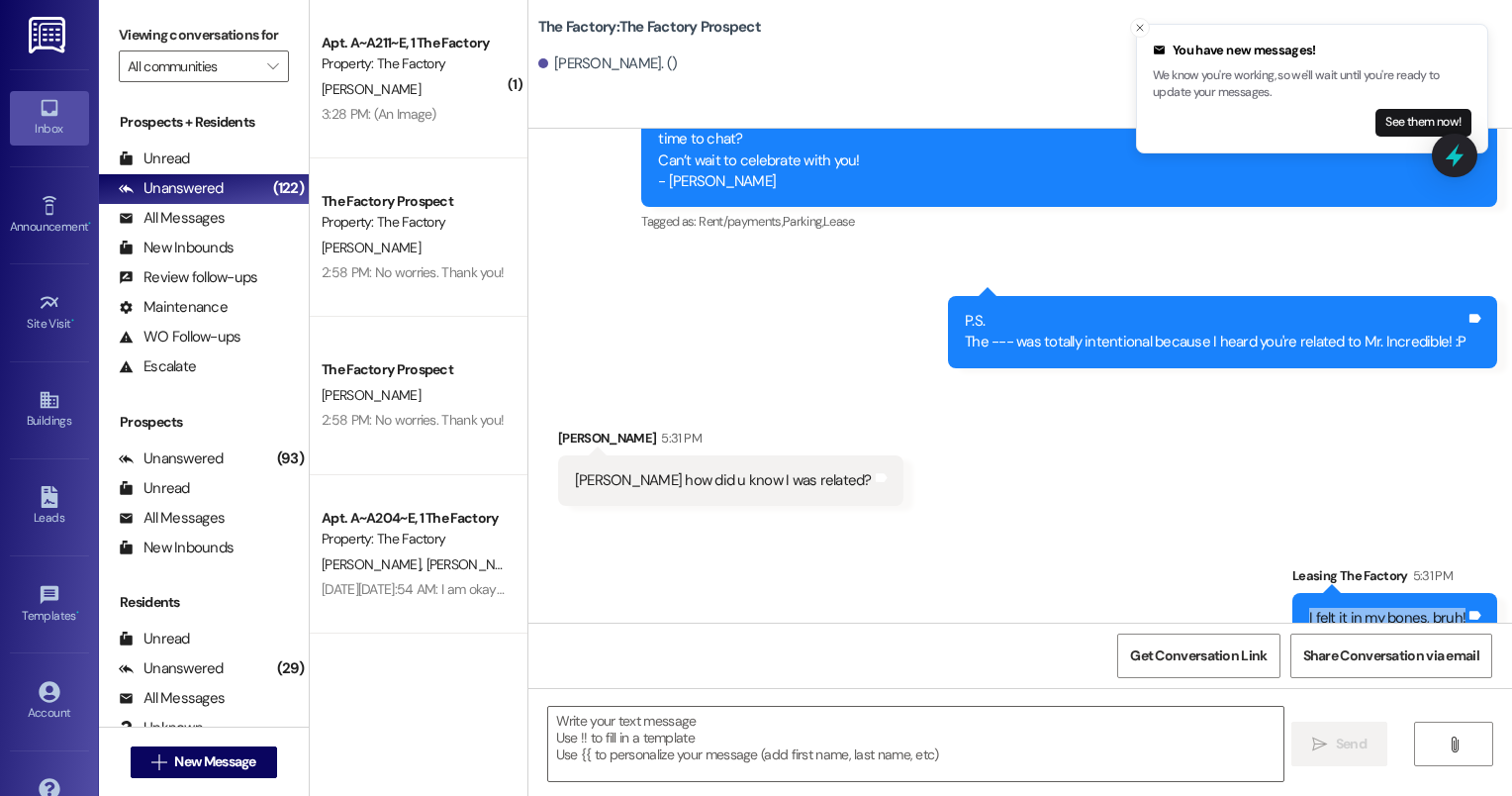 drag, startPoint x: 1303, startPoint y: 551, endPoint x: 1457, endPoint y: 562, distance: 154.39236 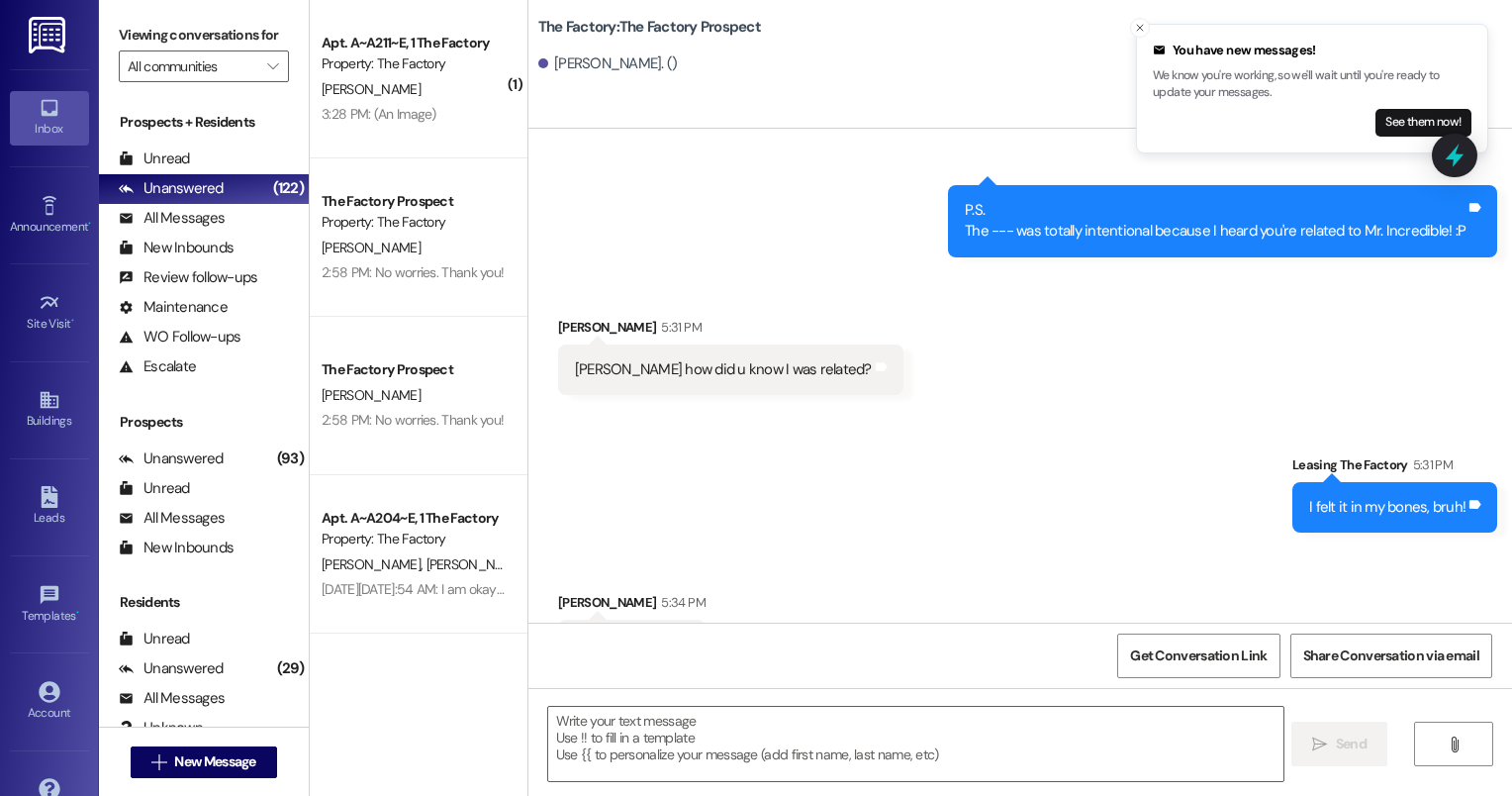 drag, startPoint x: 563, startPoint y: 579, endPoint x: 634, endPoint y: 580, distance: 71.00704 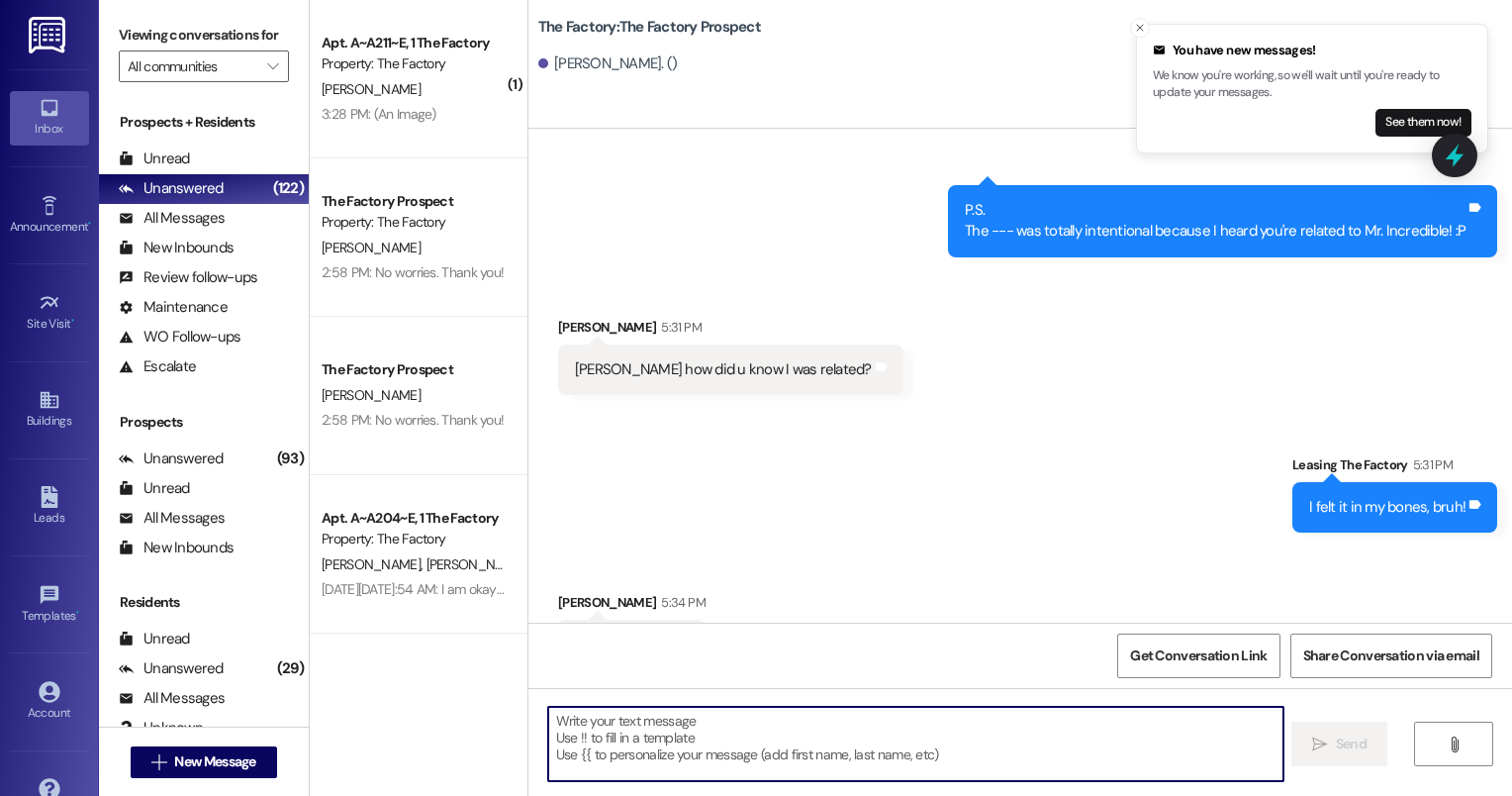click at bounding box center (916, 744) 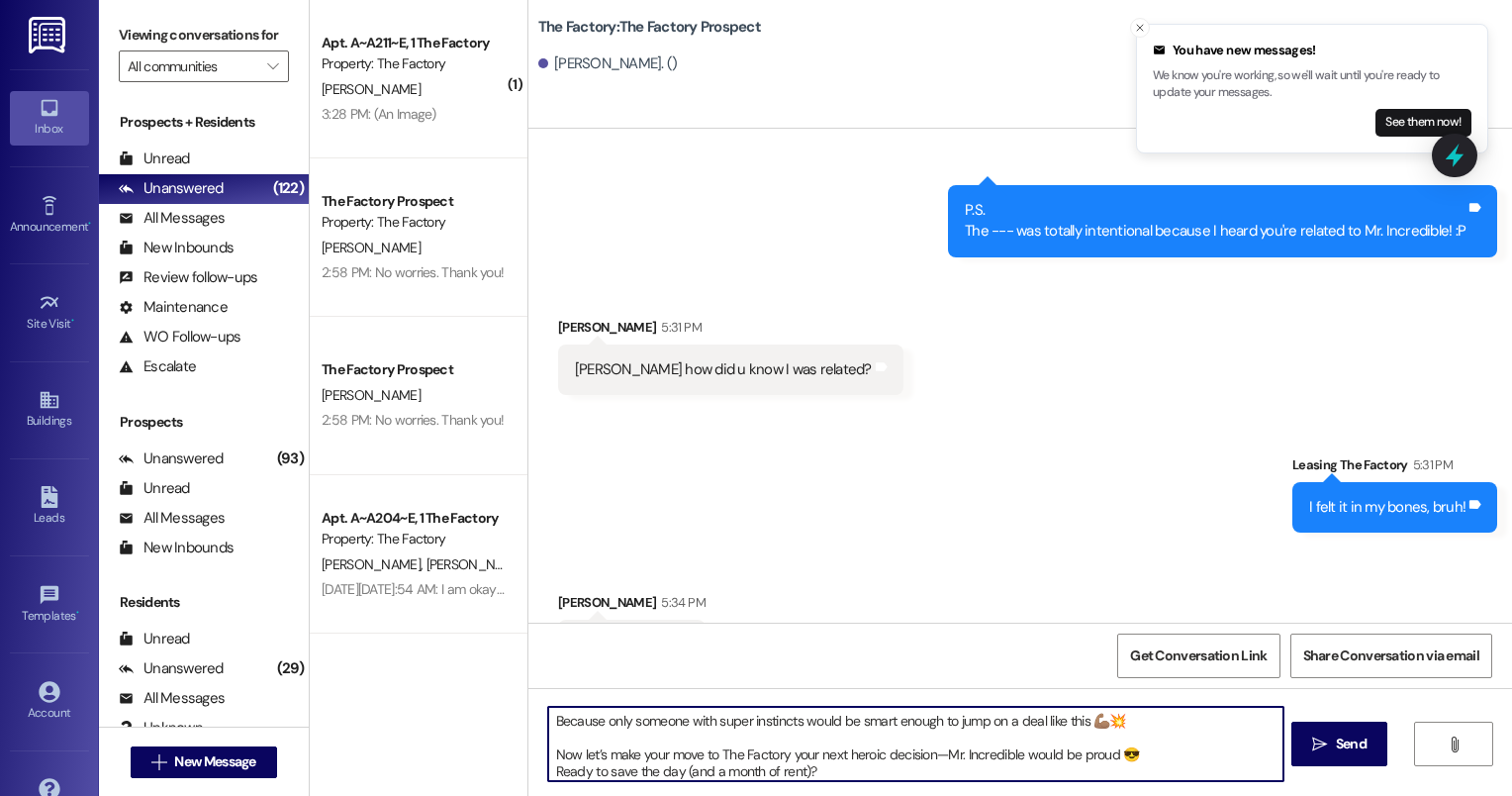 click on "Because only someone with super instincts would be smart enough to jump on a deal like this 💪🏽💥
Now let’s make your move to The Factory your next heroic decision—Mr. Incredible would be proud 😎
Ready to save the day (and a month of rent)?" at bounding box center (916, 744) 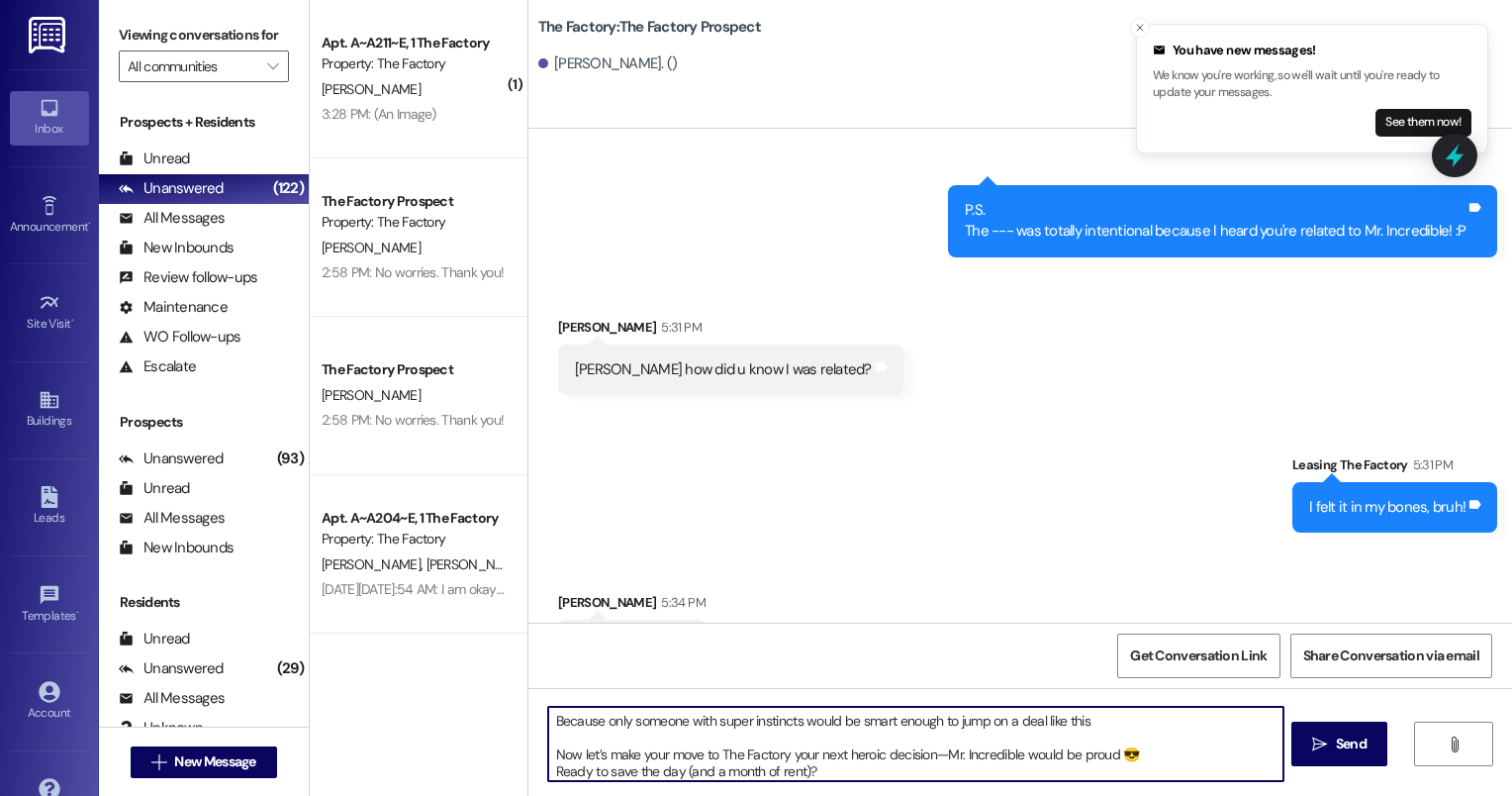 click on "Because only someone with super instincts would be smart enough to jump on a deal like this
Now let’s make your move to The Factory your next heroic decision—Mr. Incredible would be proud 😎
Ready to save the day (and a month of rent)?" at bounding box center [916, 744] 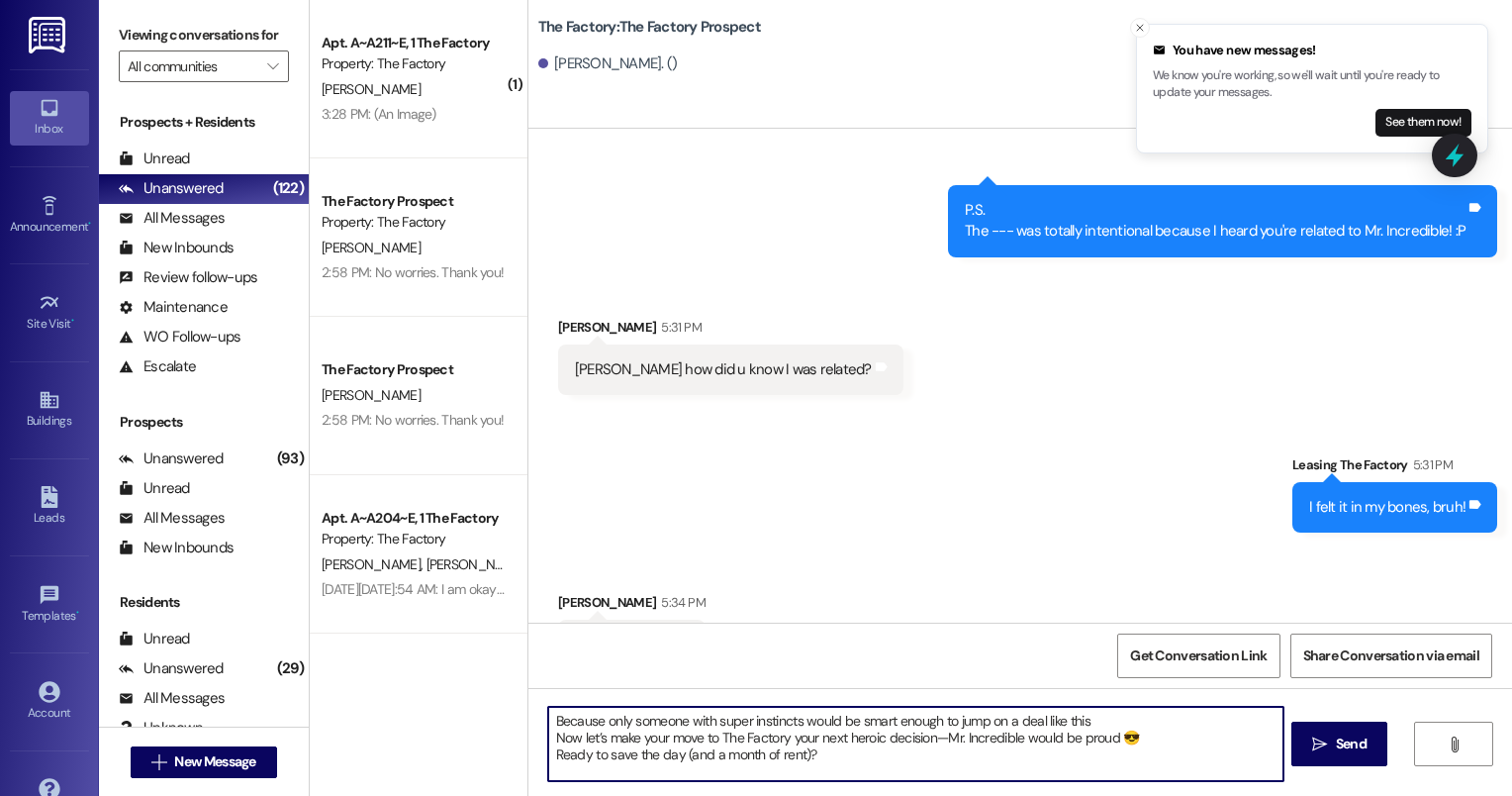 click on "Because only someone with super instincts would be smart enough to jump on a deal like this
Now let’s make your move to The Factory your next heroic decision—Mr. Incredible would be proud 😎
Ready to save the day (and a month of rent)?" at bounding box center [916, 744] 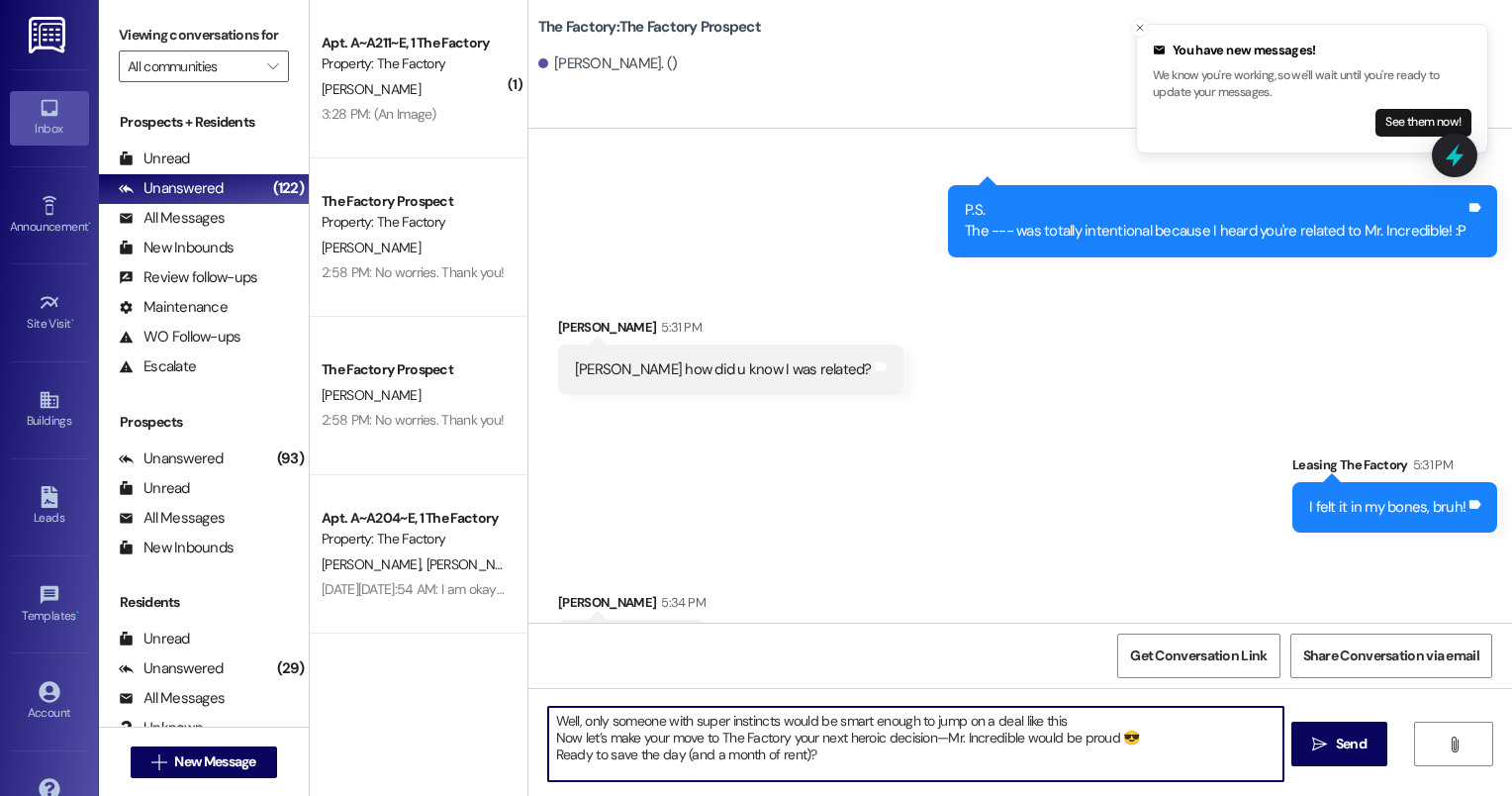 click on "Well, only someone with super instincts would be smart enough to jump on a deal like this
Now let’s make your move to The Factory your next heroic decision—Mr. Incredible would be proud 😎
Ready to save the day (and a month of rent)?" at bounding box center [916, 744] 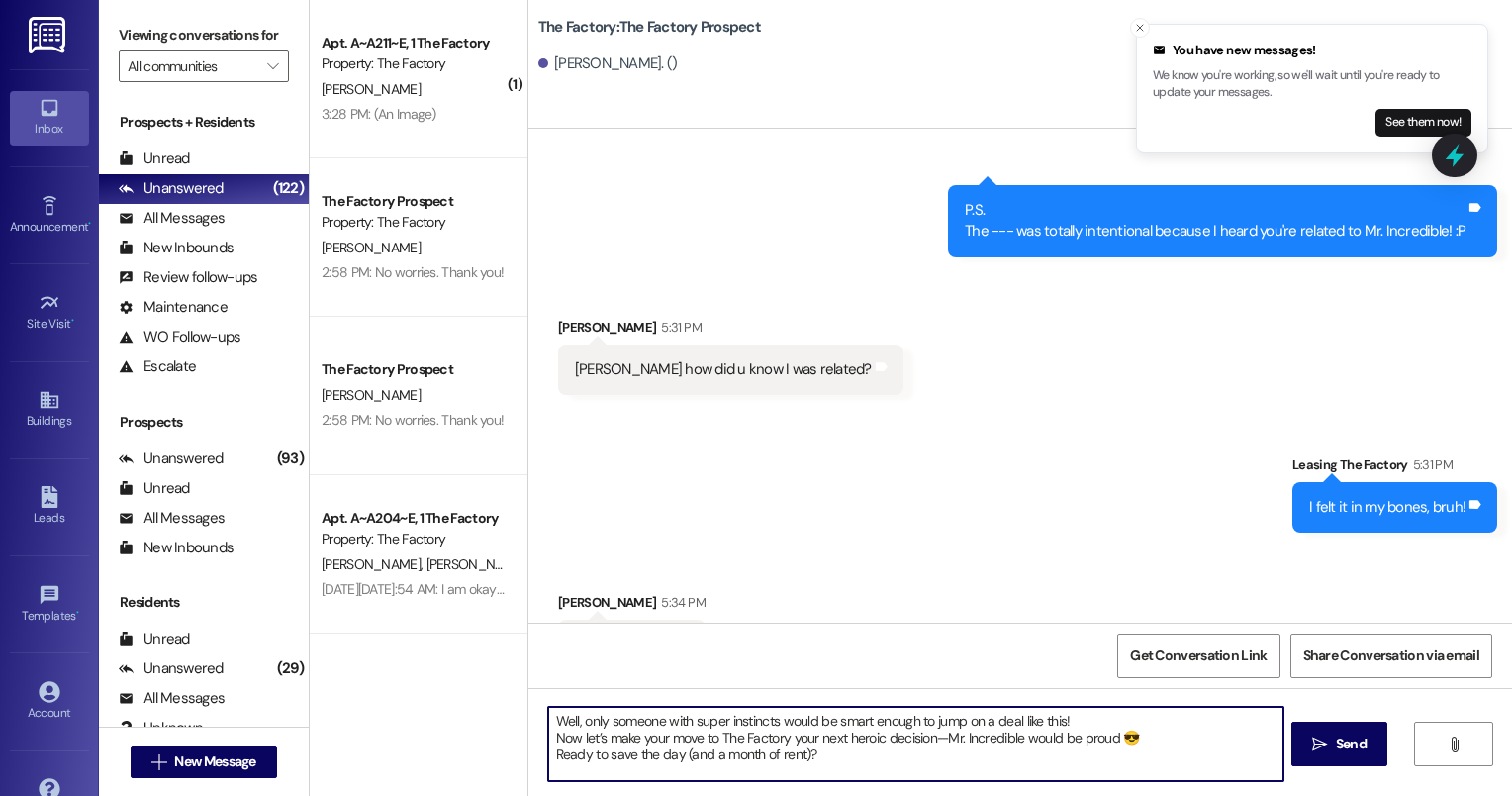 click on "Well, only someone with super instincts would be smart enough to jump on a deal like this!
Now let’s make your move to The Factory your next heroic decision—Mr. Incredible would be proud 😎
Ready to save the day (and a month of rent)?" at bounding box center [916, 744] 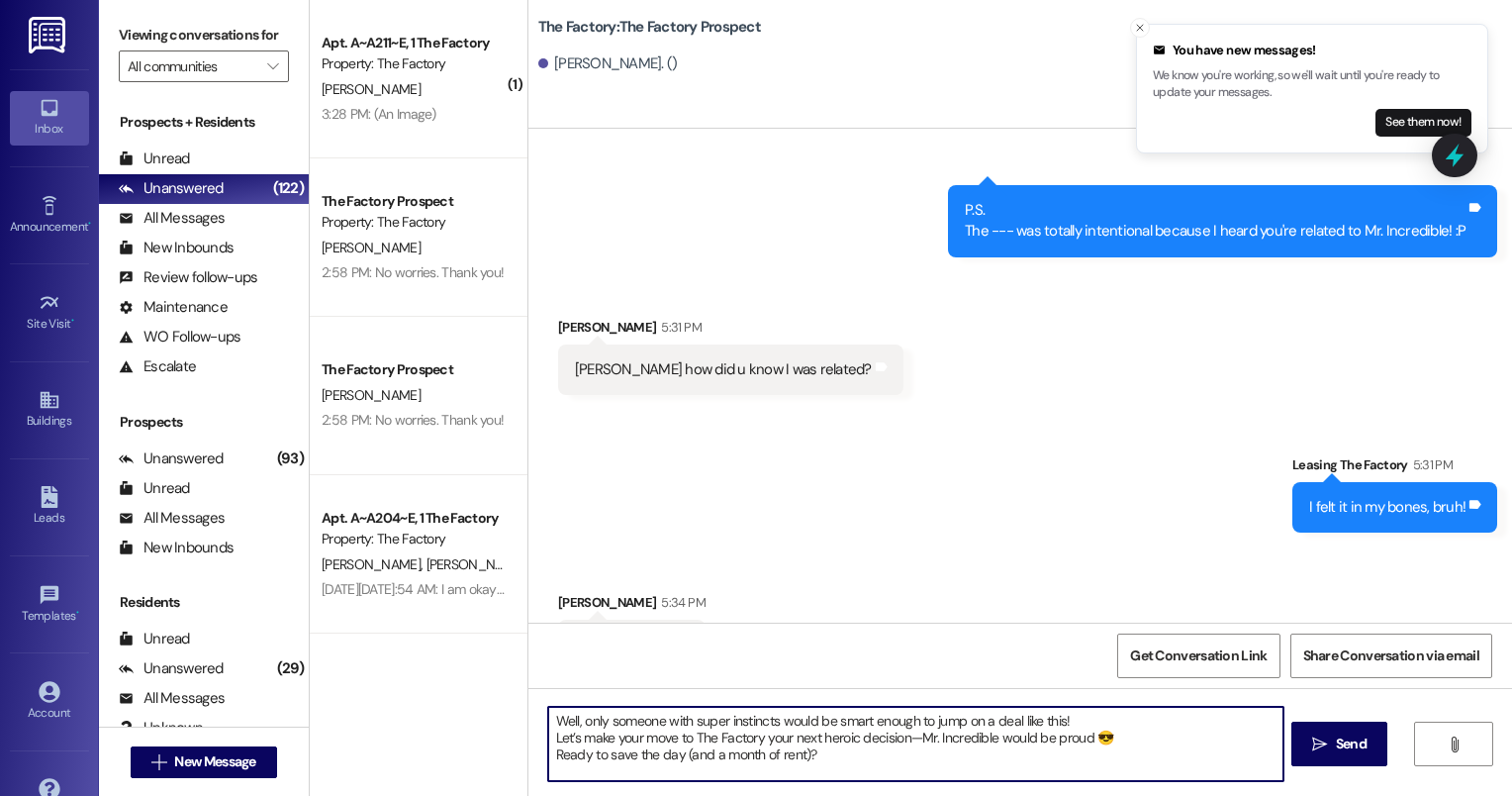 click on "Well, only someone with super instincts would be smart enough to jump on a deal like this!
Let’s make your move to The Factory your next heroic decision—Mr. Incredible would be proud 😎
Ready to save the day (and a month of rent)?" at bounding box center [916, 744] 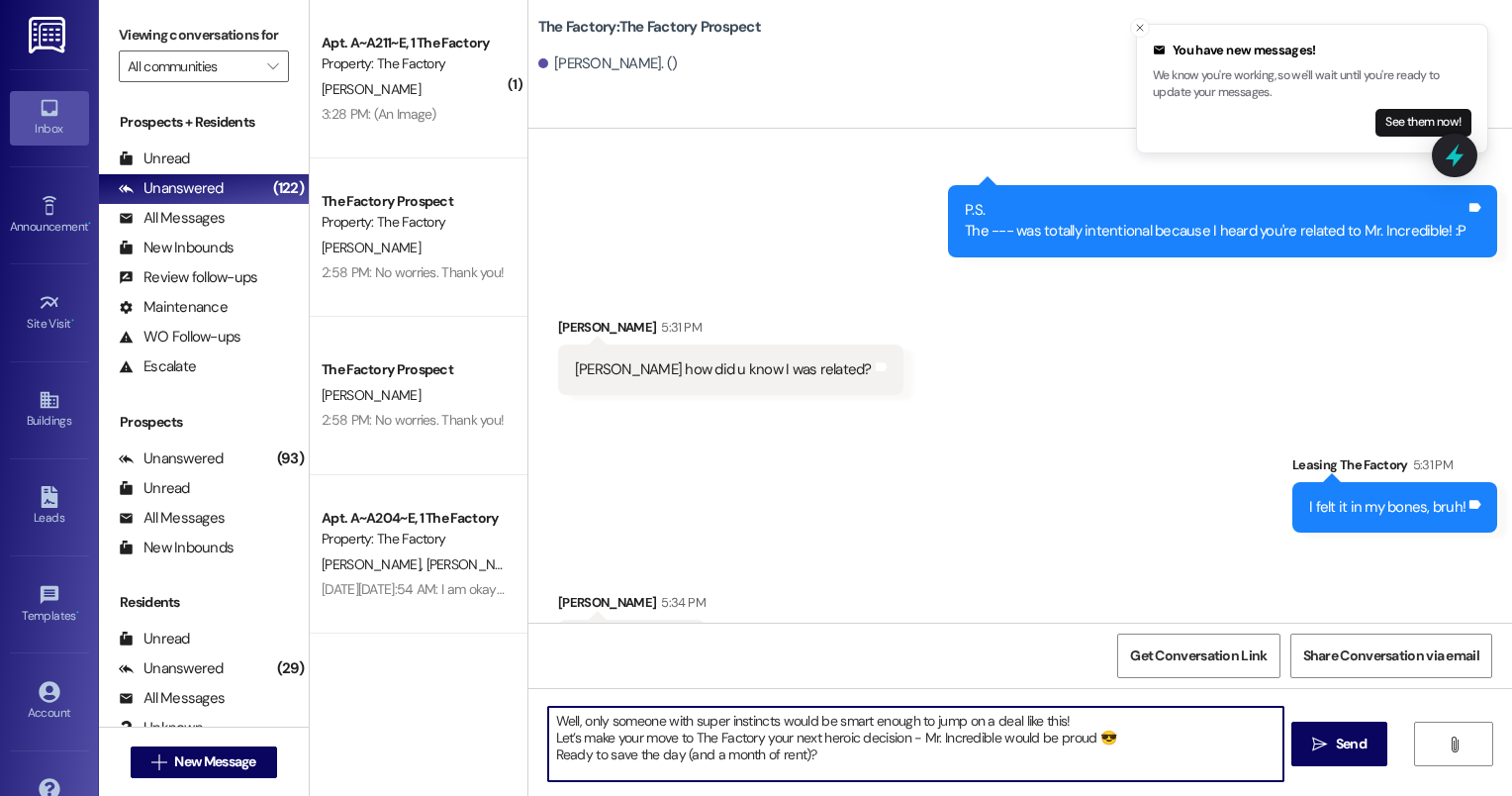 click on "Well, only someone with super instincts would be smart enough to jump on a deal like this!
Let’s make your move to The Factory your next heroic decision - Mr. Incredible would be proud 😎
Ready to save the day (and a month of rent)?" at bounding box center [916, 744] 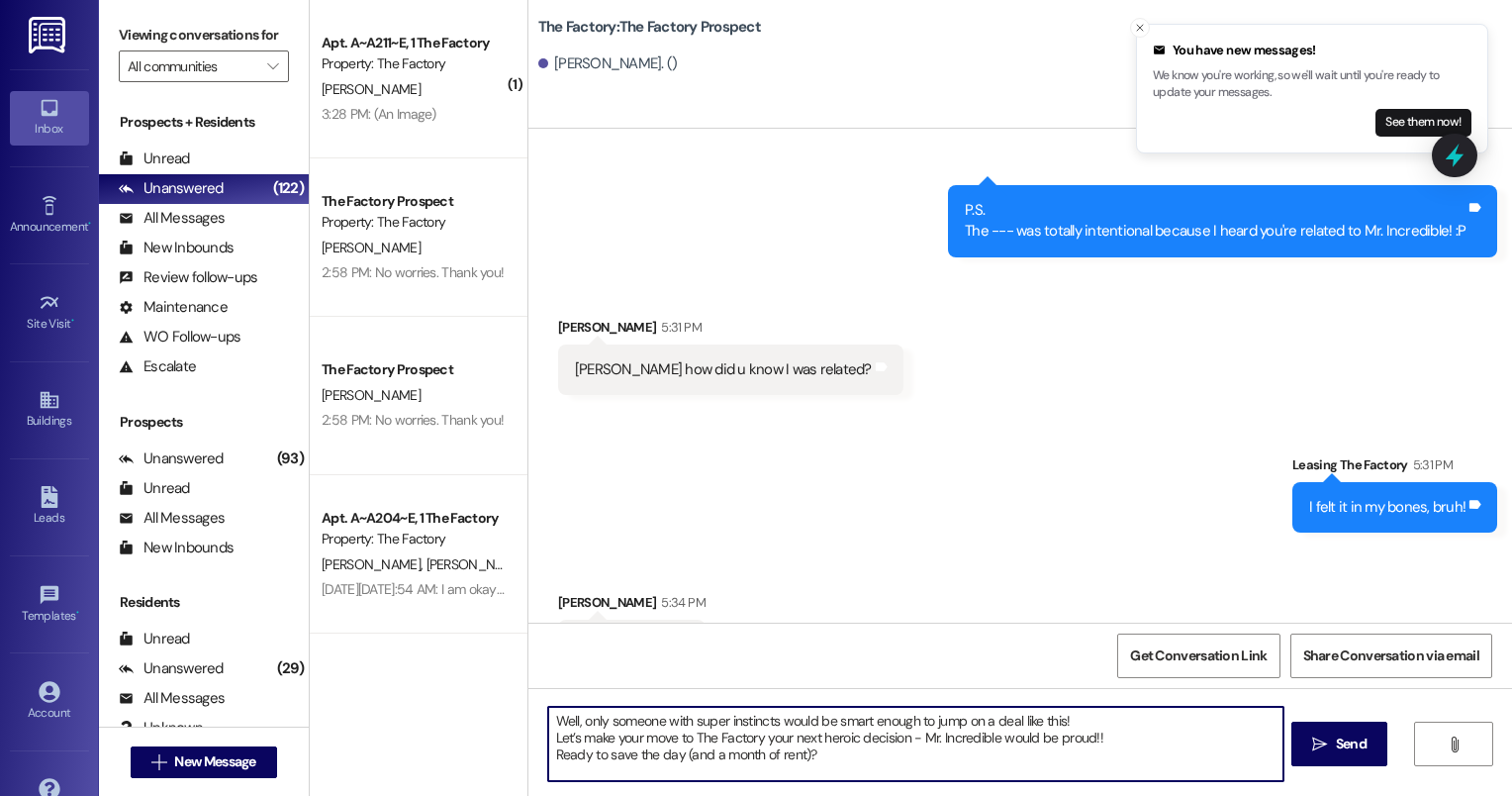 click on "Well, only someone with super instincts would be smart enough to jump on a deal like this!
Let’s make your move to The Factory your next heroic decision - Mr. Incredible would be proud!!
Ready to save the day (and a month of rent)?" at bounding box center [916, 744] 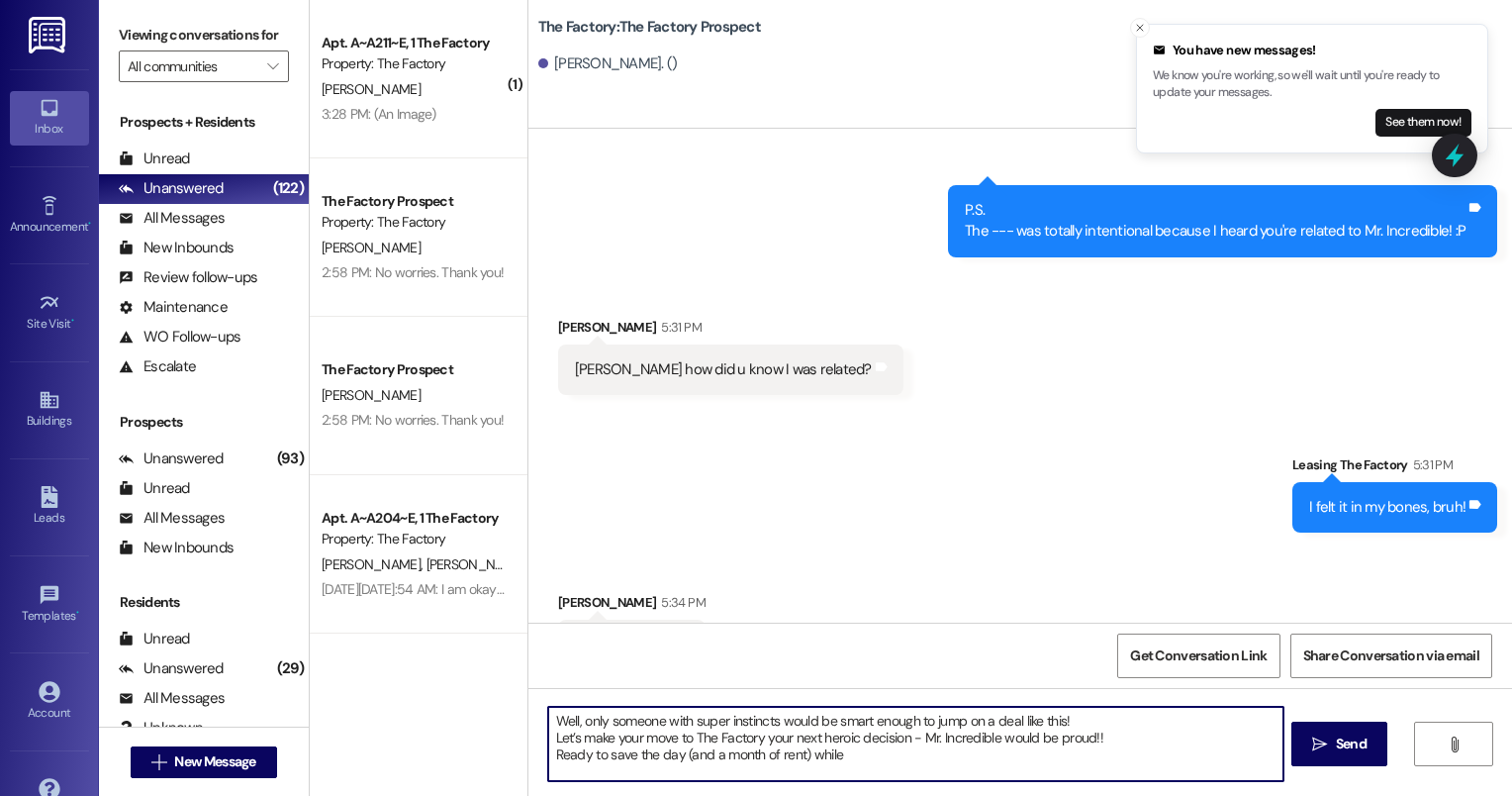 click on "Well, only someone with super instincts would be smart enough to jump on a deal like this!
Let’s make your move to The Factory your next heroic decision - Mr. Incredible would be proud!!
Ready to save the day (and a month of rent) while" at bounding box center [916, 744] 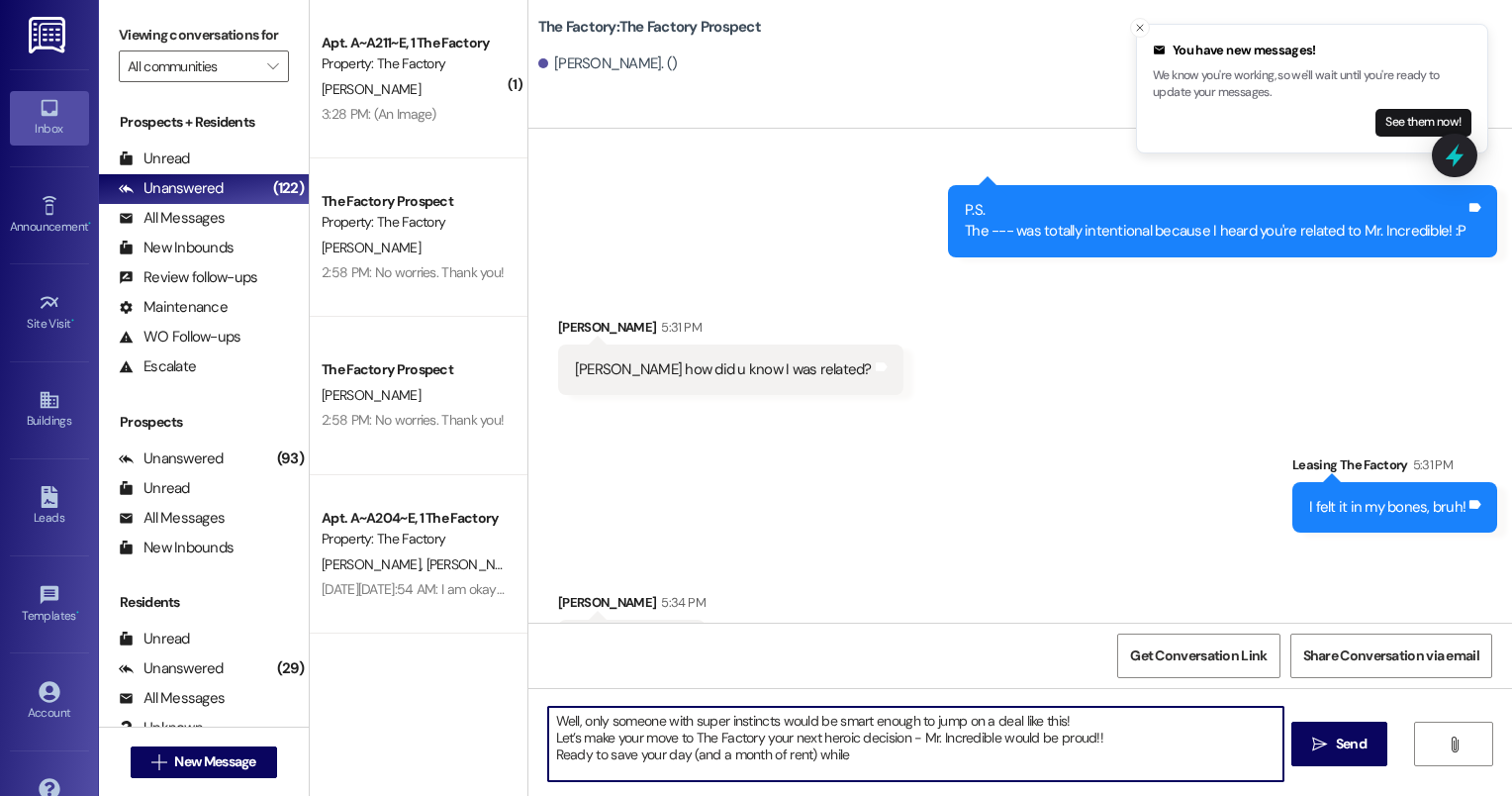click on "Well, only someone with super instincts would be smart enough to jump on a deal like this!
Let’s make your move to The Factory your next heroic decision - Mr. Incredible would be proud!!
Ready to save your day (and a month of rent) while" at bounding box center (916, 744) 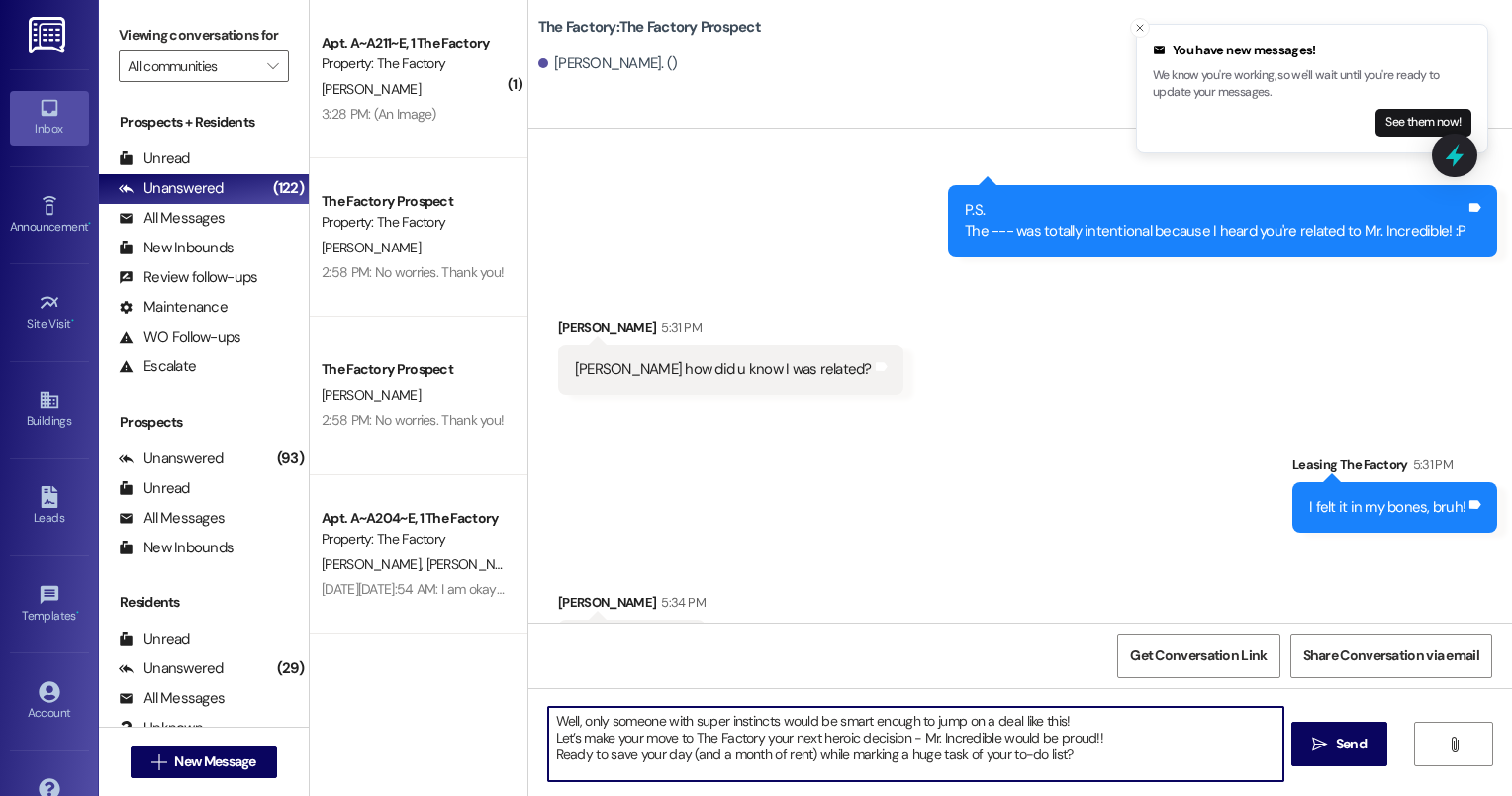 type on "Well, only someone with super instincts would be smart enough to jump on a deal like this!
Let’s make your move to The Factory your next heroic decision - Mr. Incredible would be proud!!
Ready to save your day (and a month of rent) while marking a huge task of your to-do list?" 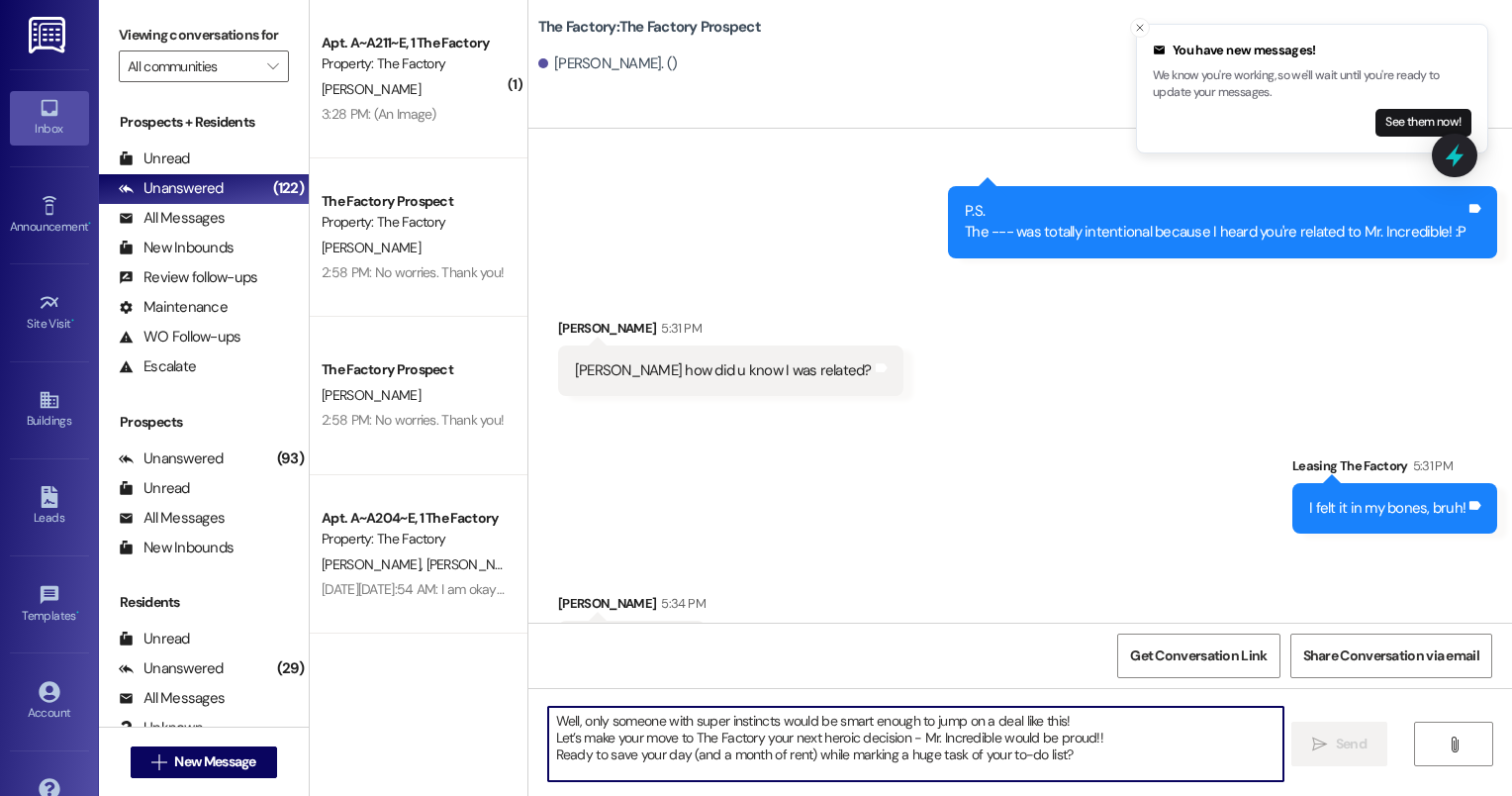 scroll, scrollTop: 5656, scrollLeft: 0, axis: vertical 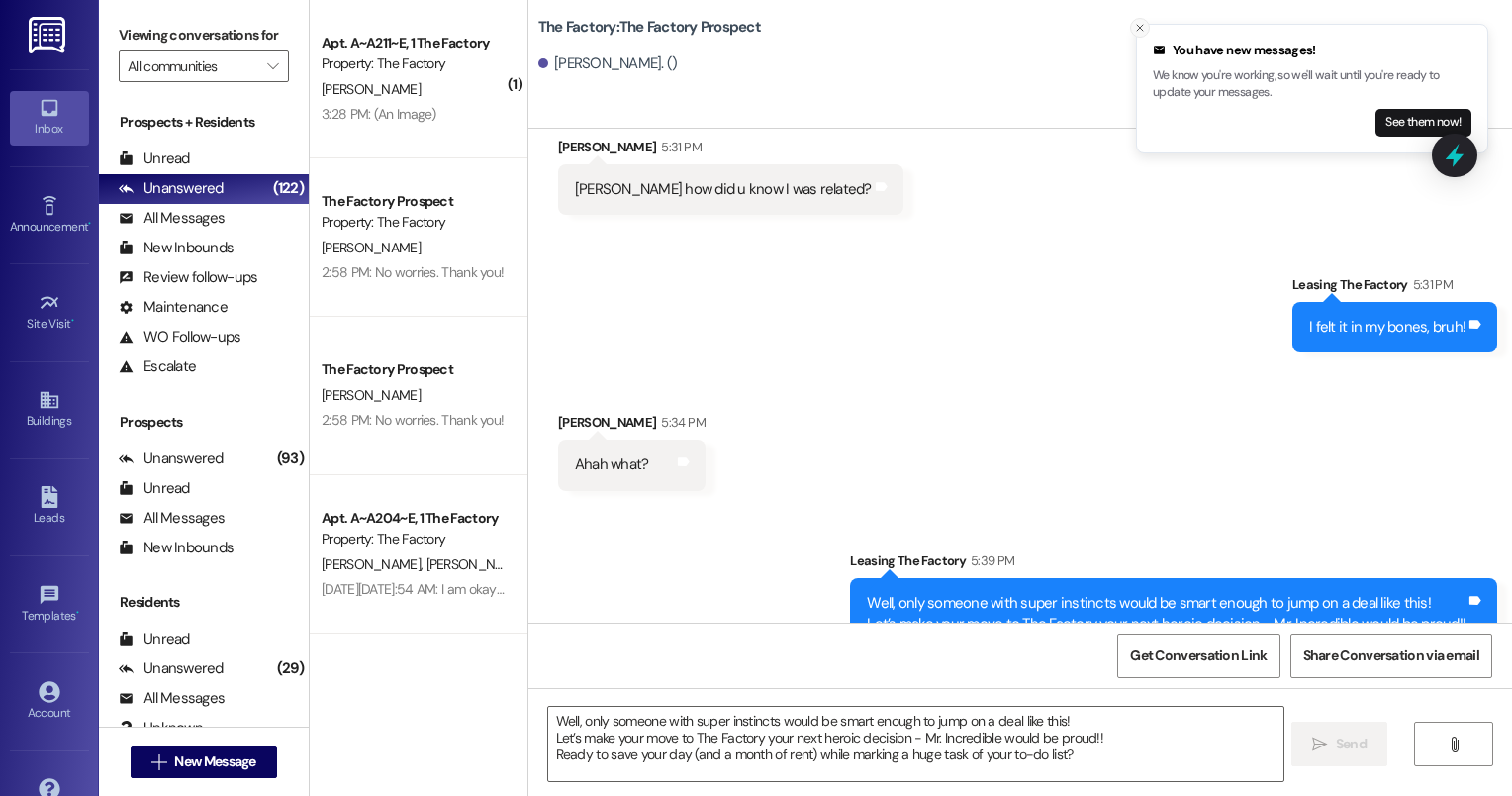 click 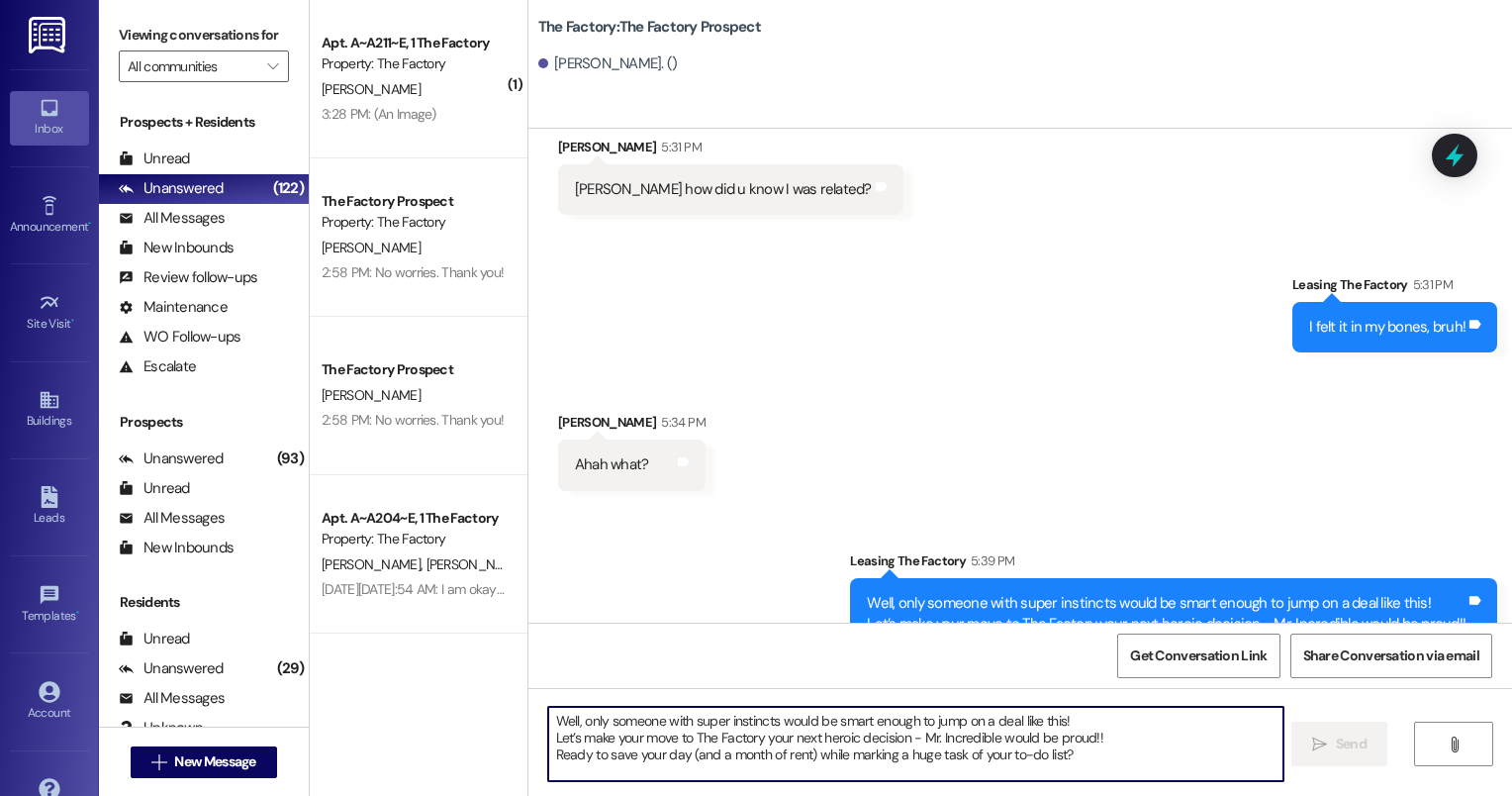 click on "Well, only someone with super instincts would be smart enough to jump on a deal like this!
Let’s make your move to The Factory your next heroic decision - Mr. Incredible would be proud!!
Ready to save your day (and a month of rent) while marking a huge task of your to-do list?" at bounding box center [916, 744] 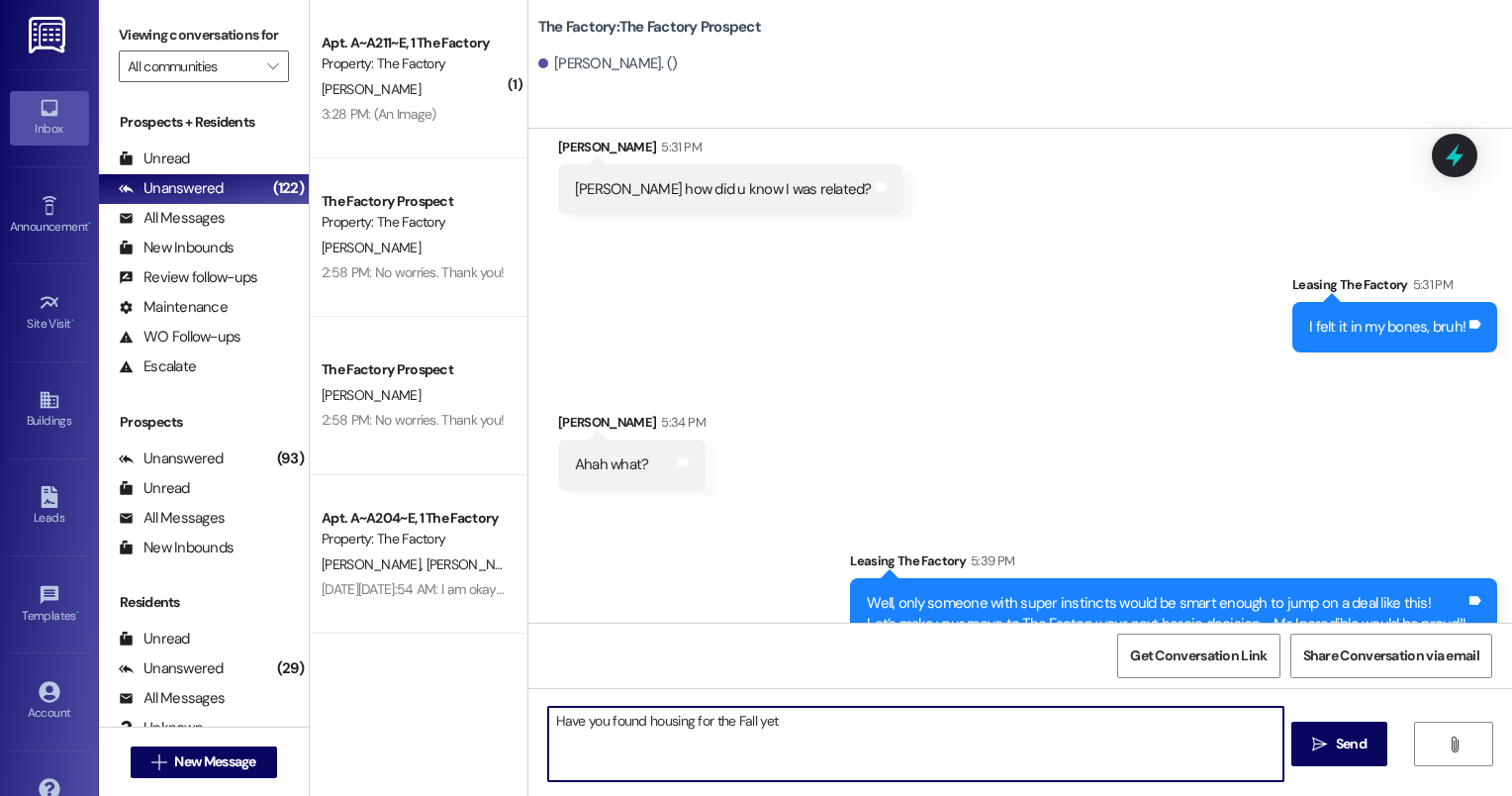 type on "Have you found housing for the Fall yet?" 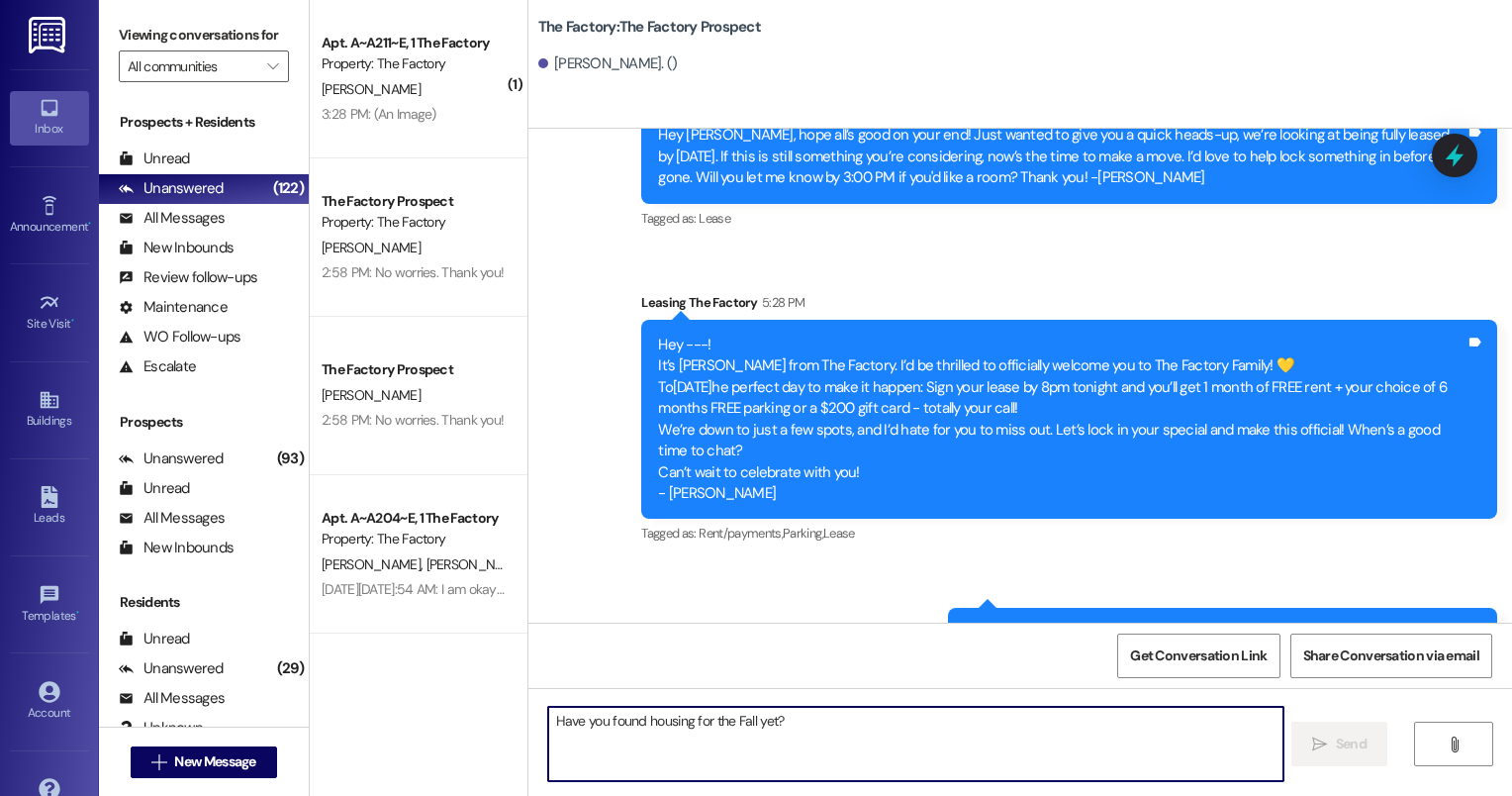 scroll, scrollTop: 5053, scrollLeft: 0, axis: vertical 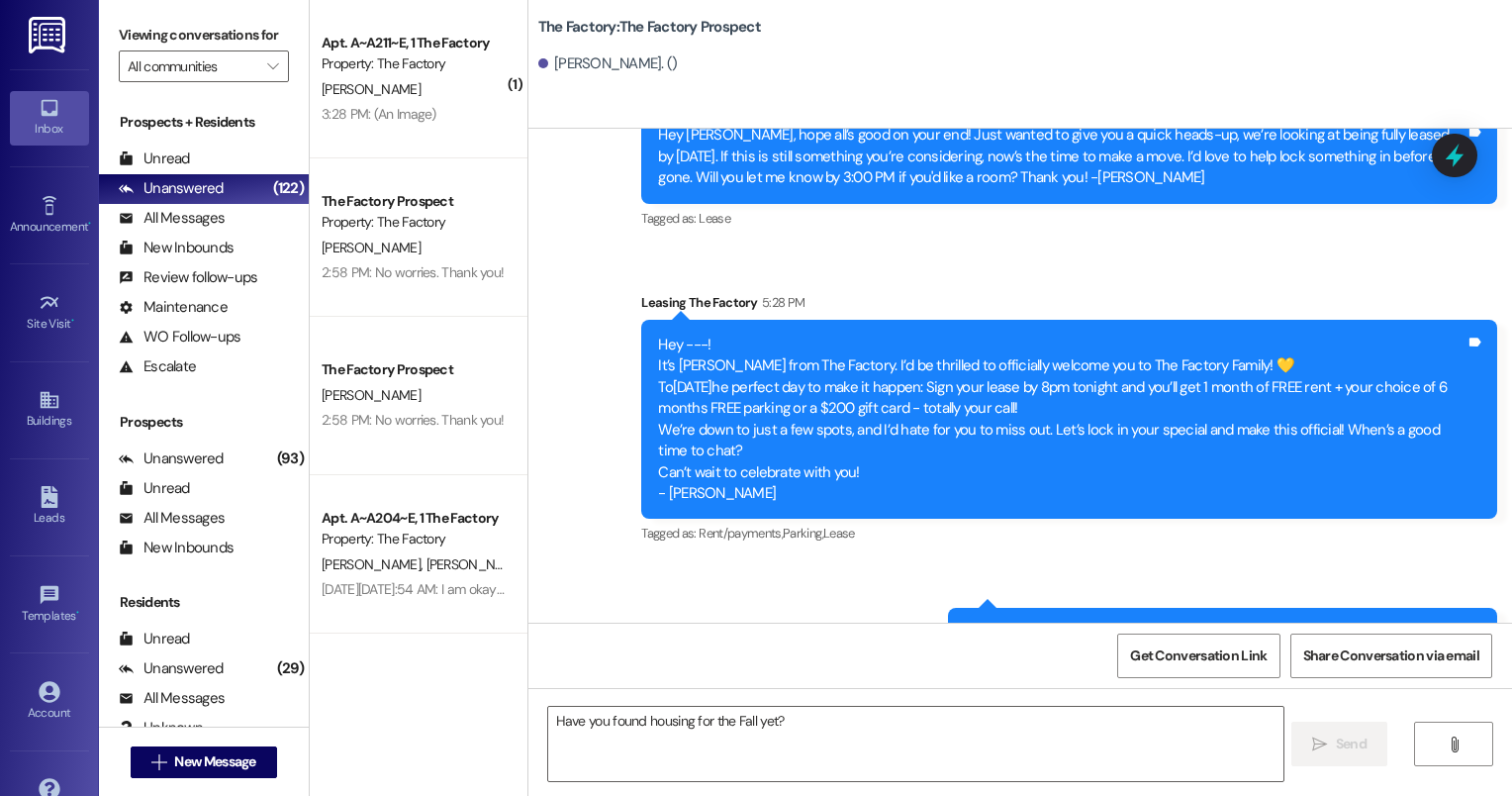 click on "Hey ---!
It’s [PERSON_NAME] from The Factory. I’d be thrilled to officially welcome you to The Factory Family! 💛
To[DATE]he perfect day to make it happen: Sign your lease by 8pm tonight and you’ll get 1 month of FREE rent + your choice of 6 months FREE parking or a $200 gift card - totally your call!
We’re down to just a few spots, and I’d hate for you to miss out. Let’s lock in your special and make this official! When’s a good time to chat?
Can’t wait to celebrate with you!
- [PERSON_NAME]" at bounding box center [1062, 419] 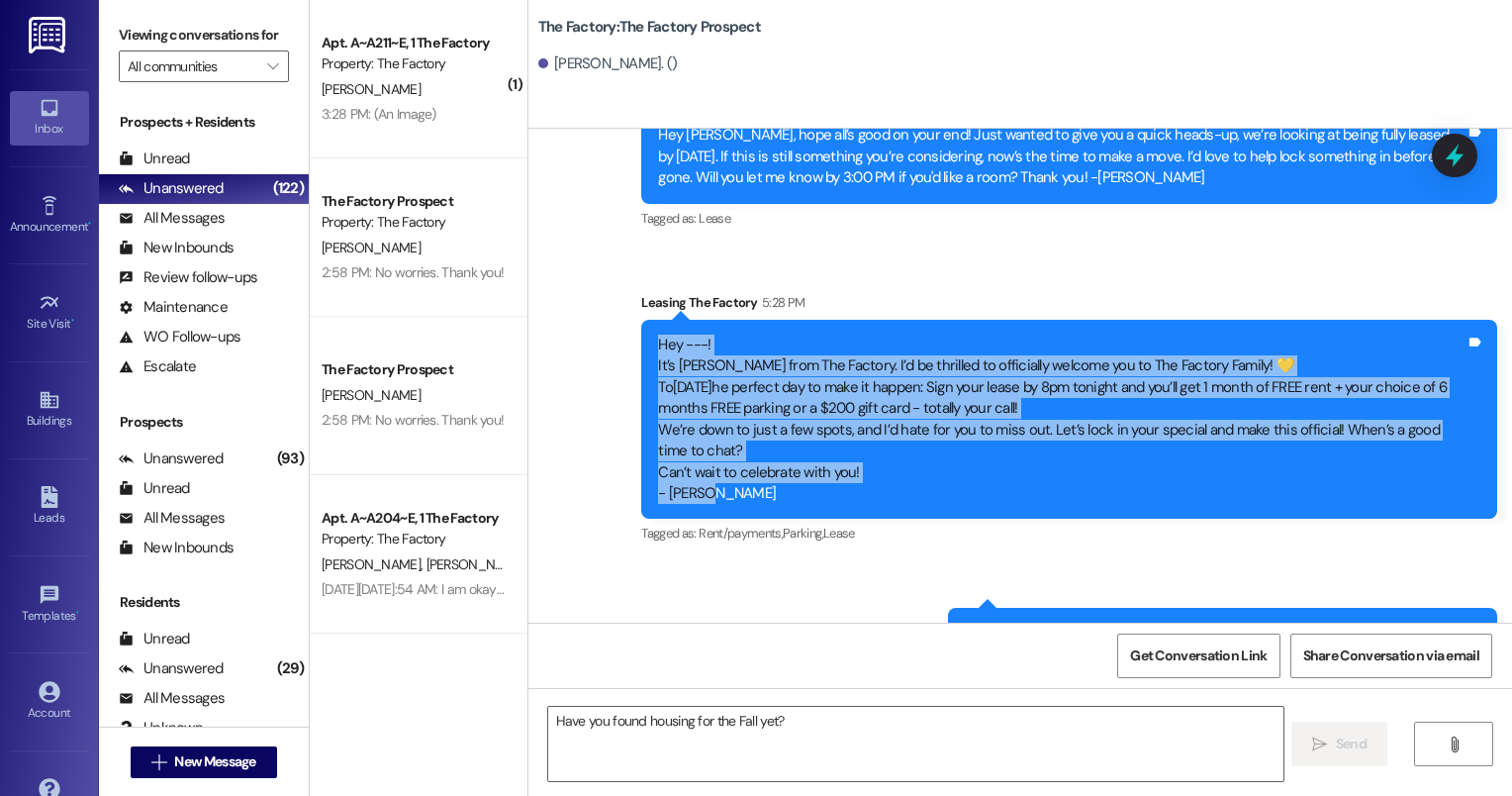 drag, startPoint x: 710, startPoint y: 432, endPoint x: 636, endPoint y: 277, distance: 171.75855 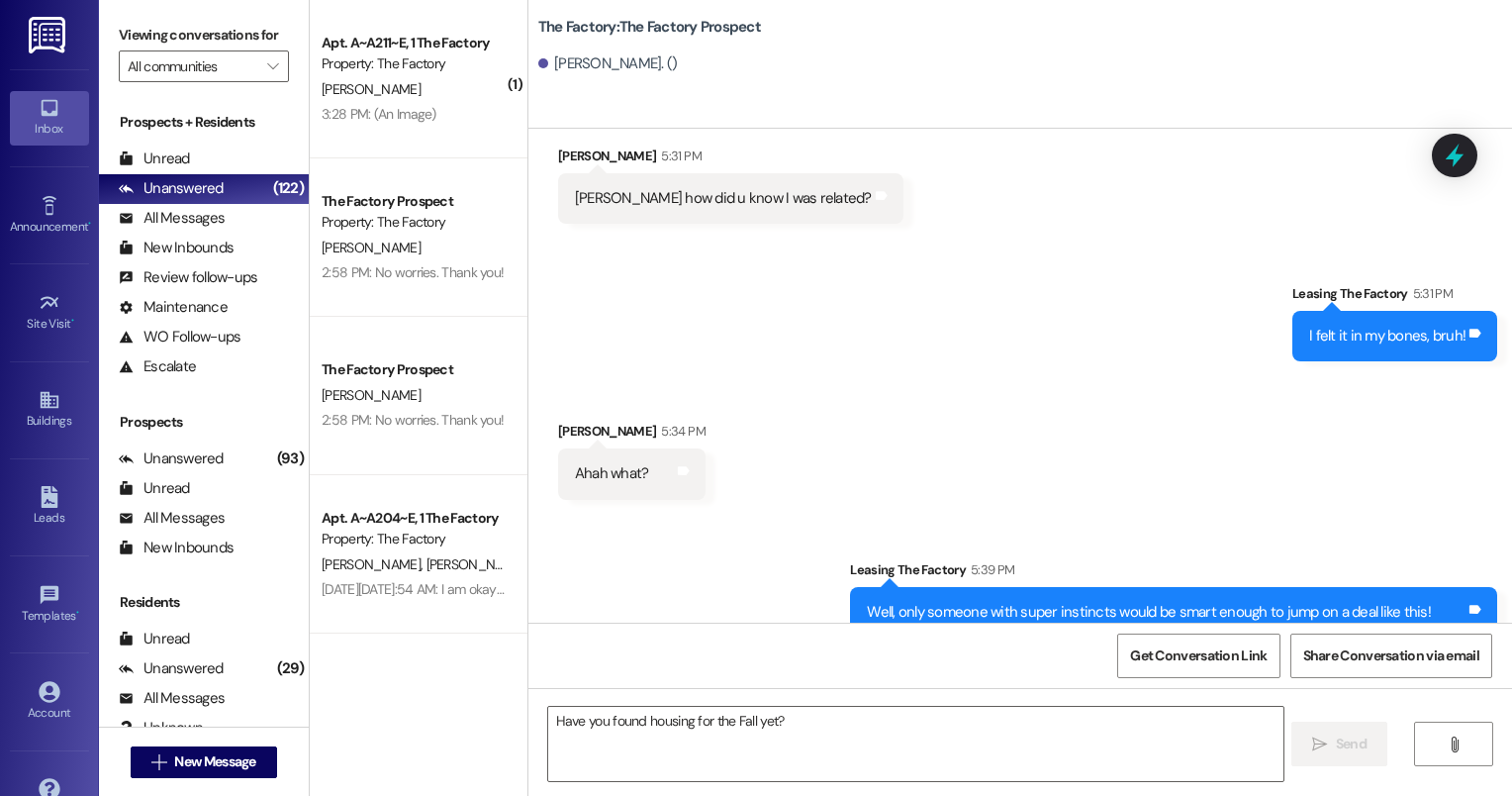 scroll, scrollTop: 5794, scrollLeft: 0, axis: vertical 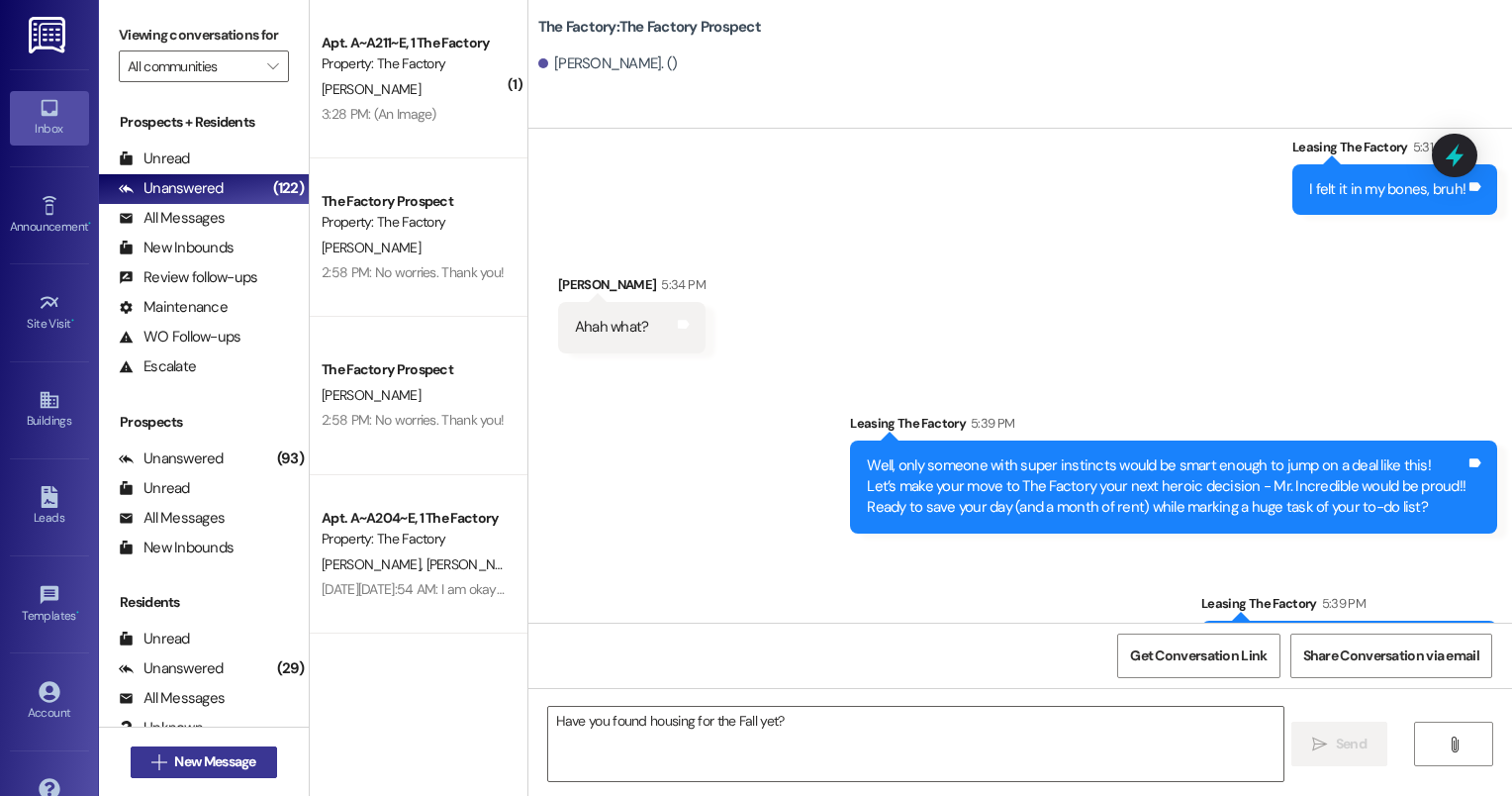 click on "New Message" at bounding box center [215, 761] 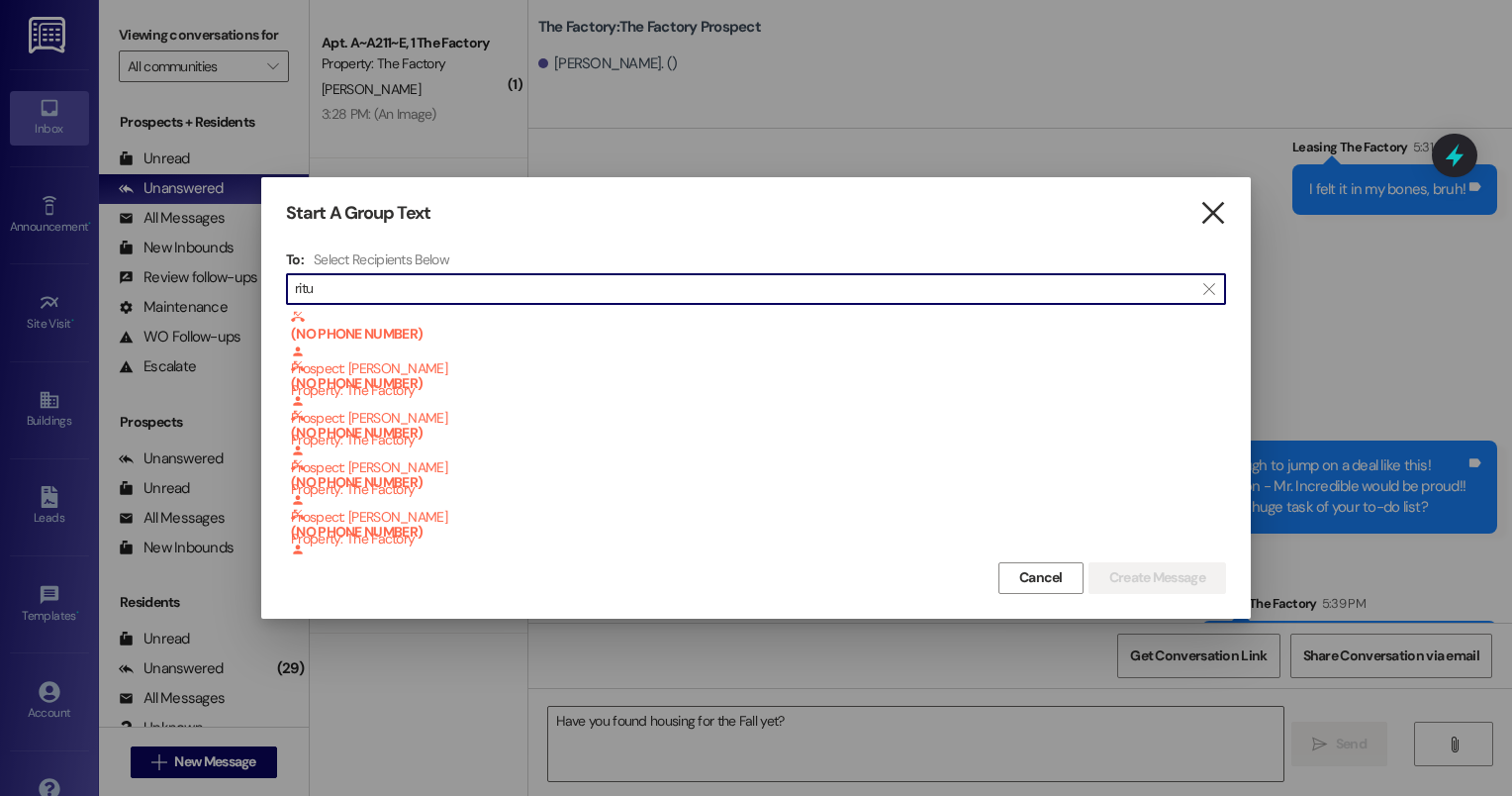 type on "ritu" 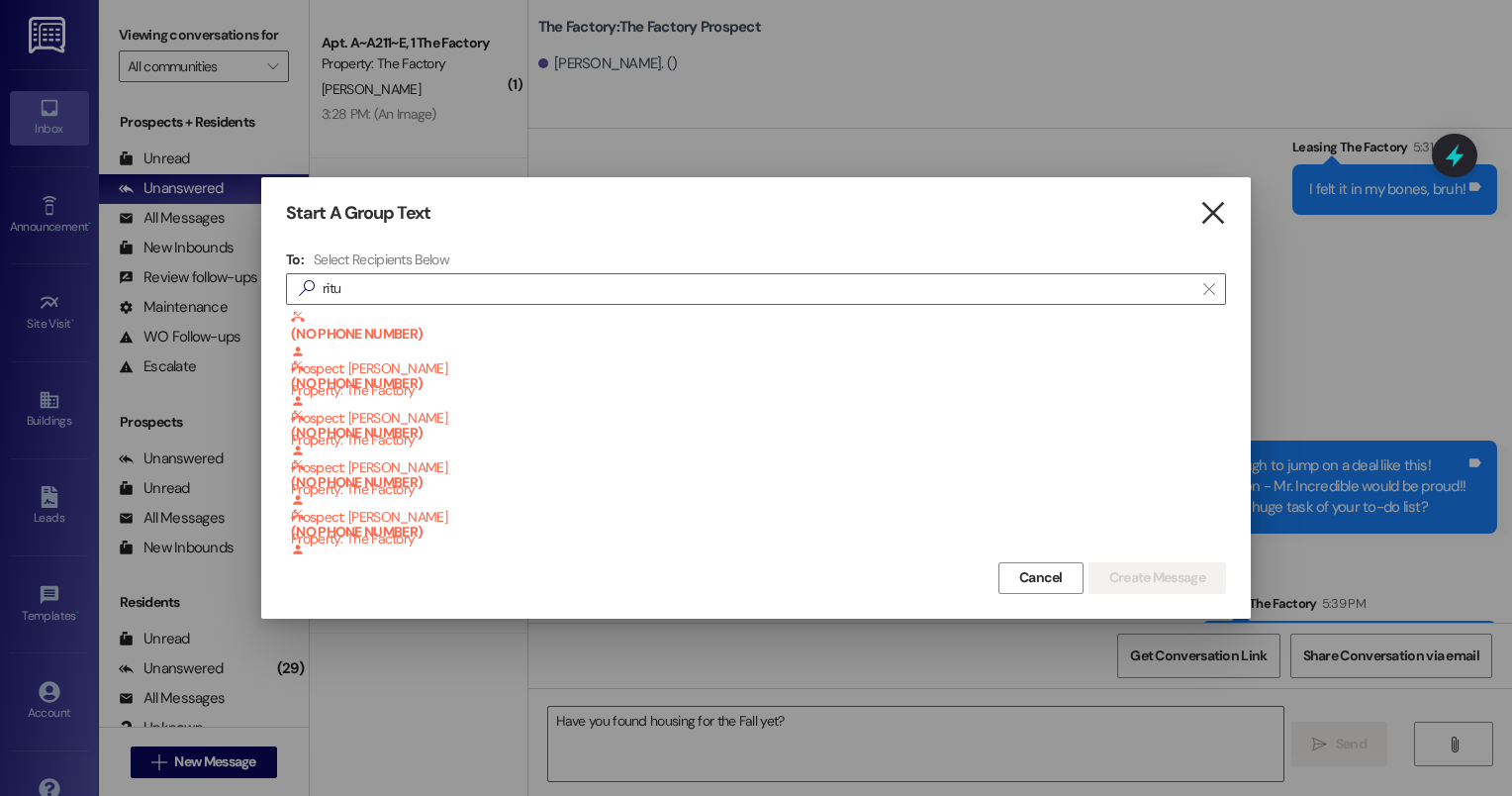 click on "" at bounding box center [1212, 213] 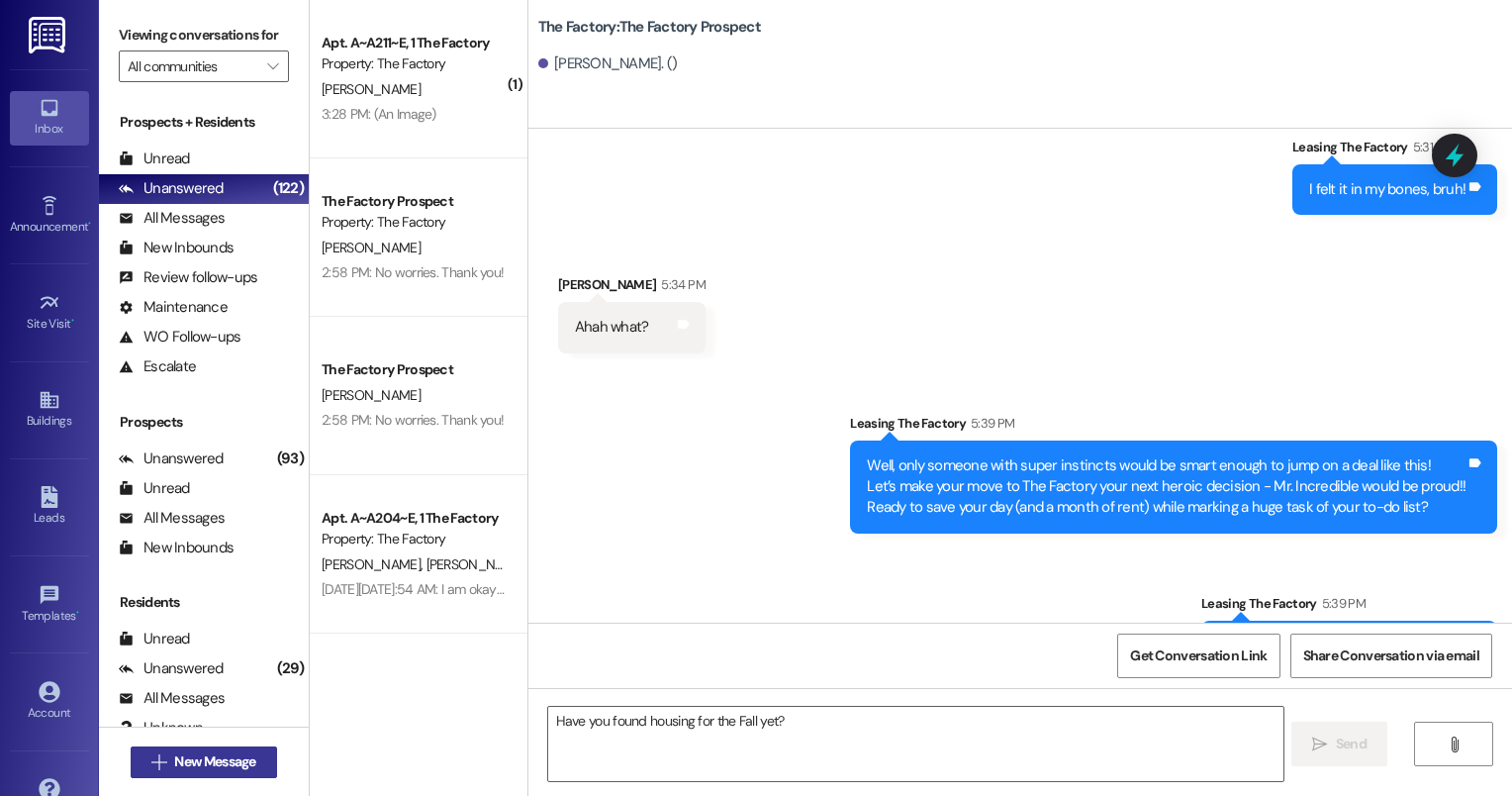 click on "New Message" at bounding box center [215, 761] 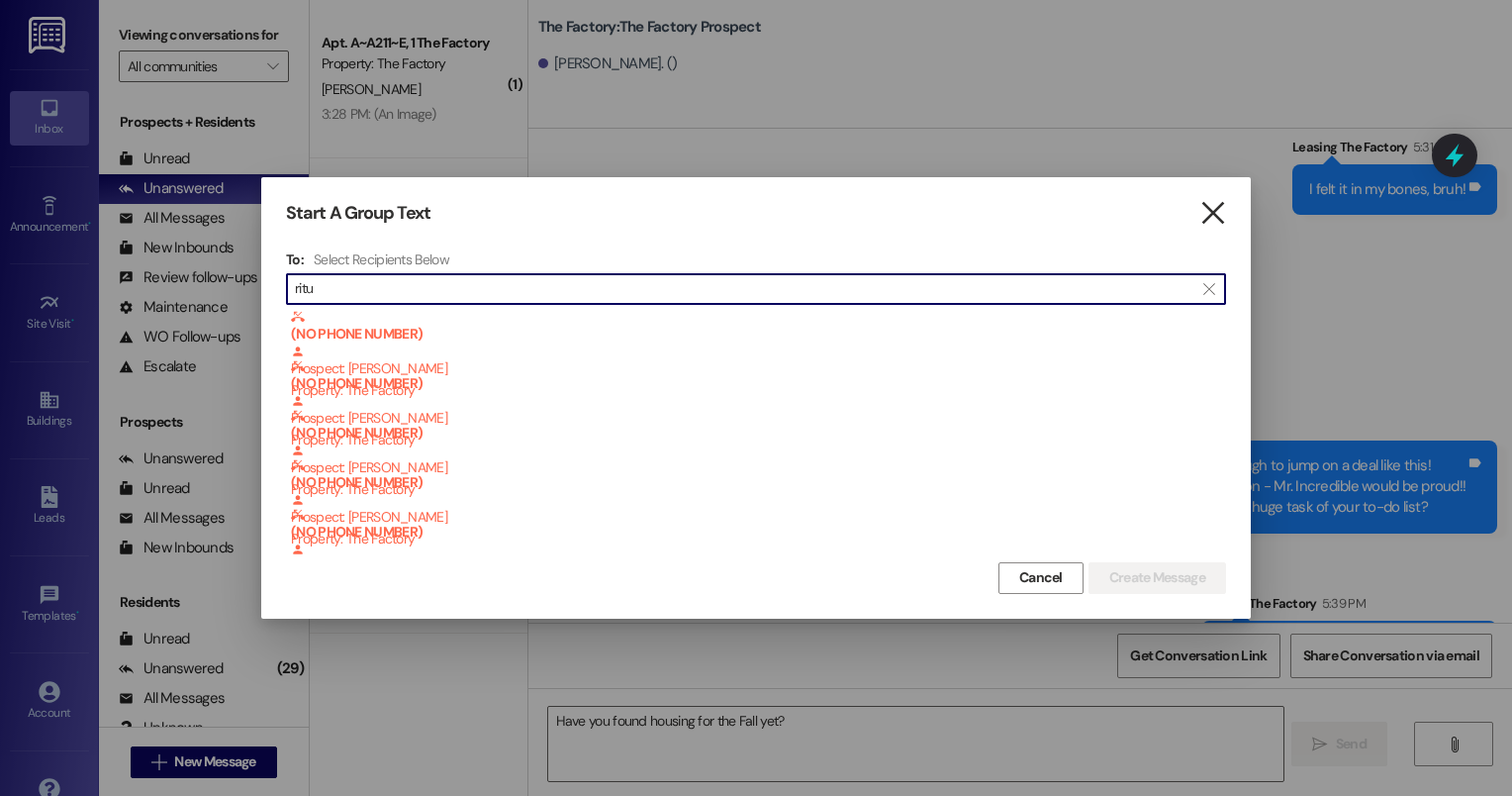 type on "ritu" 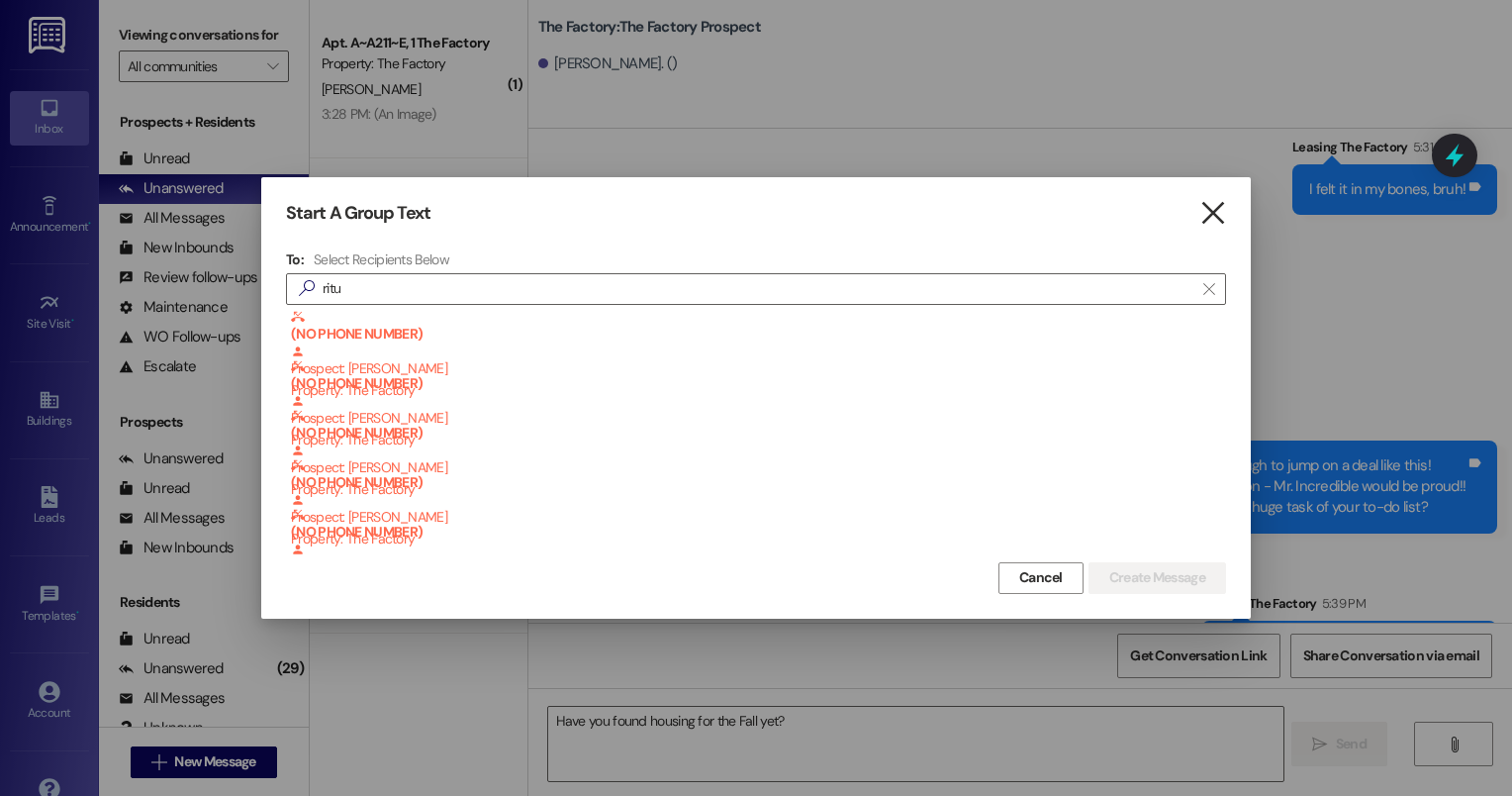 click on "" at bounding box center (1212, 213) 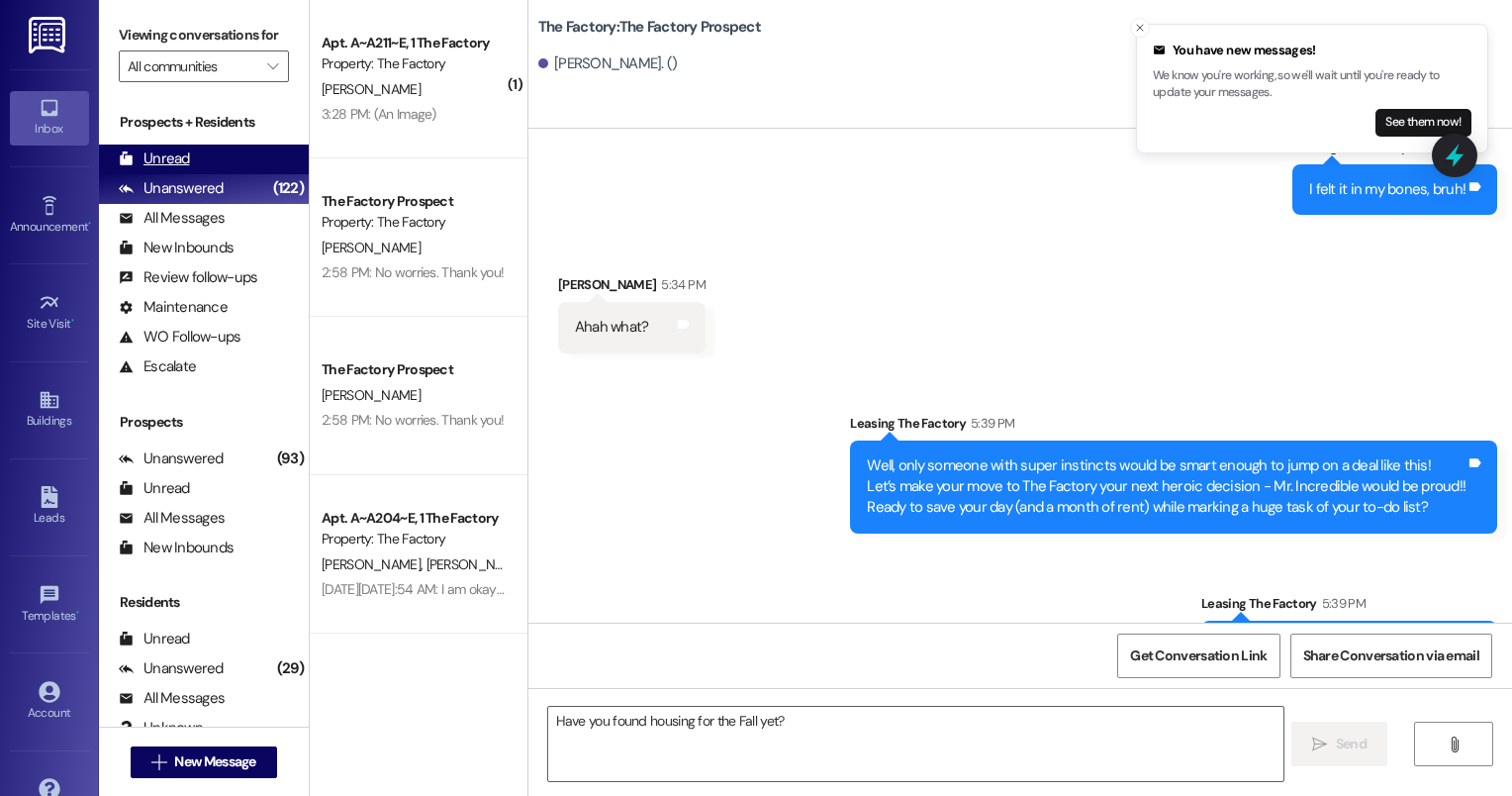 click on "Unread" at bounding box center [154, 158] 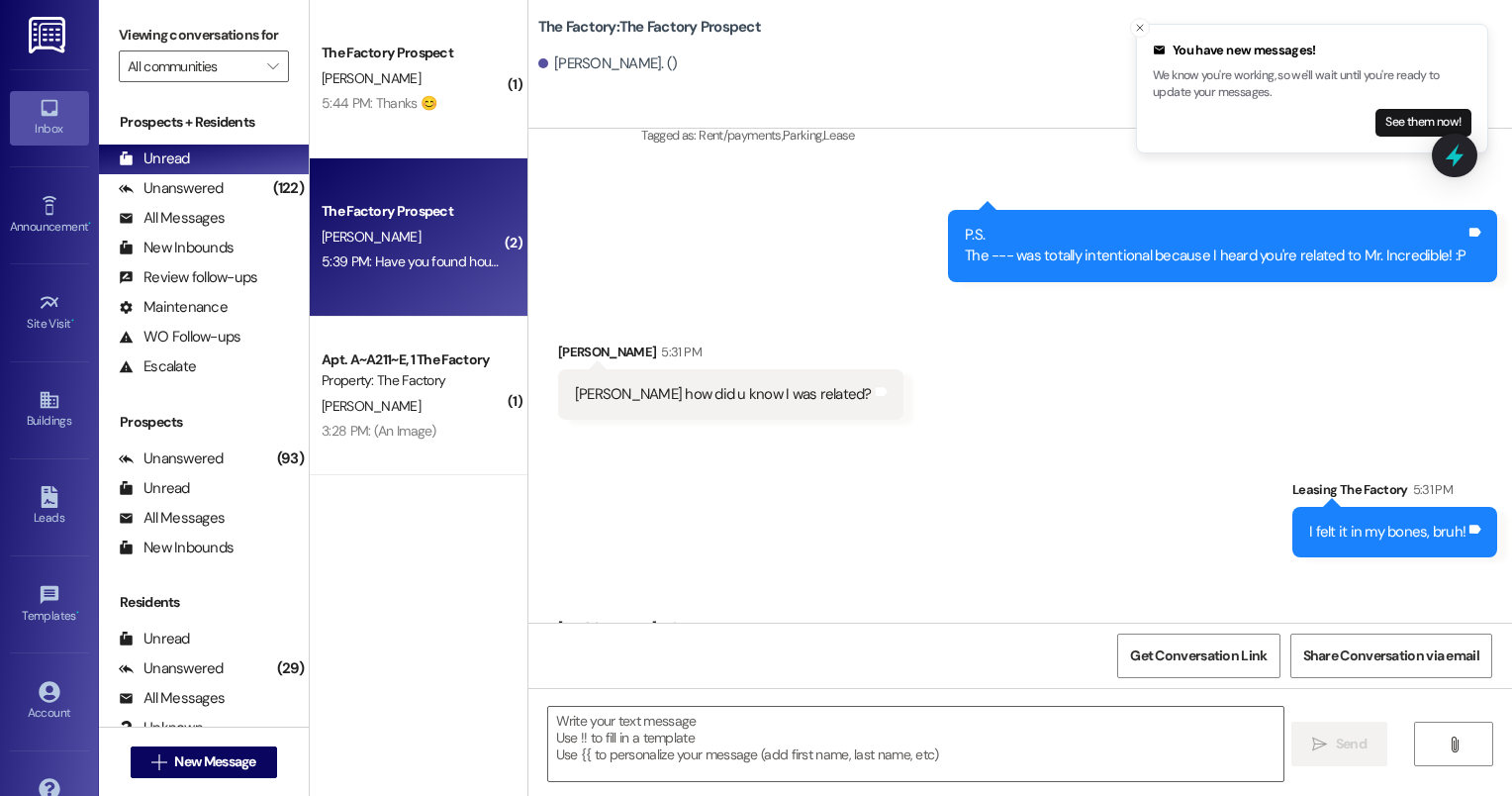 scroll, scrollTop: 5475, scrollLeft: 0, axis: vertical 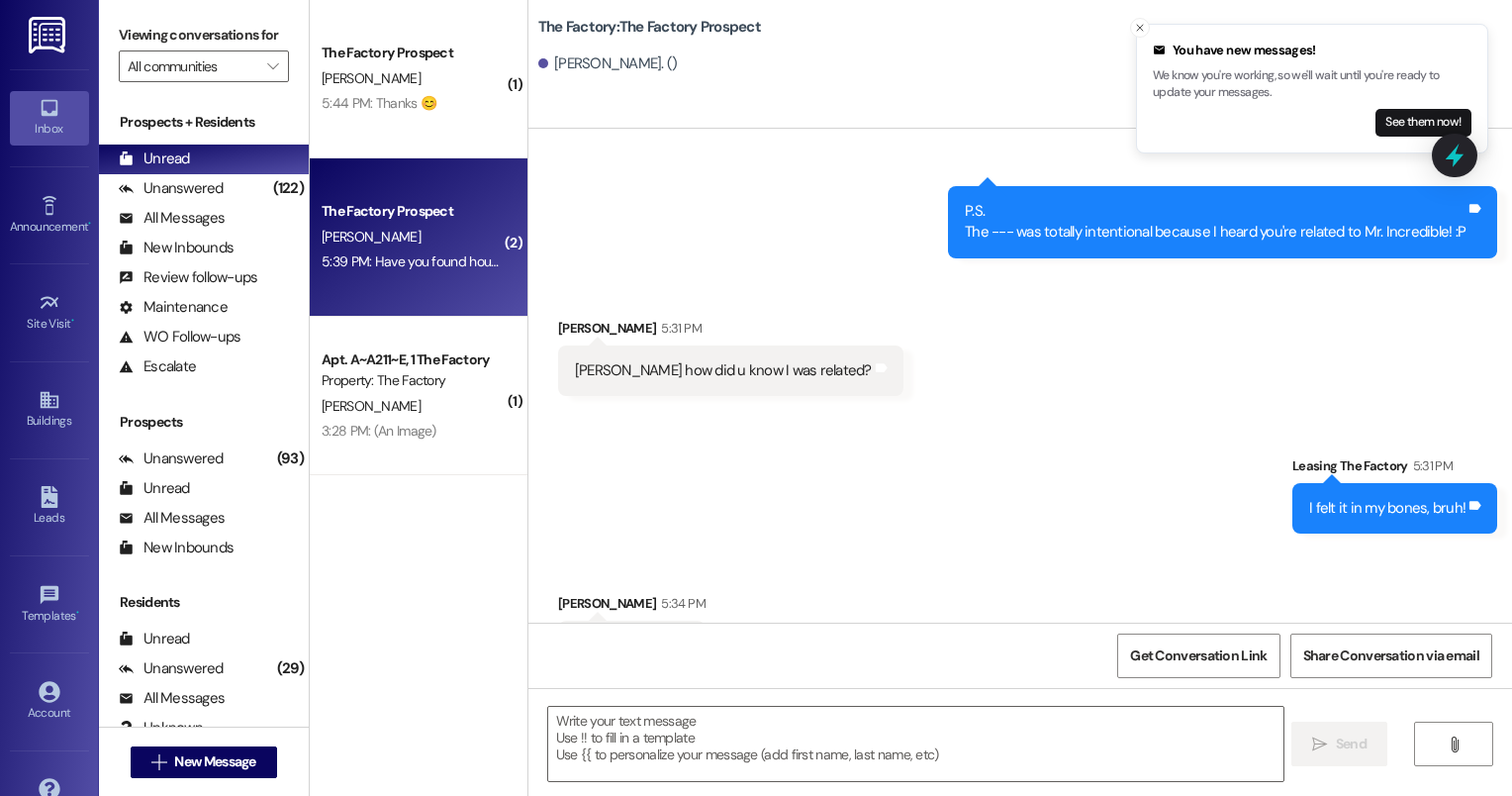 click on "[PERSON_NAME]" at bounding box center [413, 237] 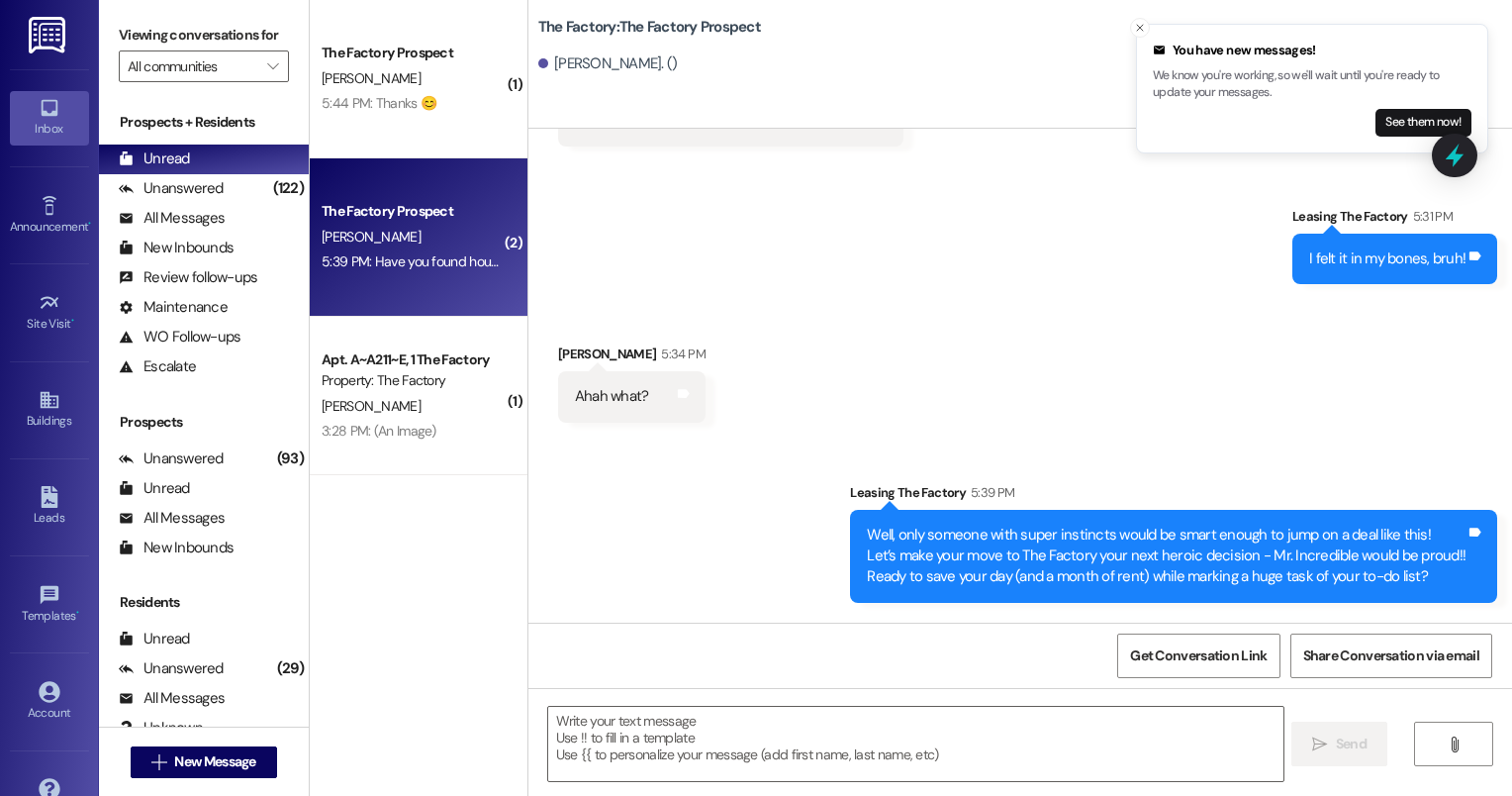 scroll, scrollTop: 5767, scrollLeft: 0, axis: vertical 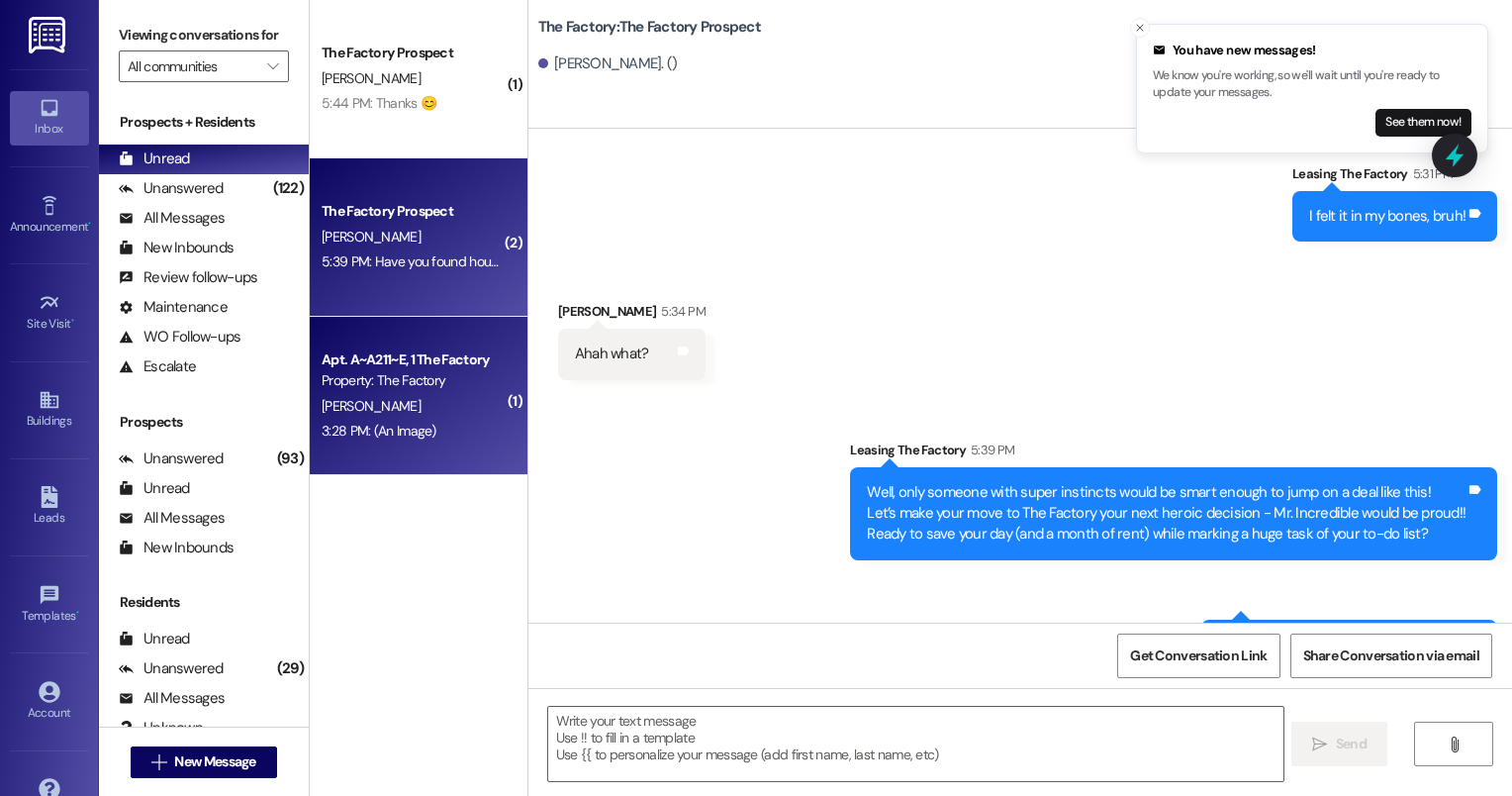 click on "[PERSON_NAME]" at bounding box center [413, 406] 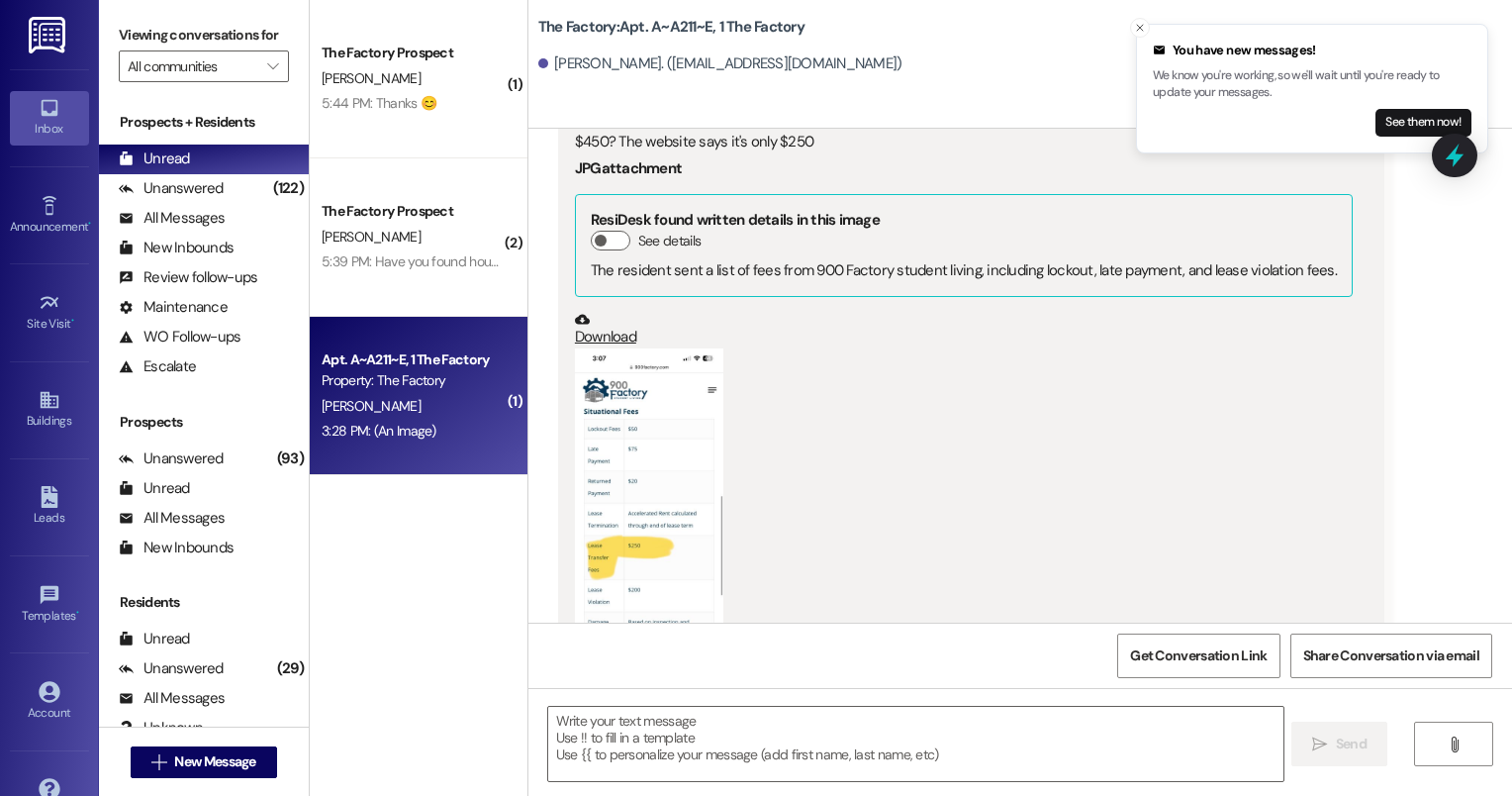 scroll, scrollTop: 15994, scrollLeft: 0, axis: vertical 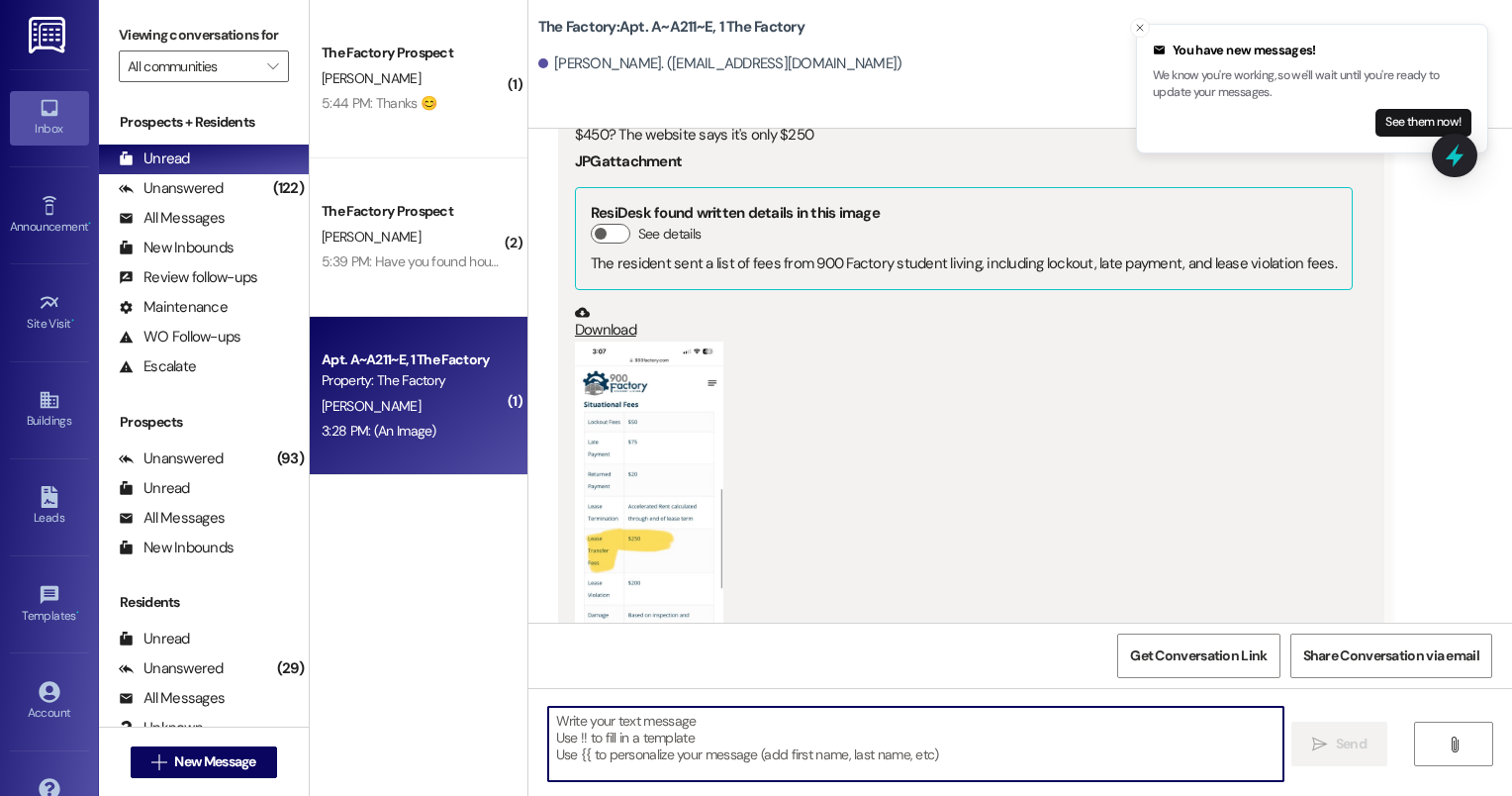 click at bounding box center [916, 744] 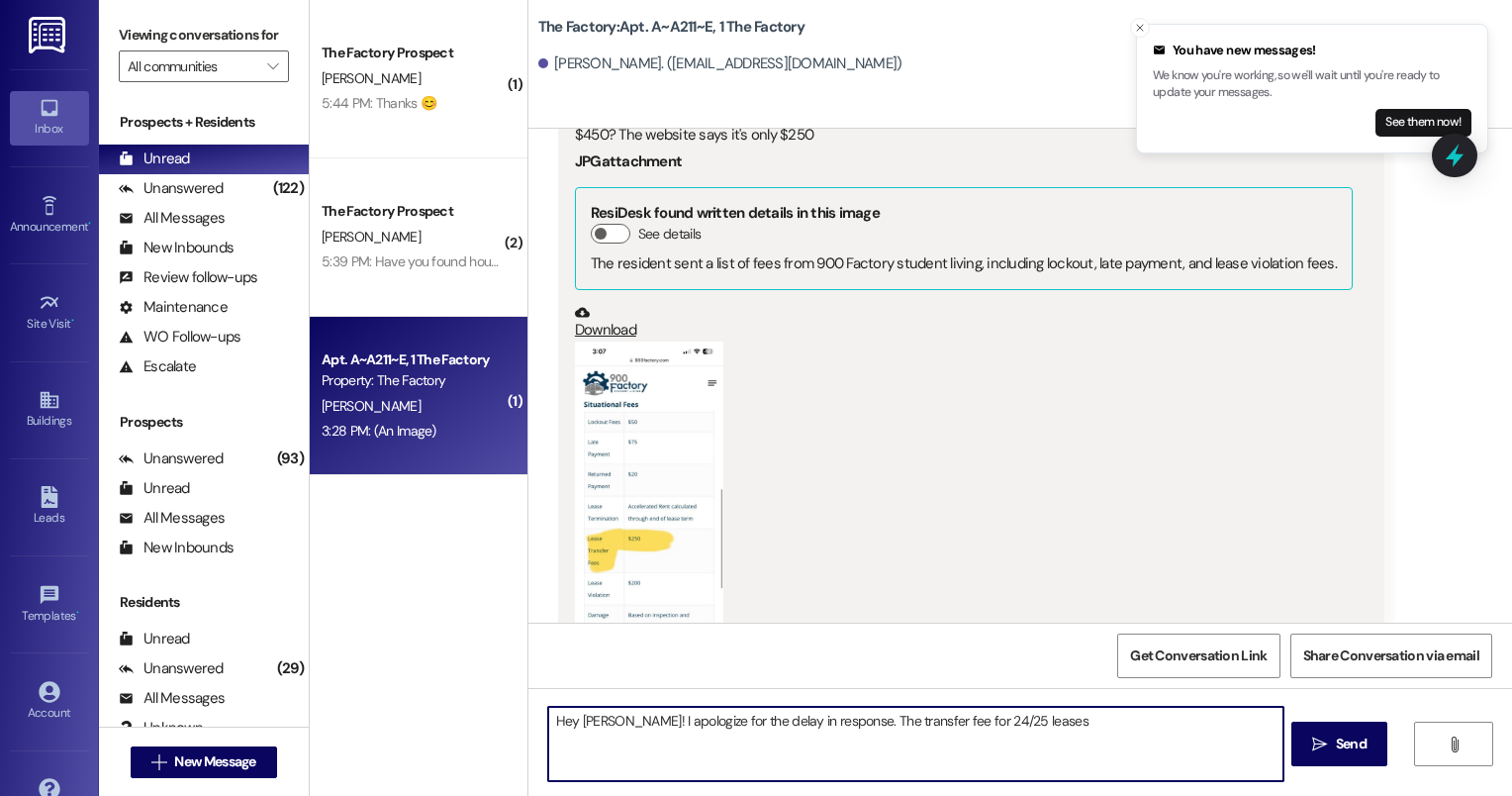 click on "Hey [PERSON_NAME]! I apologize for the delay in response. The transfer fee for 24/25 leases" at bounding box center [916, 744] 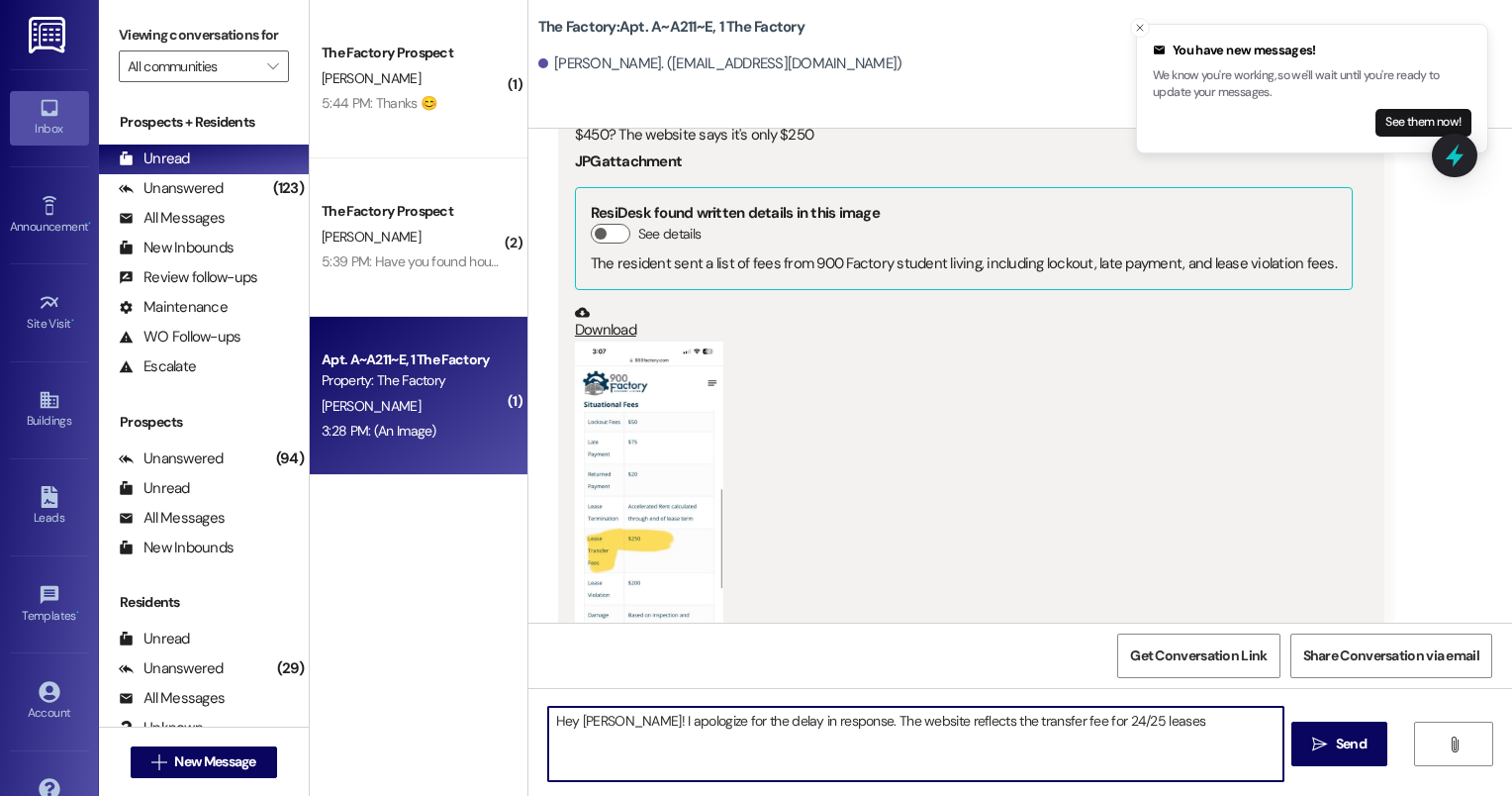 click on "Hey [PERSON_NAME]! I apologize for the delay in response. The website reflects the transfer fee for 24/25 leases" at bounding box center [916, 744] 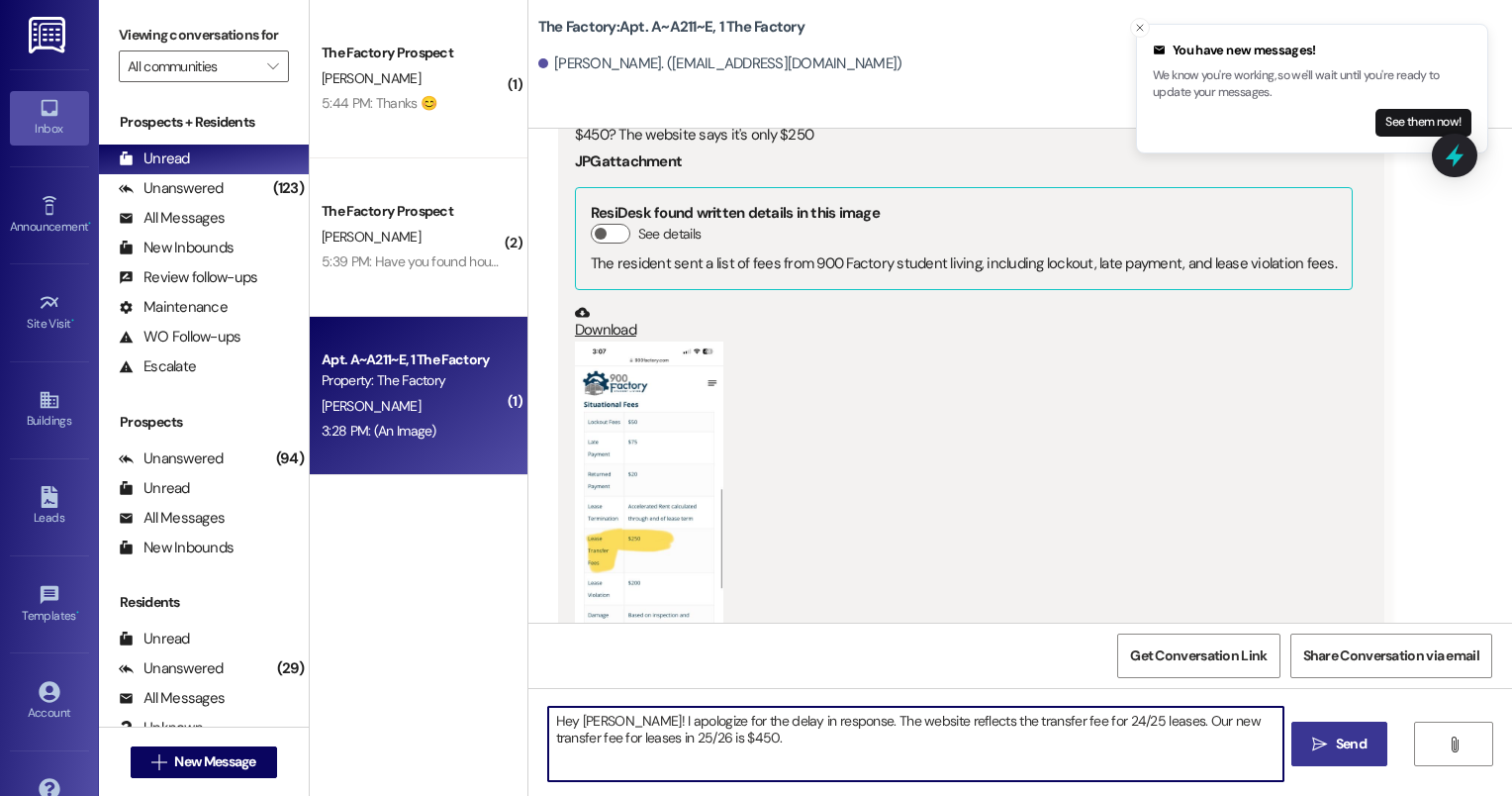 type on "Hey [PERSON_NAME]! I apologize for the delay in response. The website reflects the transfer fee for 24/25 leases. Our new transfer fee for leases in 25/26 is $450." 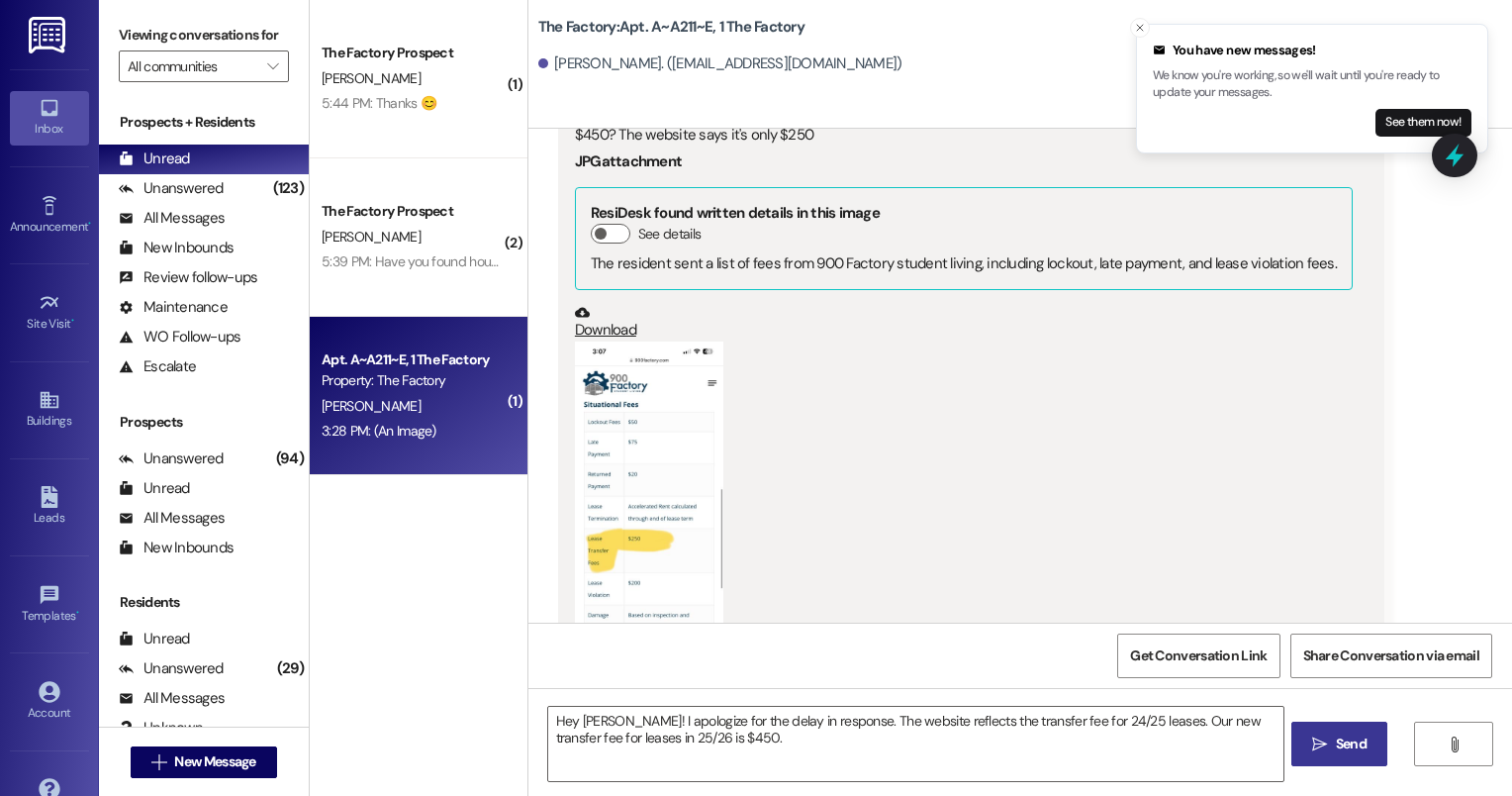 click on "Send" at bounding box center (1351, 744) 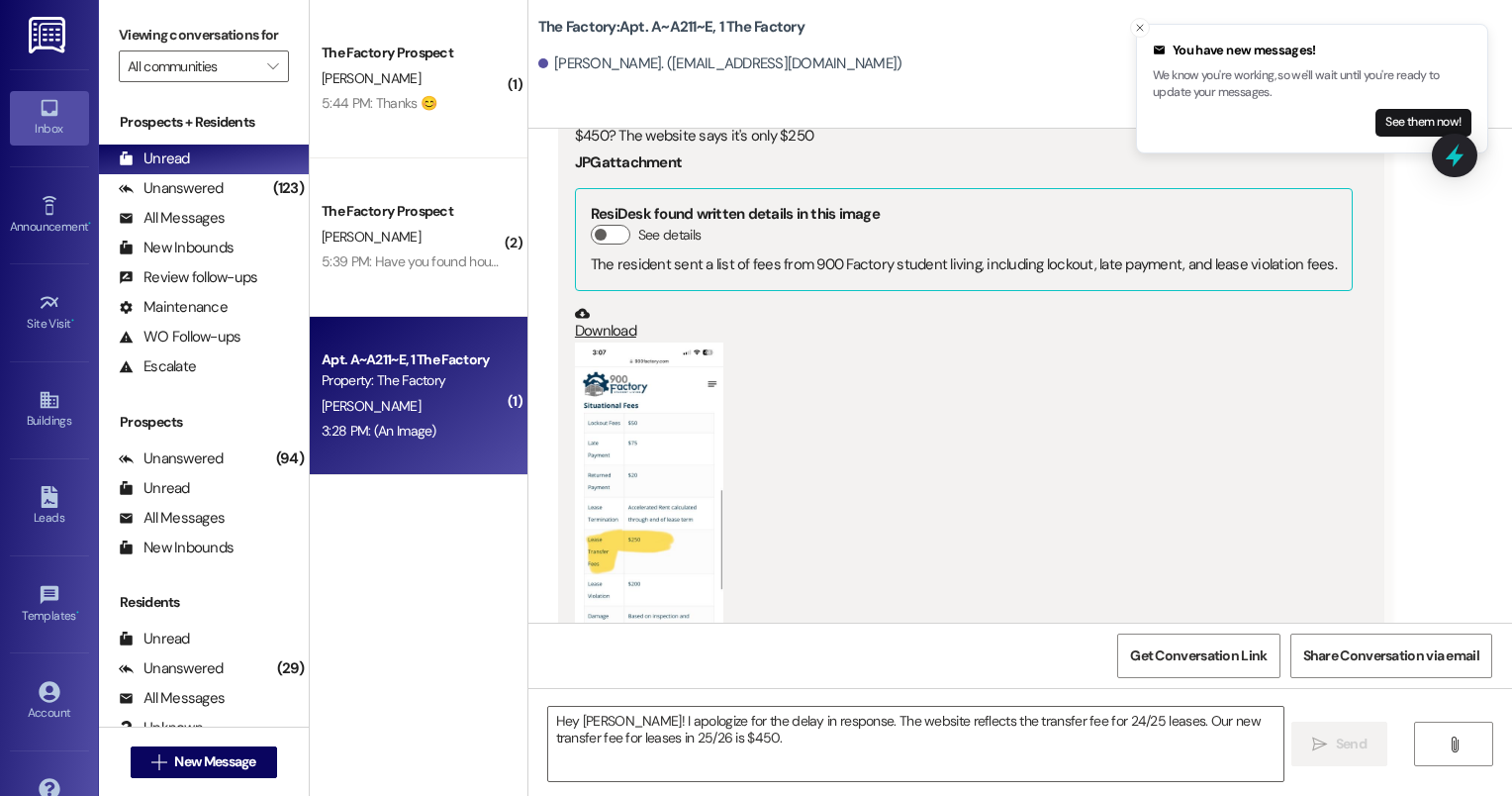 scroll, scrollTop: 16154, scrollLeft: 0, axis: vertical 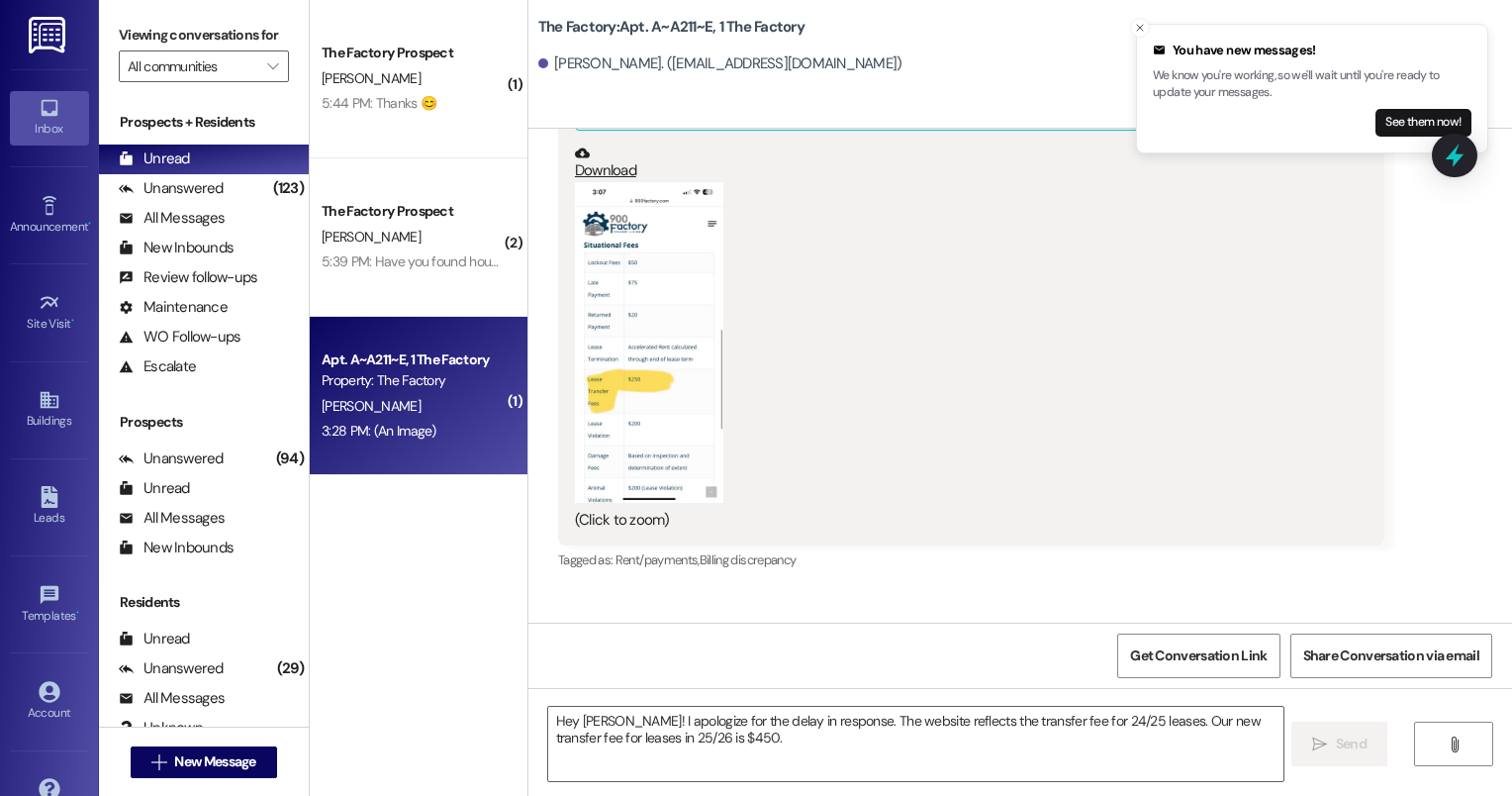 click on "Hey [PERSON_NAME]! I apologize for the delay in response. The website reflects the transfer fee for 24/25 leases. Our new transfer fee for leases in 25/26 is $450." at bounding box center (1062, 698) 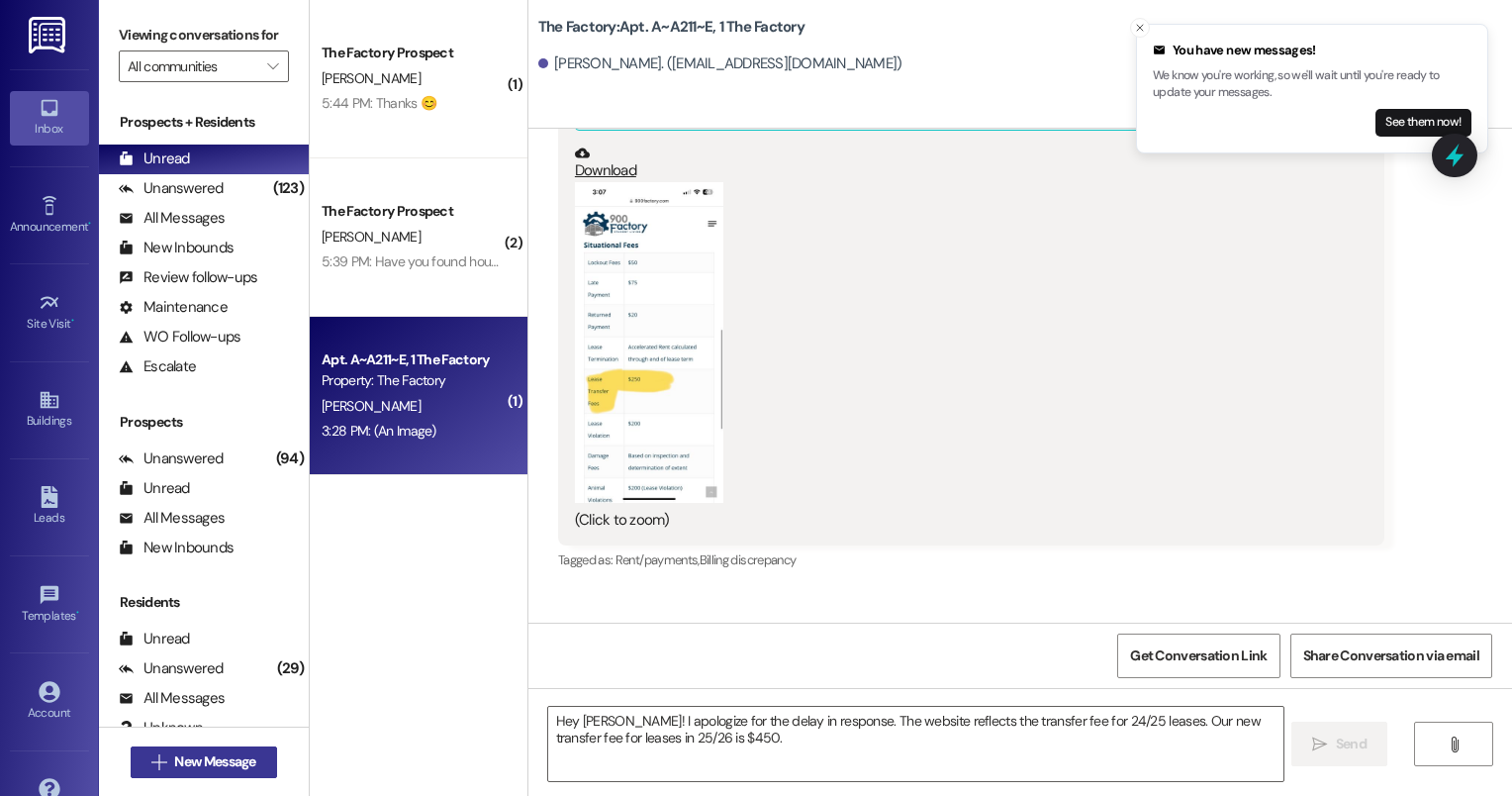 click on "New Message" at bounding box center (215, 761) 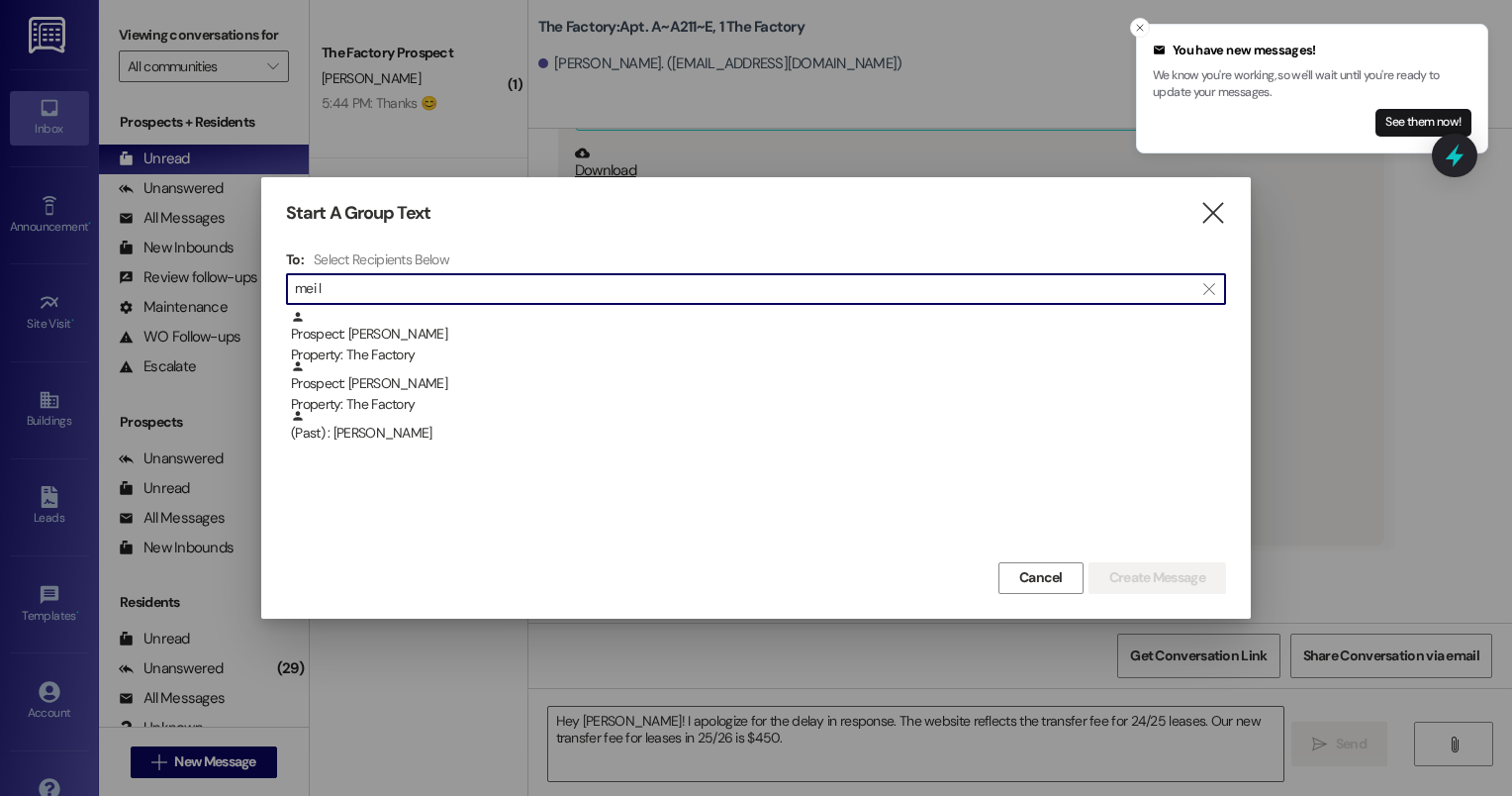 type on "mei l" 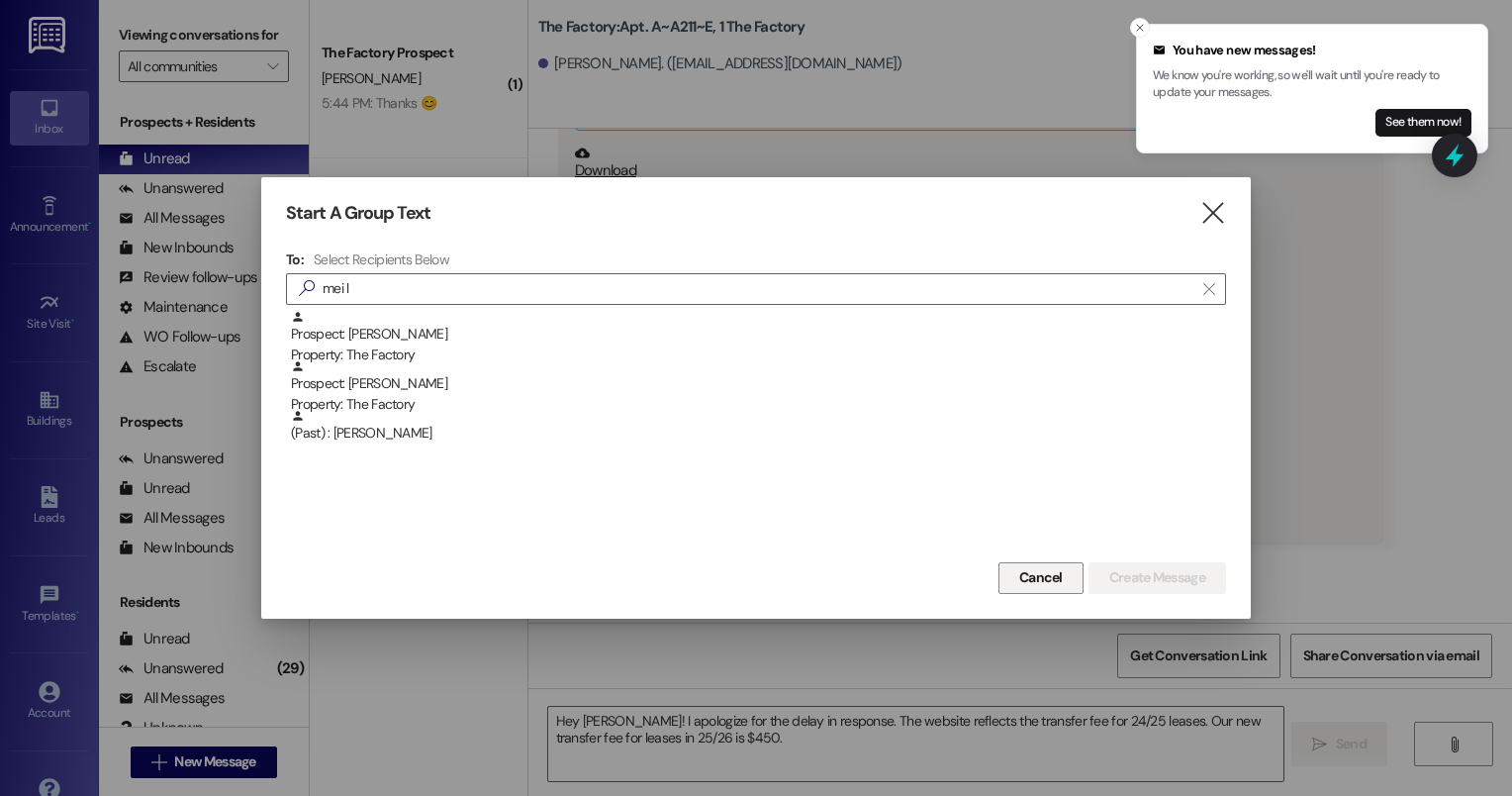 click on "Cancel" at bounding box center (1041, 577) 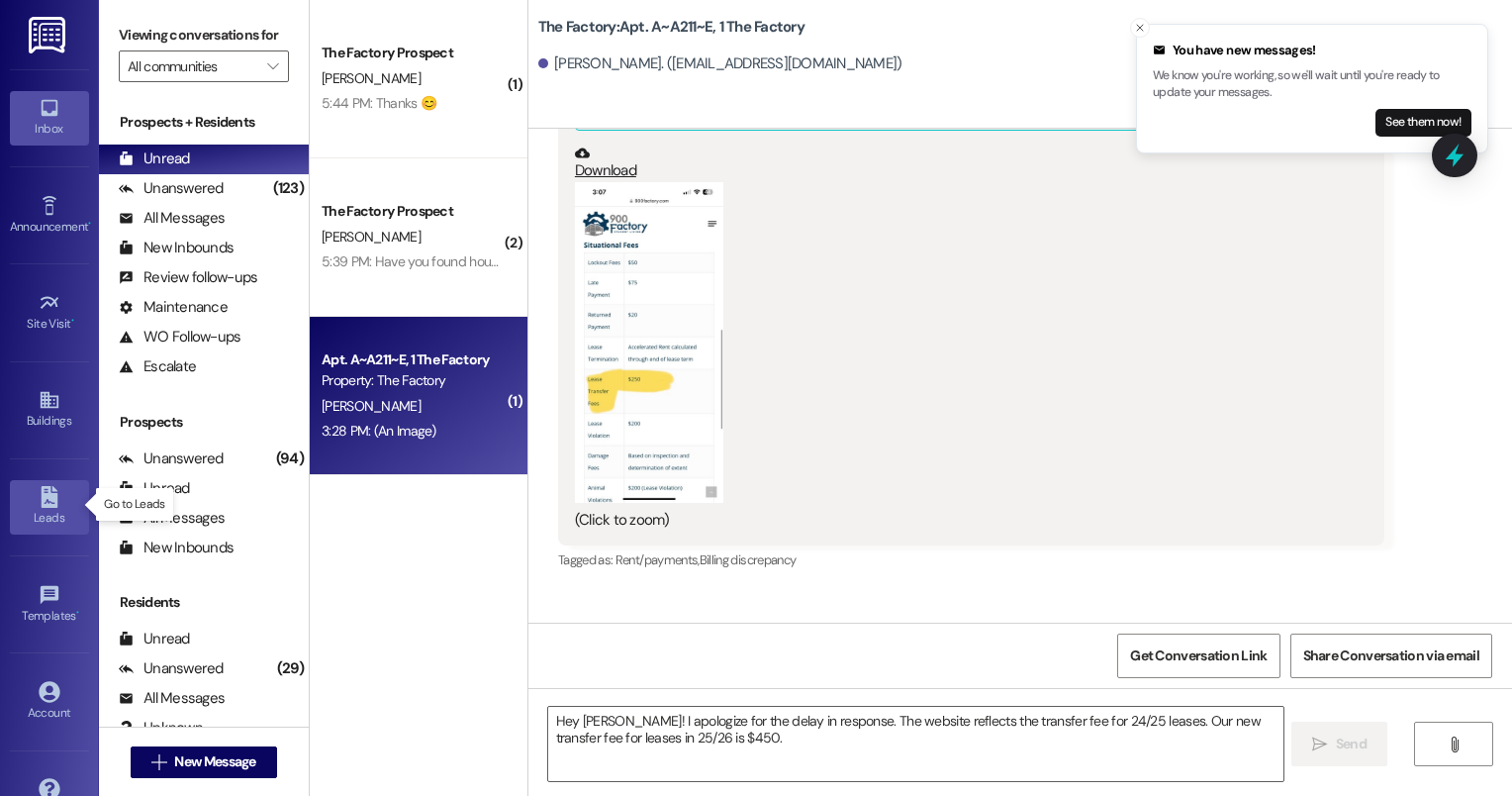 click on "Leads" at bounding box center [49, 518] 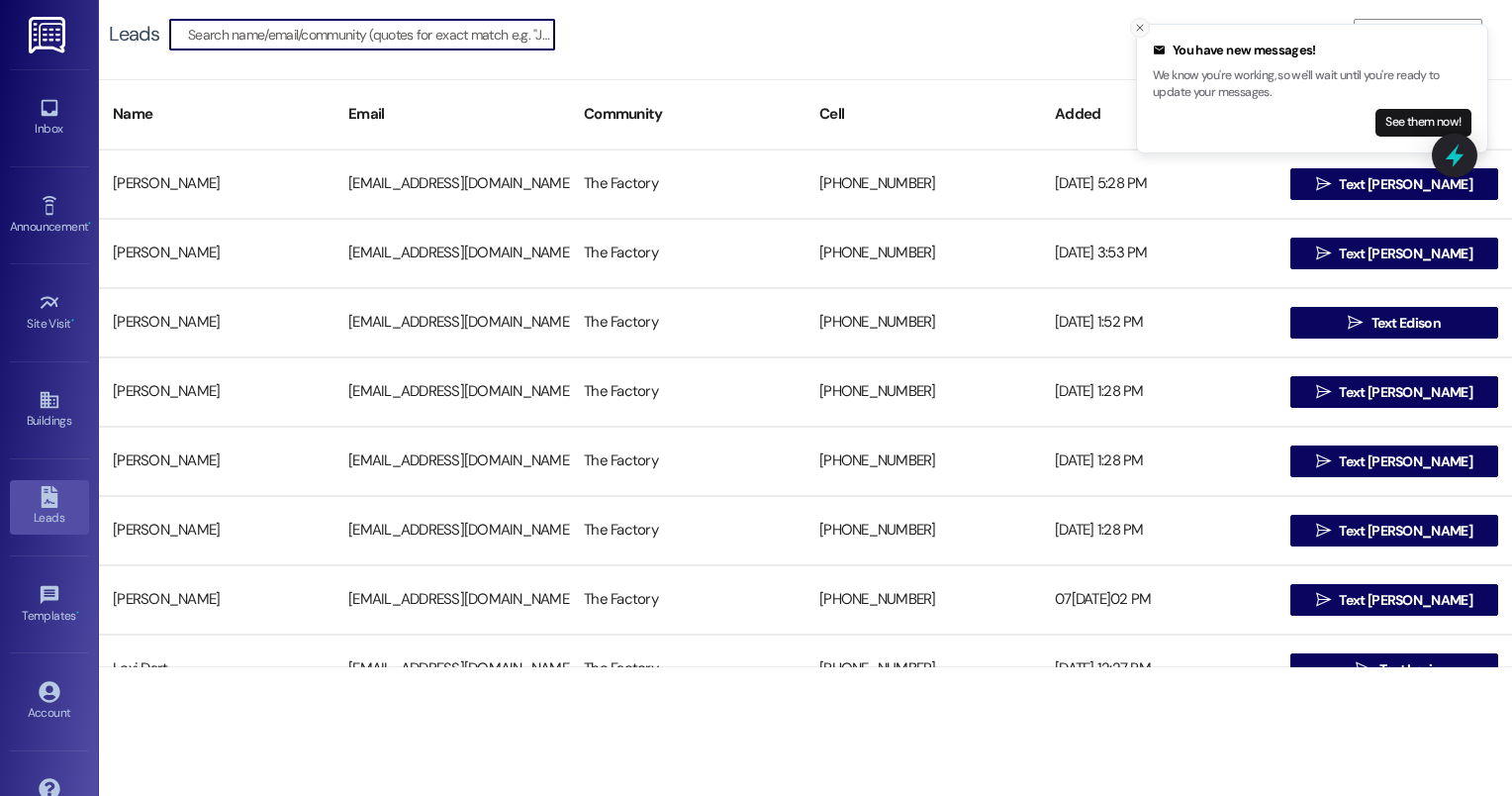 click 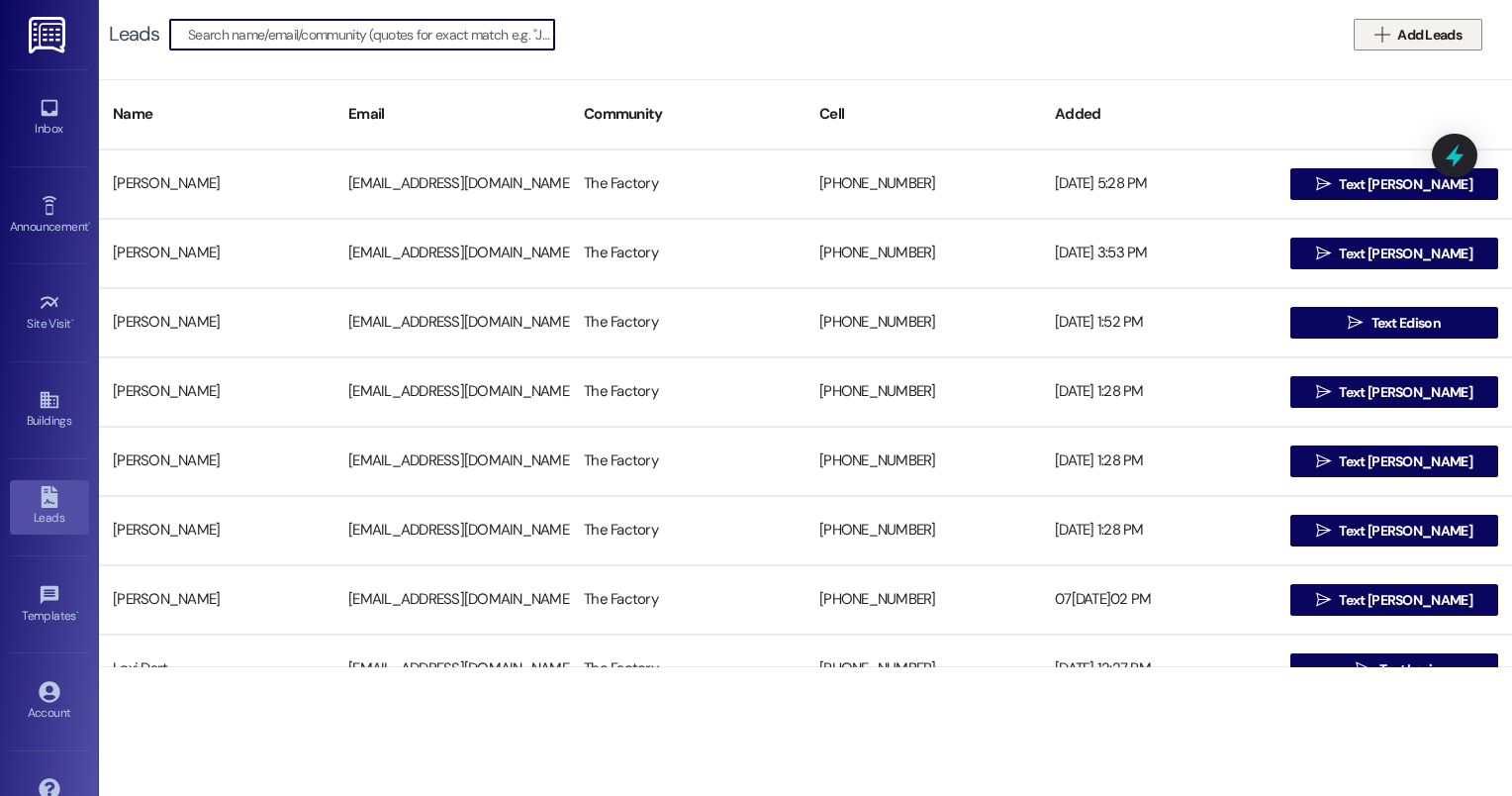 click on " Add Leads" at bounding box center (1418, 35) 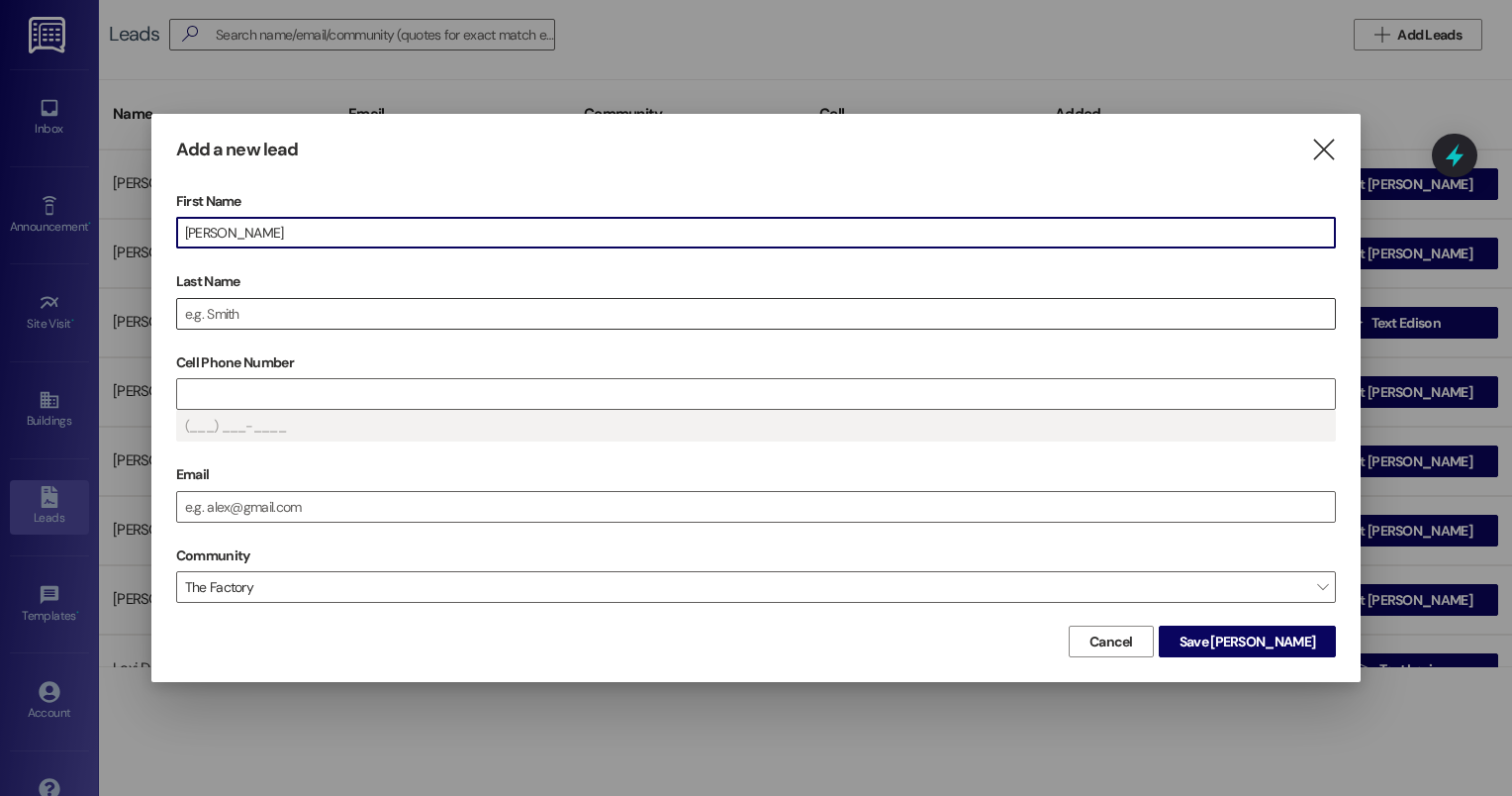 click on "Last Name" at bounding box center (756, 314) 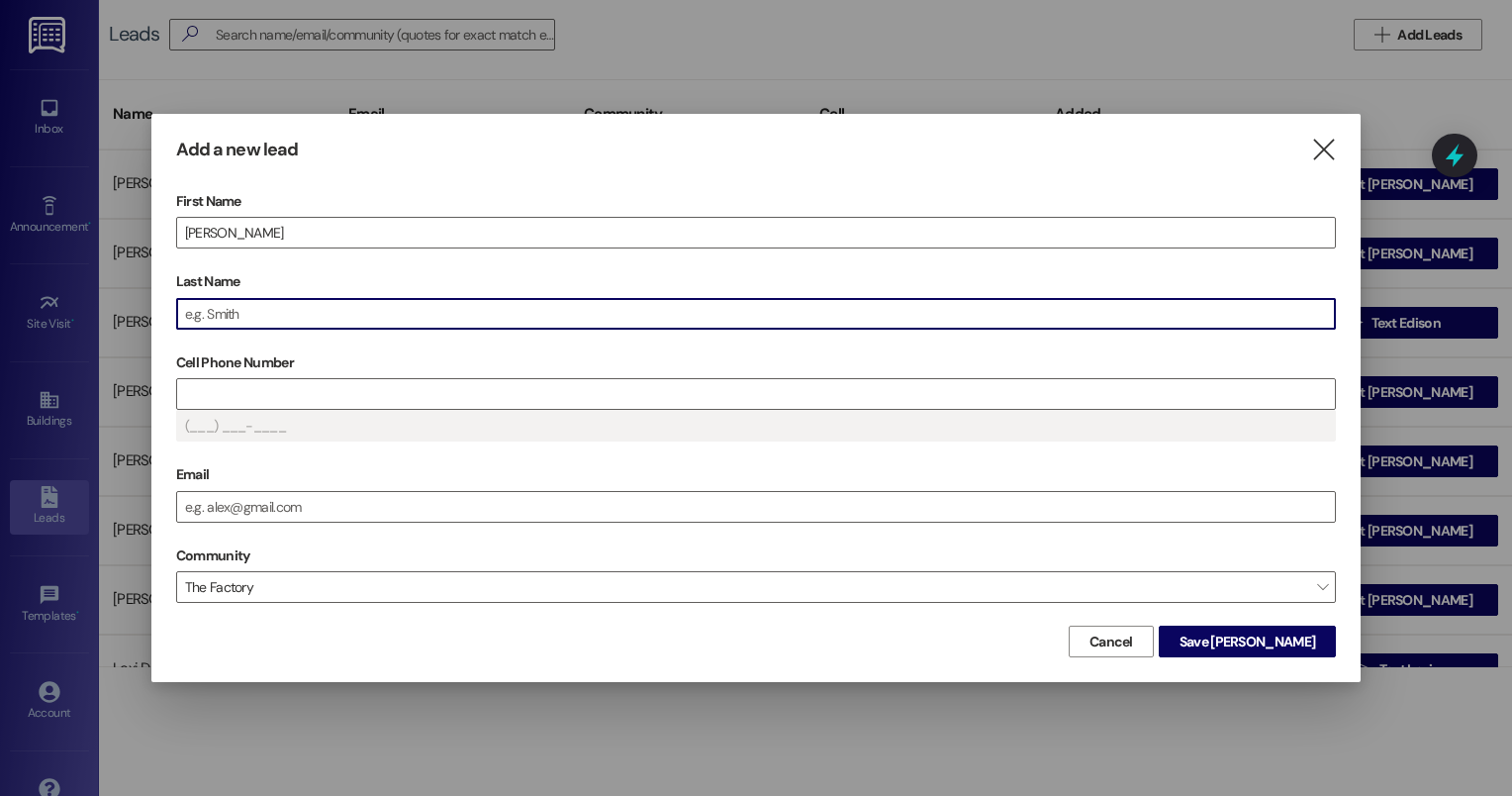 click on "Last Name" at bounding box center [756, 314] 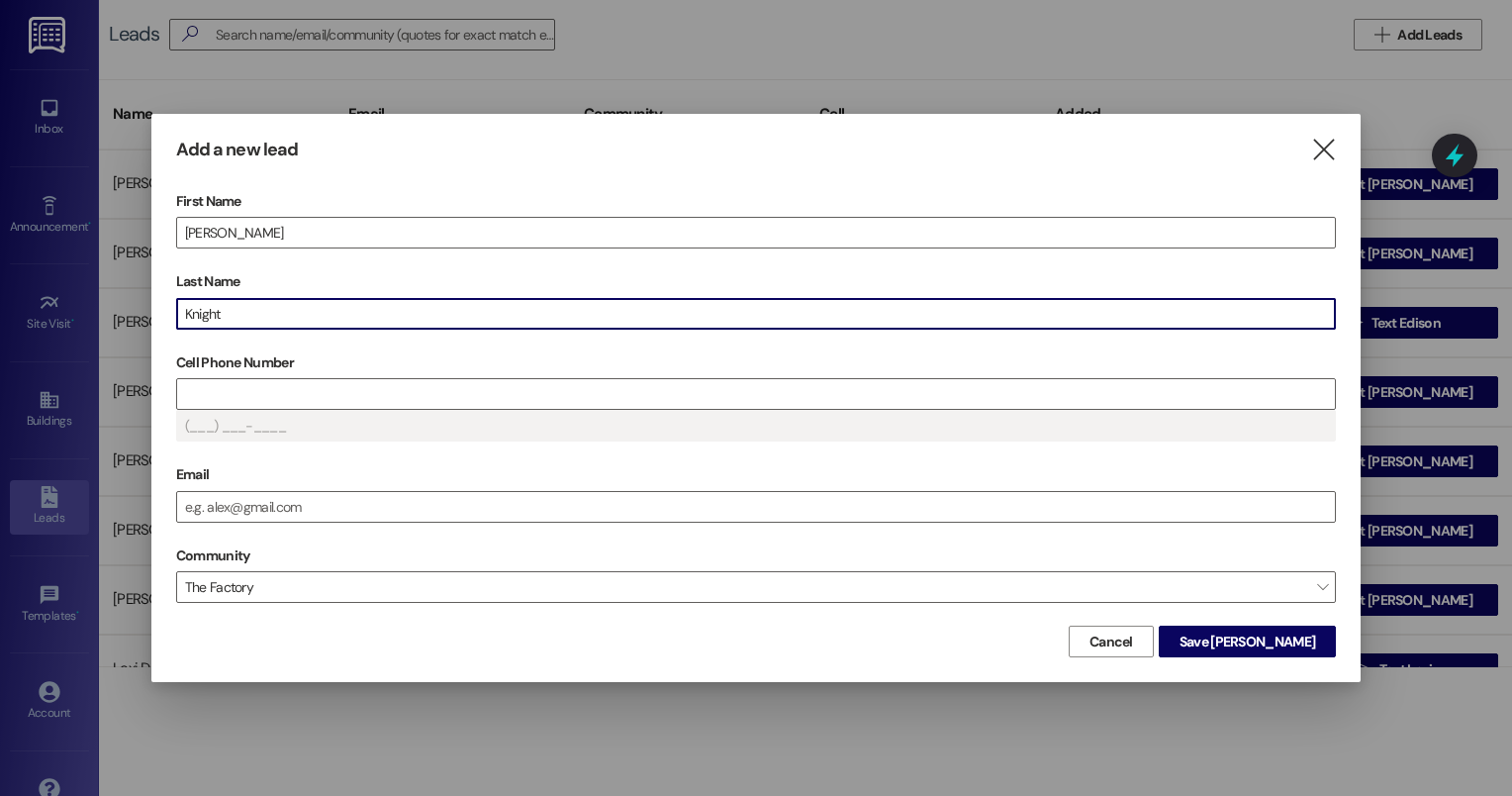 click on "Knight" at bounding box center [756, 314] 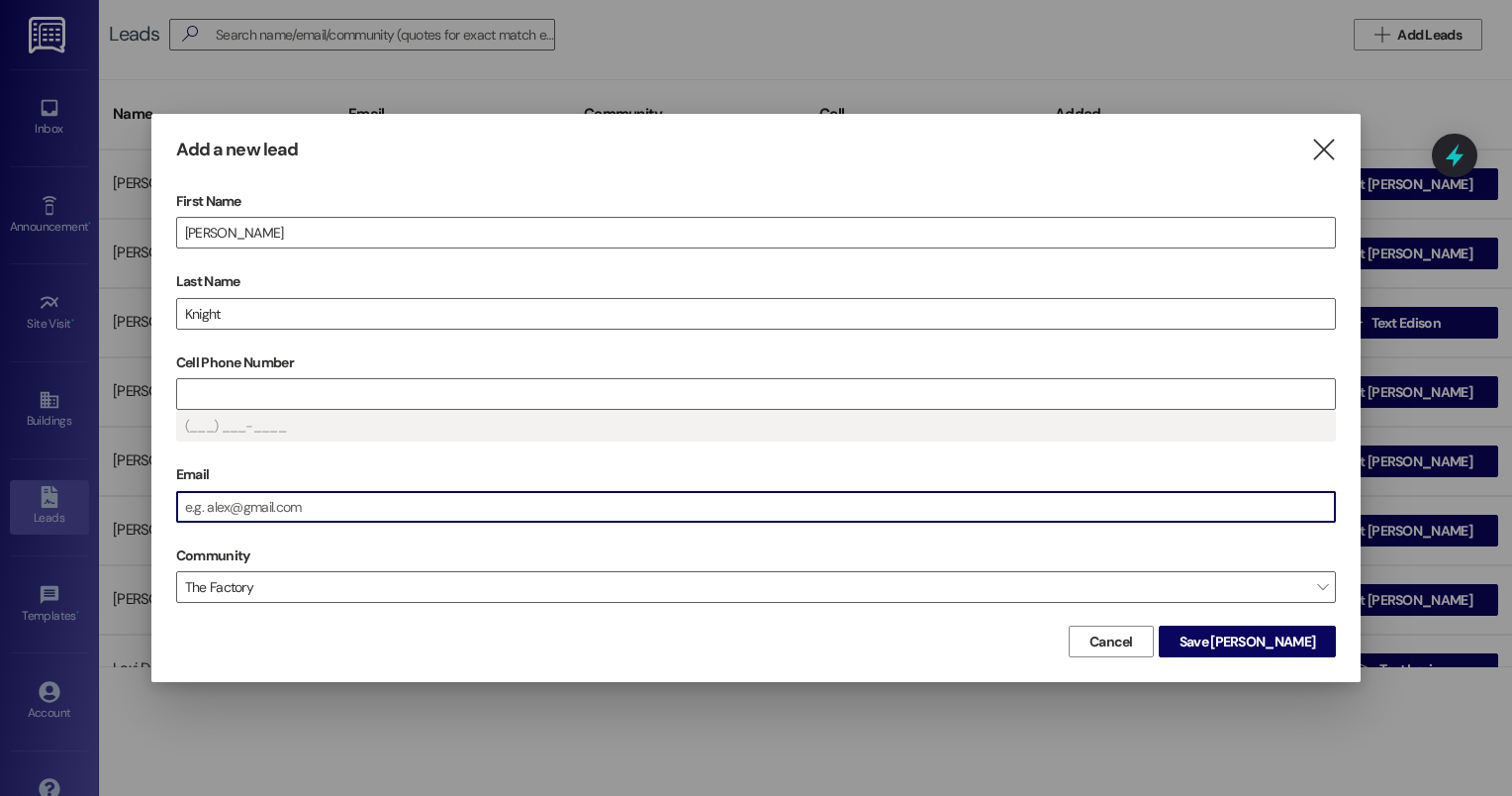 drag, startPoint x: 380, startPoint y: 512, endPoint x: 404, endPoint y: 522, distance: 26 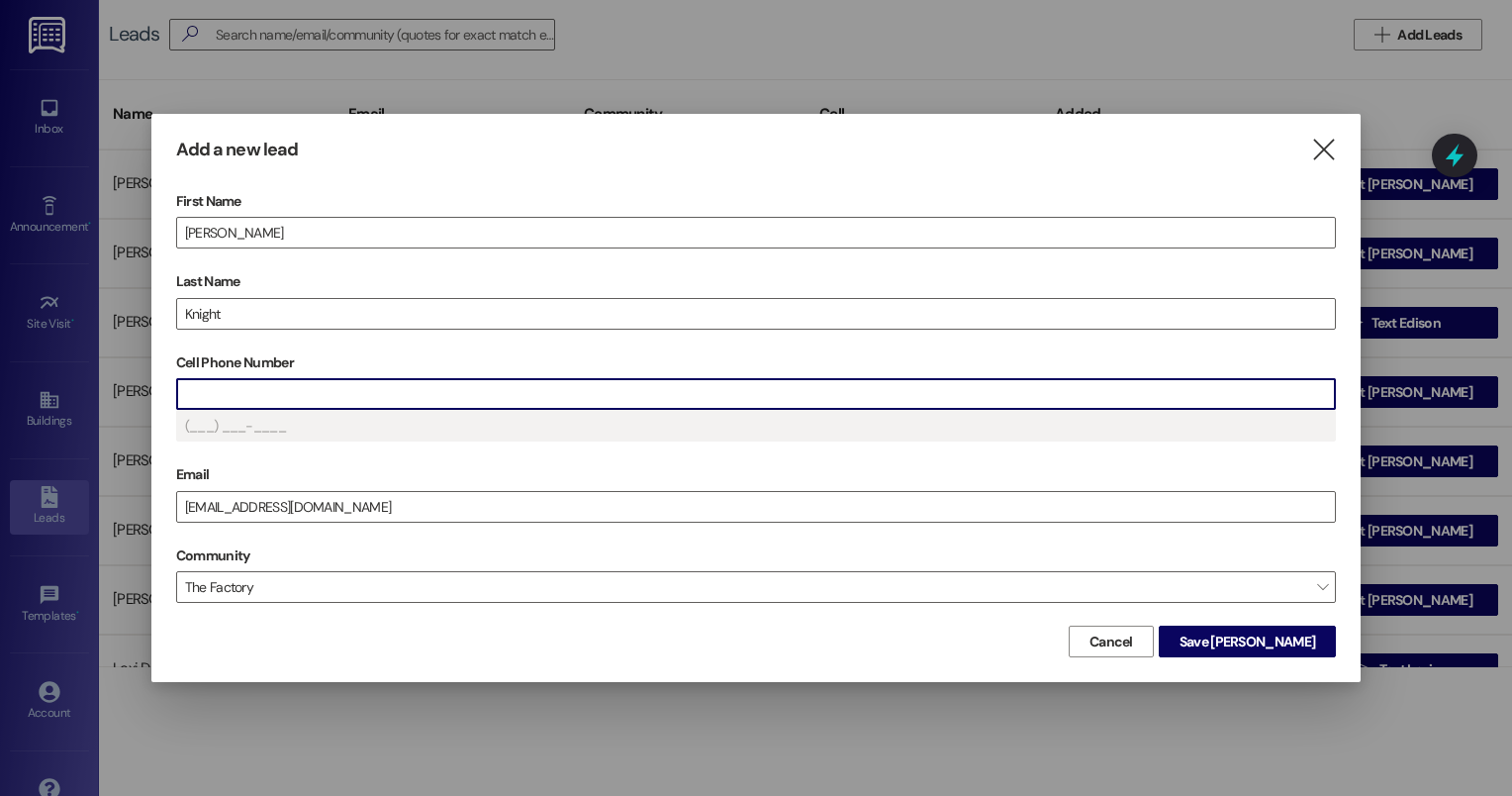 click on "Cell Phone Number" at bounding box center (756, 394) 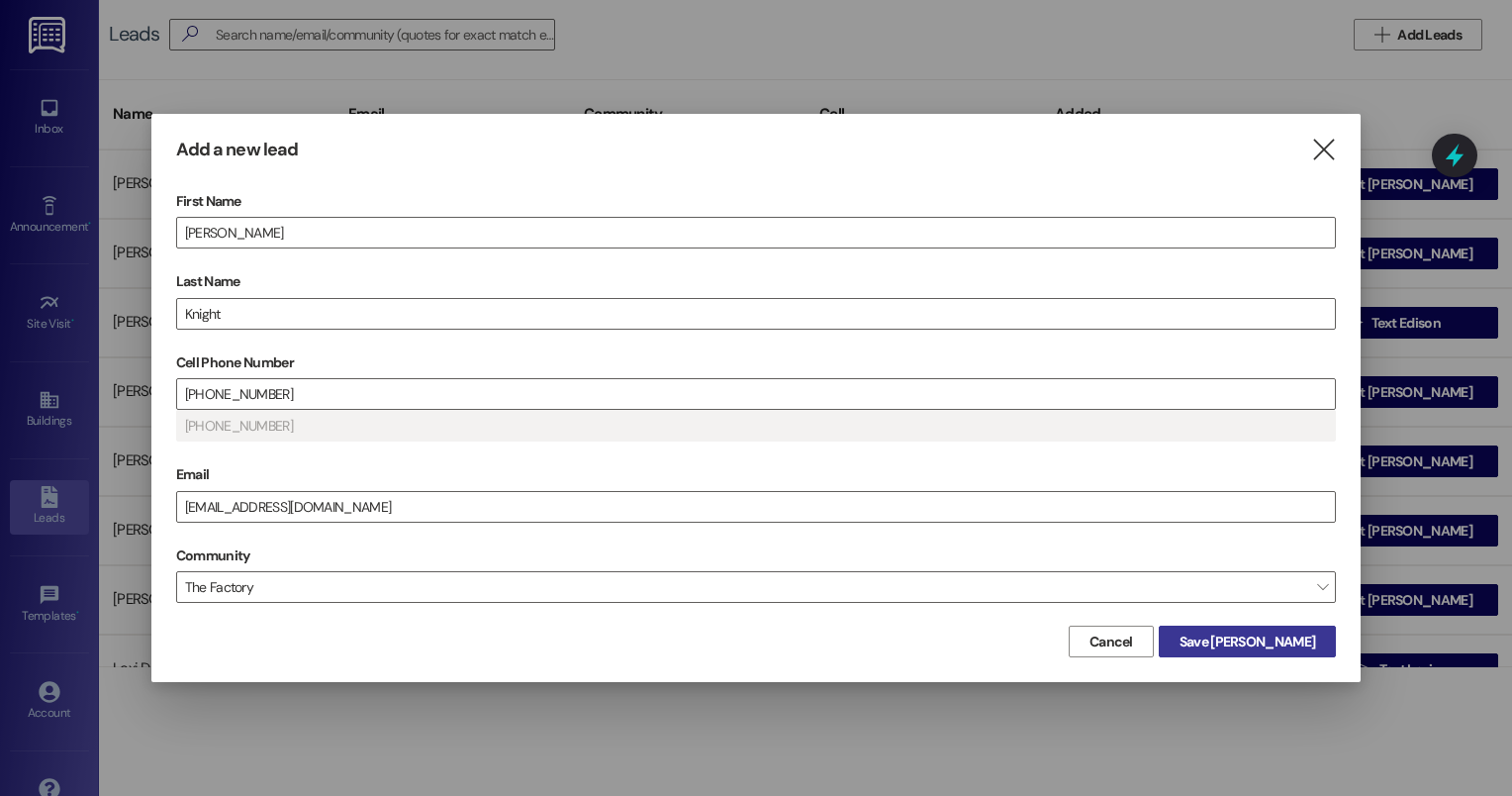 click on "Save [PERSON_NAME]" at bounding box center (1247, 642) 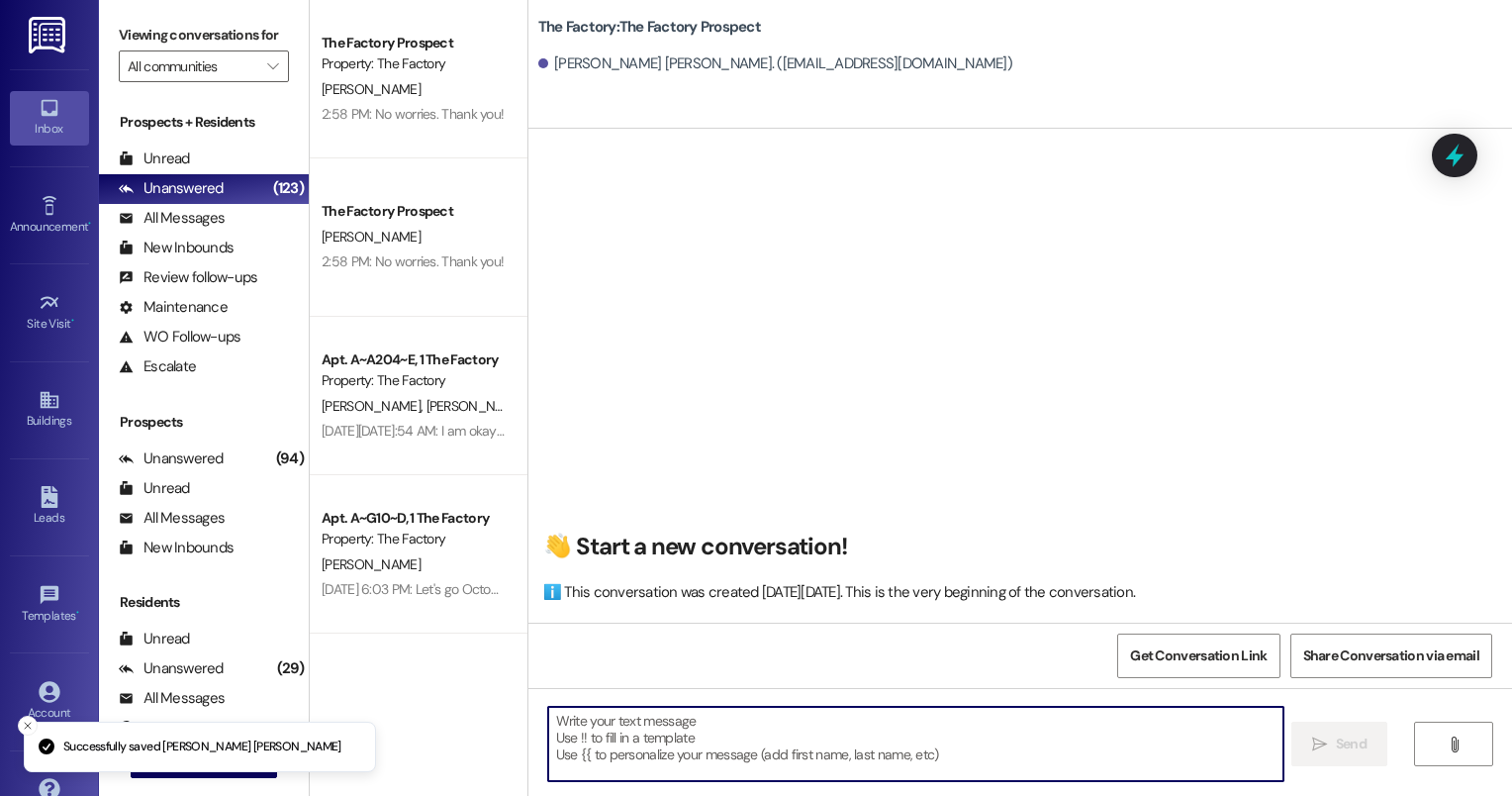 click at bounding box center [916, 744] 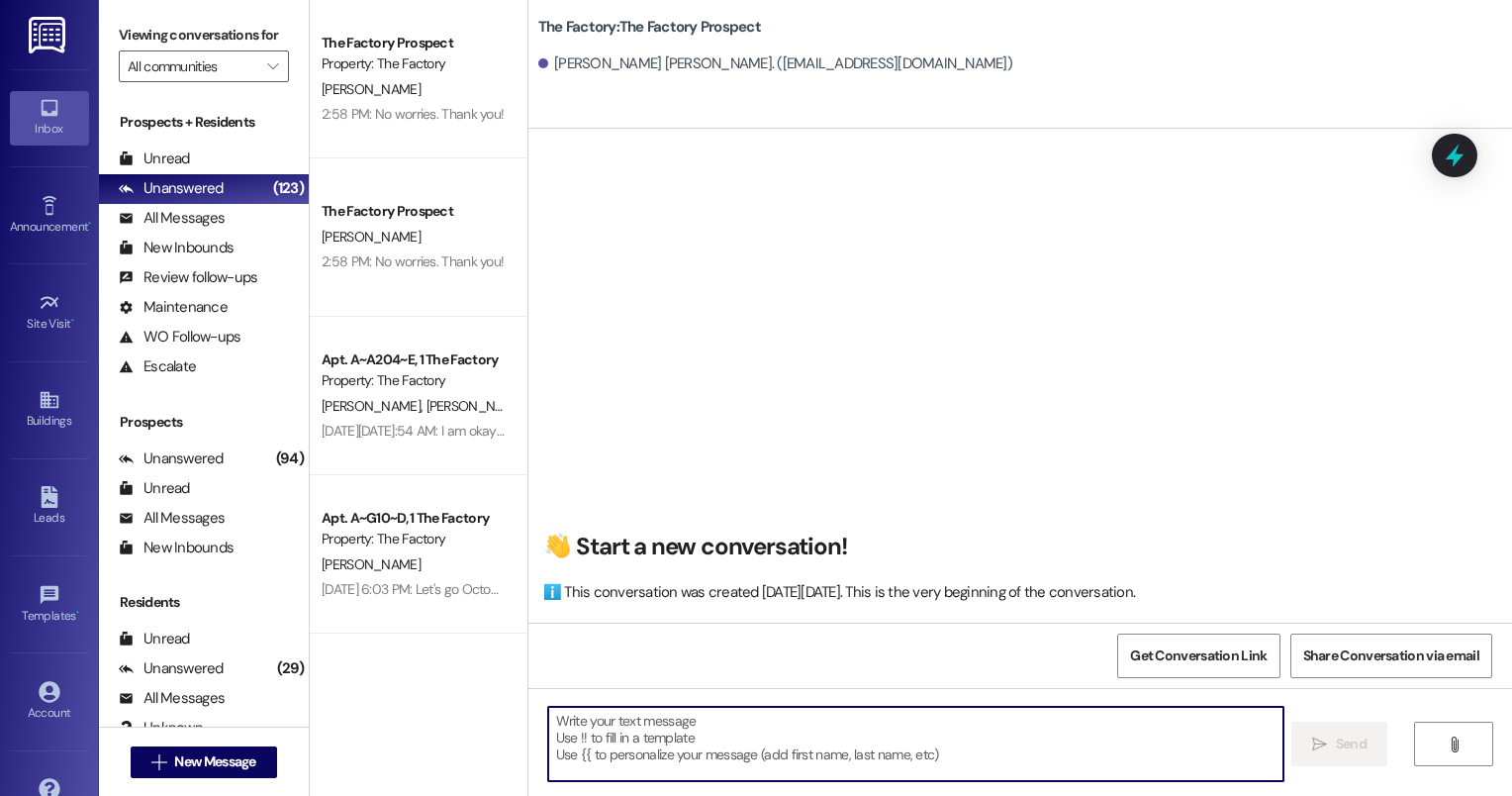click at bounding box center [916, 744] 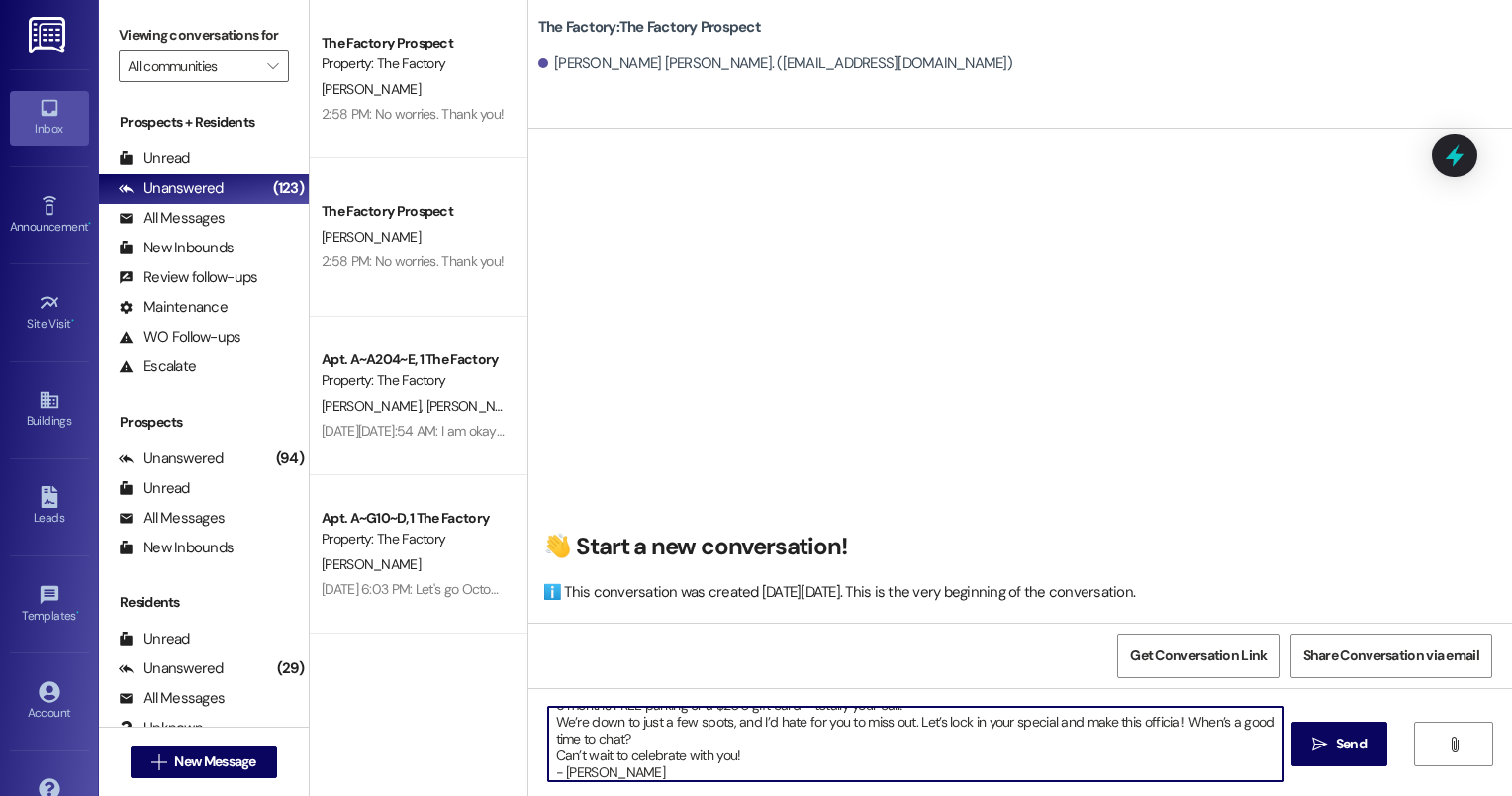 scroll, scrollTop: 0, scrollLeft: 0, axis: both 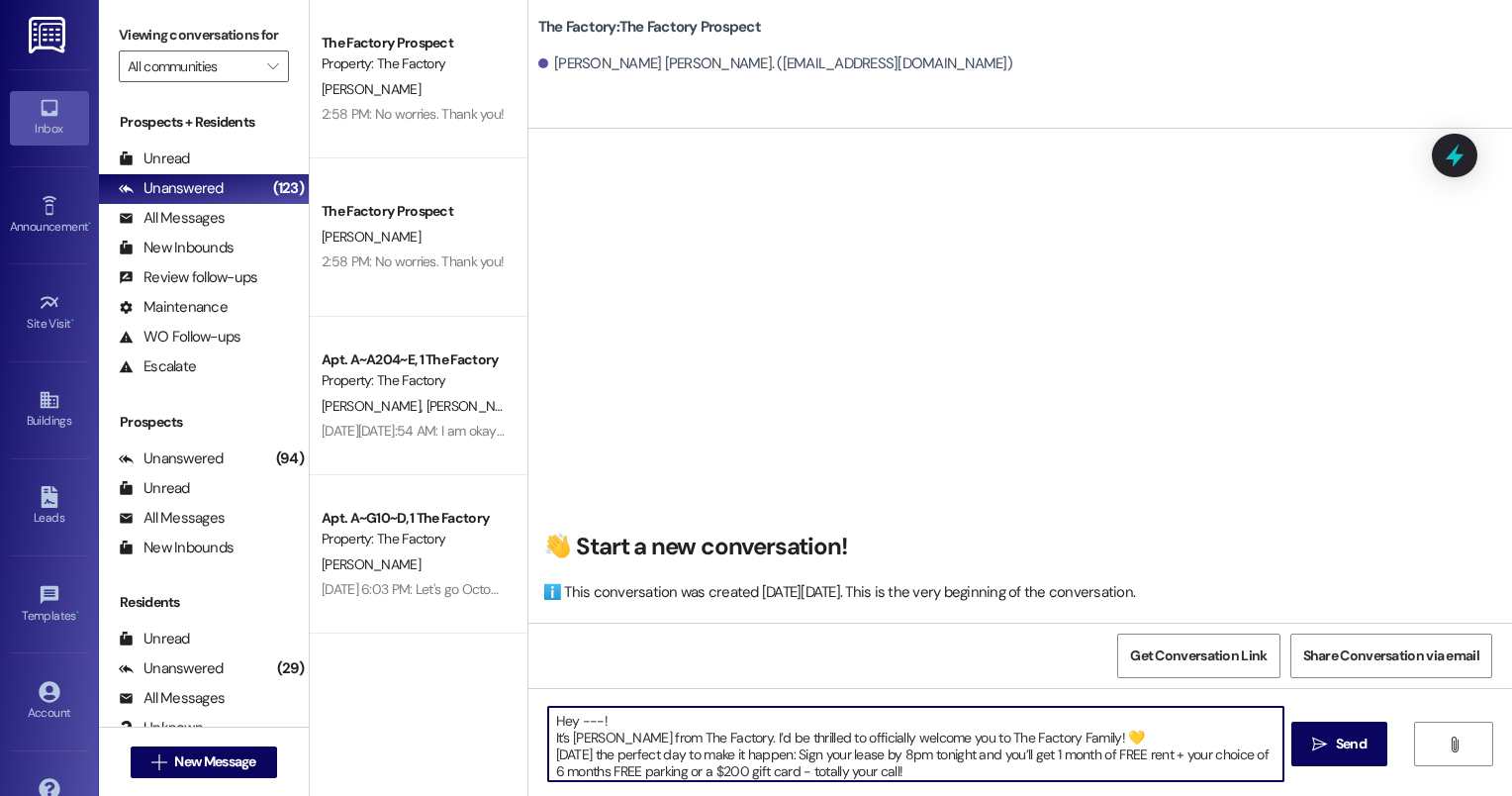 click on "Hey ---!
It’s [PERSON_NAME] from The Factory. I’d be thrilled to officially welcome you to The Factory Family! 💛
[DATE] the perfect day to make it happen: Sign your lease by 8pm tonight and you’ll get 1 month of FREE rent + your choice of 6 months FREE parking or a $200 gift card - totally your call!
We’re down to just a few spots, and I’d hate for you to miss out. Let’s lock in your special and make this official! When’s a good time to chat?
Can’t wait to celebrate with you!
- [PERSON_NAME]" at bounding box center [916, 744] 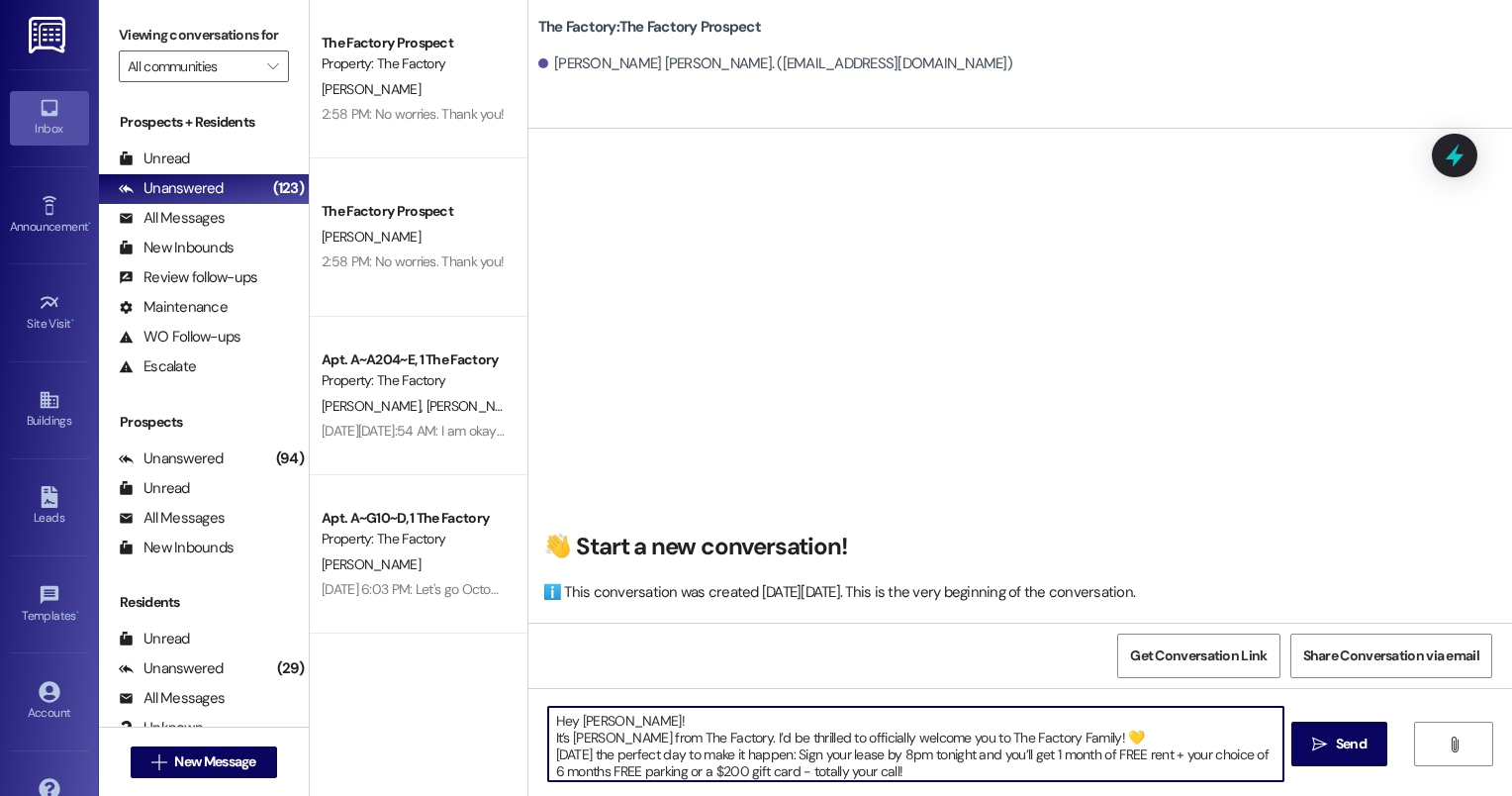click on "Hey [PERSON_NAME]!
It’s [PERSON_NAME] from The Factory. I’d be thrilled to officially welcome you to The Factory Family! 💛
[DATE] the perfect day to make it happen: Sign your lease by 8pm tonight and you’ll get 1 month of FREE rent + your choice of 6 months FREE parking or a $200 gift card - totally your call!
We’re down to just a few spots, and I’d hate for you to miss out. Let’s lock in your special and make this official! When’s a good time to chat?
Can’t wait to celebrate with you!
- [PERSON_NAME]" at bounding box center (916, 744) 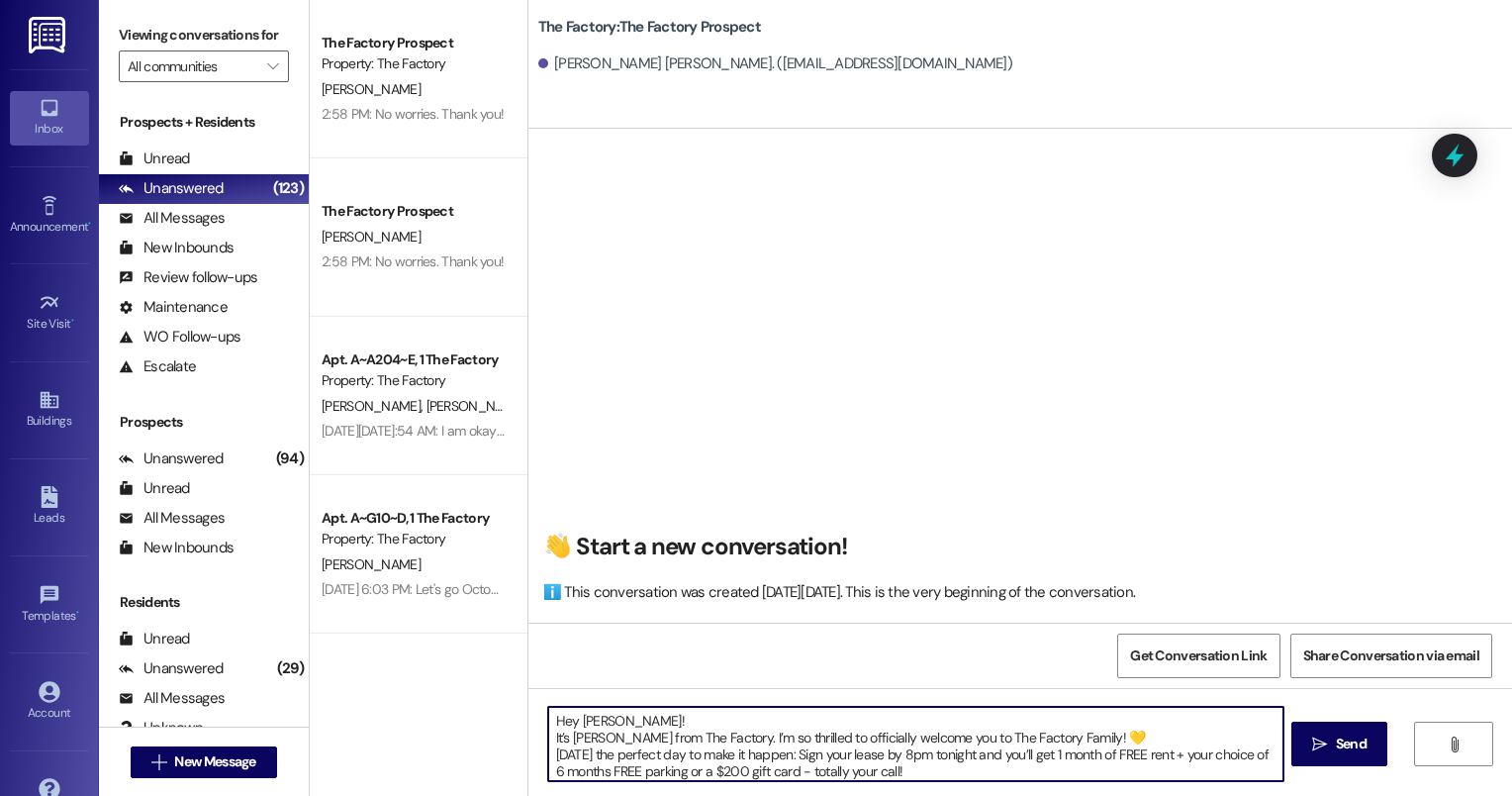 click on "Hey [PERSON_NAME]!
It’s [PERSON_NAME] from The Factory. I’m so thrilled to officially welcome you to The Factory Family! 💛
[DATE] the perfect day to make it happen: Sign your lease by 8pm tonight and you’ll get 1 month of FREE rent + your choice of 6 months FREE parking or a $200 gift card - totally your call!
We’re down to just a few spots, and I’d hate for you to miss out. Let’s lock in your special and make this official! When’s a good time to chat?
Can’t wait to celebrate with you!
- [PERSON_NAME]" at bounding box center [916, 744] 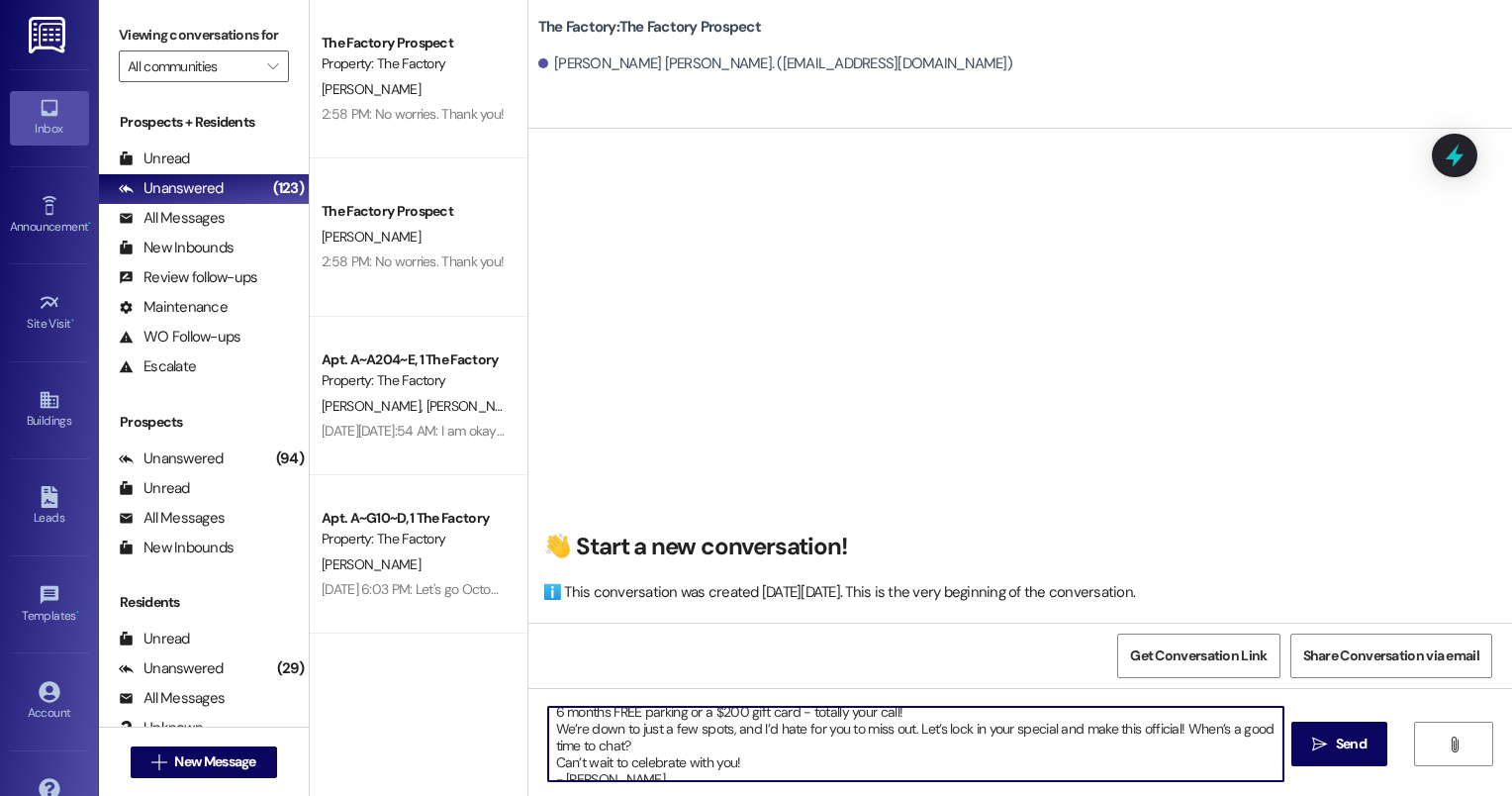 scroll, scrollTop: 71, scrollLeft: 0, axis: vertical 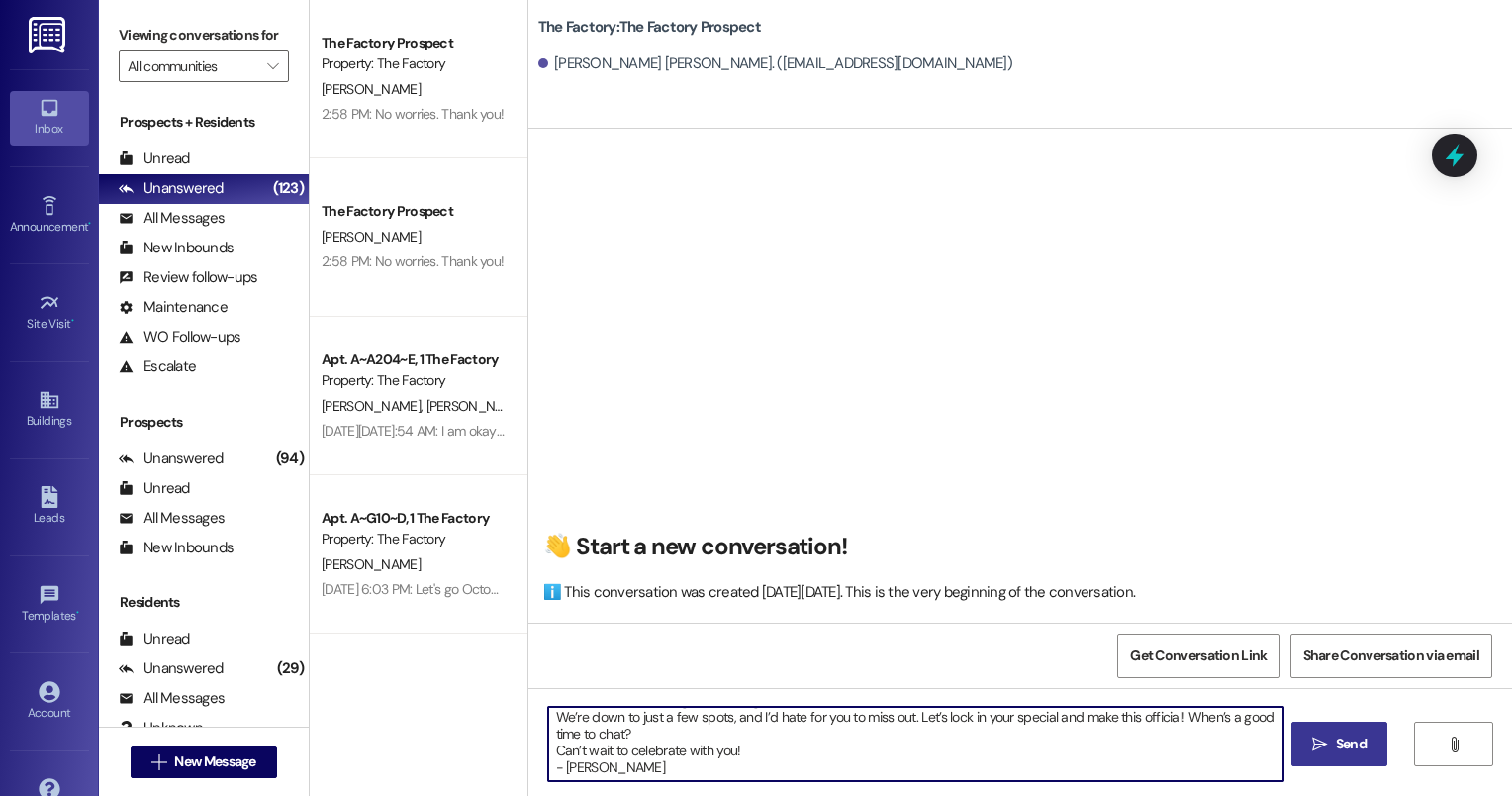 type on "Hey [PERSON_NAME]!
It’s [PERSON_NAME] from The Factory. I’m so thrilled to welcome you to The Factory Family! 💛
[DATE] the perfect day to make it happen: Sign your lease by 8pm tonight and you’ll get 1 month of FREE rent + your choice of 6 months FREE parking or a $200 gift card - totally your call!
We’re down to just a few spots, and I’d hate for you to miss out. Let’s lock in your special and make this official! When’s a good time to chat?
Can’t wait to celebrate with you!
- [PERSON_NAME]" 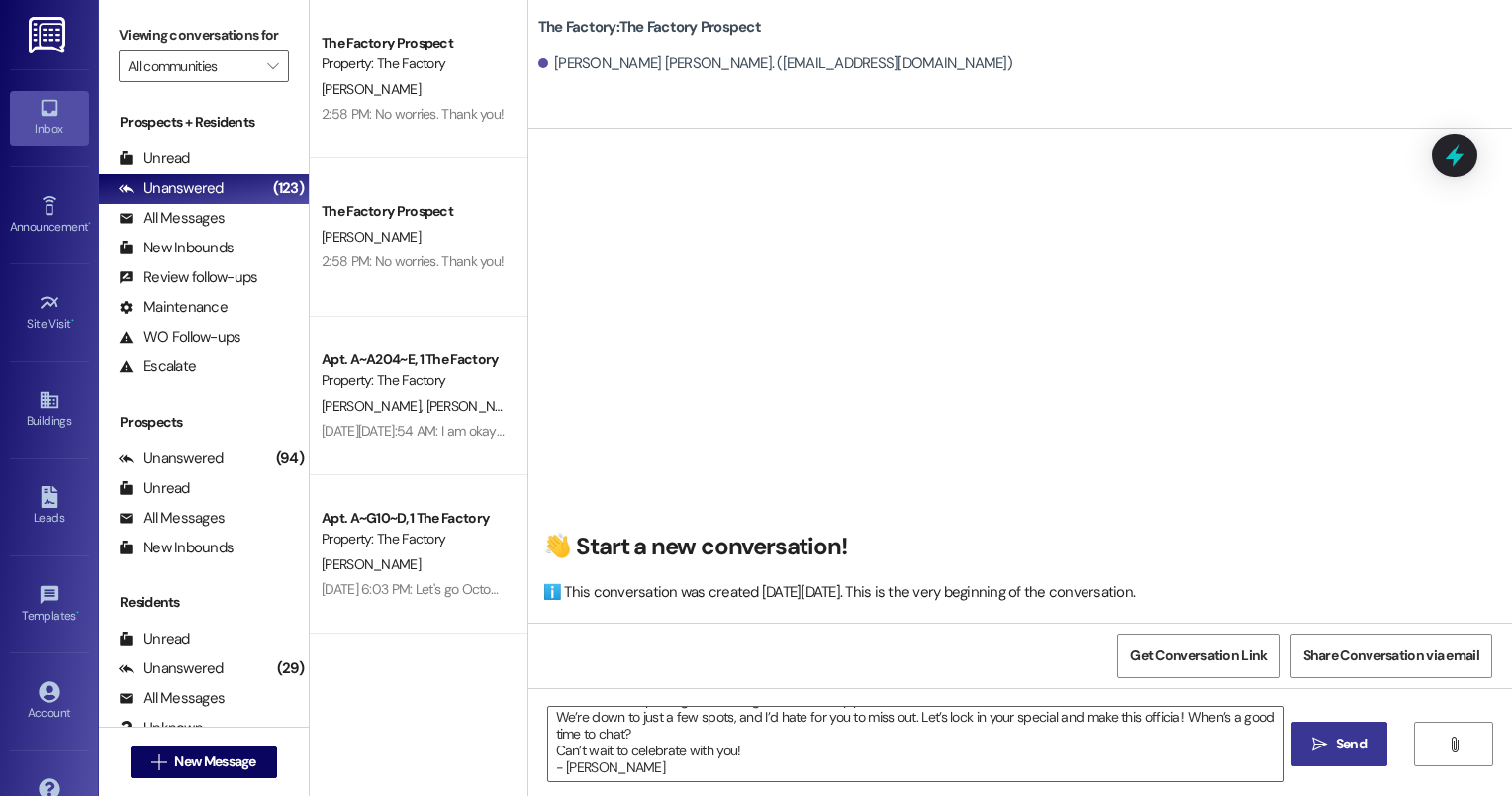 click on " Send" at bounding box center [1339, 744] 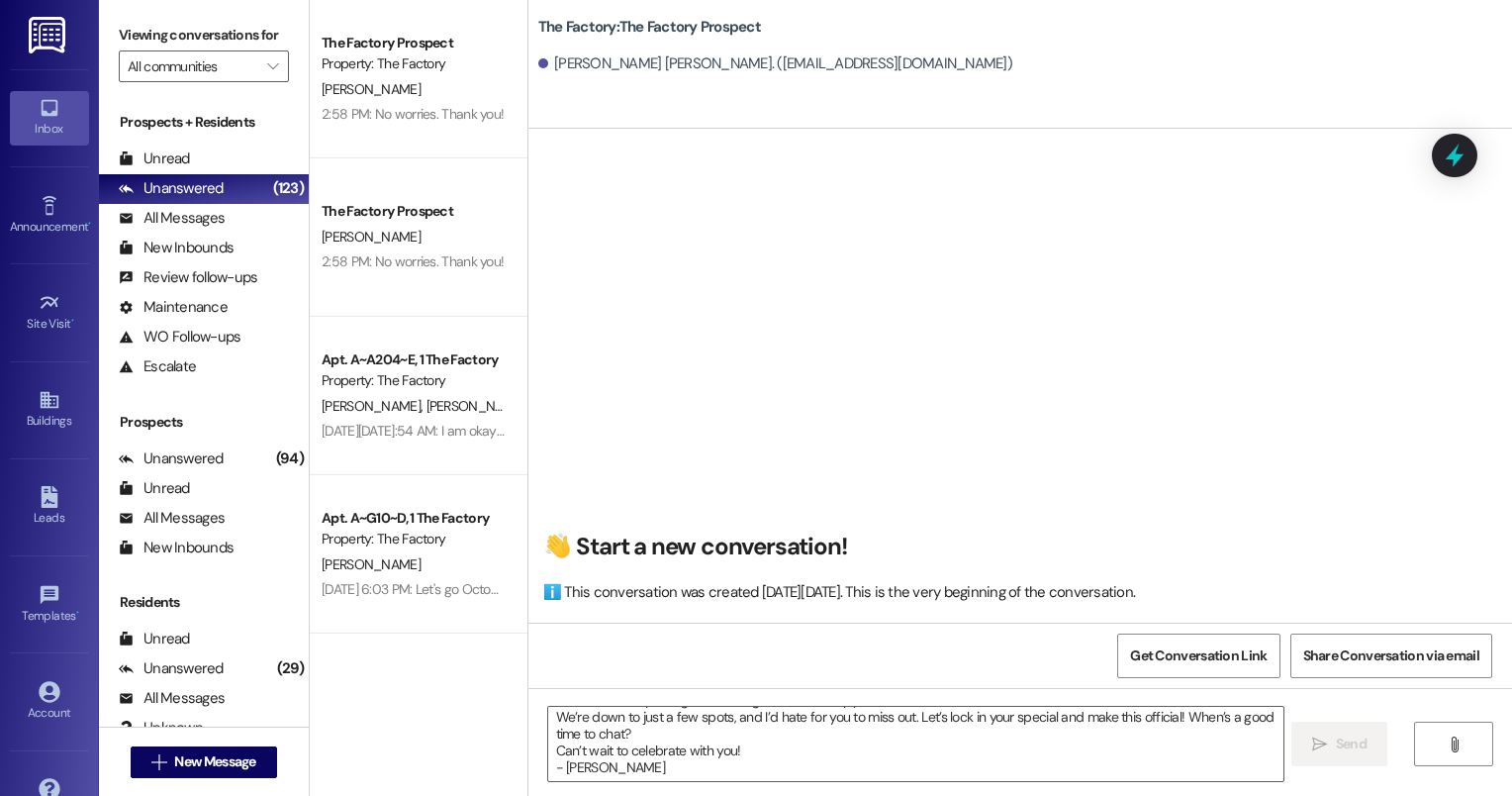 scroll, scrollTop: 0, scrollLeft: 0, axis: both 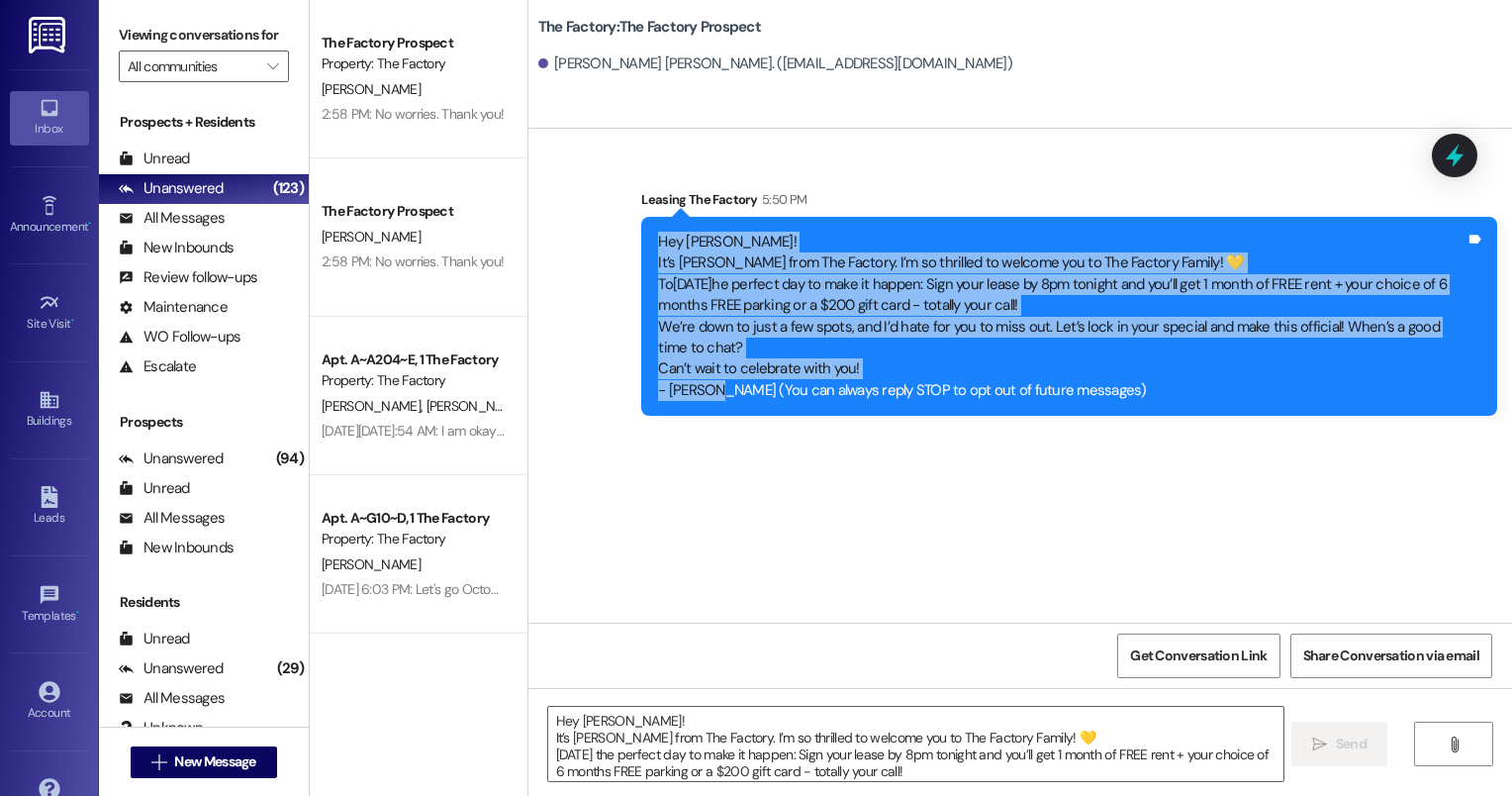 drag, startPoint x: 713, startPoint y: 388, endPoint x: 625, endPoint y: 223, distance: 187 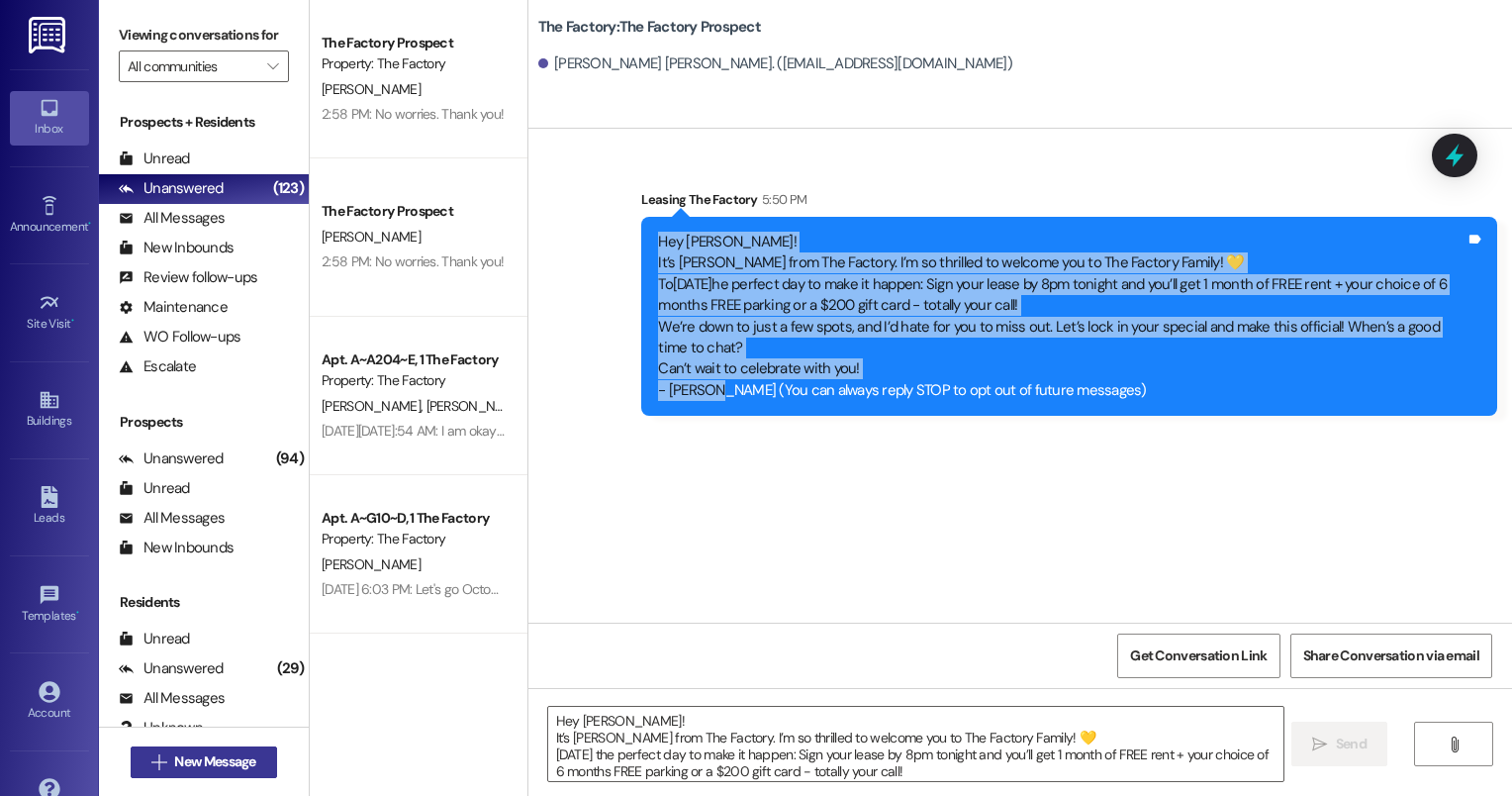click on "New Message" at bounding box center (215, 761) 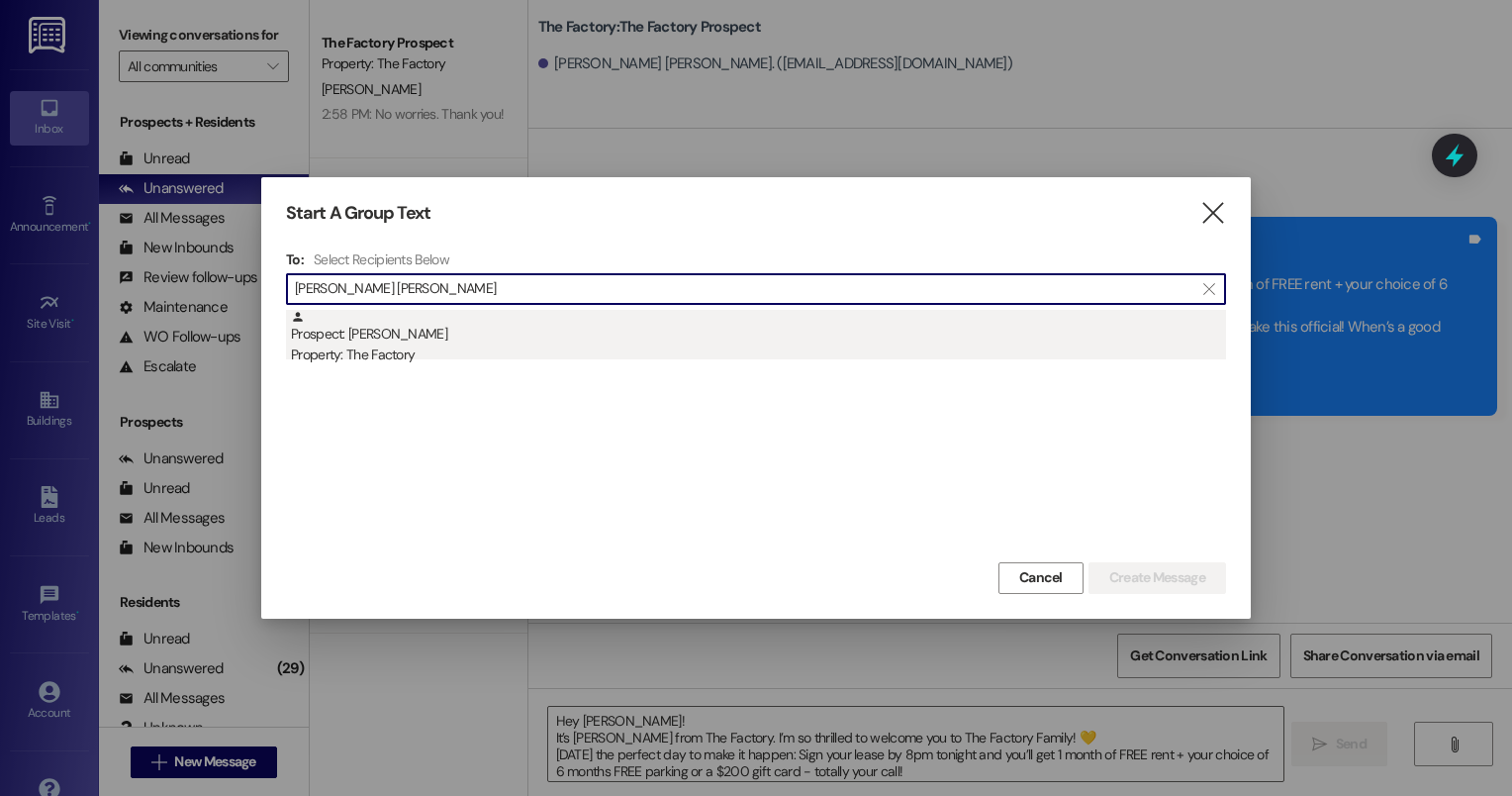 type on "[PERSON_NAME] [PERSON_NAME]" 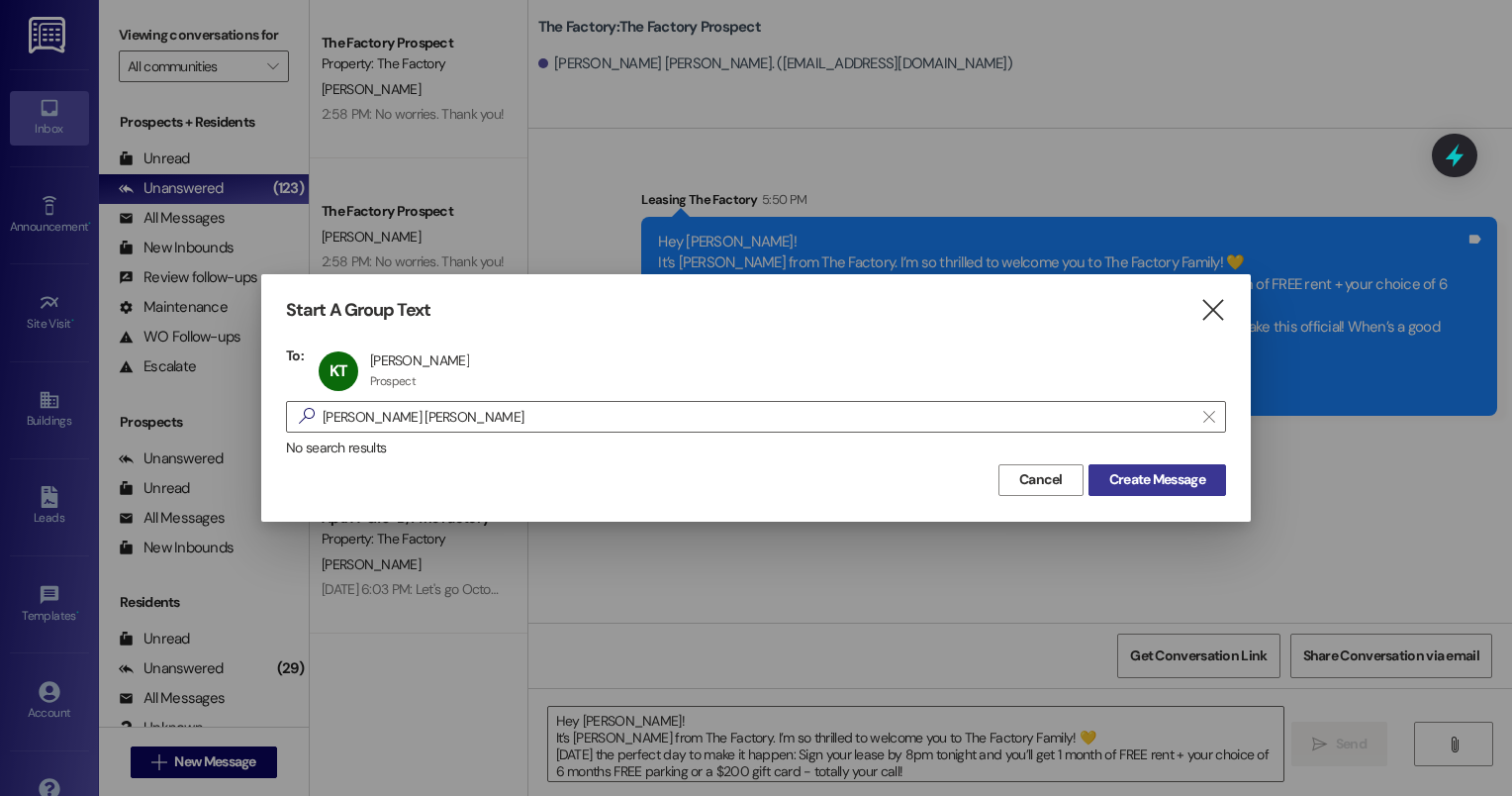 click on "Create Message" at bounding box center (1157, 479) 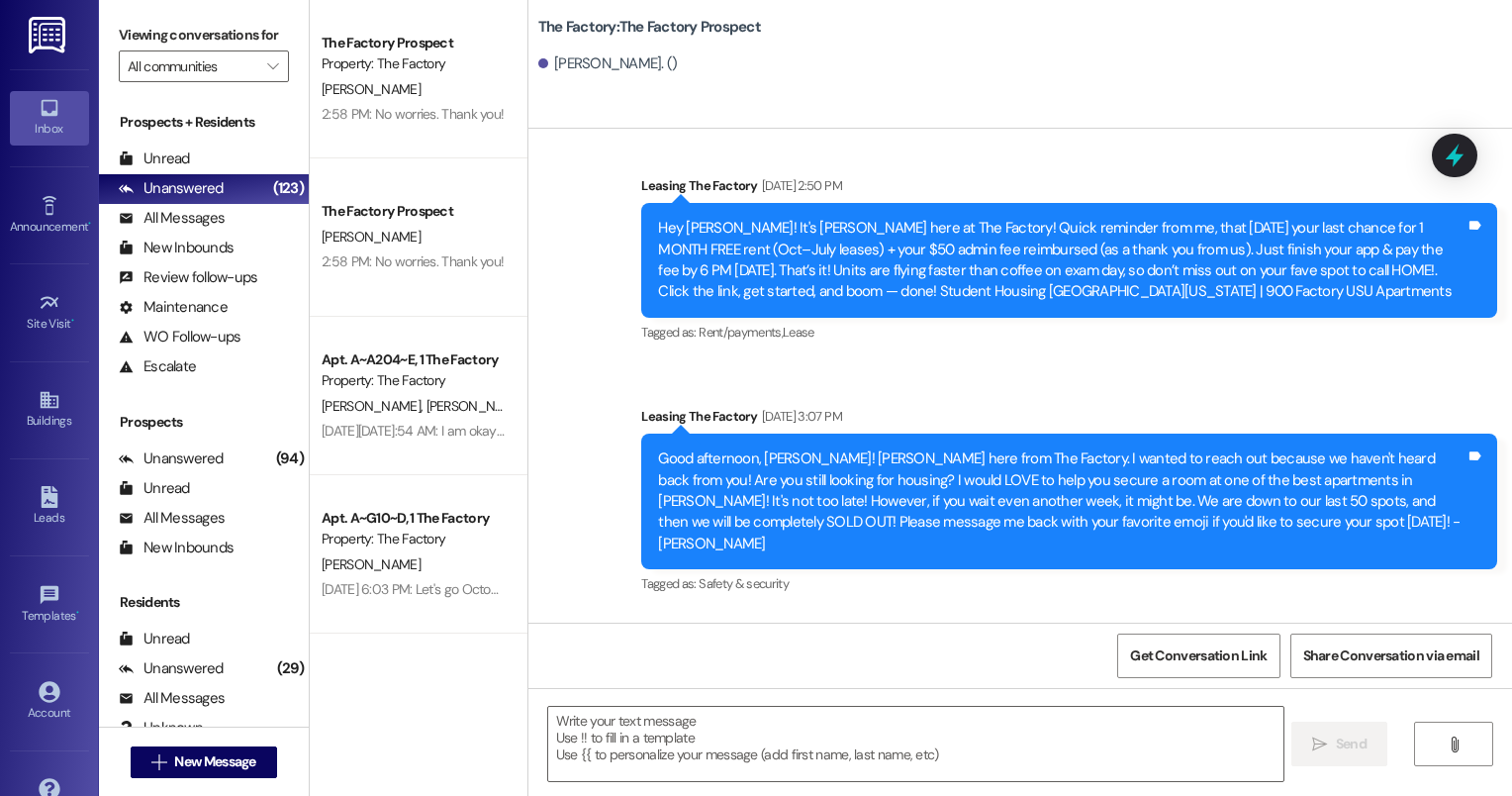 scroll, scrollTop: 4082, scrollLeft: 0, axis: vertical 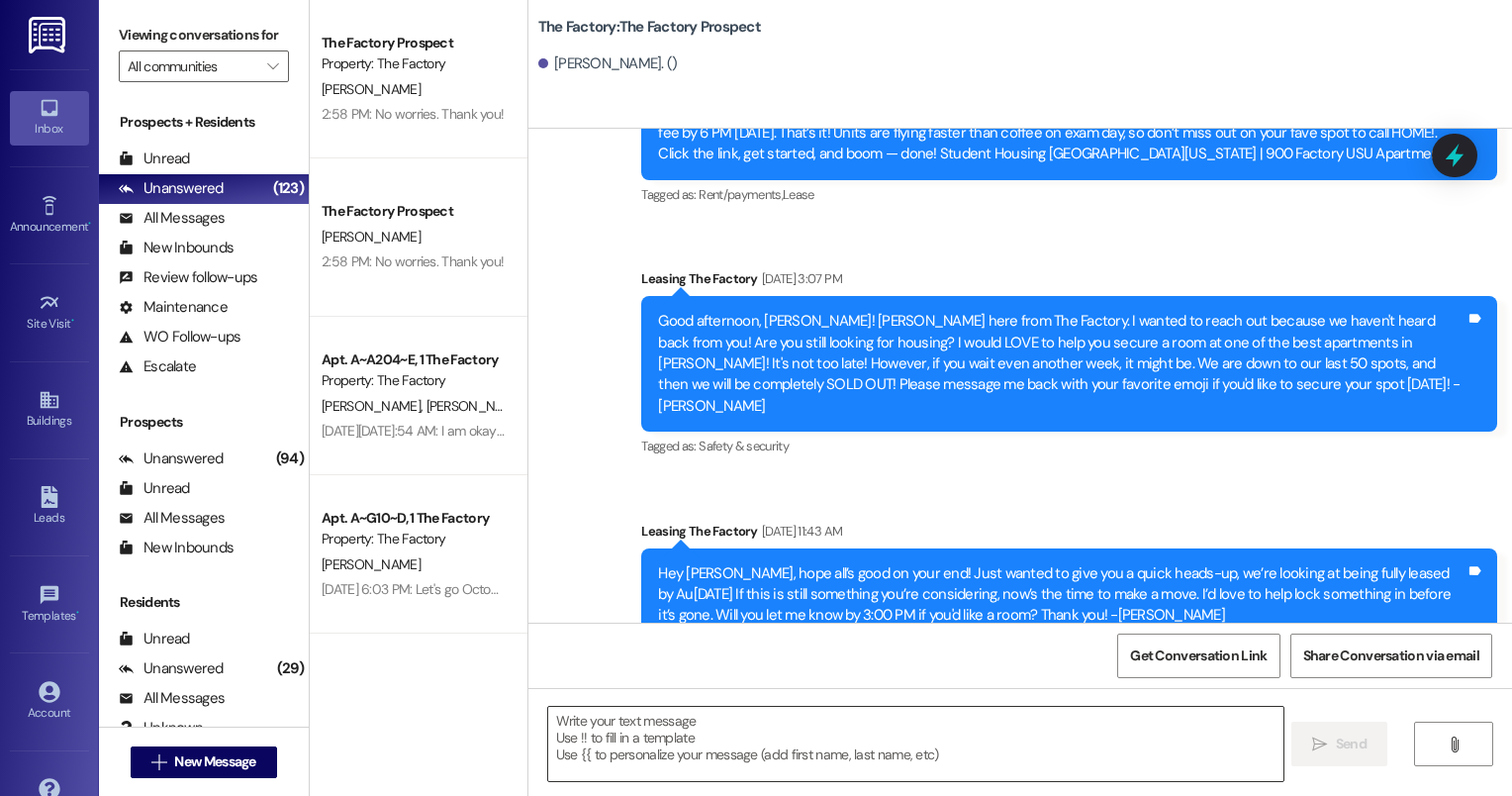 click at bounding box center (916, 744) 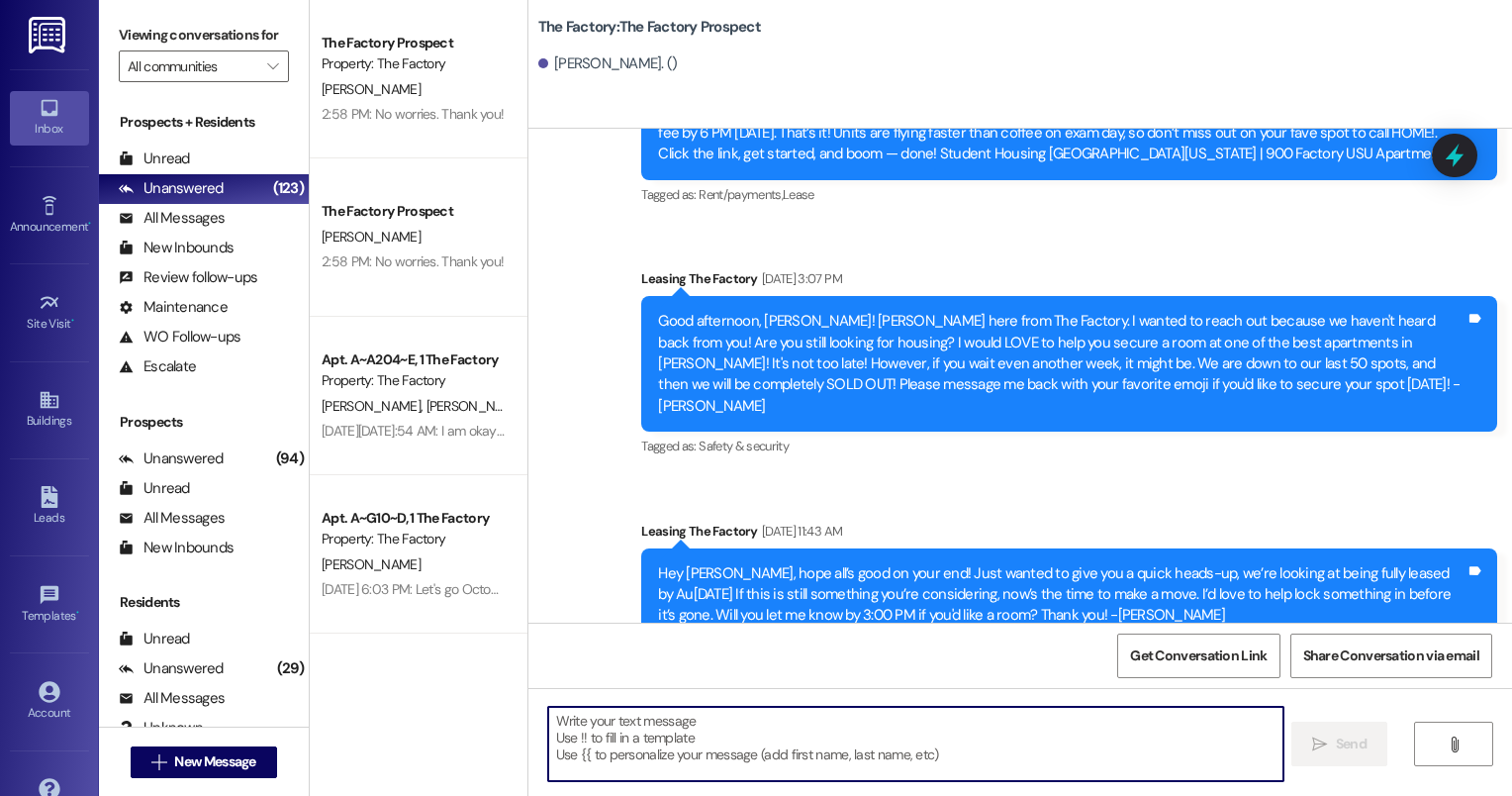 paste on "Hey [PERSON_NAME]!
It’s [PERSON_NAME] from The Factory. I’m so thrilled to welcome you to The Factory Family! 💛
[DATE] the perfect day to make it happen: Sign your lease by 8pm tonight and you’ll get 1 month of FREE rent + your choice of 6 months FREE parking or a $200 gift card - totally your call!
We’re down to just a few spots, and I’d hate for you to miss out. Let’s lock in your special and make this official! When’s a good time to chat?
Can’t wait to celebrate with you!
- [PERSON_NAME]" 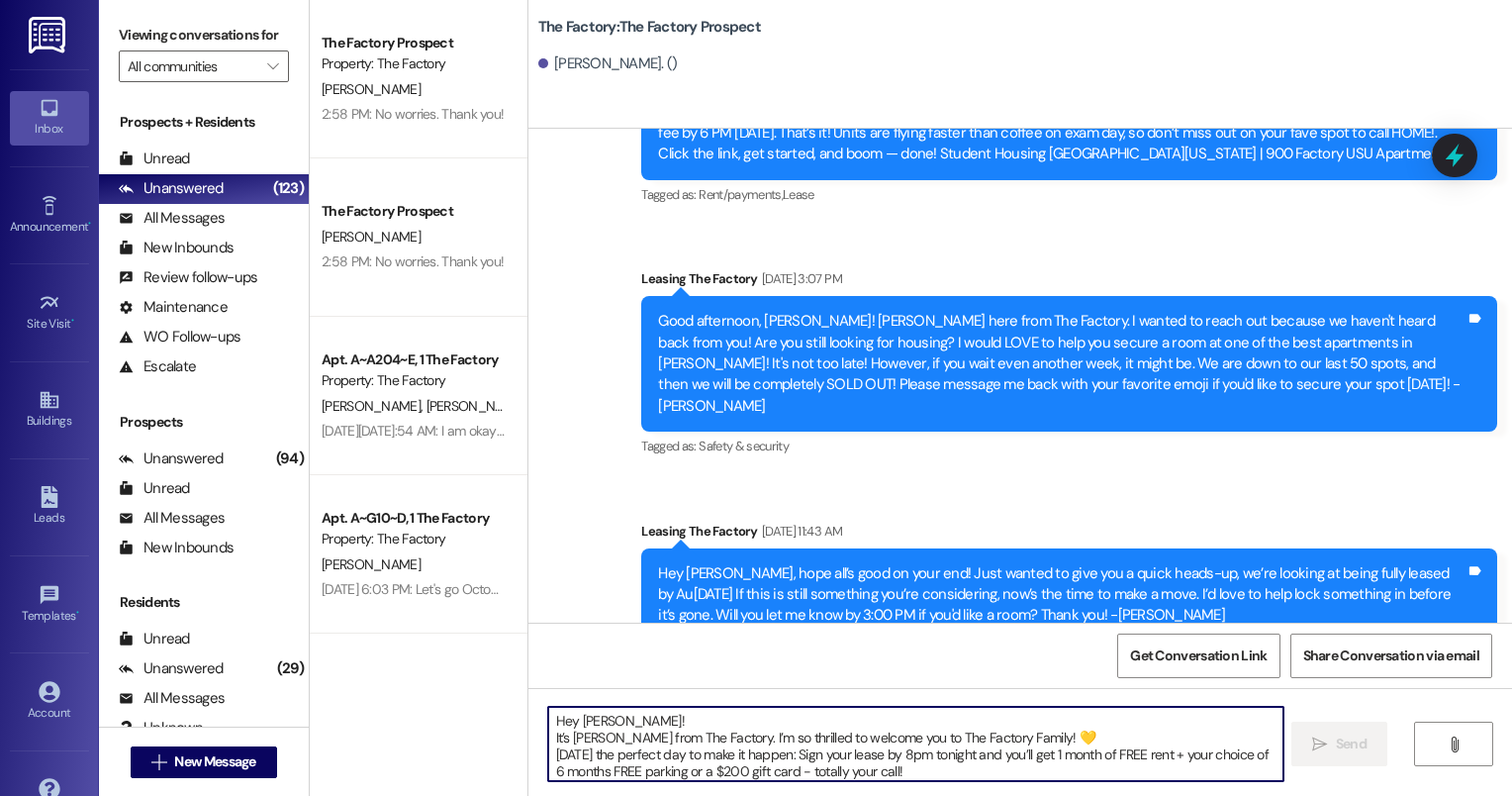 scroll, scrollTop: 66, scrollLeft: 0, axis: vertical 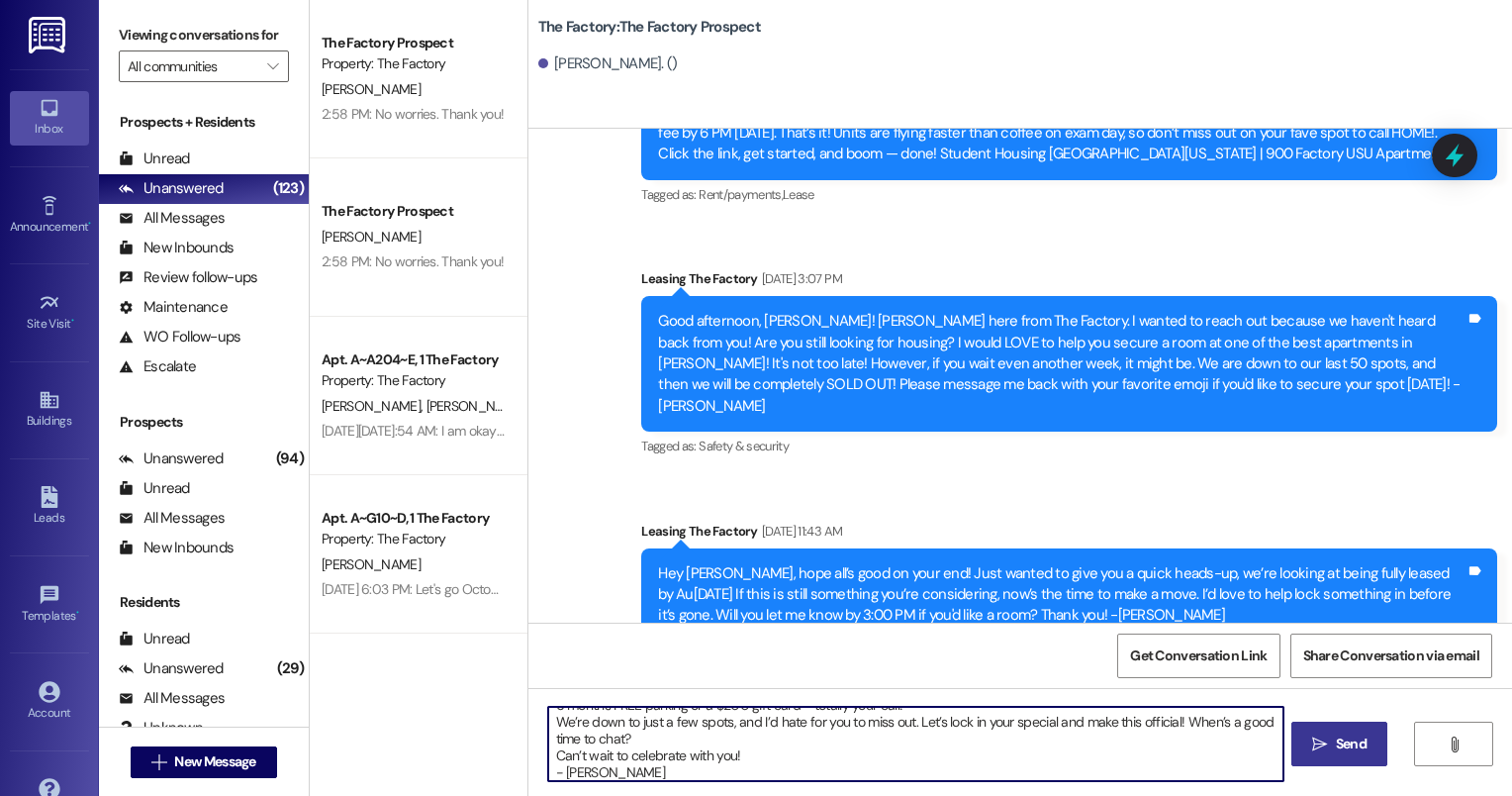 type on "Hey [PERSON_NAME]!
It’s [PERSON_NAME] from The Factory. I’m so thrilled to welcome you to The Factory Family! 💛
[DATE] the perfect day to make it happen: Sign your lease by 8pm tonight and you’ll get 1 month of FREE rent + your choice of 6 months FREE parking or a $200 gift card - totally your call!
We’re down to just a few spots, and I’d hate for you to miss out. Let’s lock in your special and make this official! When’s a good time to chat?
Can’t wait to celebrate with you!
- [PERSON_NAME]" 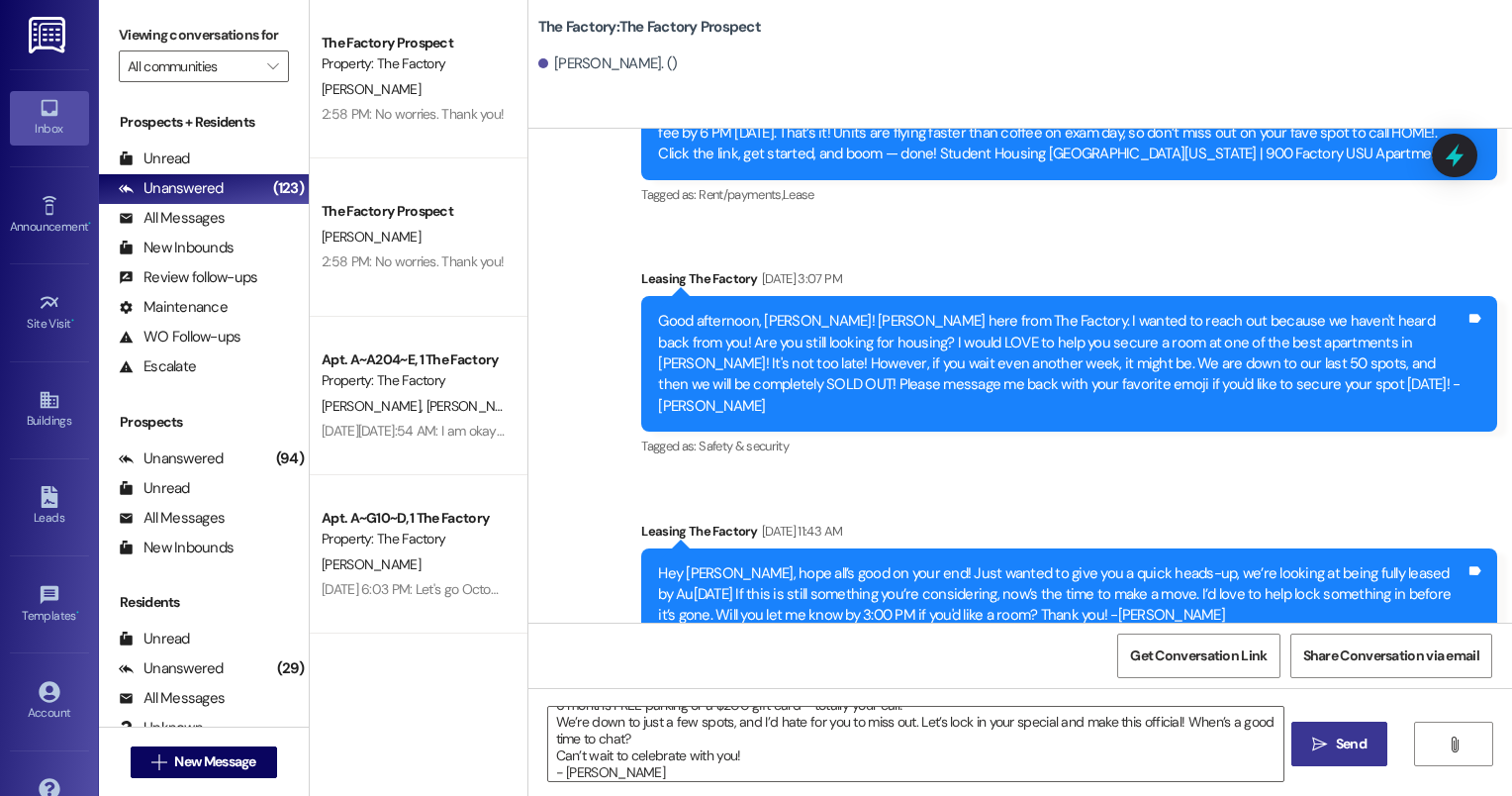 click on "" at bounding box center (1319, 745) 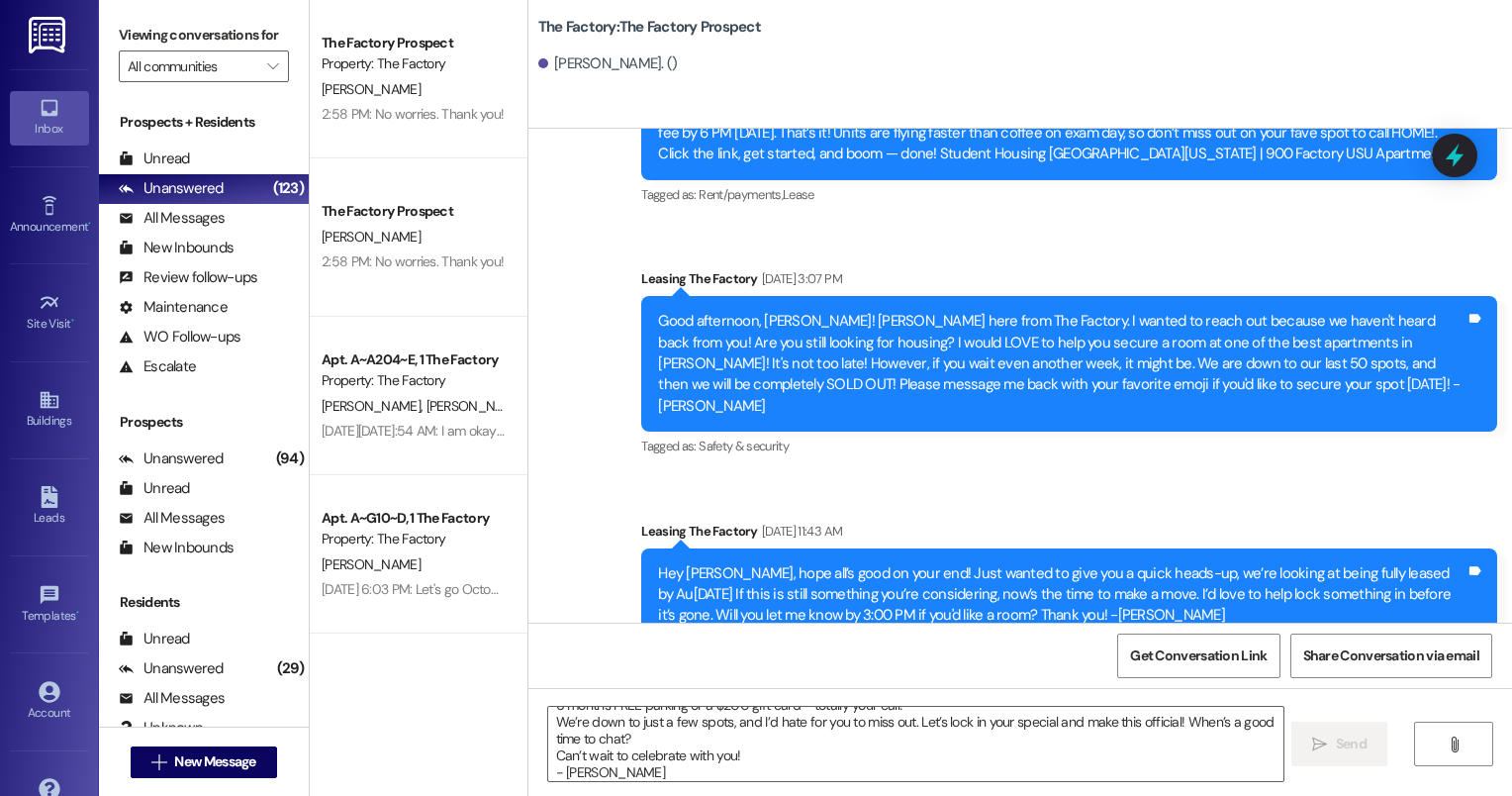 scroll, scrollTop: 0, scrollLeft: 0, axis: both 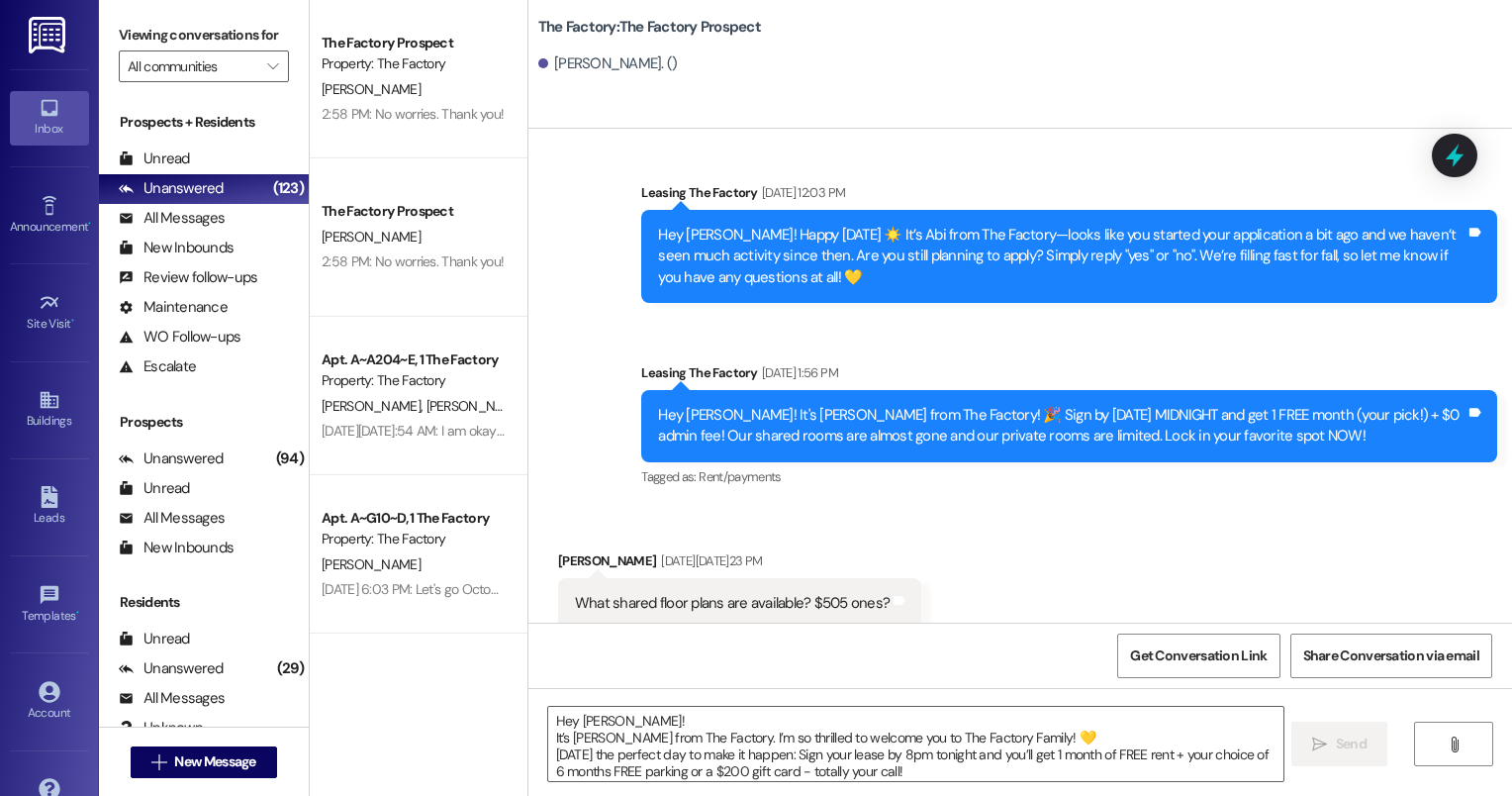 click on " New Message" at bounding box center (204, 762) 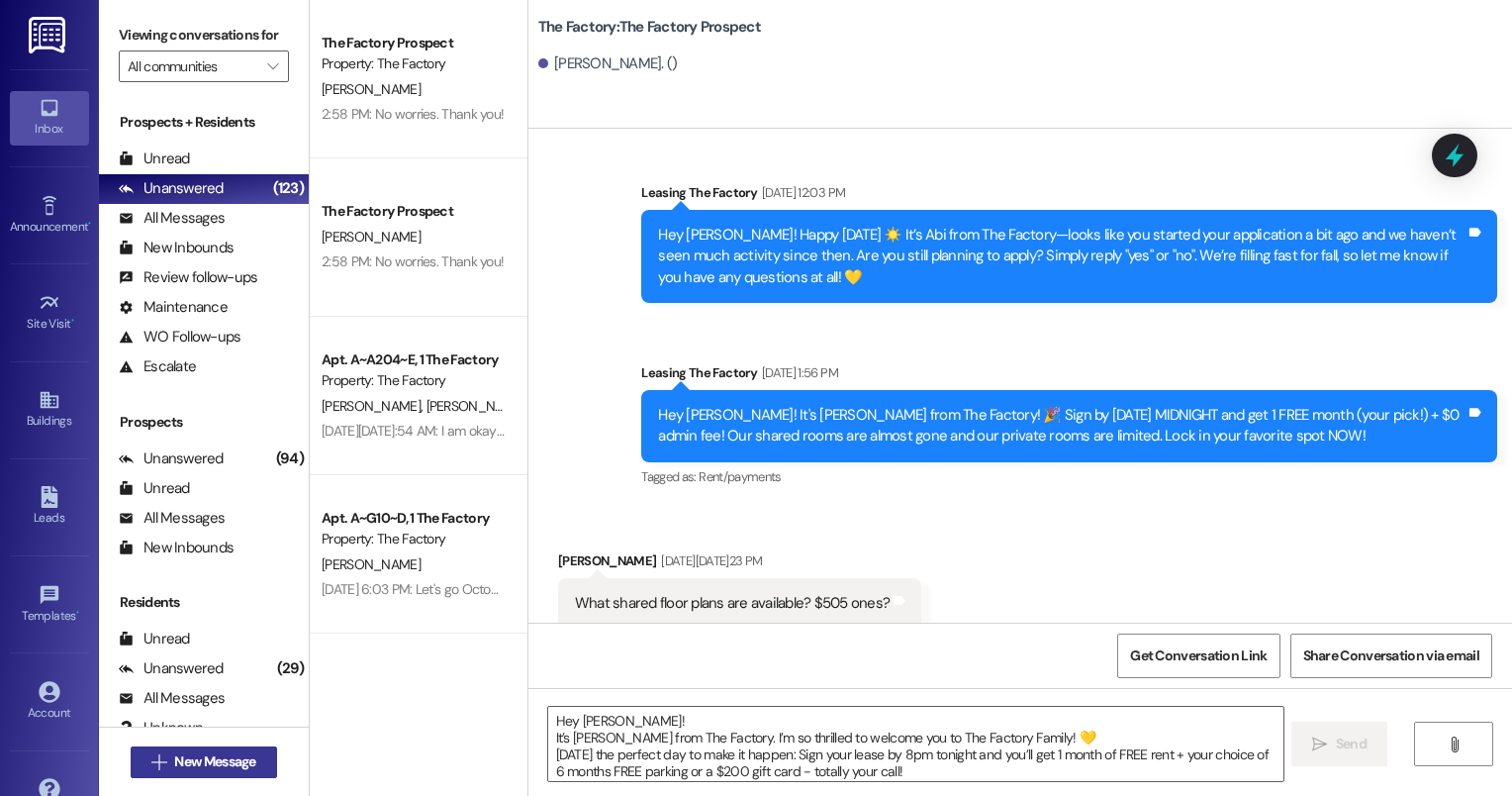 click on "New Message" at bounding box center [215, 761] 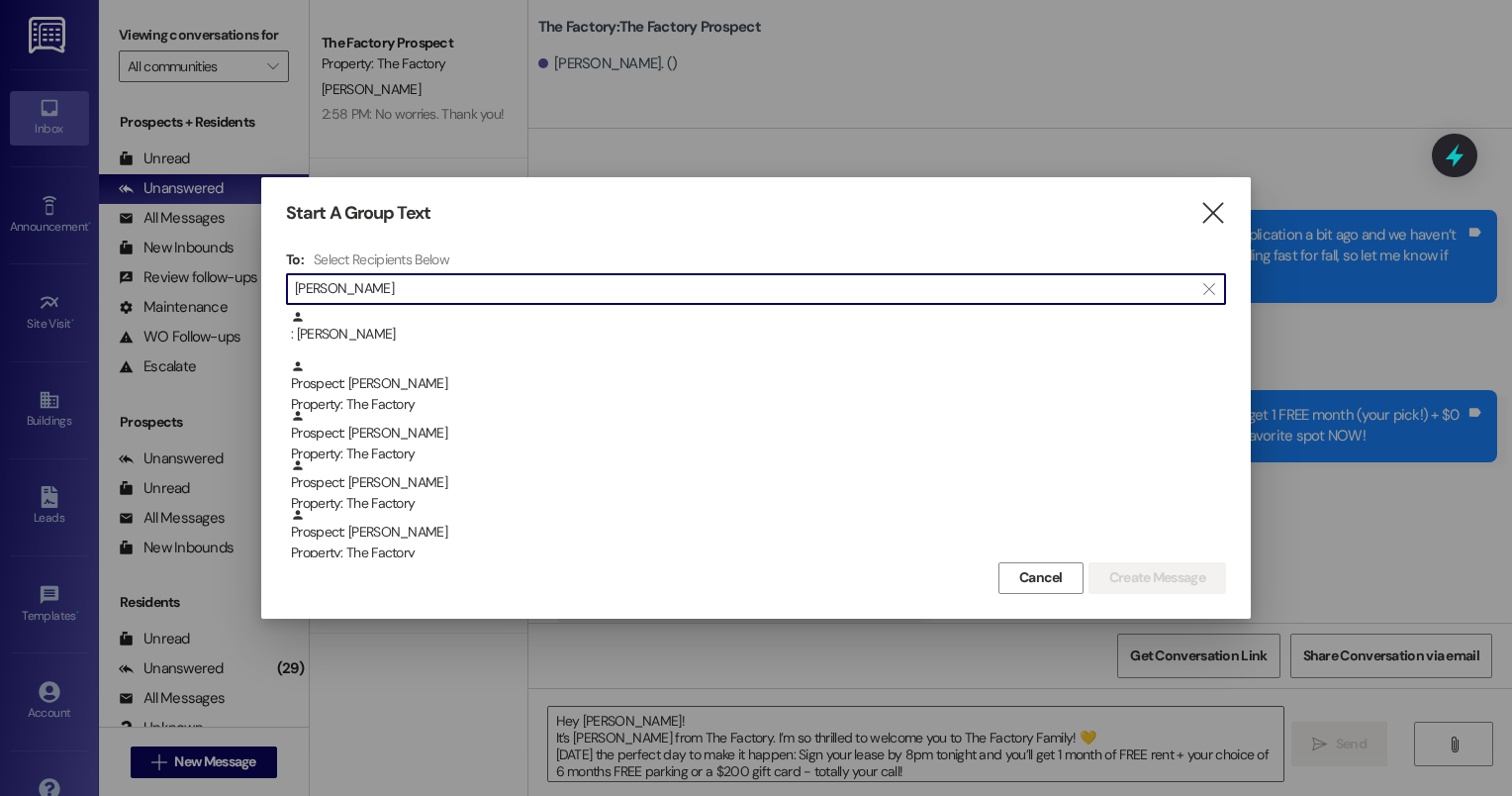 type on "[PERSON_NAME]" 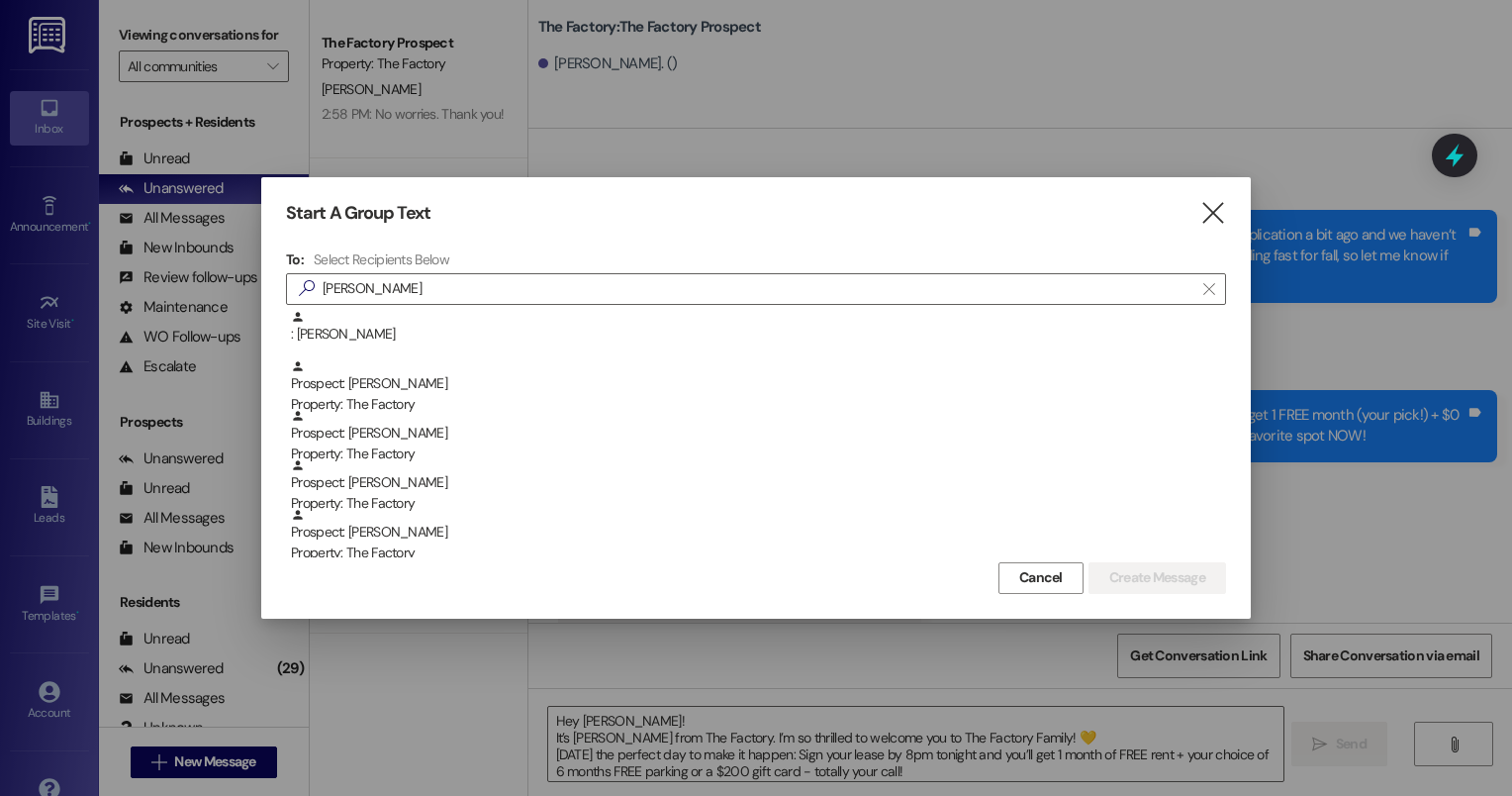 drag, startPoint x: 442, startPoint y: 437, endPoint x: 1000, endPoint y: 210, distance: 602.406 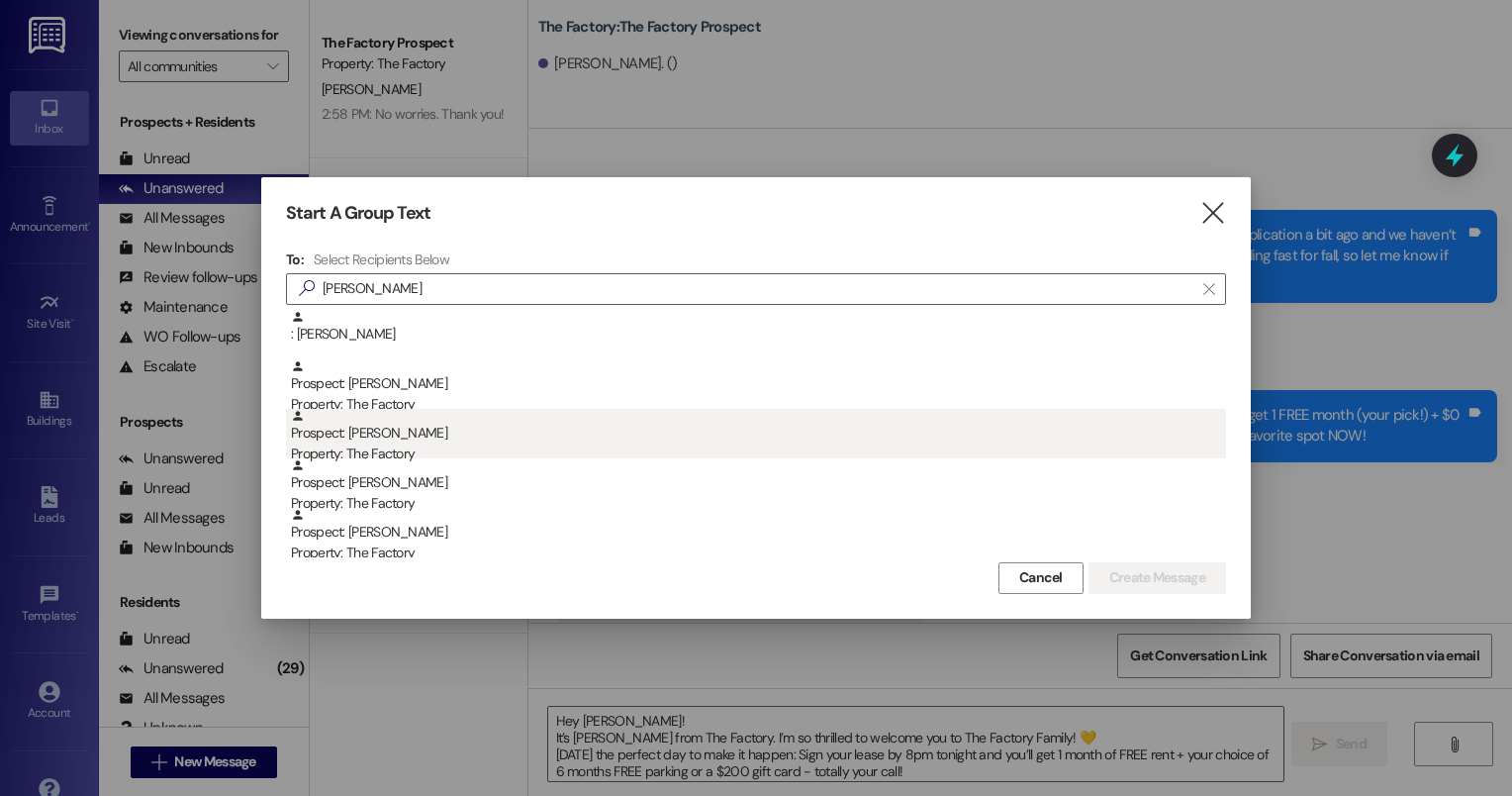 click on "Prospect: [PERSON_NAME] Property: The Factory" at bounding box center [758, 437] 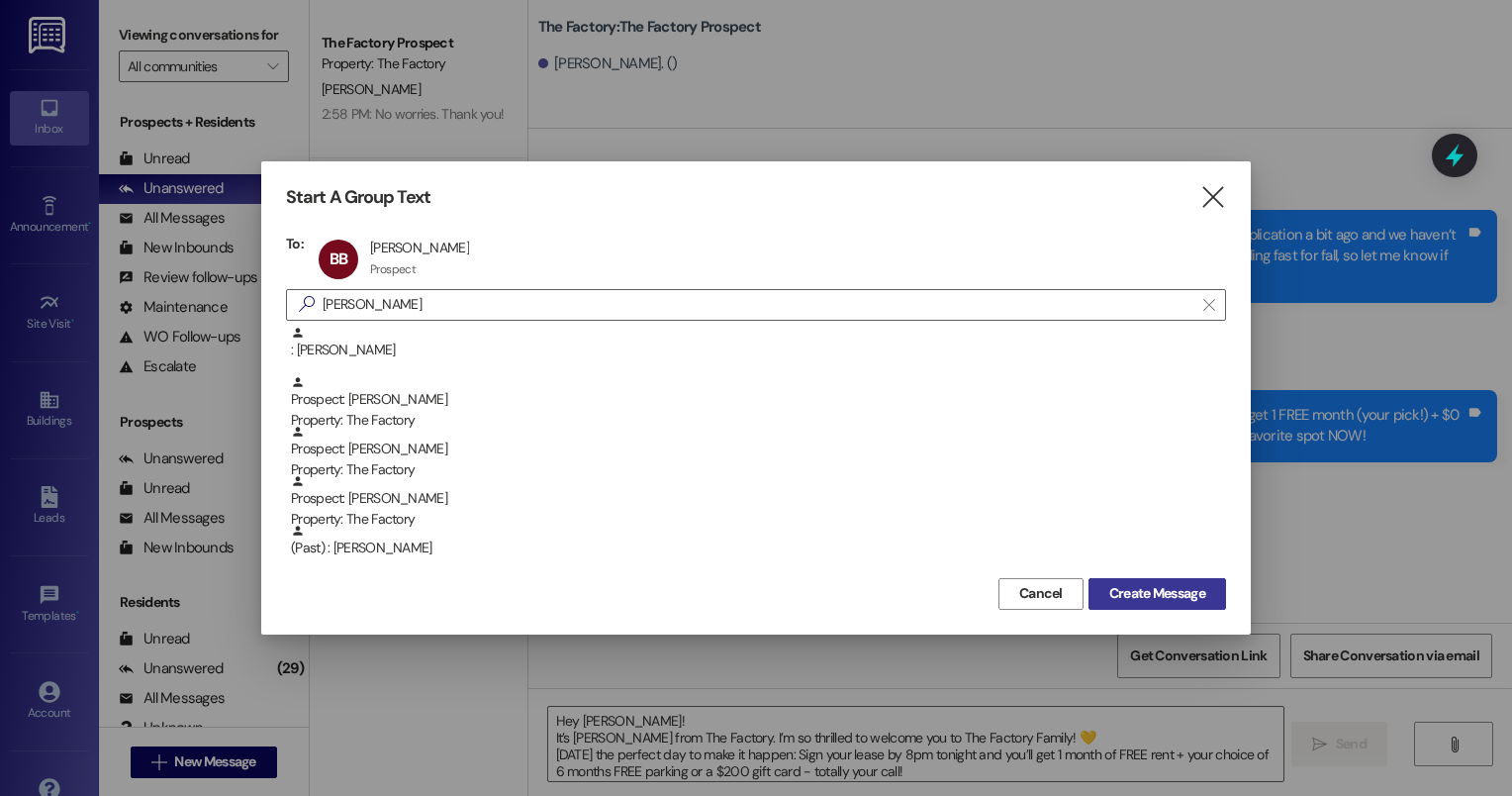click on "Create Message" at bounding box center (1157, 593) 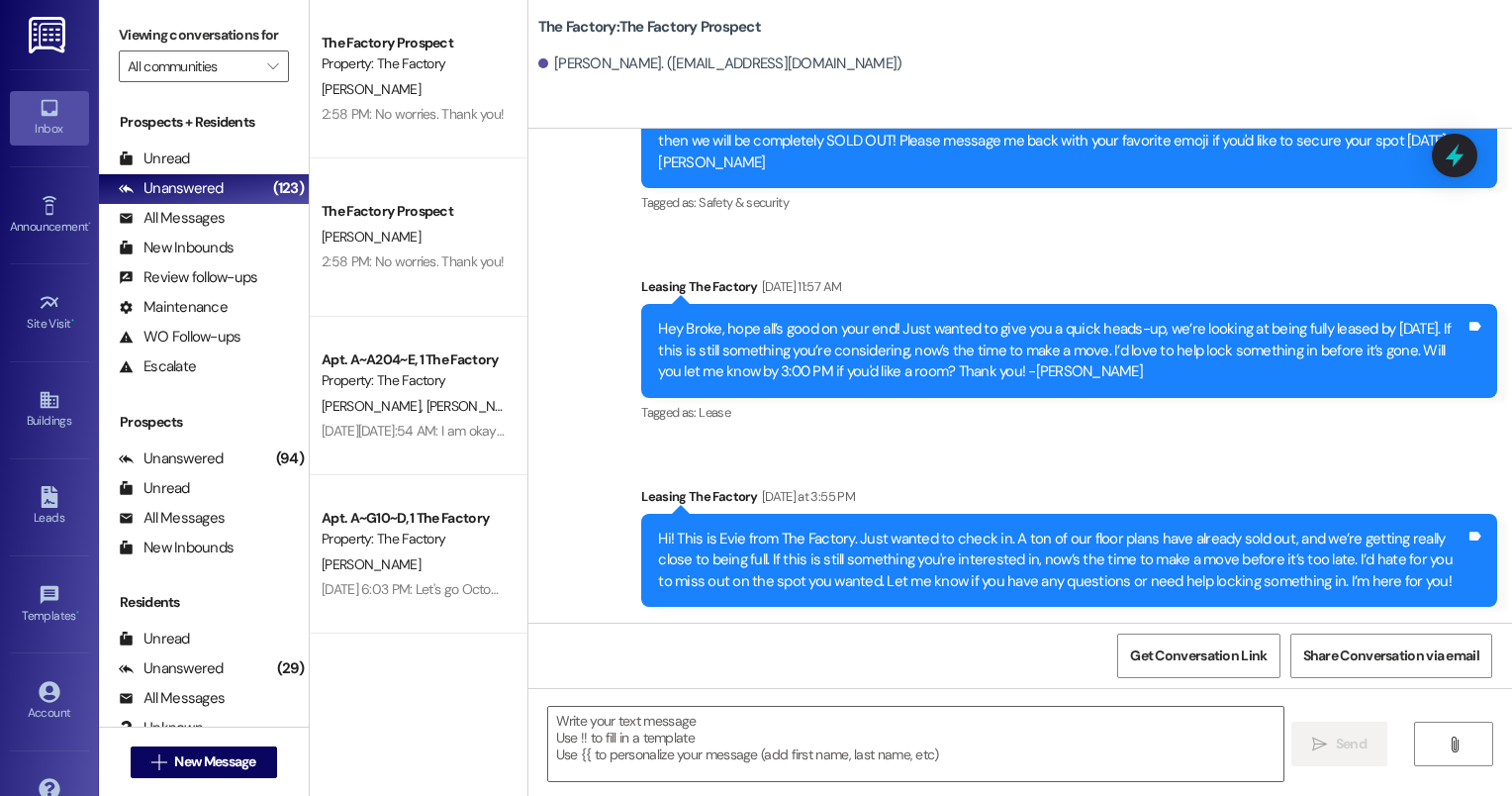 scroll, scrollTop: 1673, scrollLeft: 0, axis: vertical 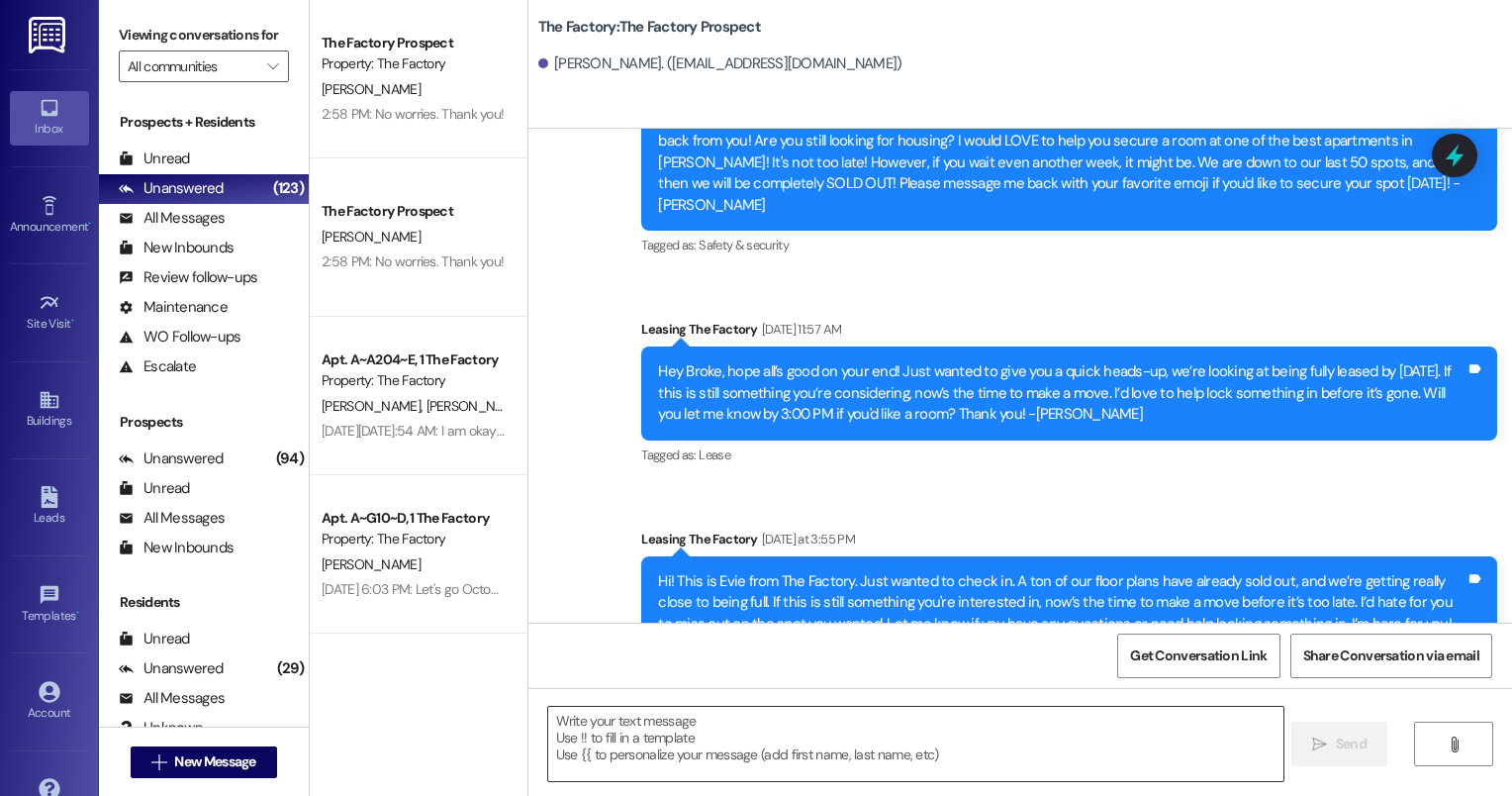 click at bounding box center [916, 744] 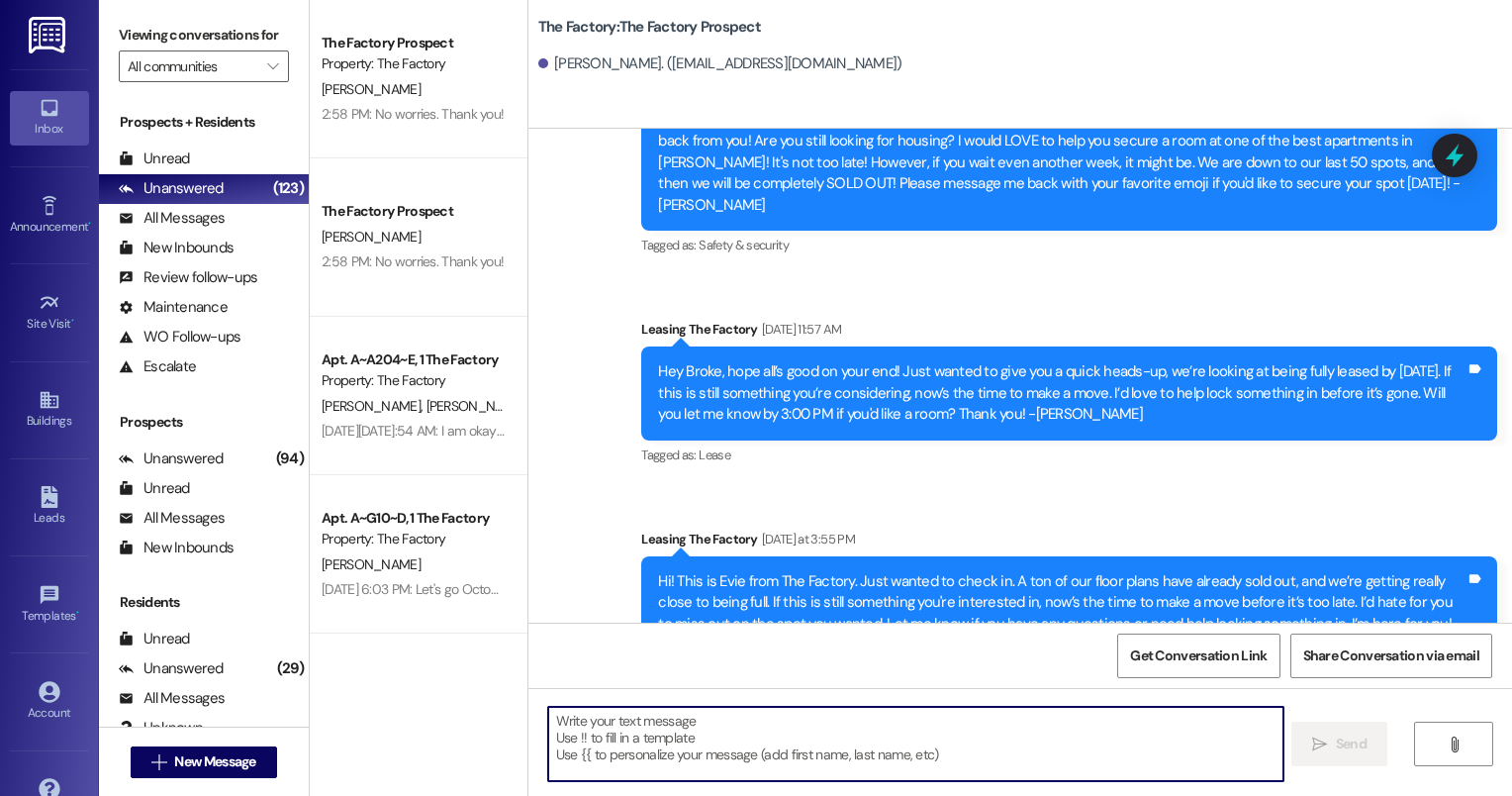paste on "Hey [PERSON_NAME]!
It’s [PERSON_NAME] from The Factory. I’m so thrilled to welcome you to The Factory Family! 💛
[DATE] the perfect day to make it happen: Sign your lease by 8pm tonight and you’ll get 1 month of FREE rent + your choice of 6 months FREE parking or a $200 gift card - totally your call!
We’re down to just a few spots, and I’d hate for you to miss out. Let’s lock in your special and make this official! When’s a good time to chat?
Can’t wait to celebrate with you!
- [PERSON_NAME]" 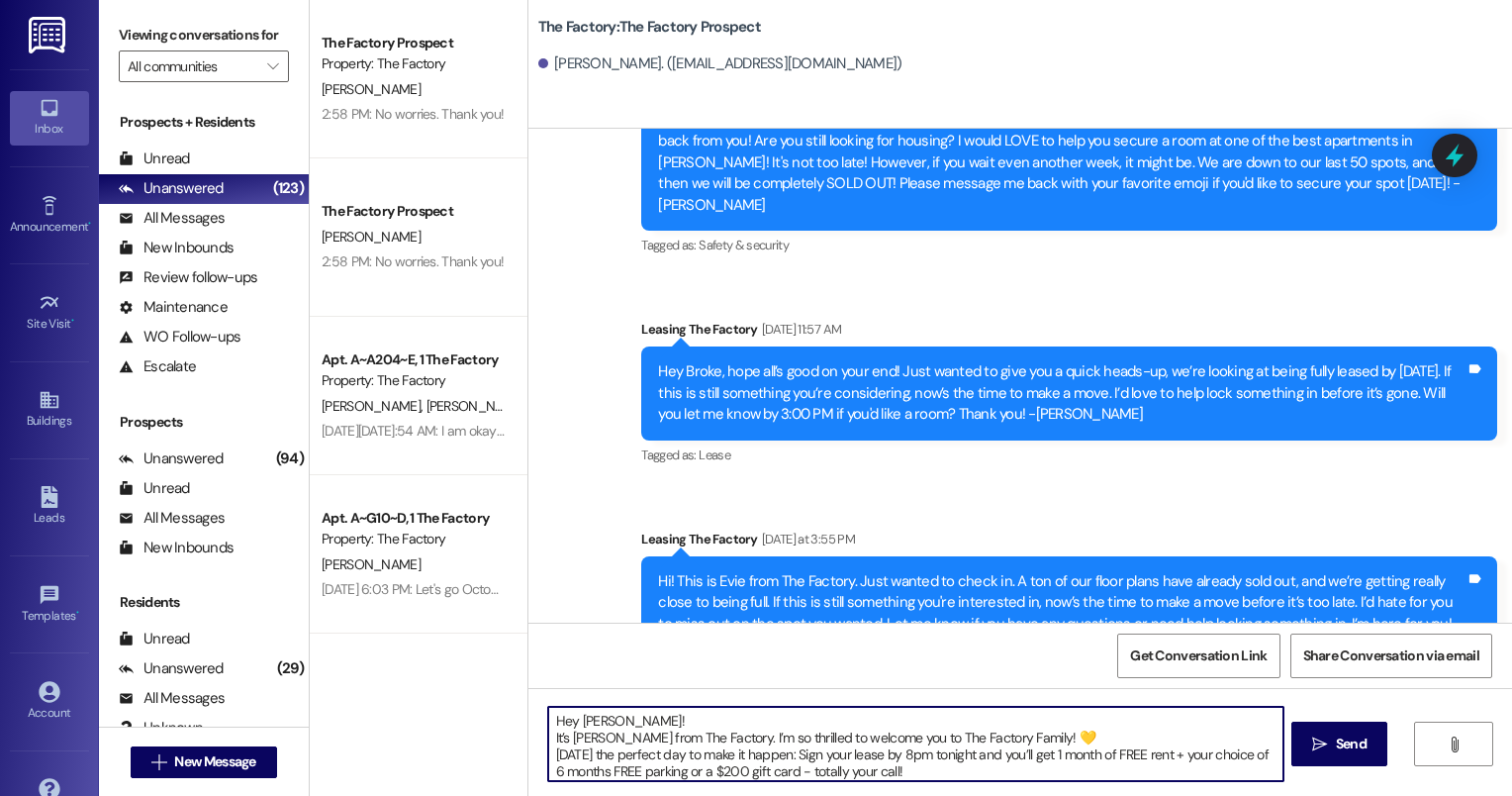 scroll, scrollTop: 66, scrollLeft: 0, axis: vertical 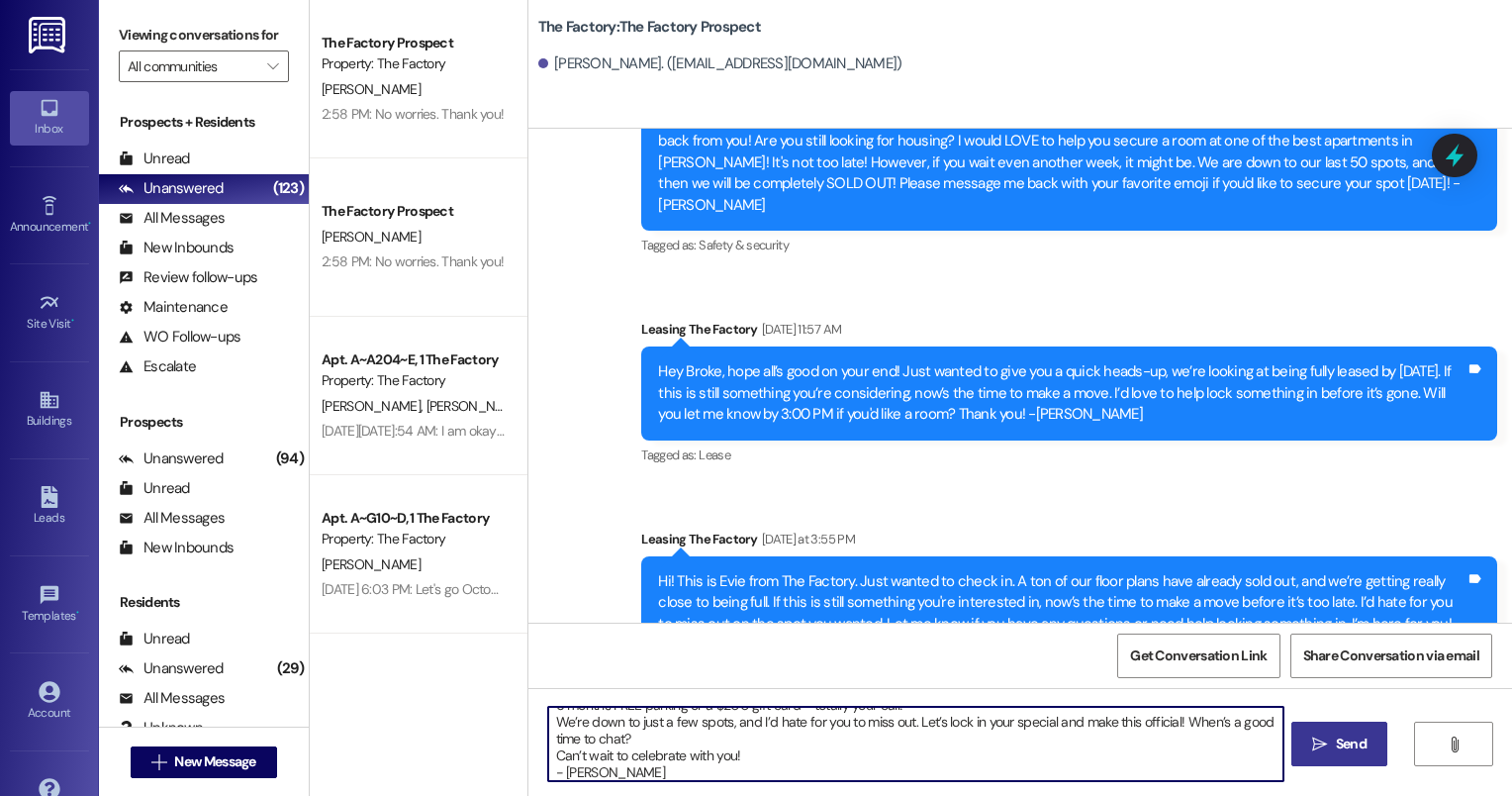 type on "Hey [PERSON_NAME]!
It’s [PERSON_NAME] from The Factory. I’m so thrilled to welcome you to The Factory Family! 💛
[DATE] the perfect day to make it happen: Sign your lease by 8pm tonight and you’ll get 1 month of FREE rent + your choice of 6 months FREE parking or a $200 gift card - totally your call!
We’re down to just a few spots, and I’d hate for you to miss out. Let’s lock in your special and make this official! When’s a good time to chat?
Can’t wait to celebrate with you!
- [PERSON_NAME]" 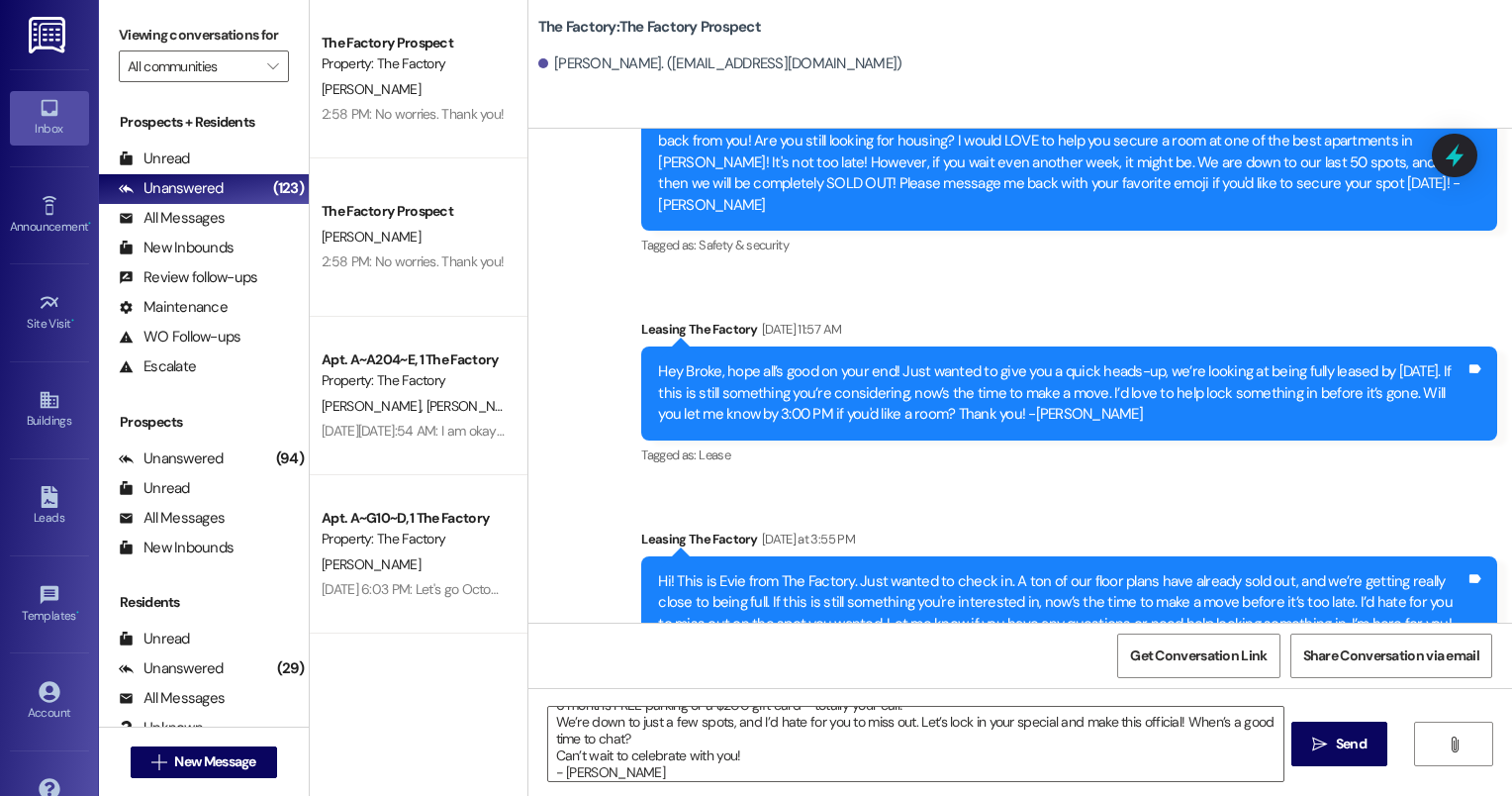 drag, startPoint x: 1322, startPoint y: 750, endPoint x: 563, endPoint y: 611, distance: 771.62296 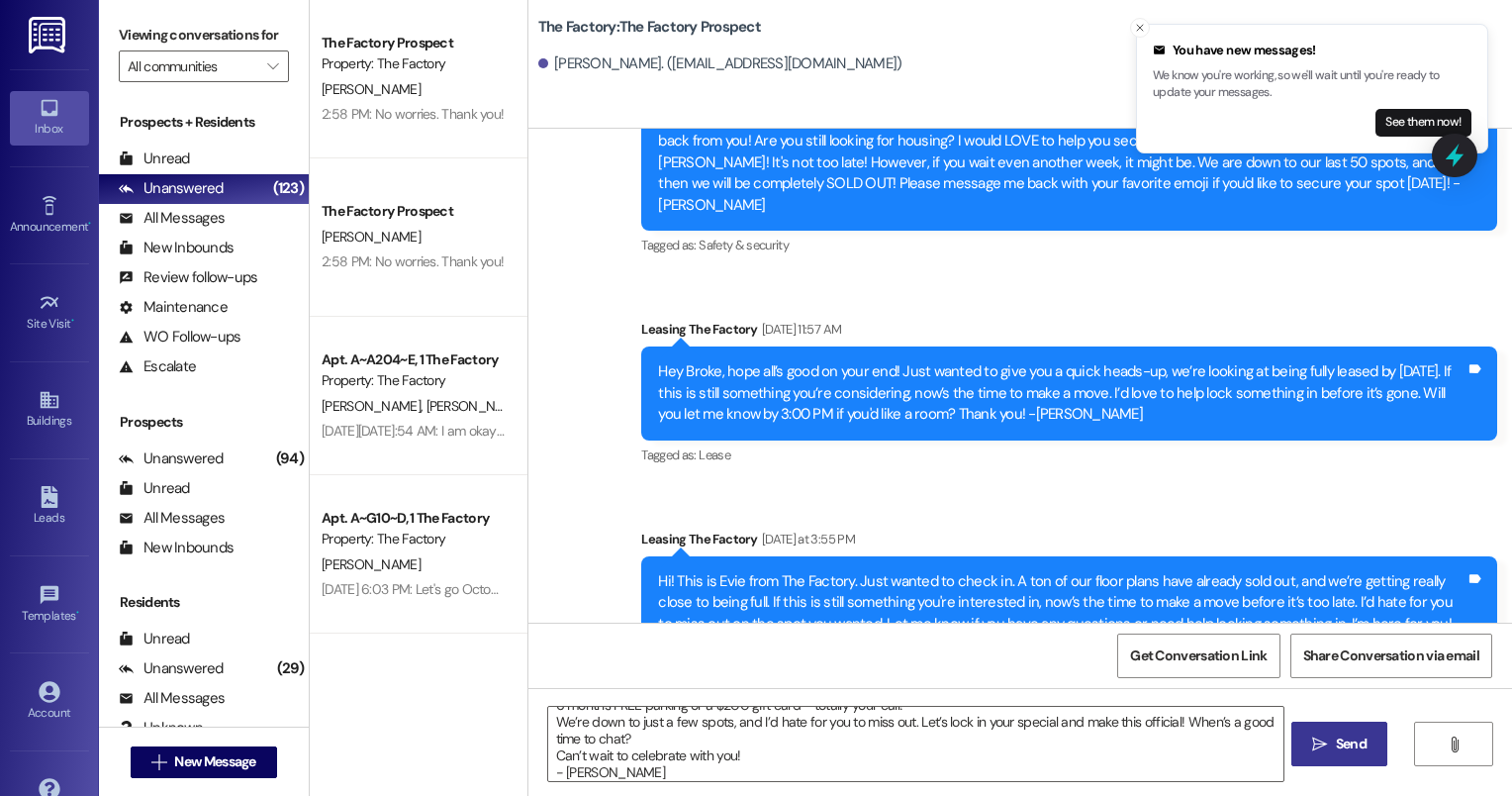 click on "Send" at bounding box center (1351, 744) 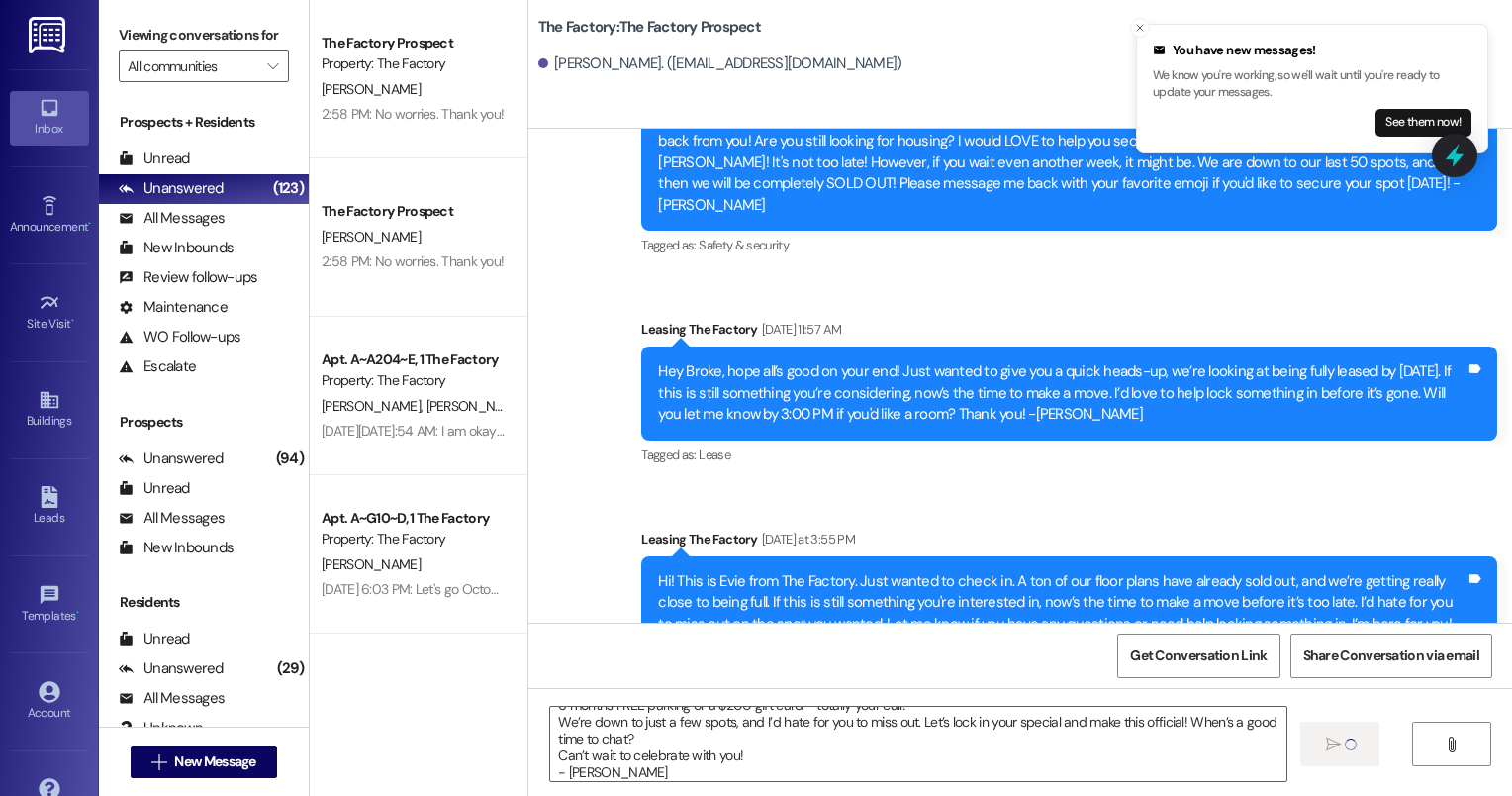 scroll, scrollTop: 0, scrollLeft: 0, axis: both 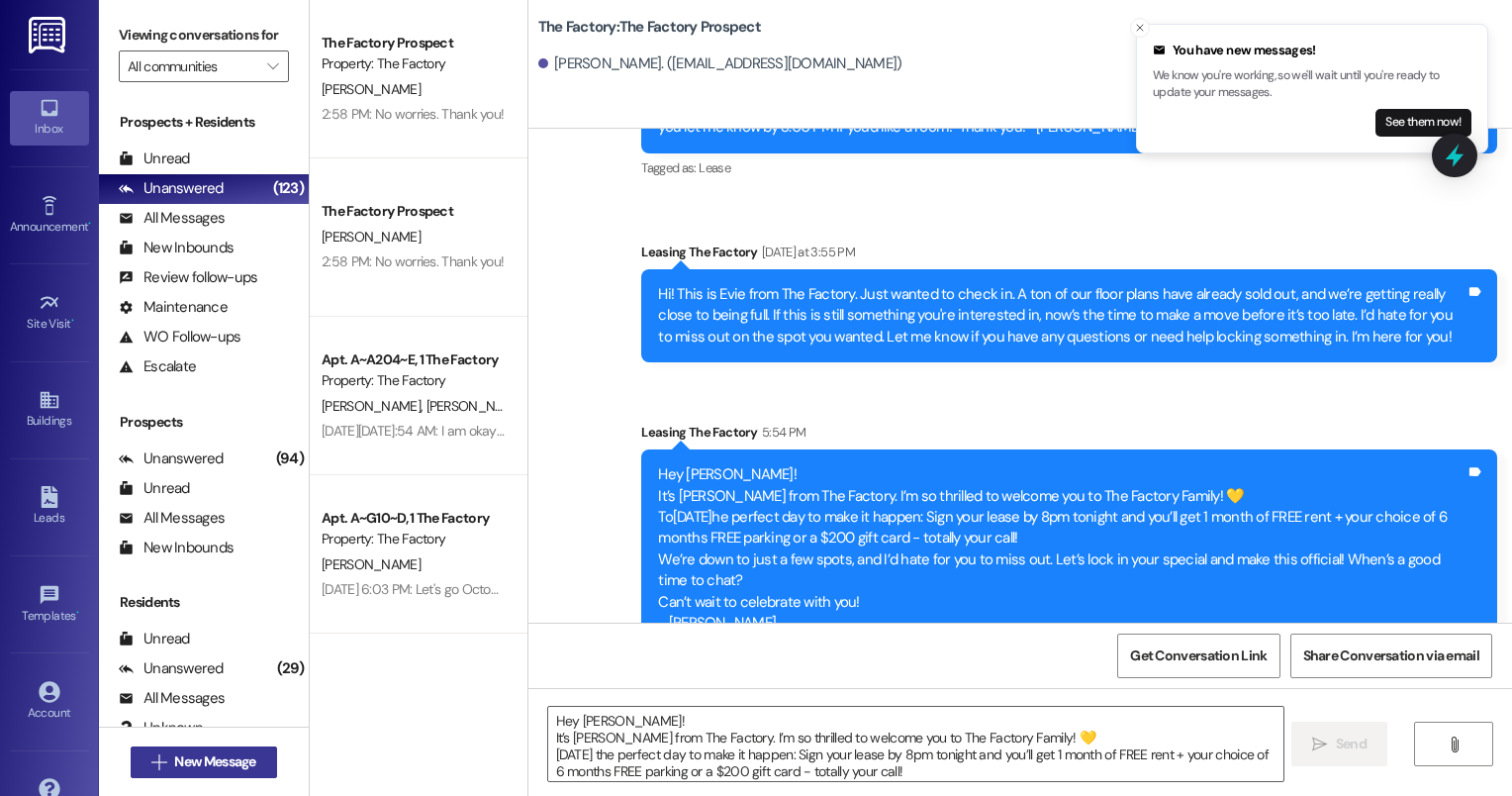 click on "New Message" at bounding box center (215, 761) 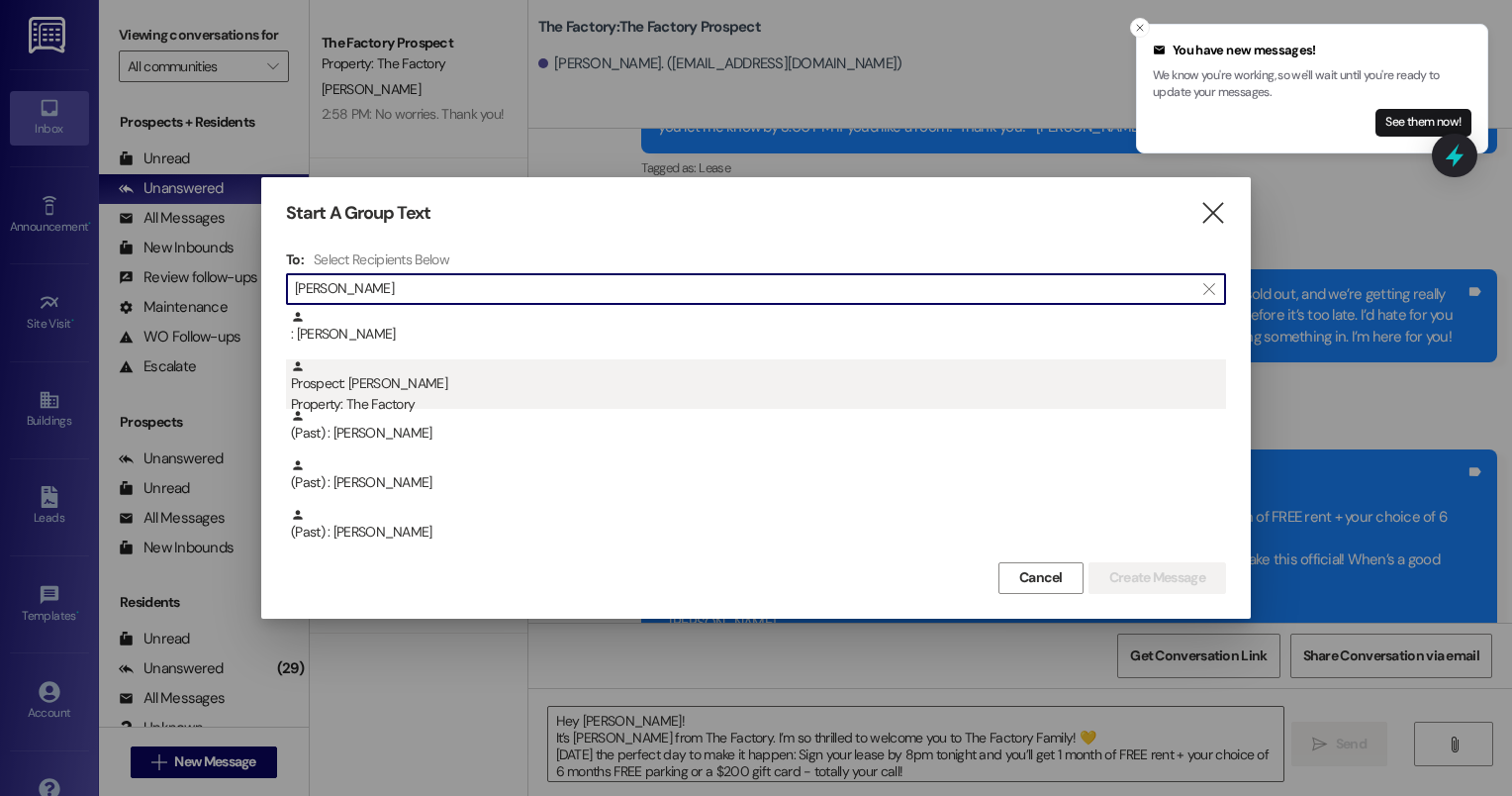 type on "[PERSON_NAME]" 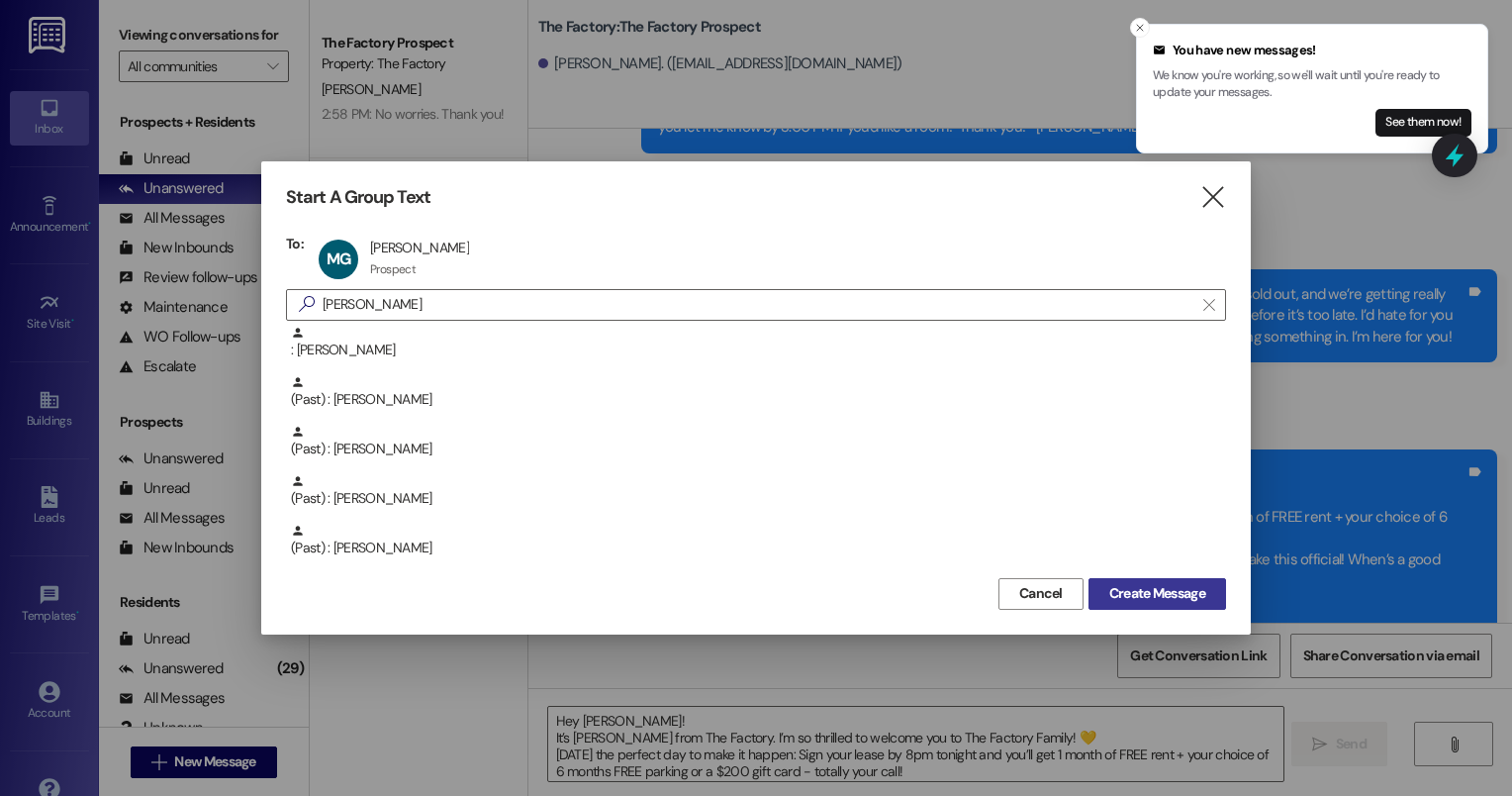 click on "Create Message" at bounding box center [1157, 593] 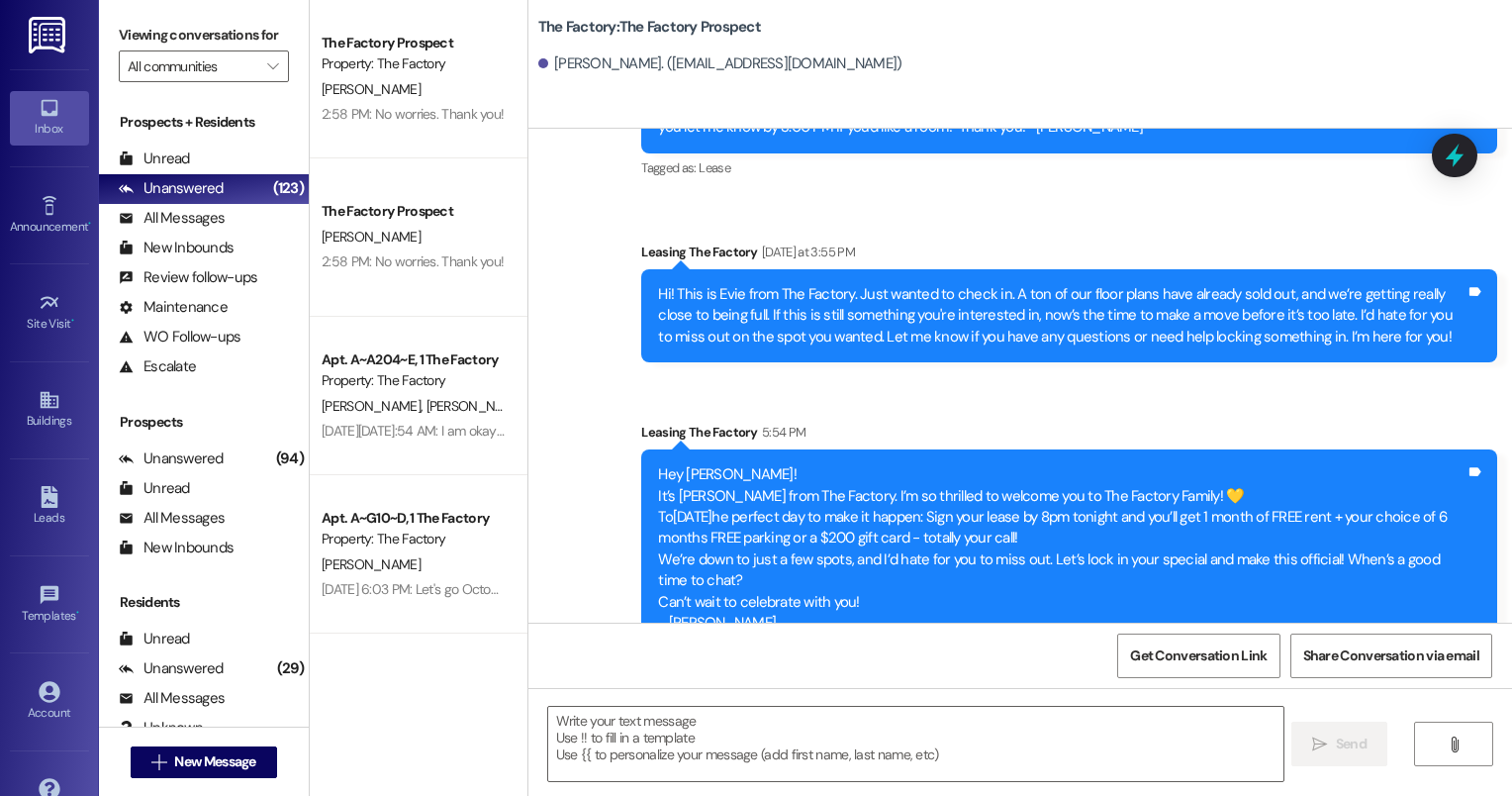 scroll, scrollTop: 1888, scrollLeft: 0, axis: vertical 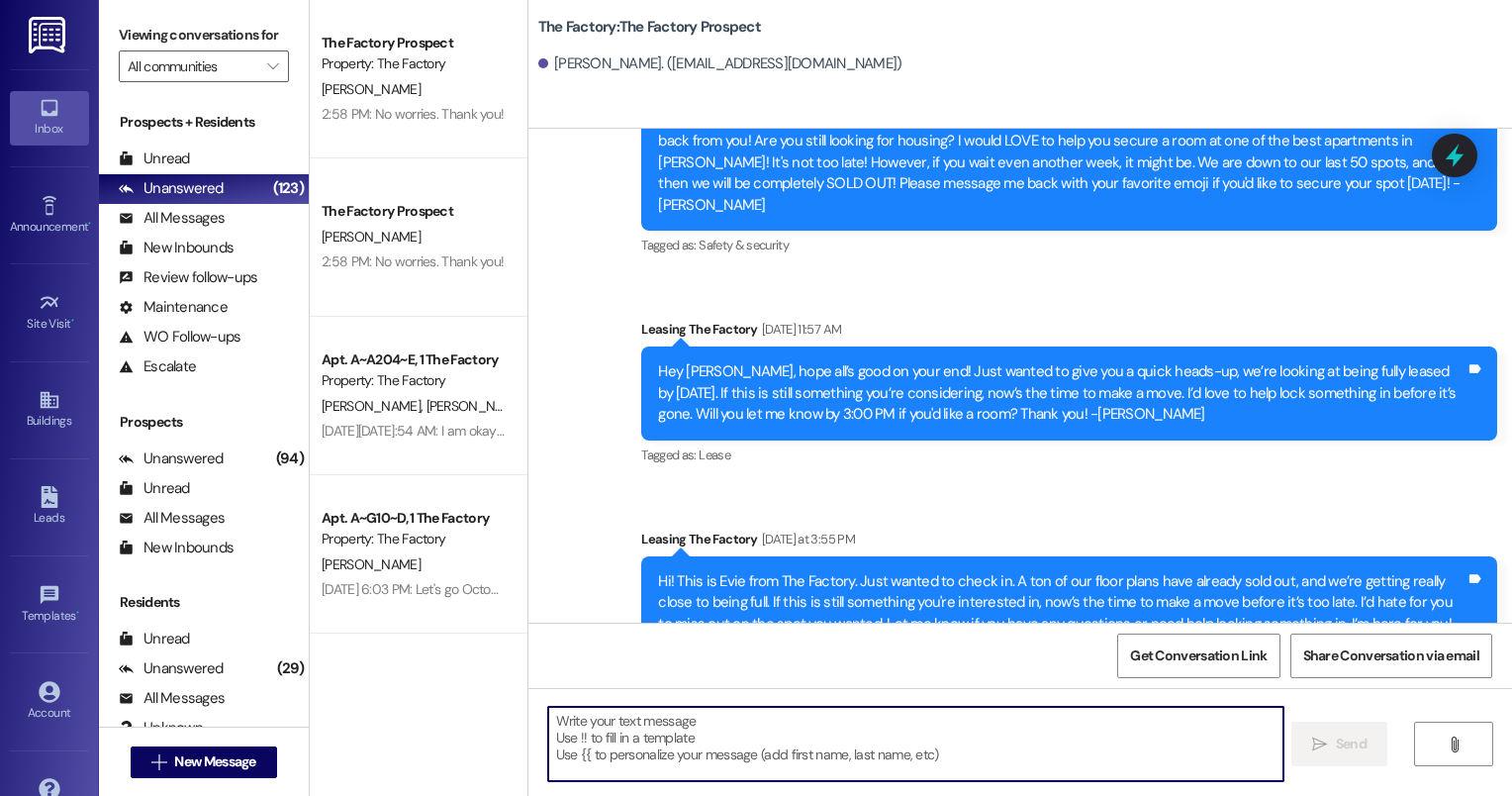 click at bounding box center [916, 744] 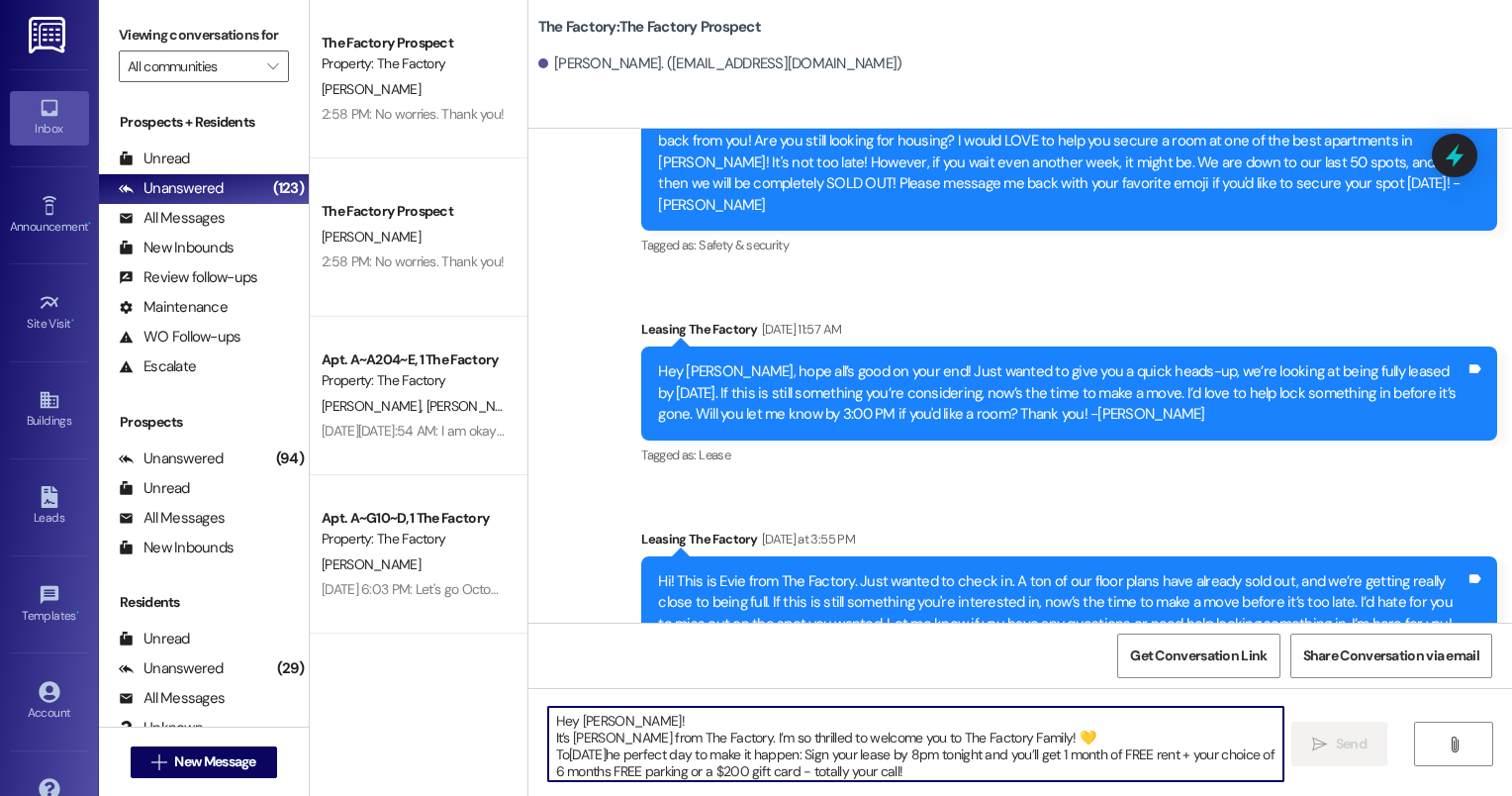 scroll, scrollTop: 66, scrollLeft: 0, axis: vertical 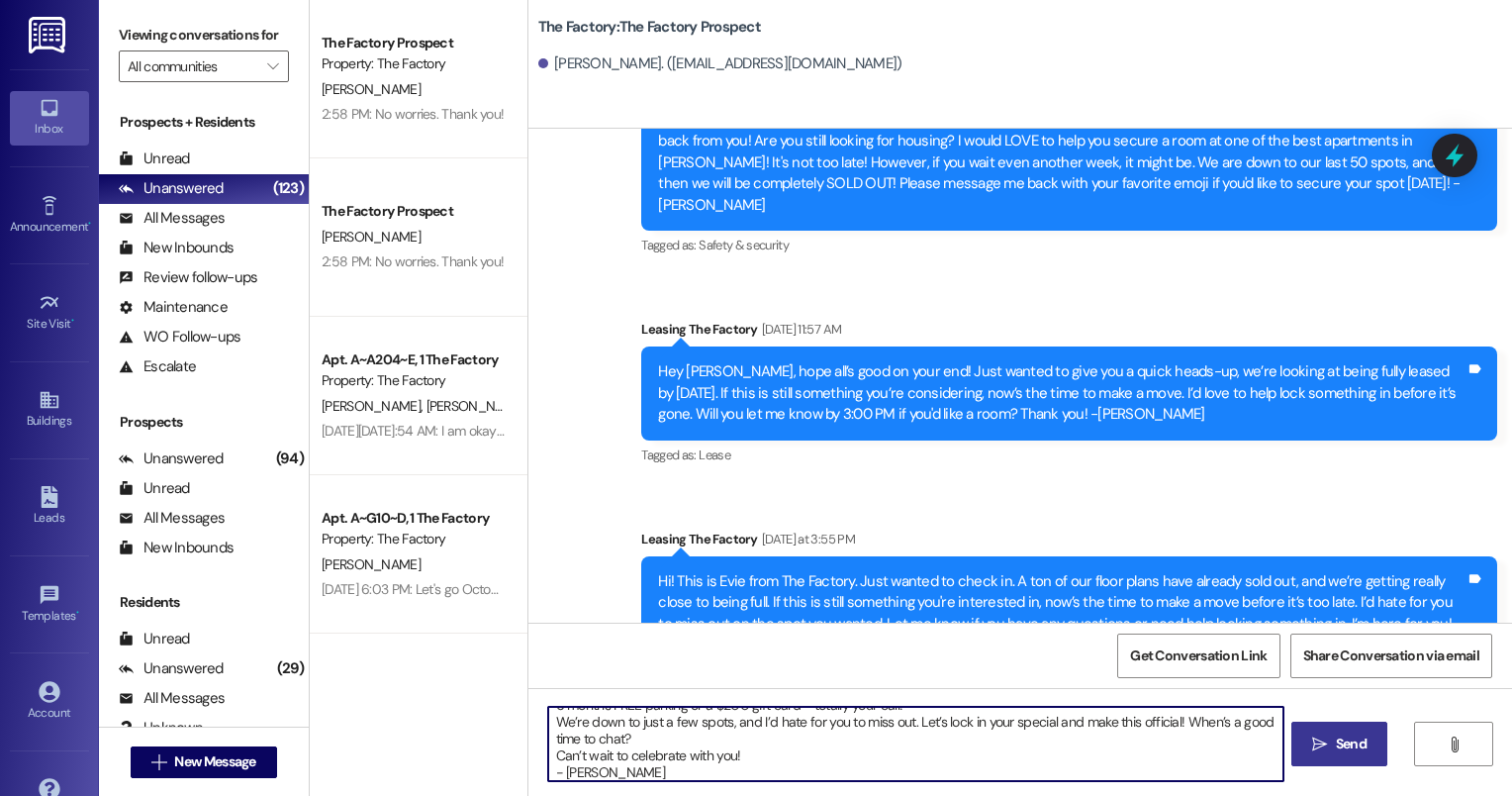 type on "Hey [PERSON_NAME]!
It’s [PERSON_NAME] from The Factory. I’m so thrilled to welcome you to The Factory Family! 💛
To[DATE]he perfect day to make it happen: Sign your lease by 8pm tonight and you’ll get 1 month of FREE rent + your choice of 6 months FREE parking or a $200 gift card - totally your call!
We’re down to just a few spots, and I’d hate for you to miss out. Let’s lock in your special and make this official! When’s a good time to chat?
Can’t wait to celebrate with you!
- [PERSON_NAME]" 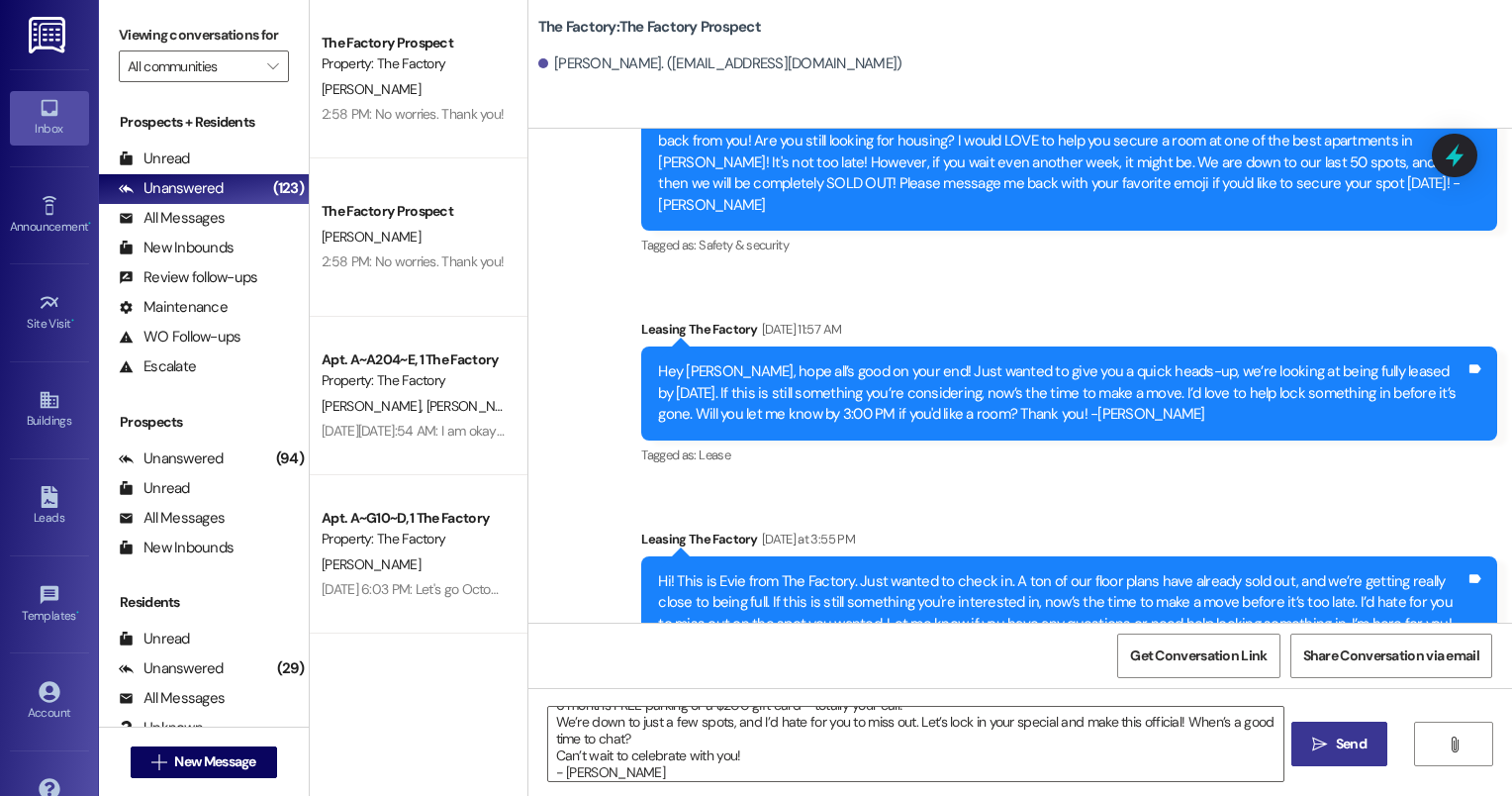 click on " Send" at bounding box center [1339, 744] 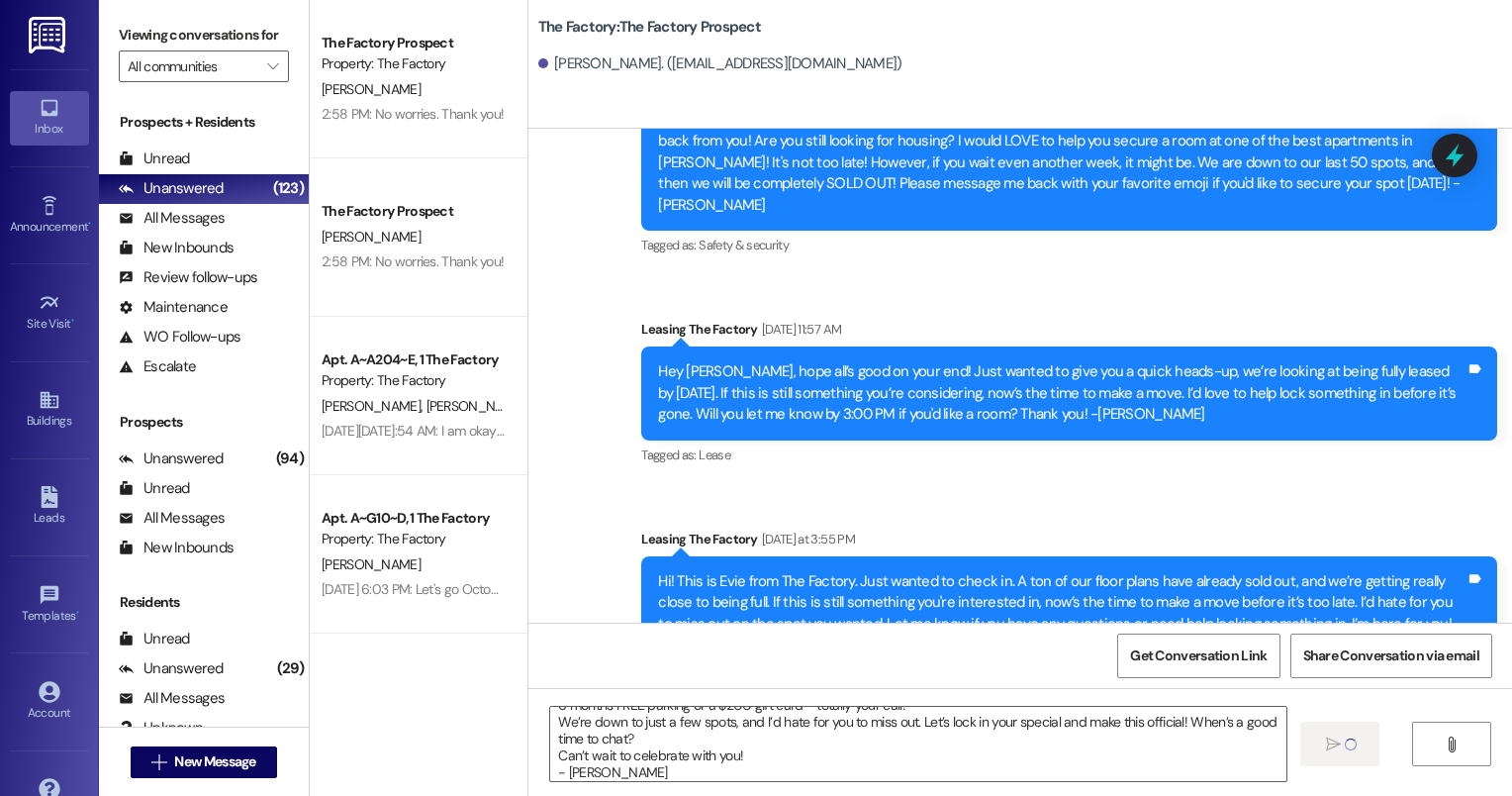 scroll, scrollTop: 0, scrollLeft: 0, axis: both 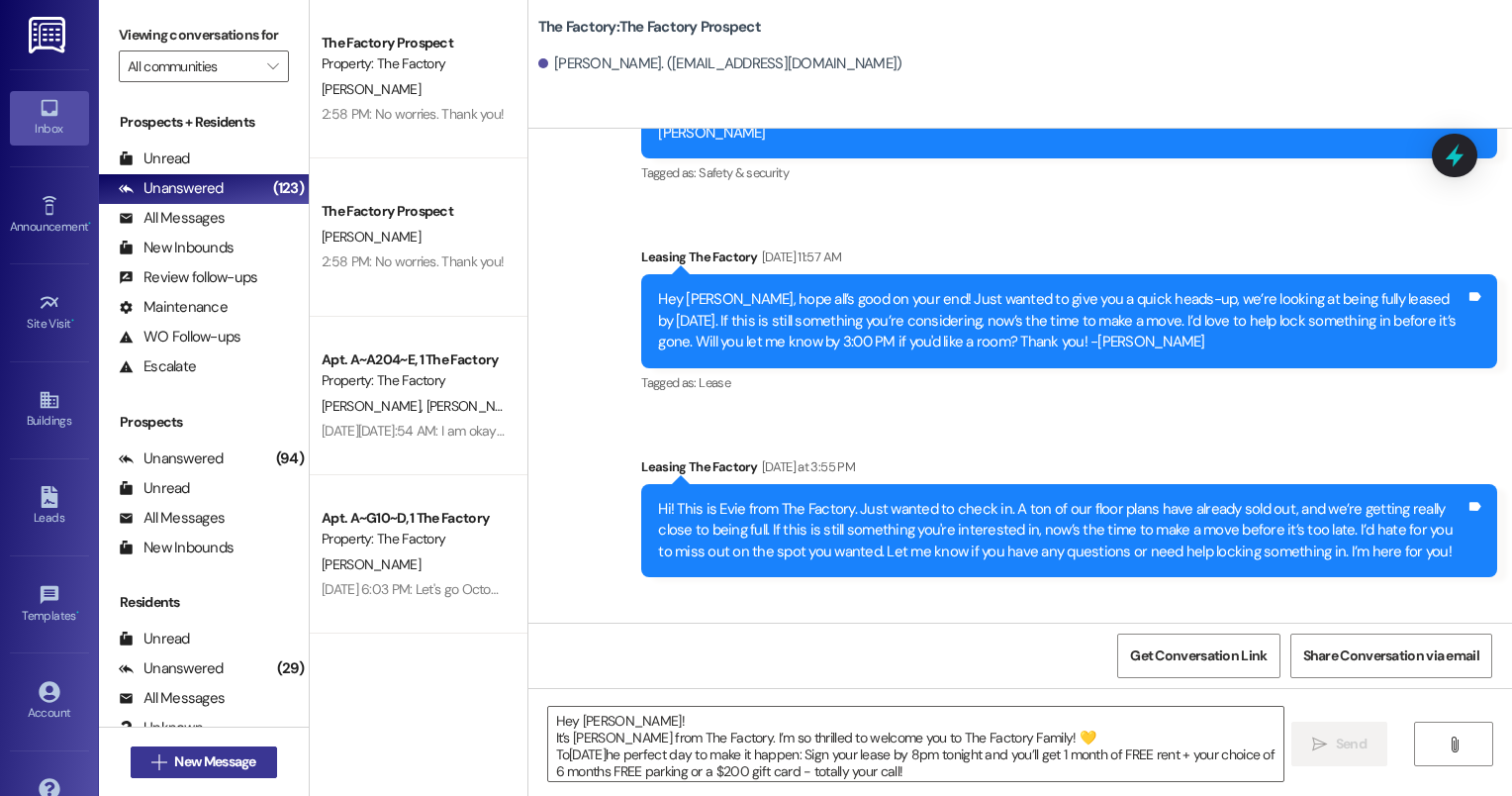 click on "New Message" at bounding box center (215, 761) 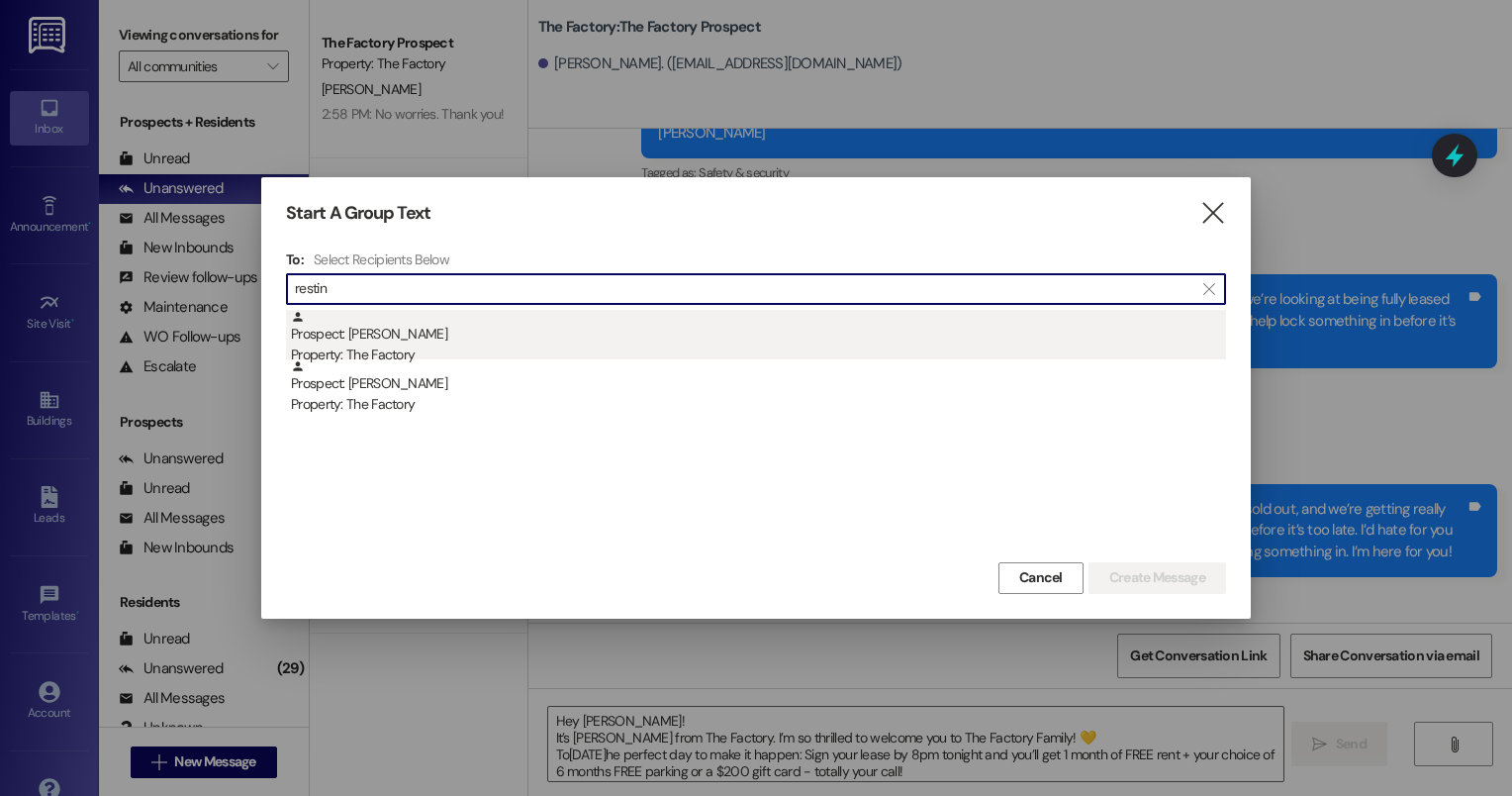 type on "restin" 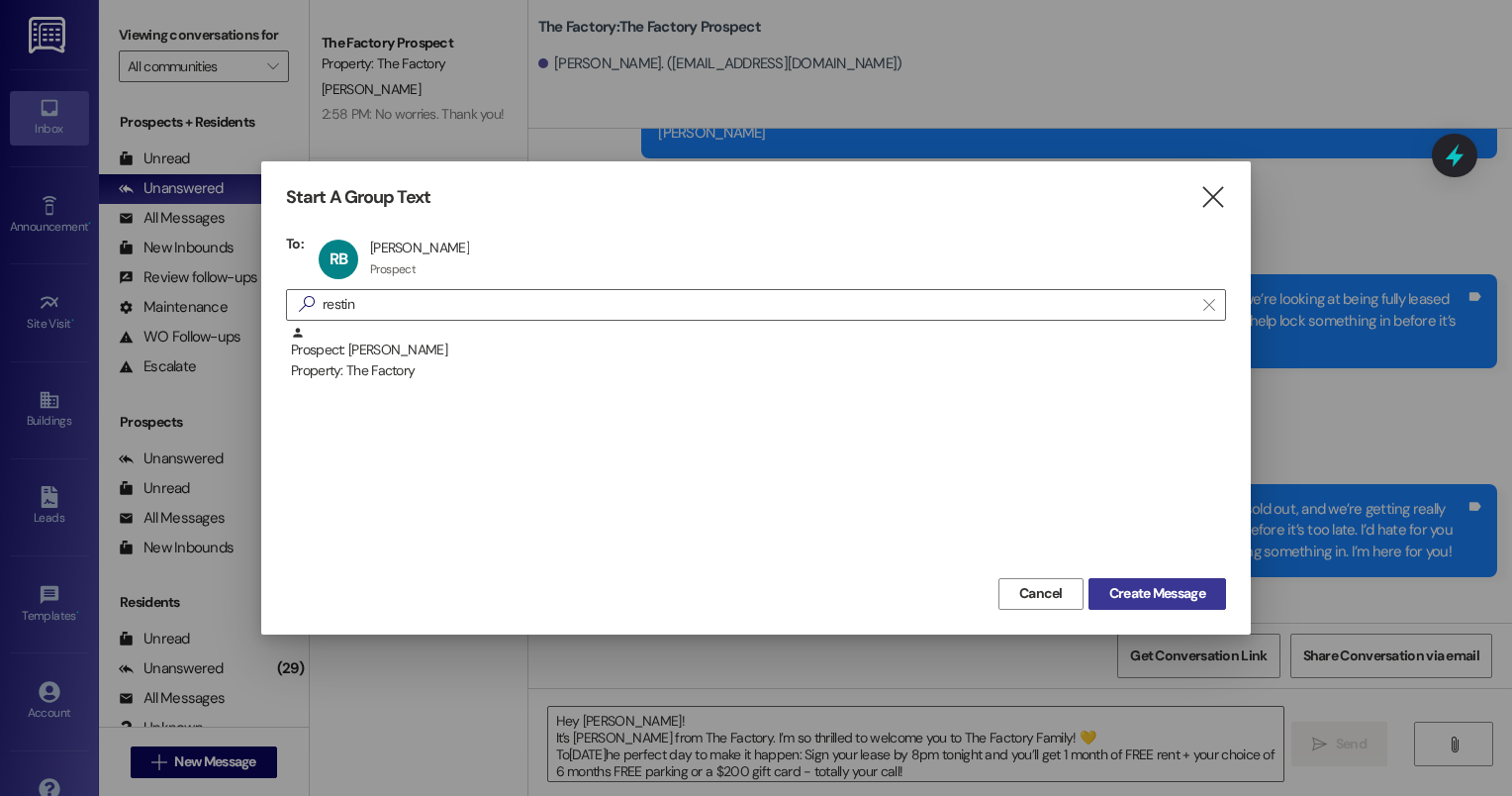 click on "Create Message" at bounding box center [1157, 593] 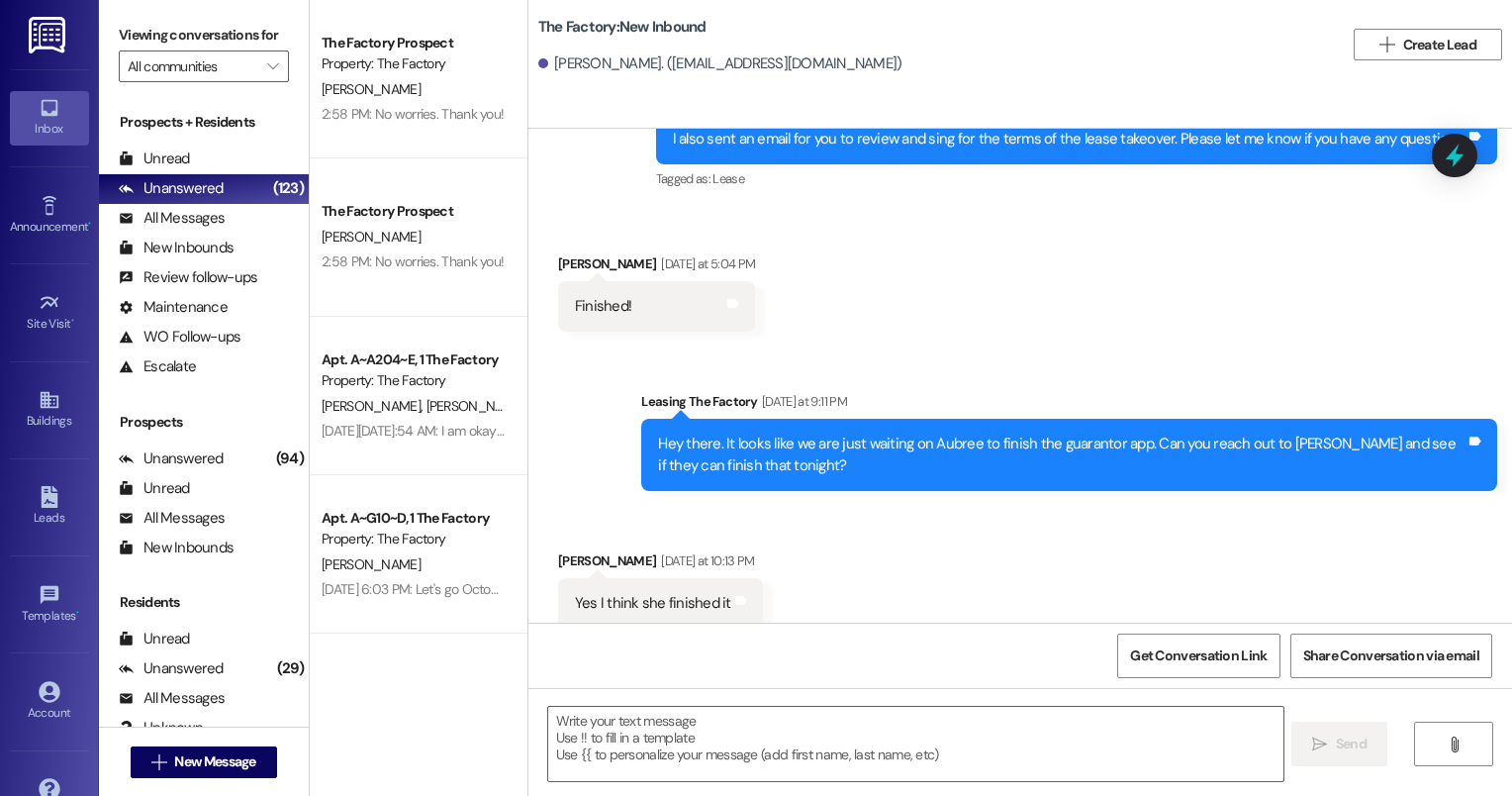 scroll, scrollTop: 3041, scrollLeft: 0, axis: vertical 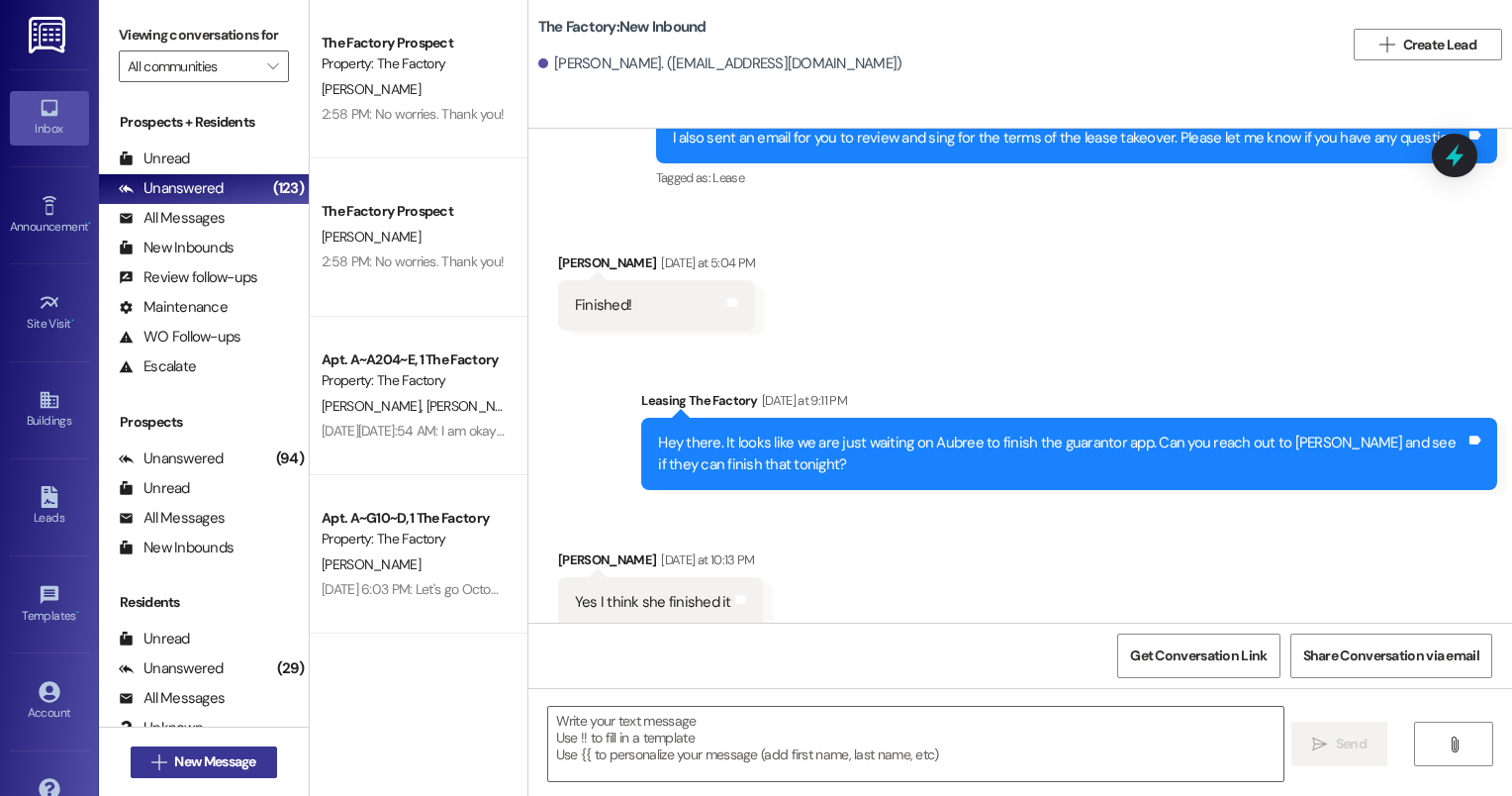 click on " New Message" at bounding box center [204, 762] 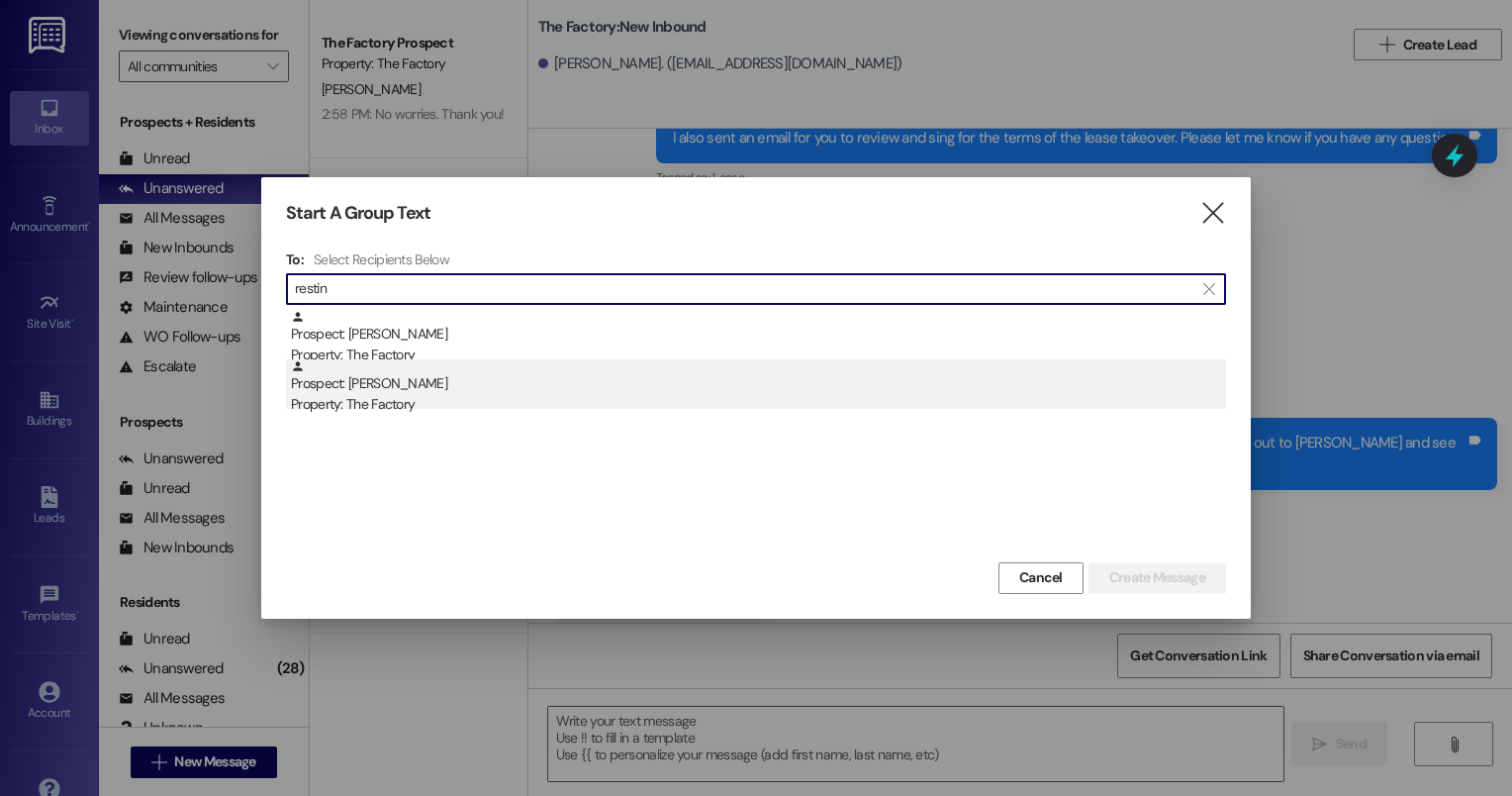 type on "restin" 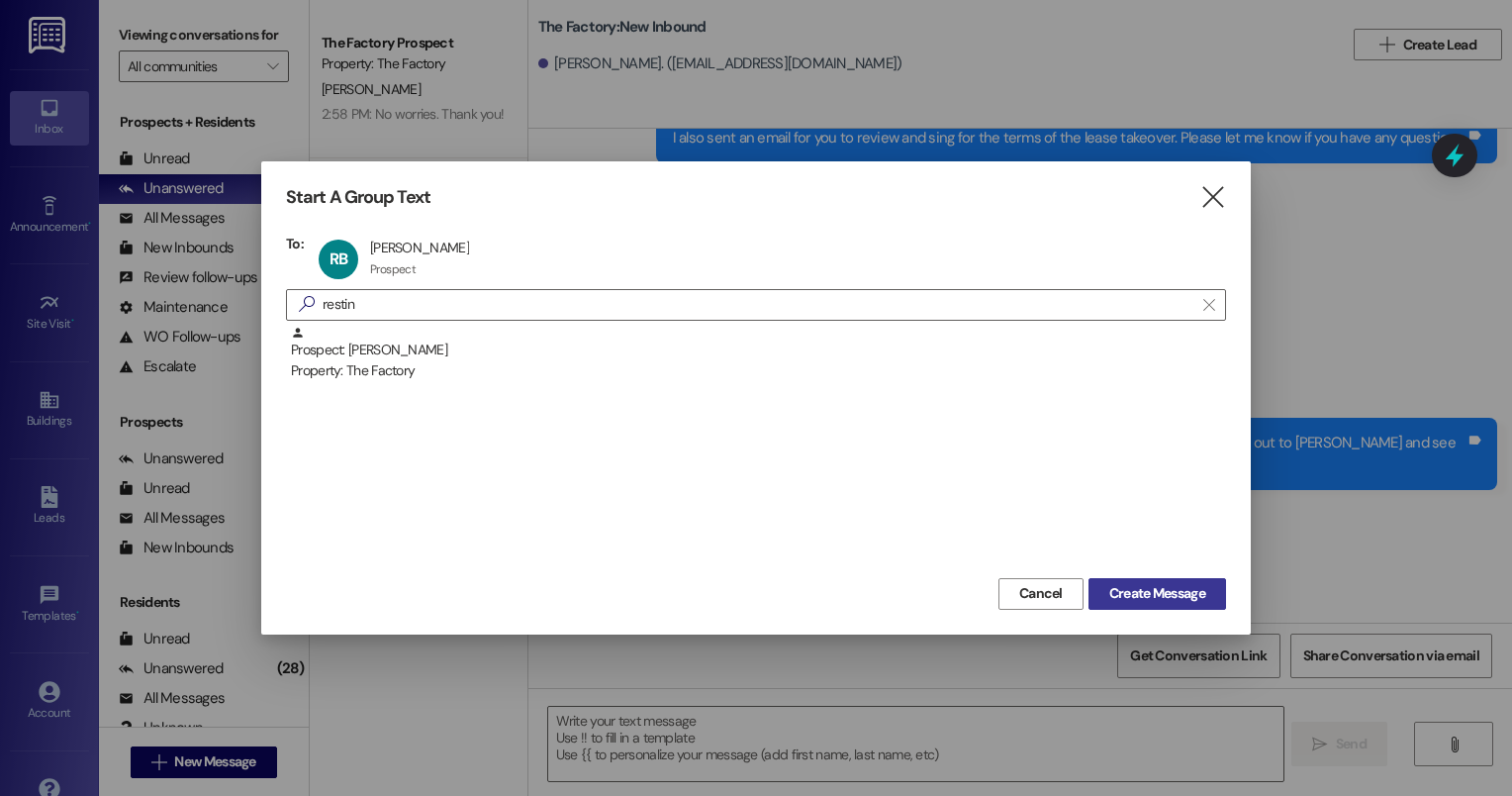 click on "Create Message" at bounding box center [1157, 593] 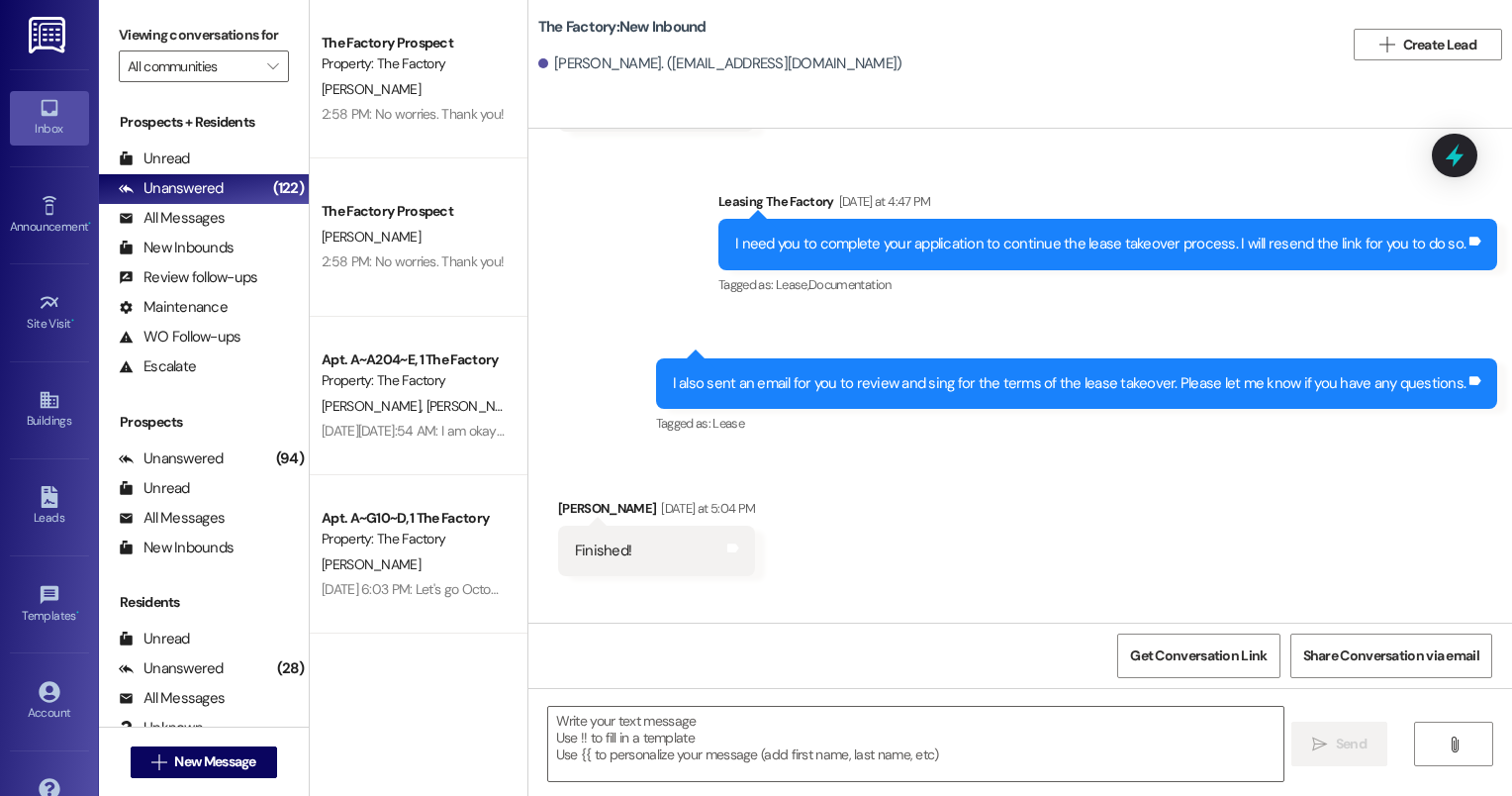 scroll, scrollTop: 3041, scrollLeft: 0, axis: vertical 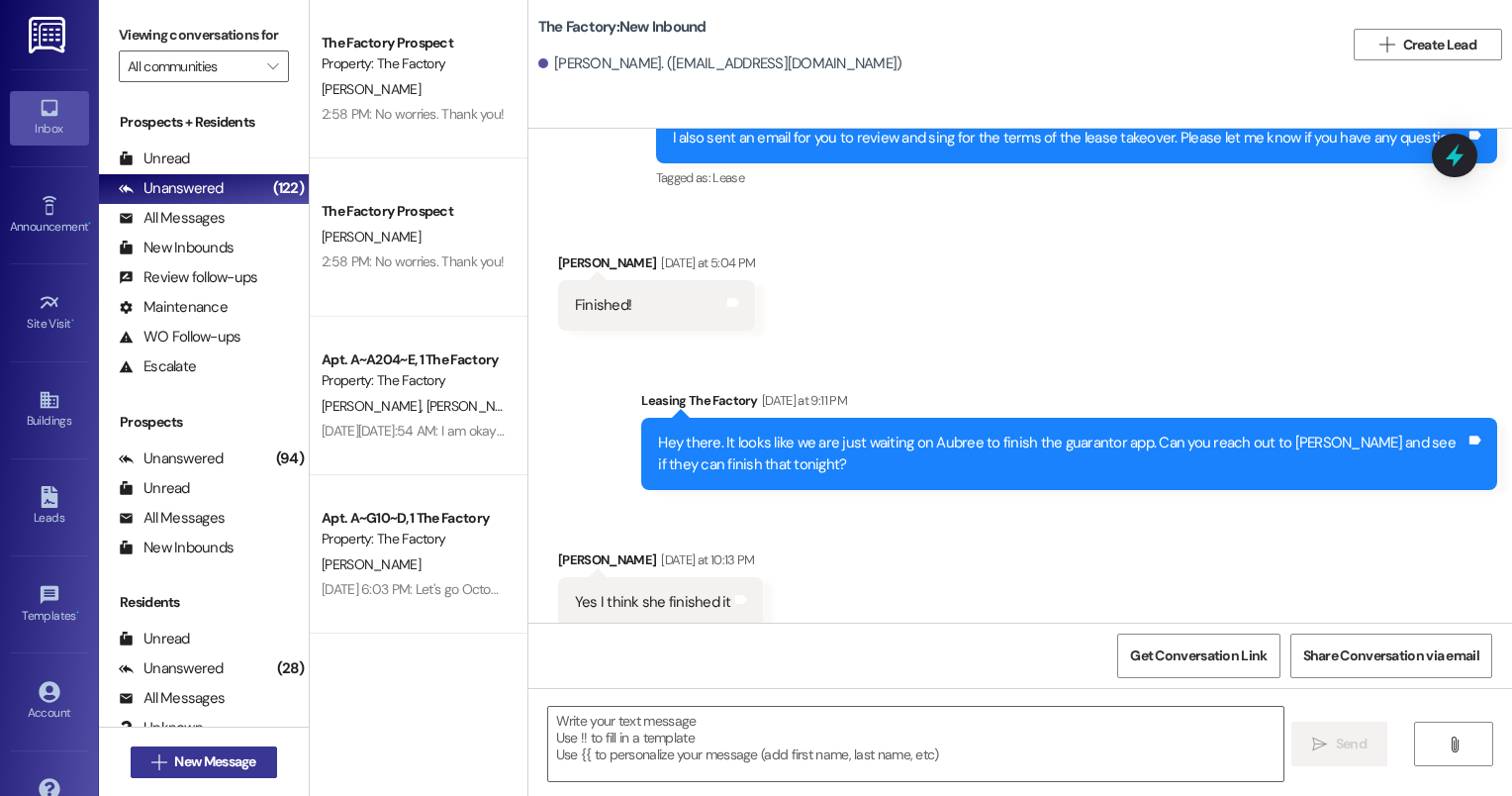 click on "New Message" at bounding box center [215, 761] 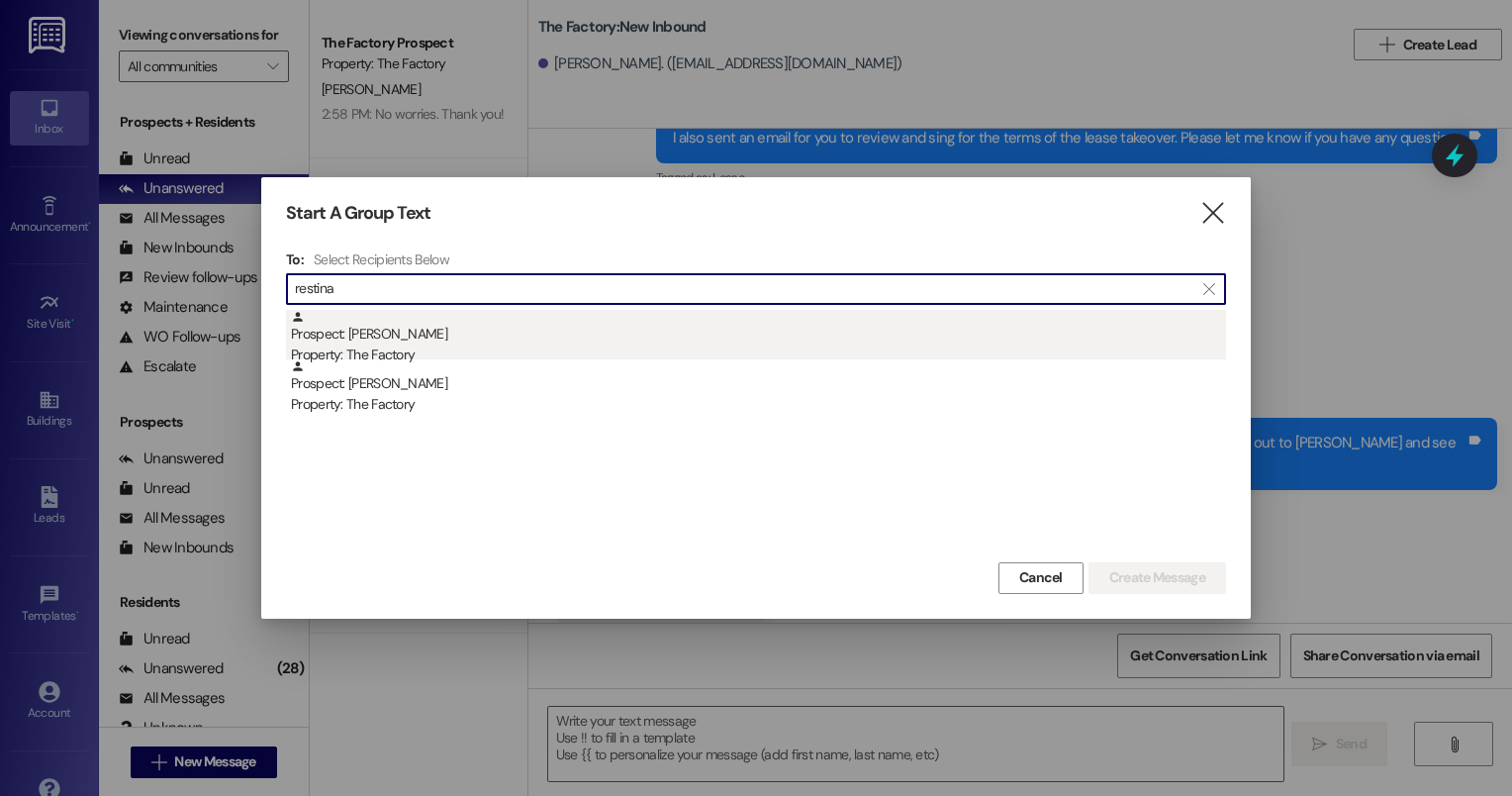 type on "restina" 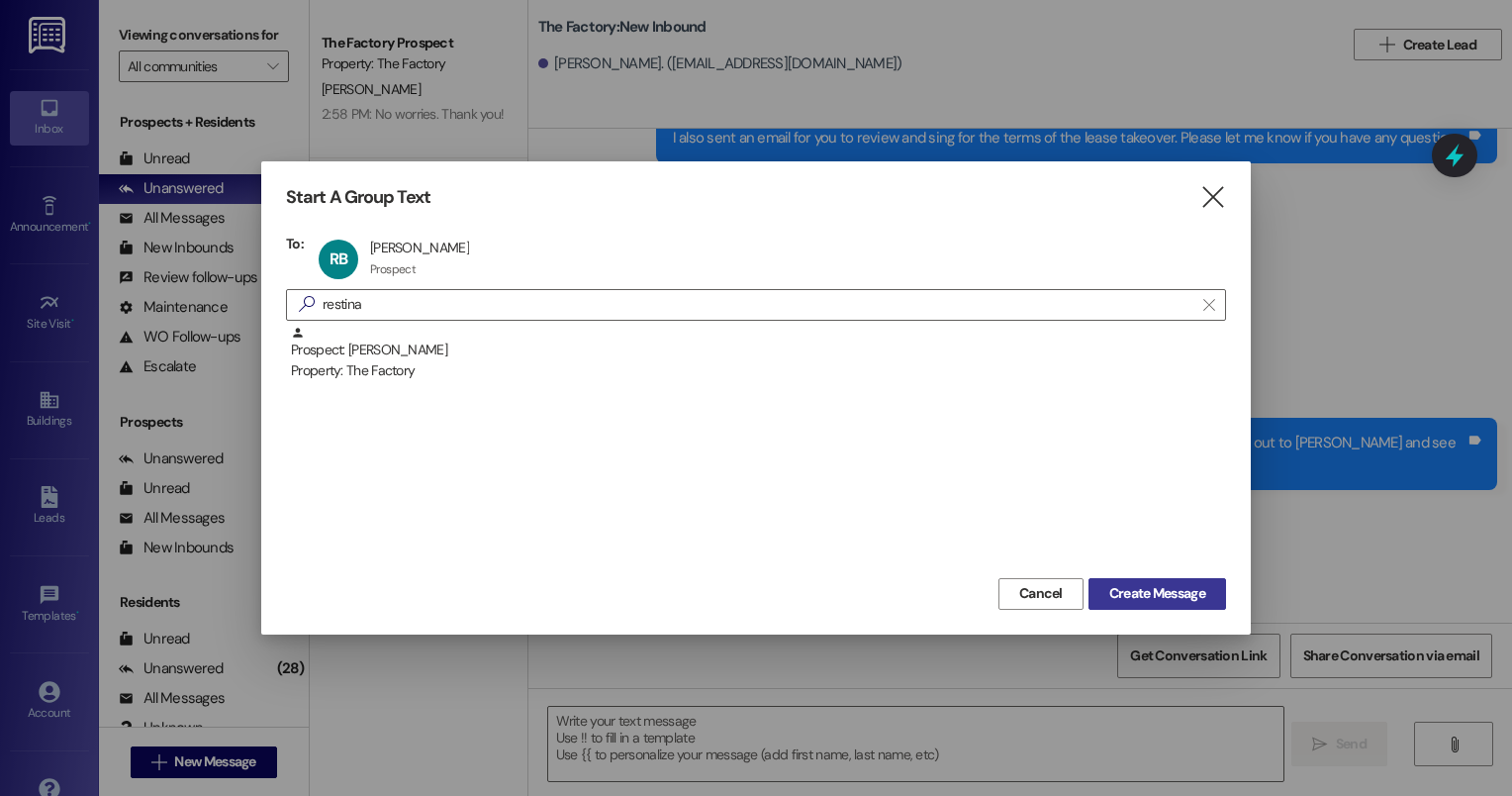 click on "Create Message" at bounding box center (1157, 594) 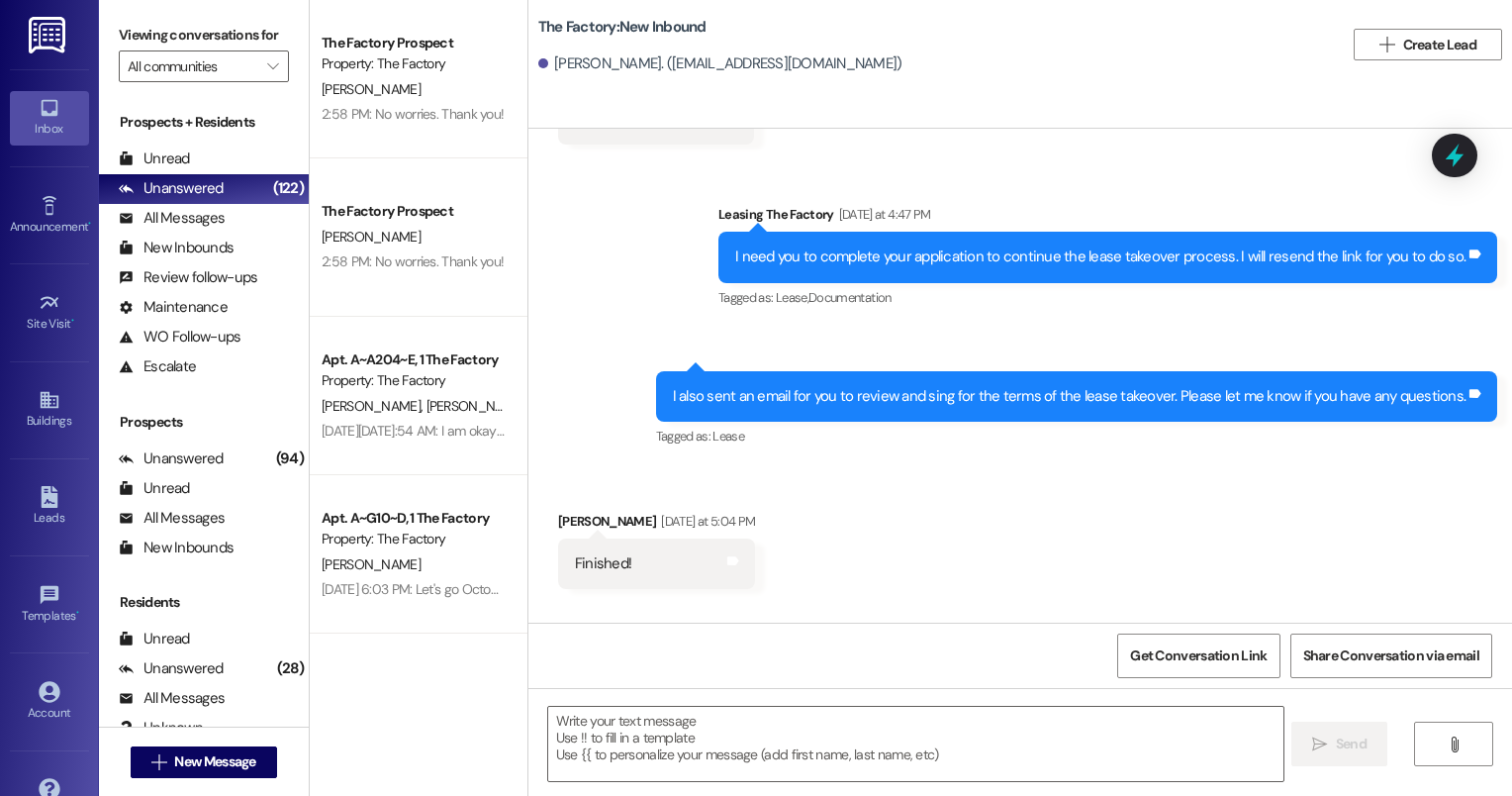 scroll, scrollTop: 3041, scrollLeft: 0, axis: vertical 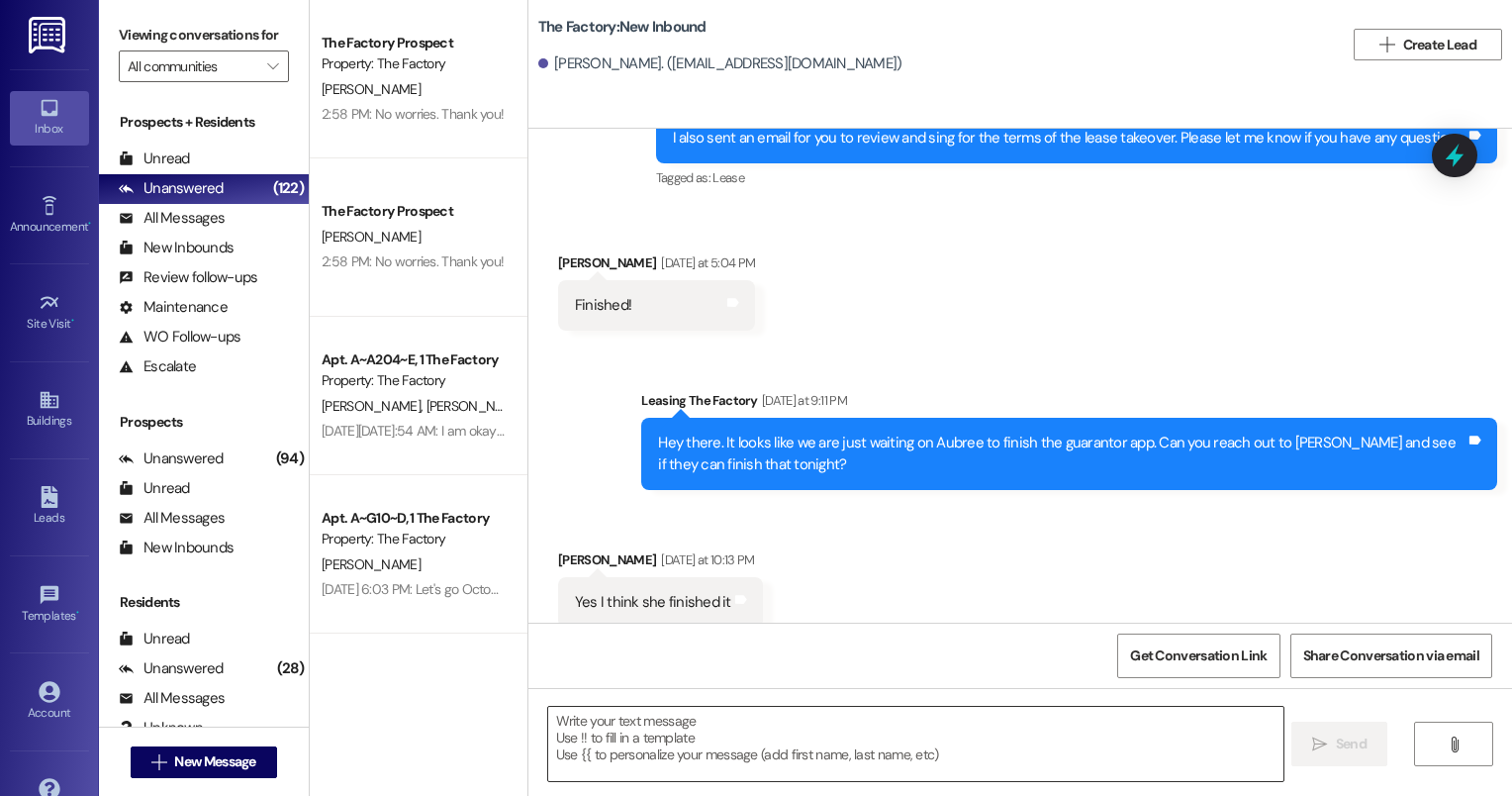 click at bounding box center (916, 744) 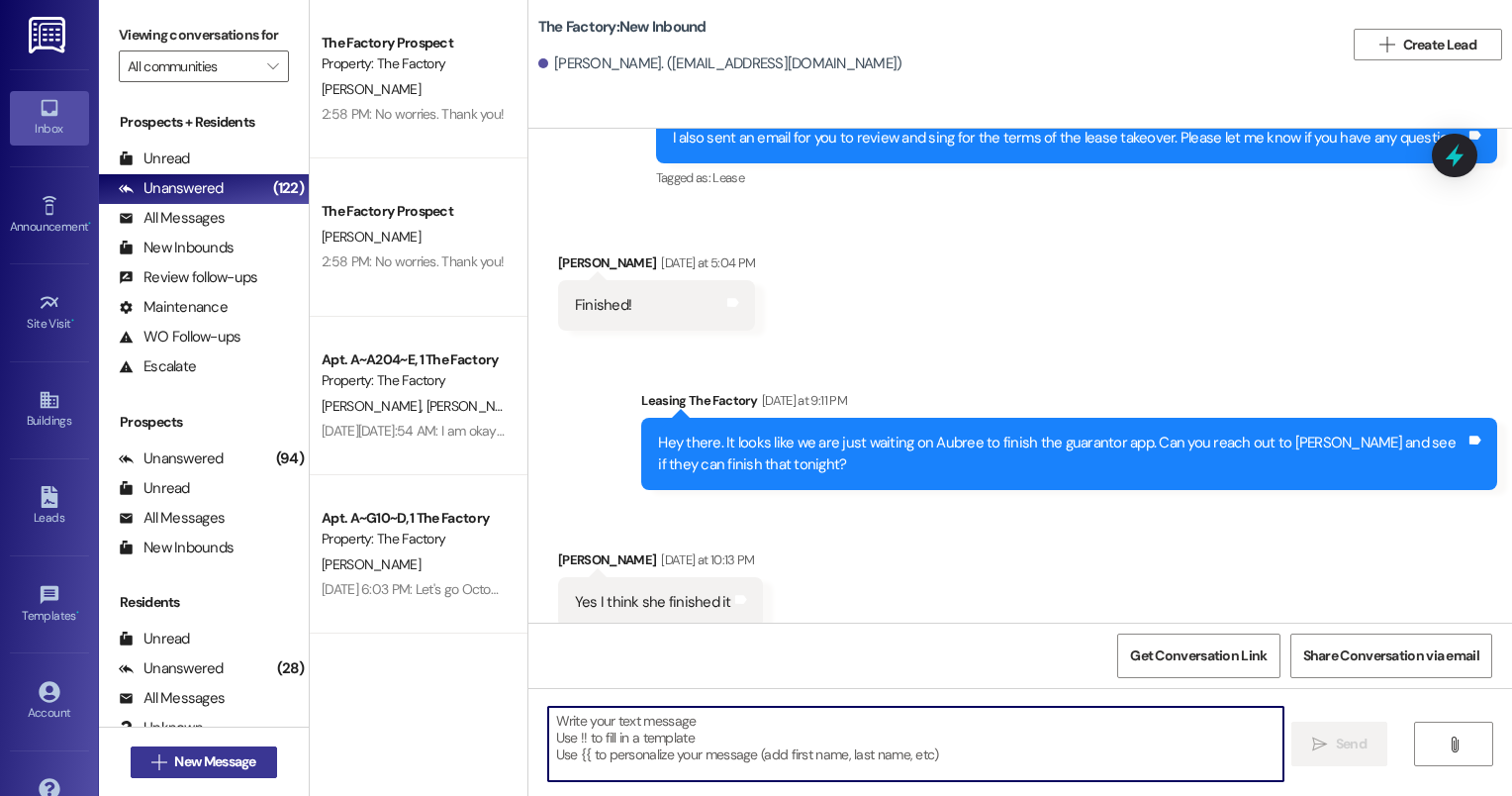 click on " New Message" at bounding box center [204, 762] 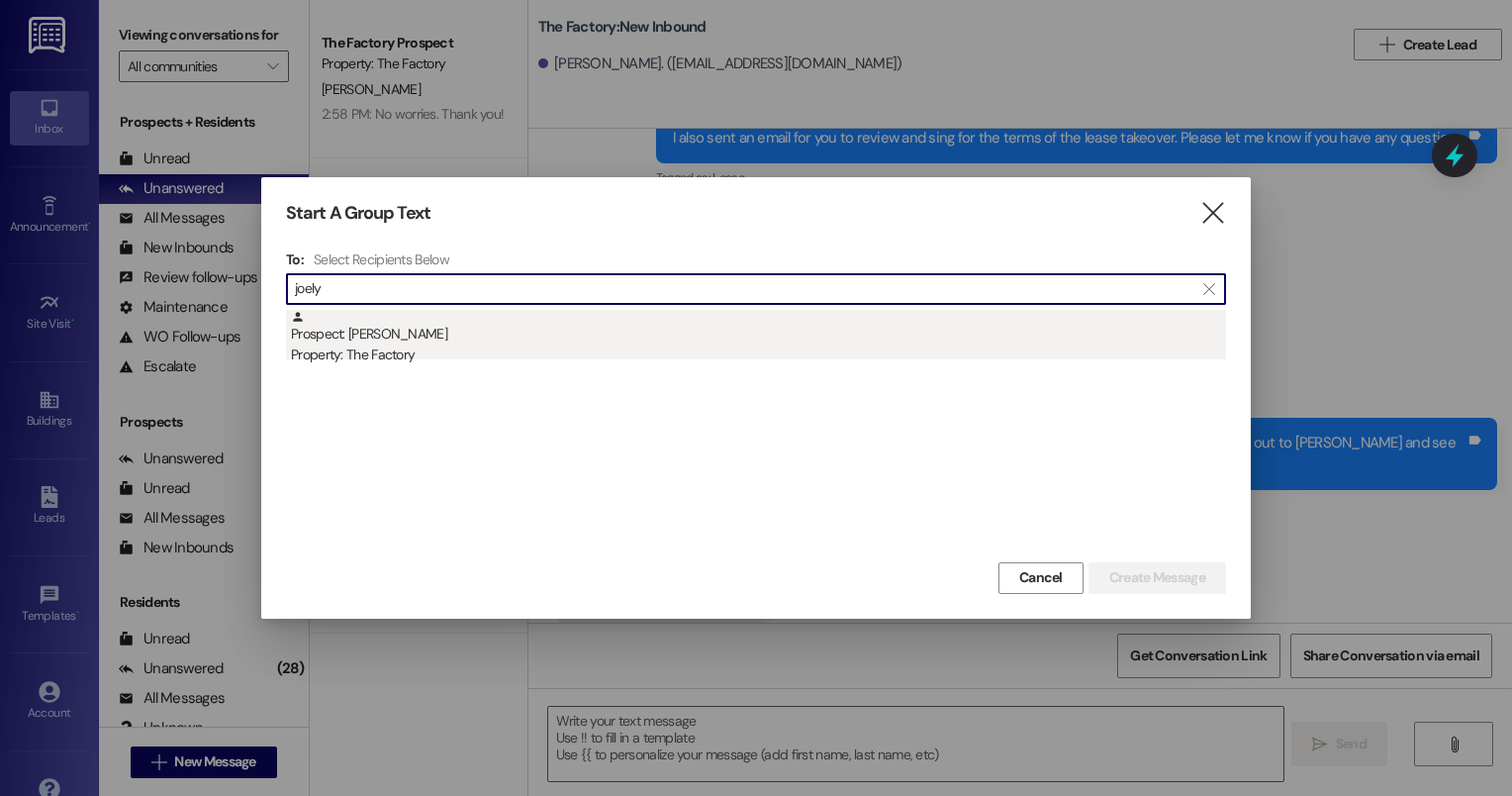 type on "joely" 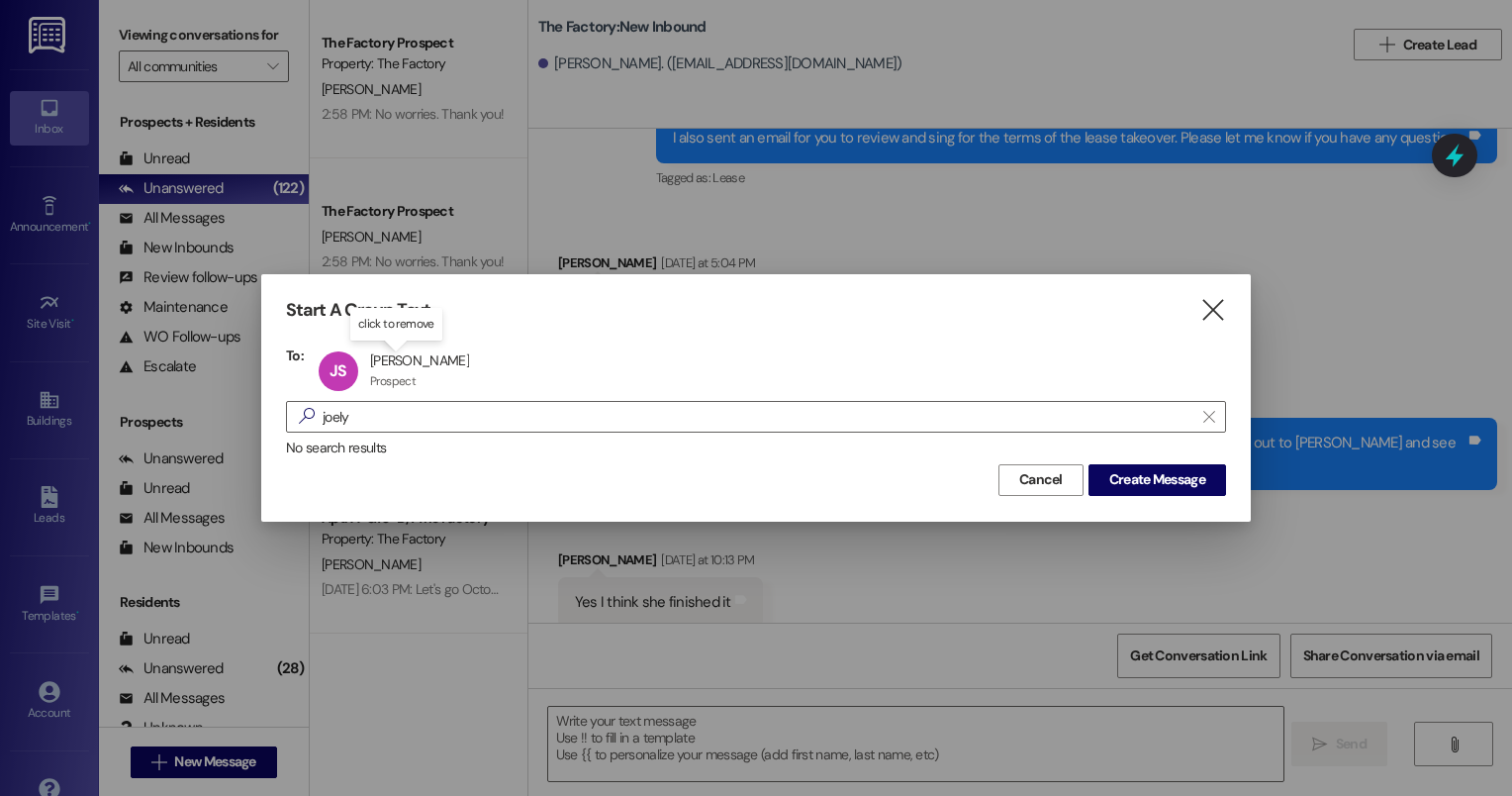 drag, startPoint x: 1148, startPoint y: 492, endPoint x: 1160, endPoint y: 519, distance: 29.546573 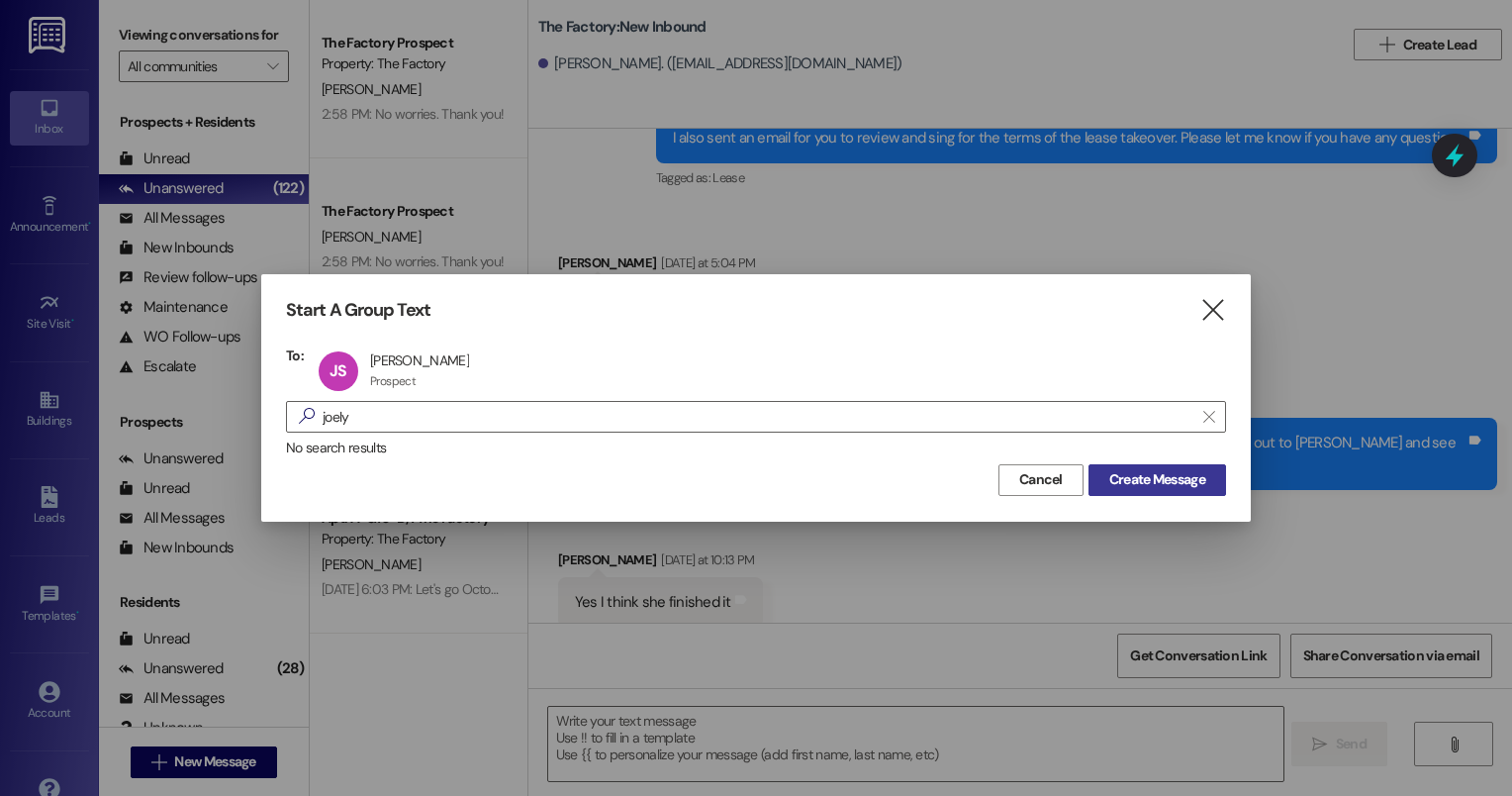 click on "Create Message" at bounding box center [1157, 479] 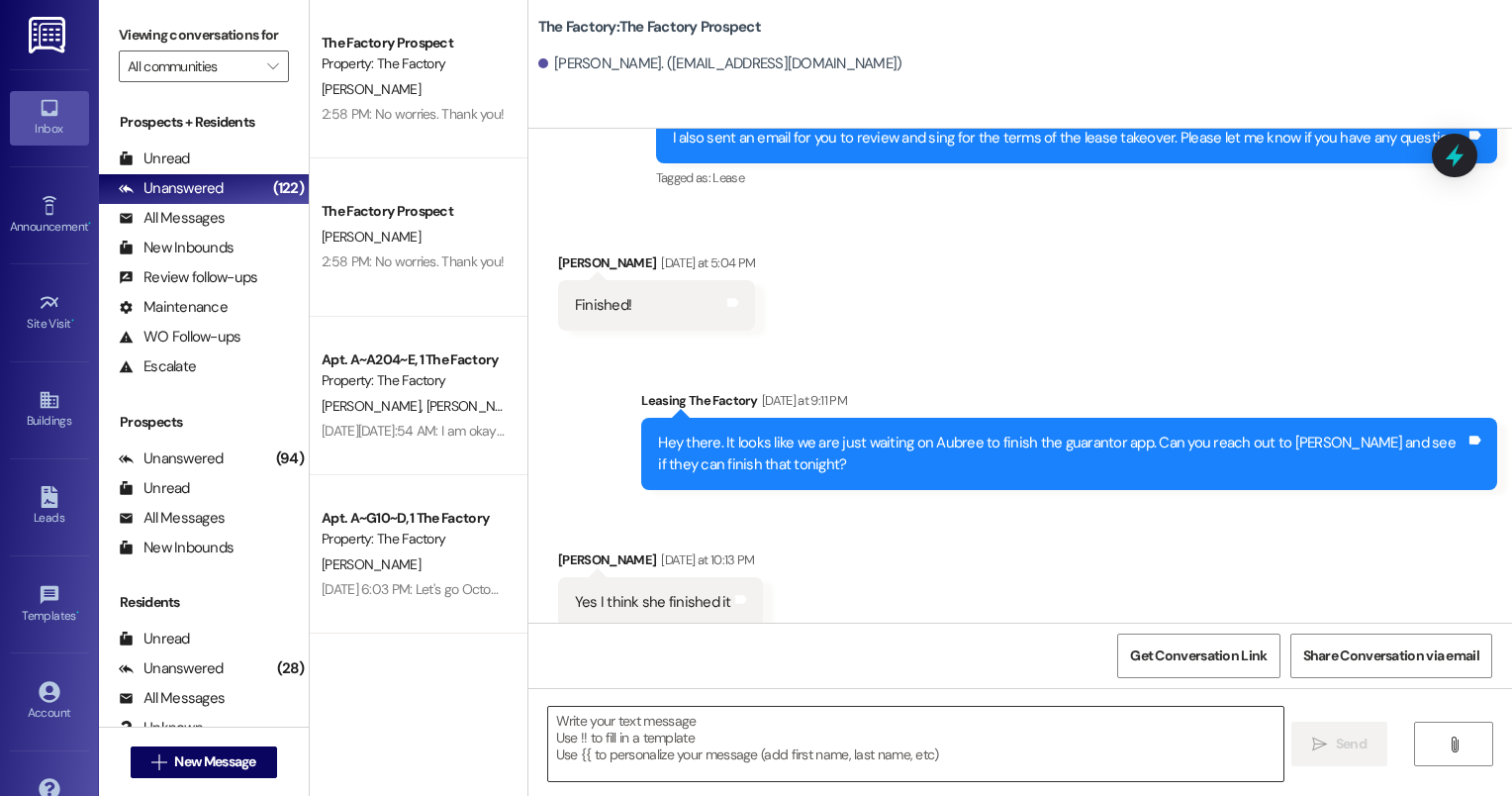 scroll, scrollTop: 1259, scrollLeft: 0, axis: vertical 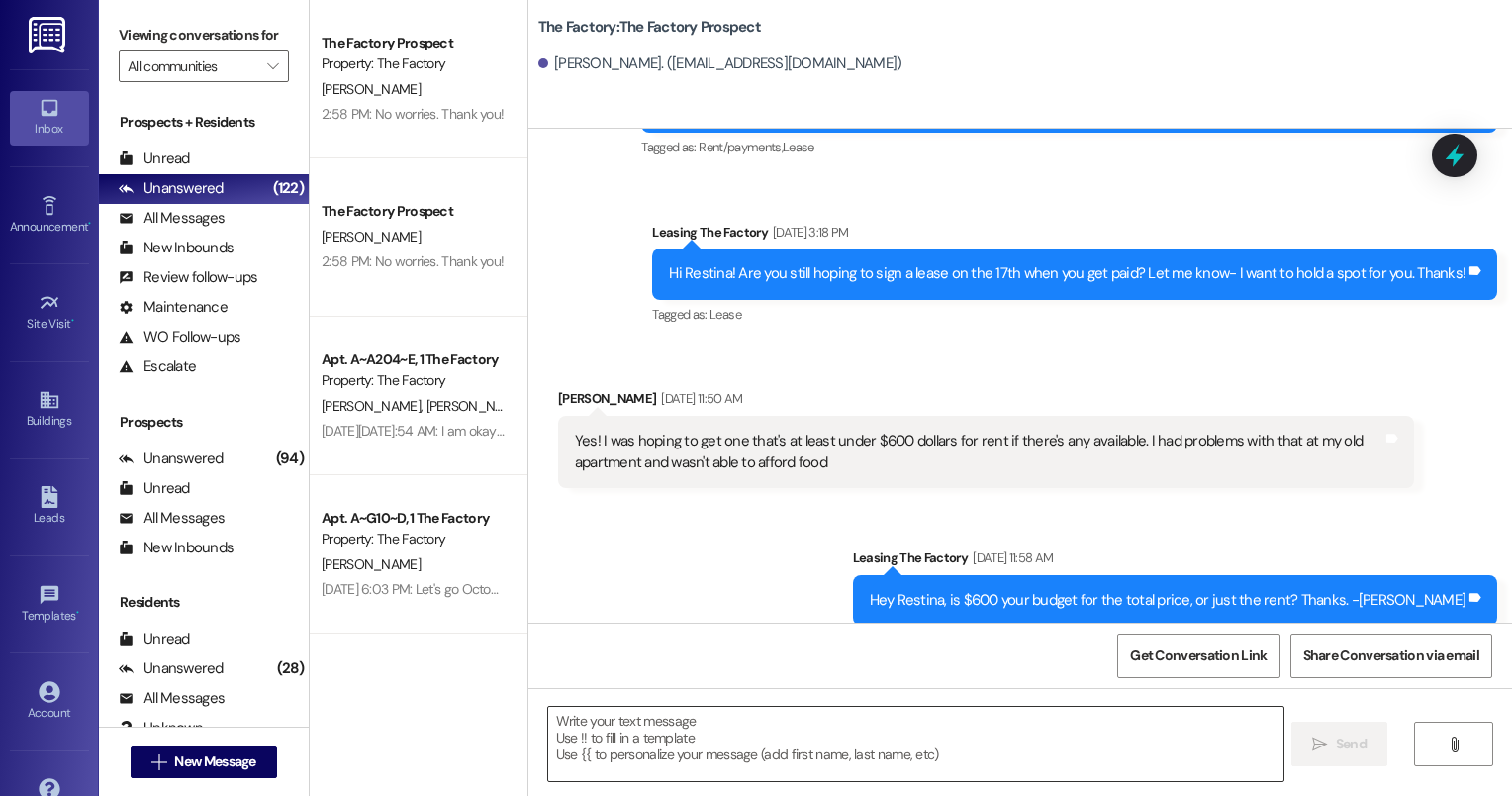 click at bounding box center [916, 744] 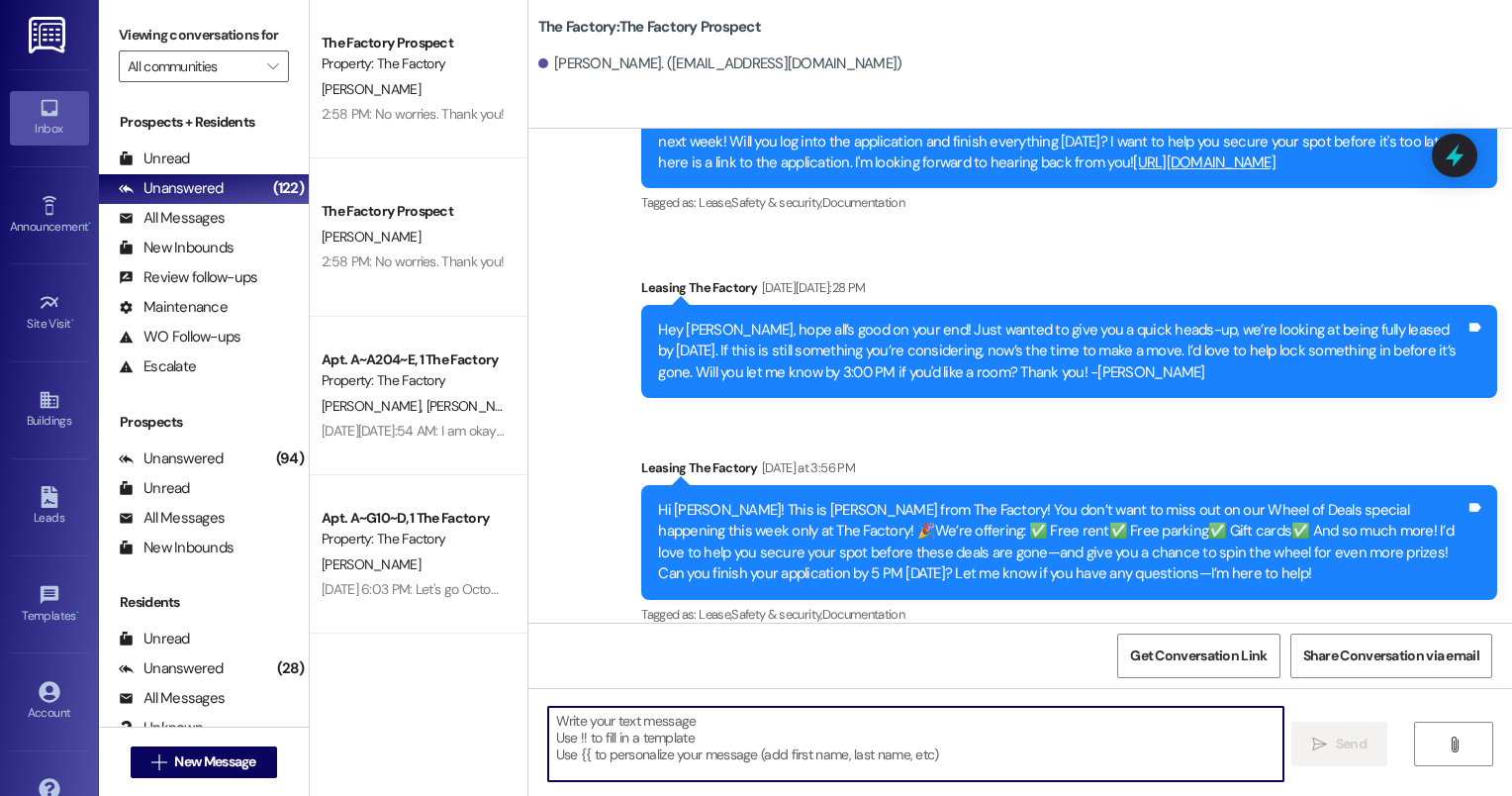 paste on "Hey [PERSON_NAME]!
It’s [PERSON_NAME] from The Factory. I’m so thrilled to welcome you to The Factory Family! 💛
To[DATE]he perfect day to make it happen: Sign your lease by 8pm tonight and you’ll get 1 month of FREE rent + your choice of 6 months FREE parking or a $200 gift card - totally your call!
We’re down to just a few spots, and I’d hate for you to miss out. Let’s lock in your special and make this official! When’s a good time to chat?
Can’t wait to celebrate with you!
- [PERSON_NAME]" 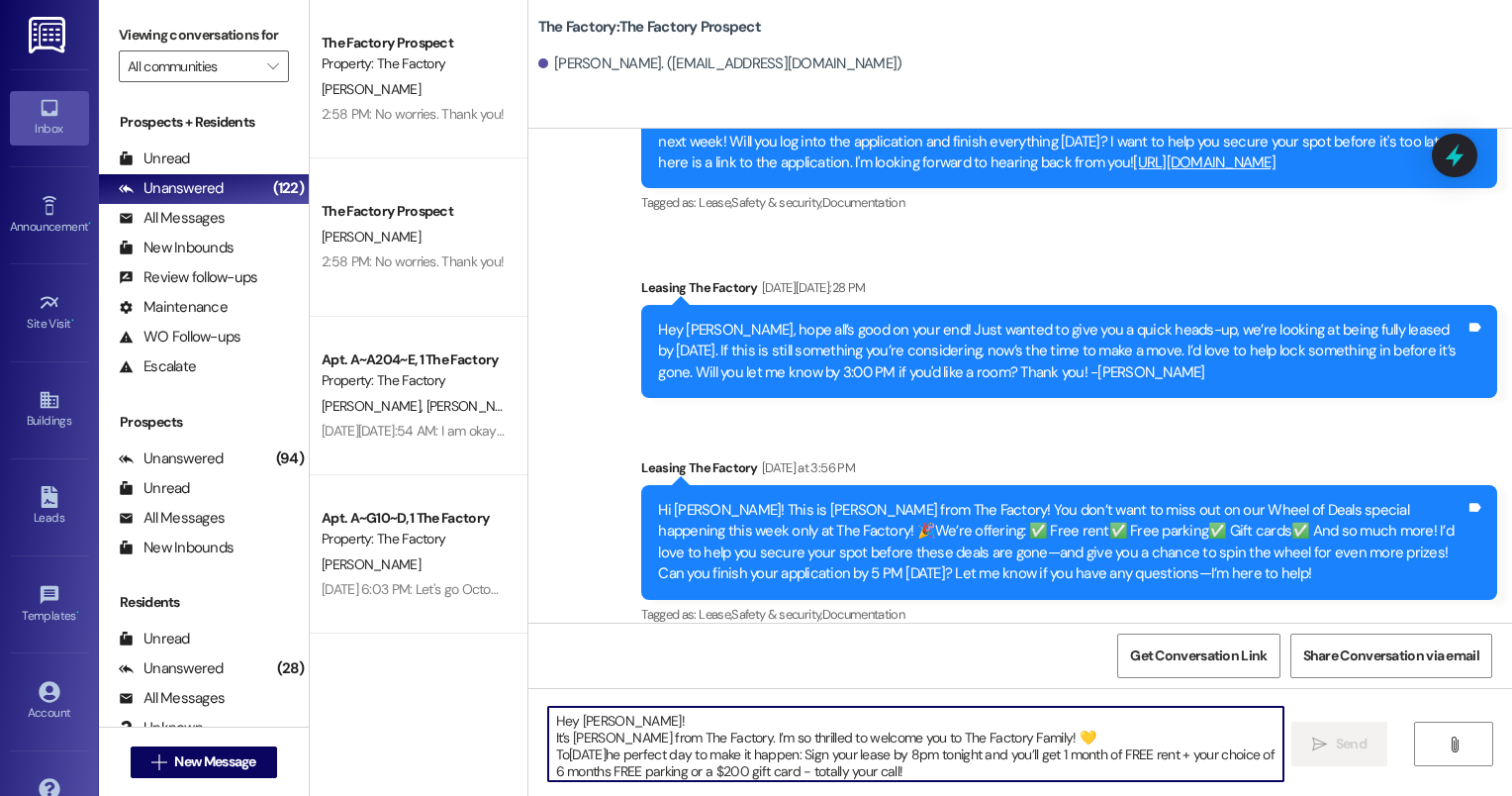 scroll, scrollTop: 66, scrollLeft: 0, axis: vertical 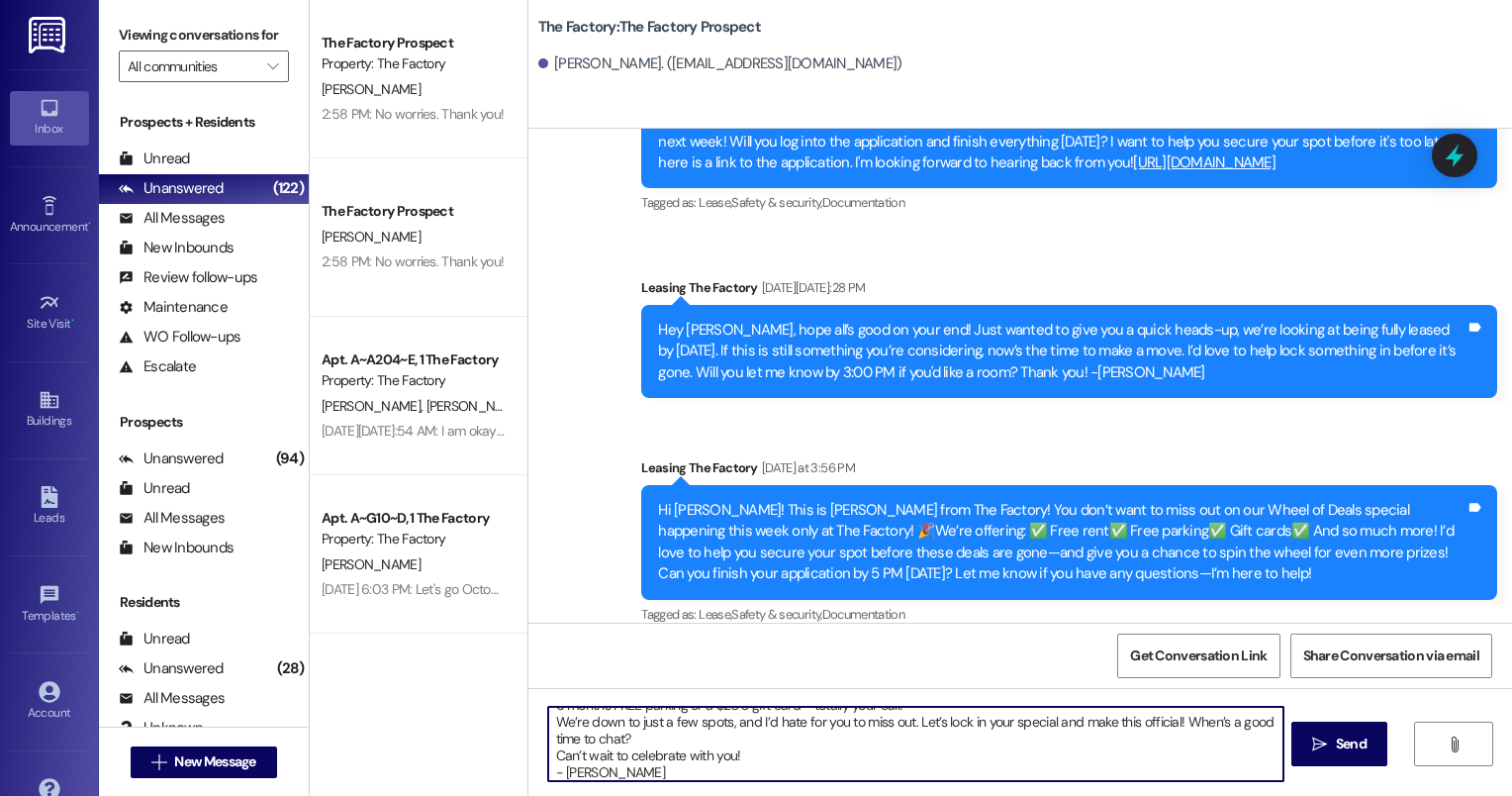click on "Hey [PERSON_NAME]!
It’s [PERSON_NAME] from The Factory. I’m so thrilled to welcome you to The Factory Family! 💛
To[DATE]he perfect day to make it happen: Sign your lease by 8pm tonight and you’ll get 1 month of FREE rent + your choice of 6 months FREE parking or a $200 gift card - totally your call!
We’re down to just a few spots, and I’d hate for you to miss out. Let’s lock in your special and make this official! When’s a good time to chat?
Can’t wait to celebrate with you!
- [PERSON_NAME]" at bounding box center [916, 744] 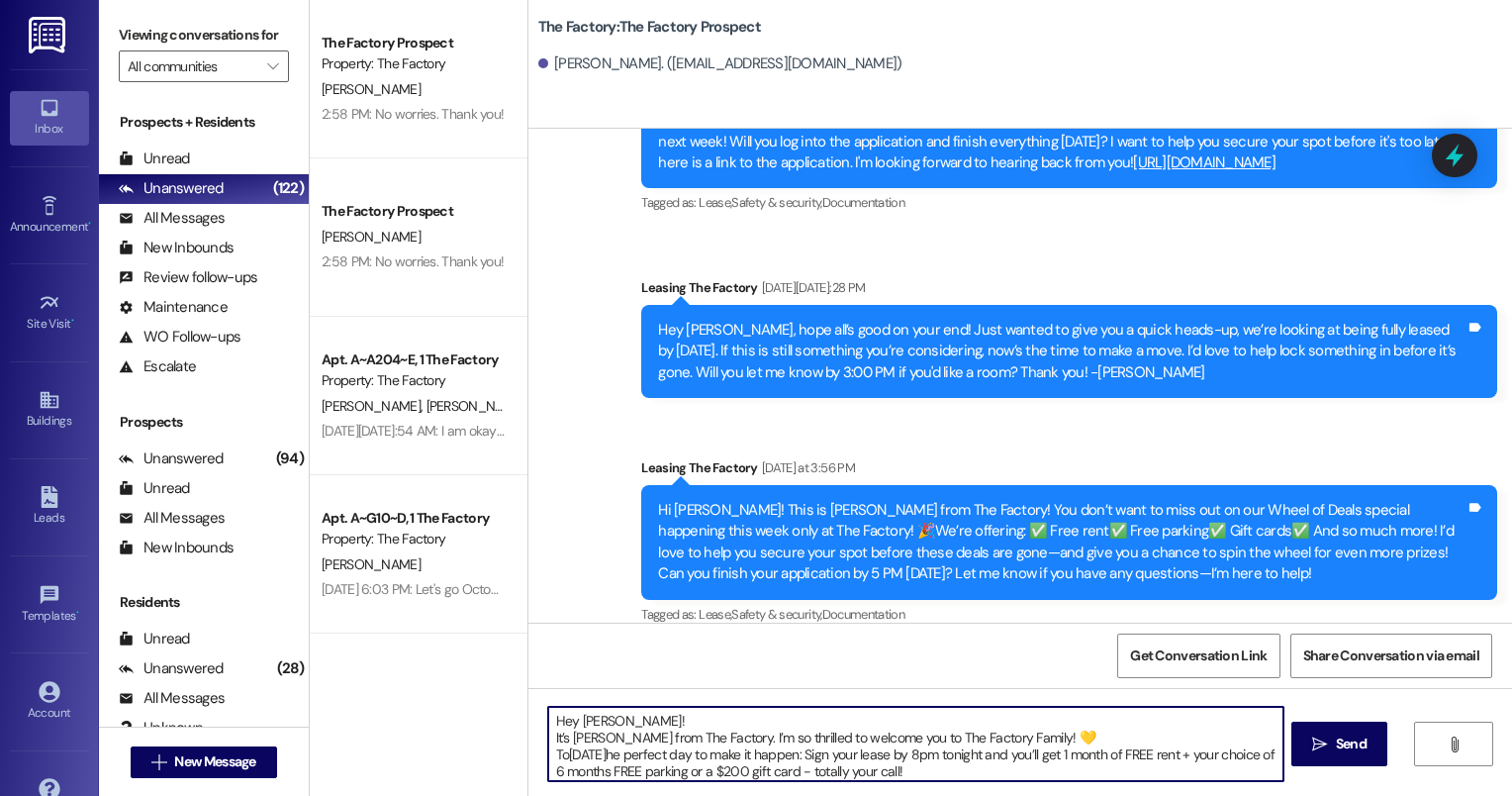 click on "Hey [PERSON_NAME]!
It’s [PERSON_NAME] from The Factory. I’m so thrilled to welcome you to The Factory Family! 💛
To[DATE]he perfect day to make it happen: Sign your lease by 8pm tonight and you’ll get 1 month of FREE rent + your choice of 6 months FREE parking or a $200 gift card - totally your call!
We’re down to just a few spots, and I’d hate for you to miss out. Let’s lock in your special and make this official! When’s a good time to chat?
Can’t wait to celebrate with you!
- [PERSON_NAME]" at bounding box center [916, 744] 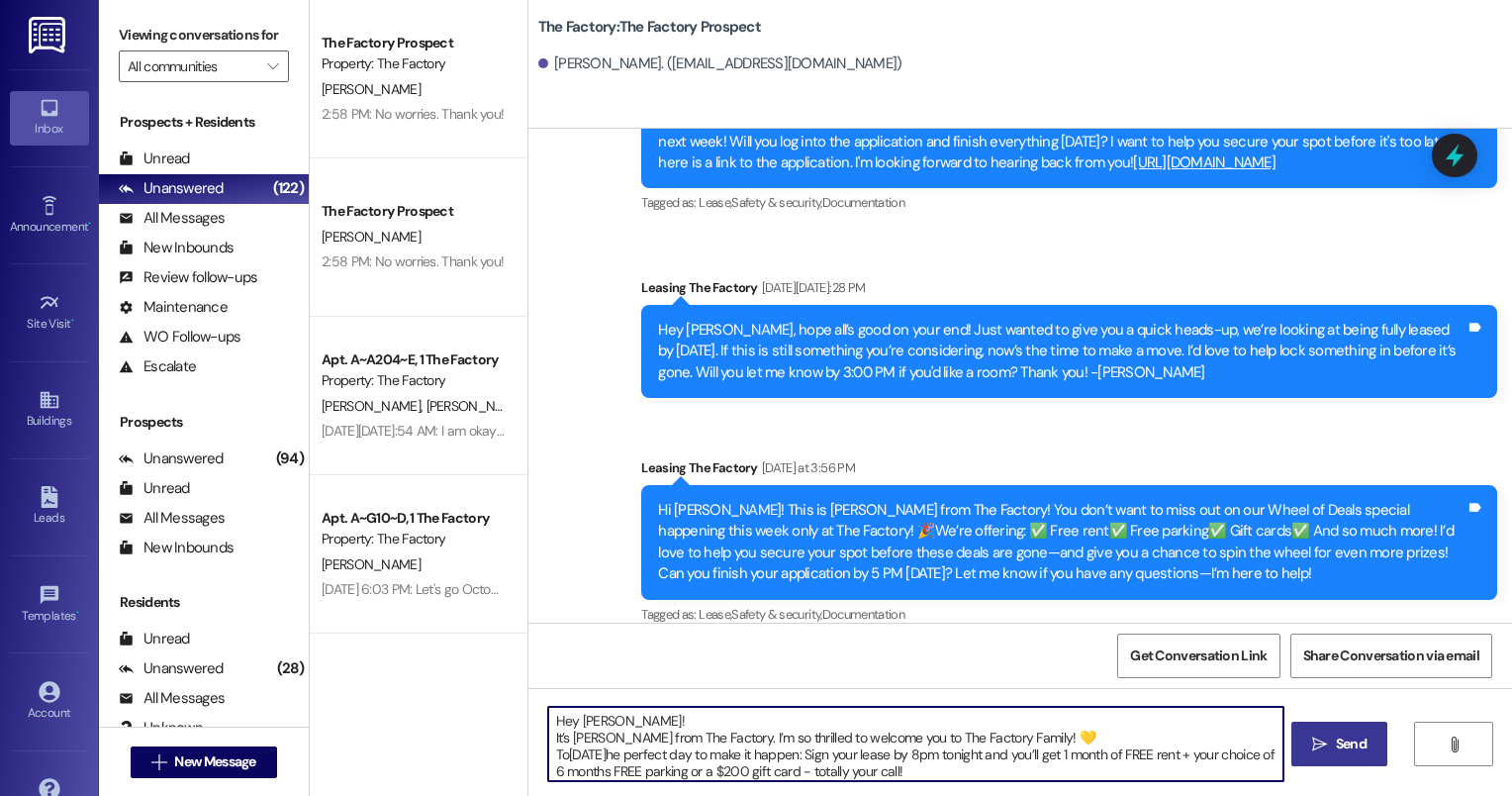 type on "Hey [PERSON_NAME]!
It’s [PERSON_NAME] from The Factory. I’m so thrilled to welcome you to The Factory Family! 💛
To[DATE]he perfect day to make it happen: Sign your lease by 8pm tonight and you’ll get 1 month of FREE rent + your choice of 6 months FREE parking or a $200 gift card - totally your call!
We’re down to just a few spots, and I’d hate for you to miss out. Let’s lock in your special and make this official! When’s a good time to chat?
Can’t wait to celebrate with you!
- [PERSON_NAME]" 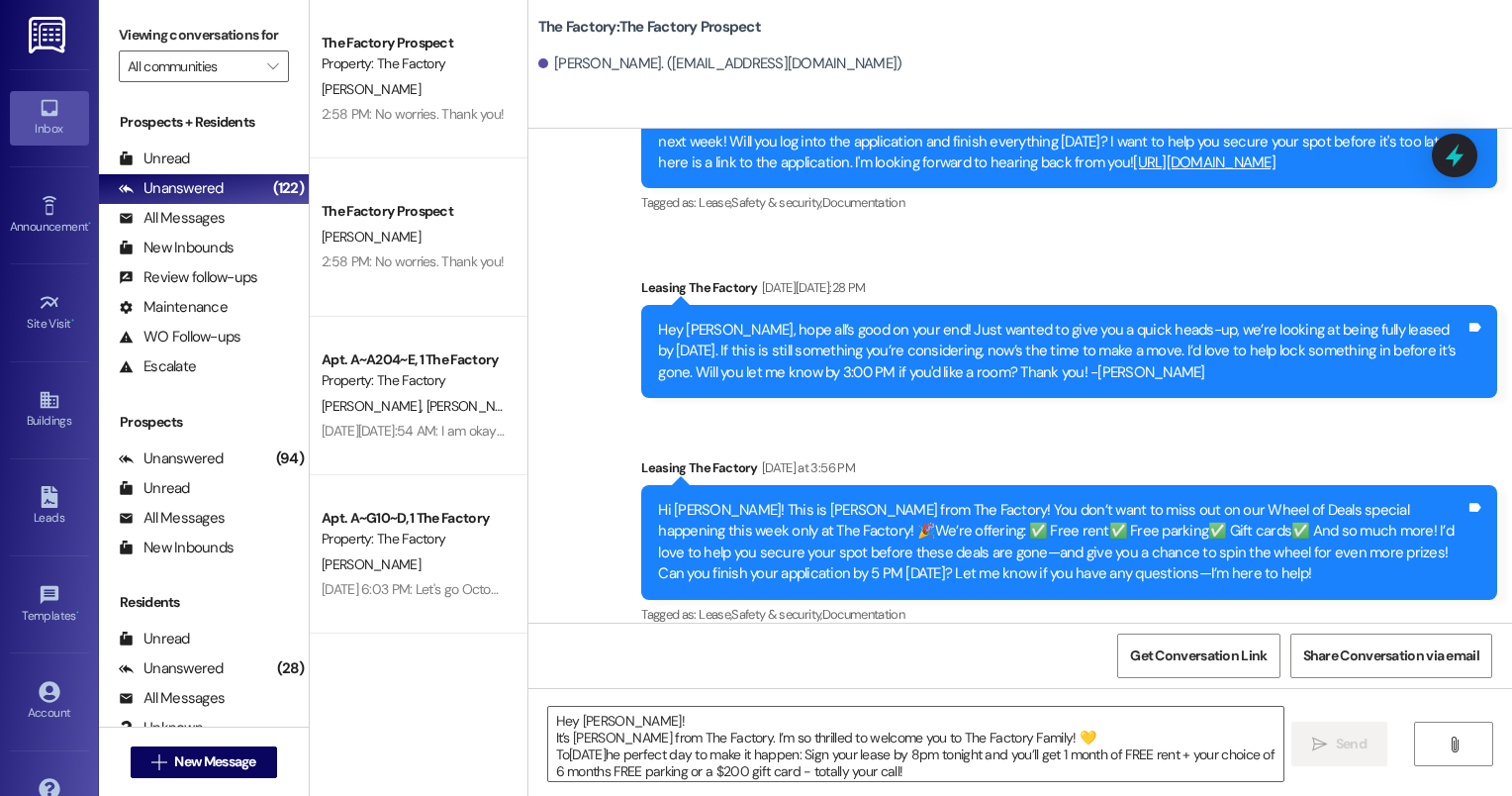 scroll, scrollTop: 1545, scrollLeft: 0, axis: vertical 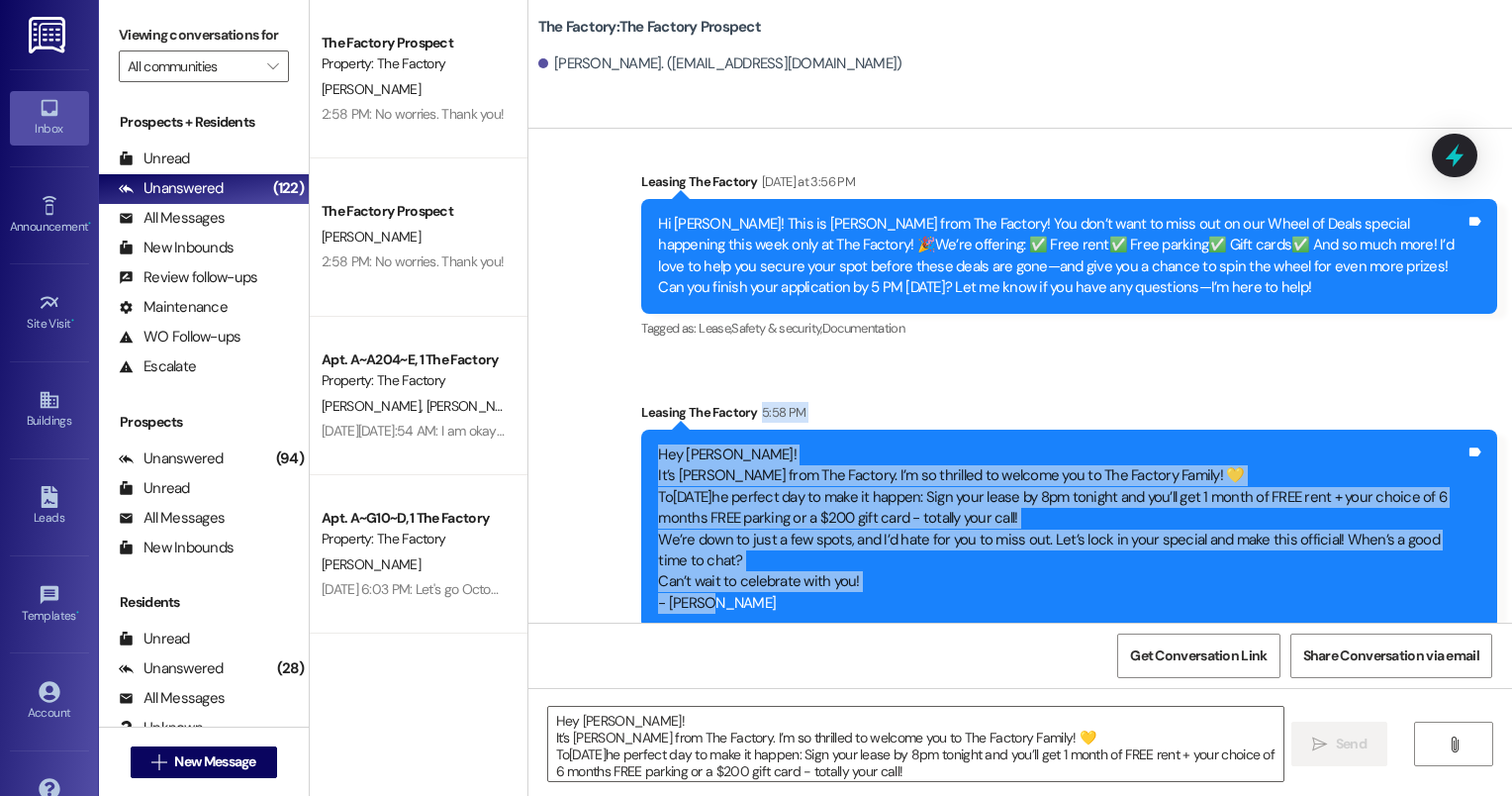 drag, startPoint x: 728, startPoint y: 586, endPoint x: 648, endPoint y: 404, distance: 198.8064 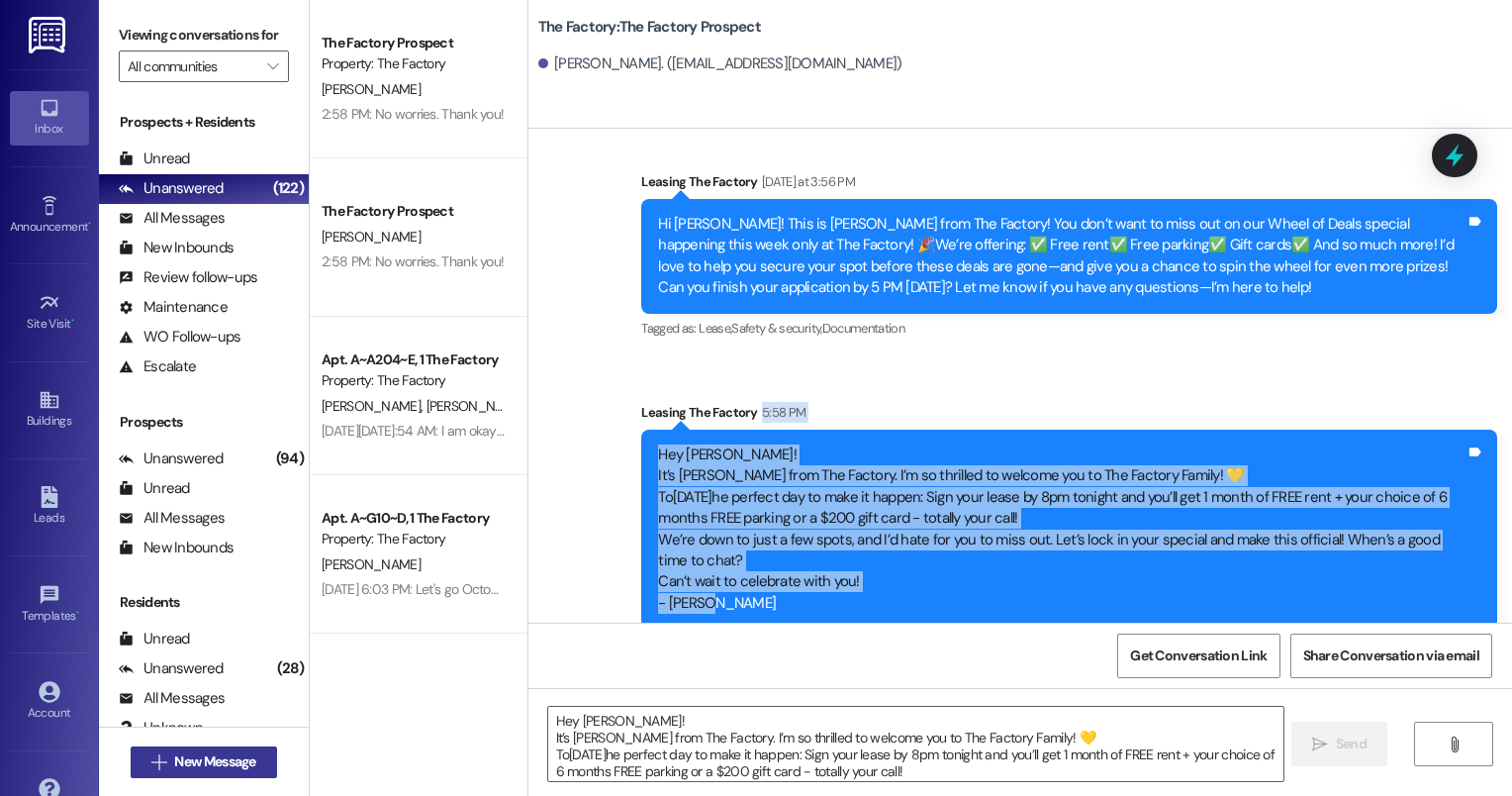 click on "New Message" at bounding box center (215, 761) 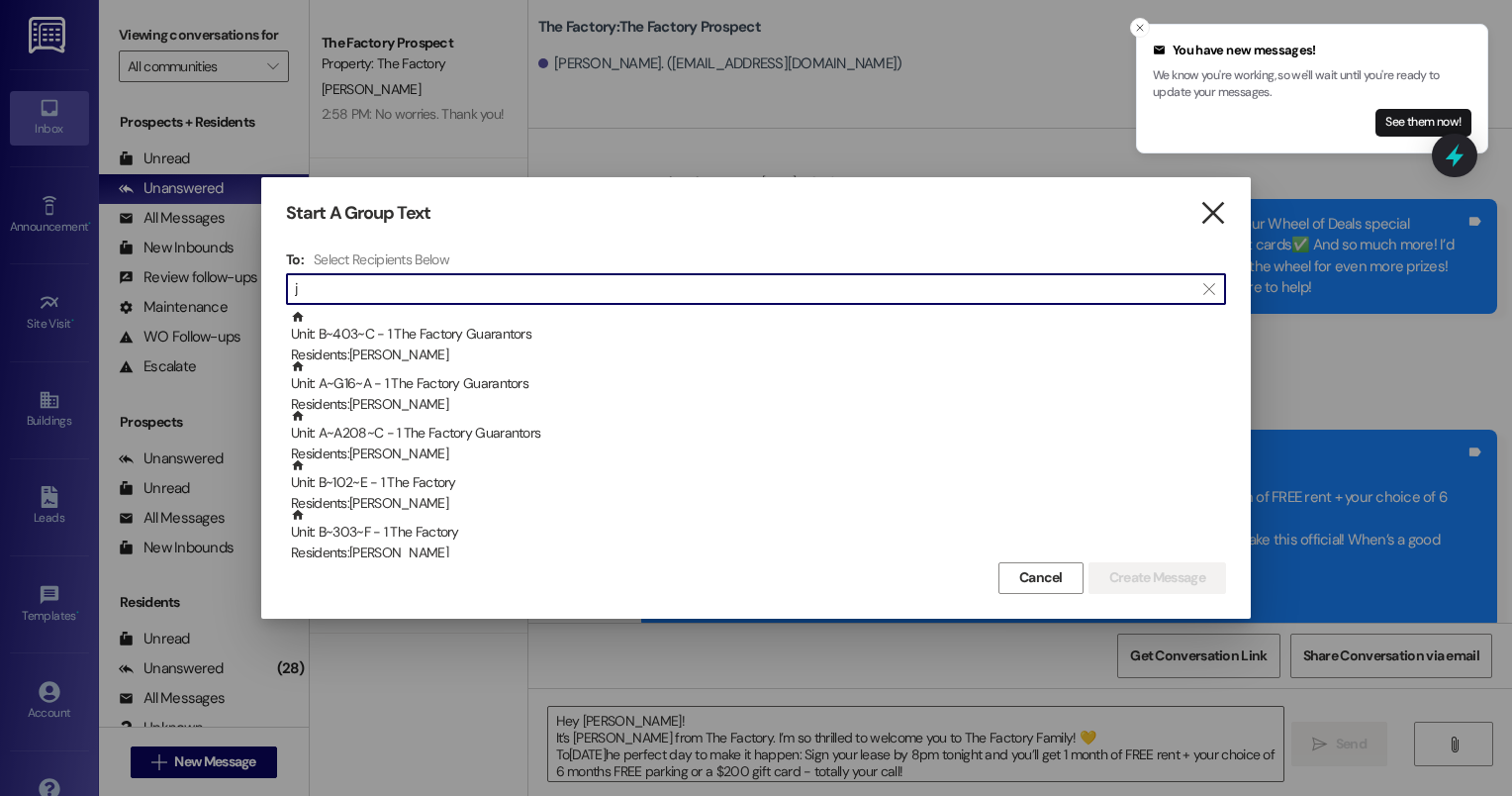 type on "j" 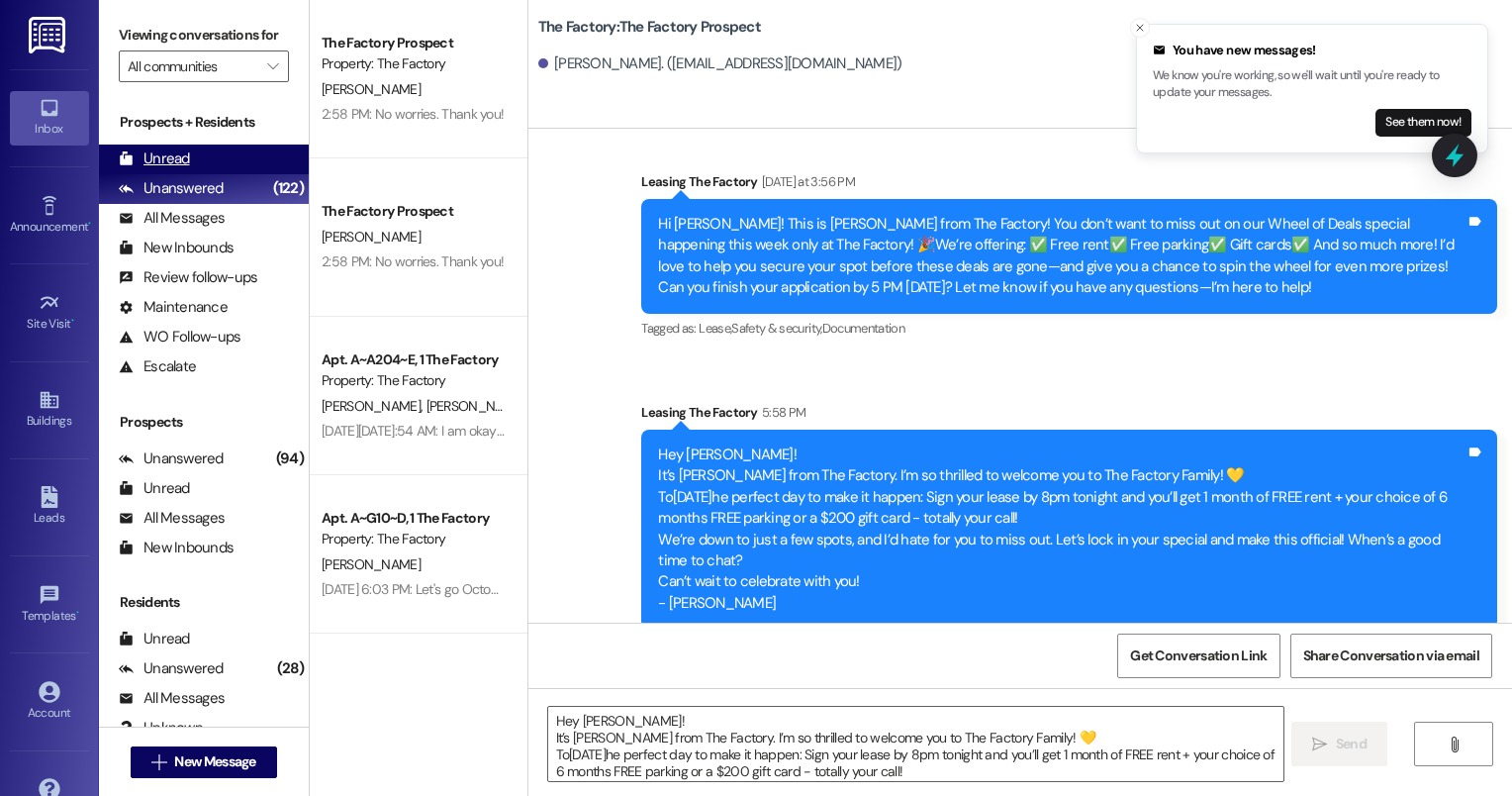 click on "Unread" at bounding box center (154, 158) 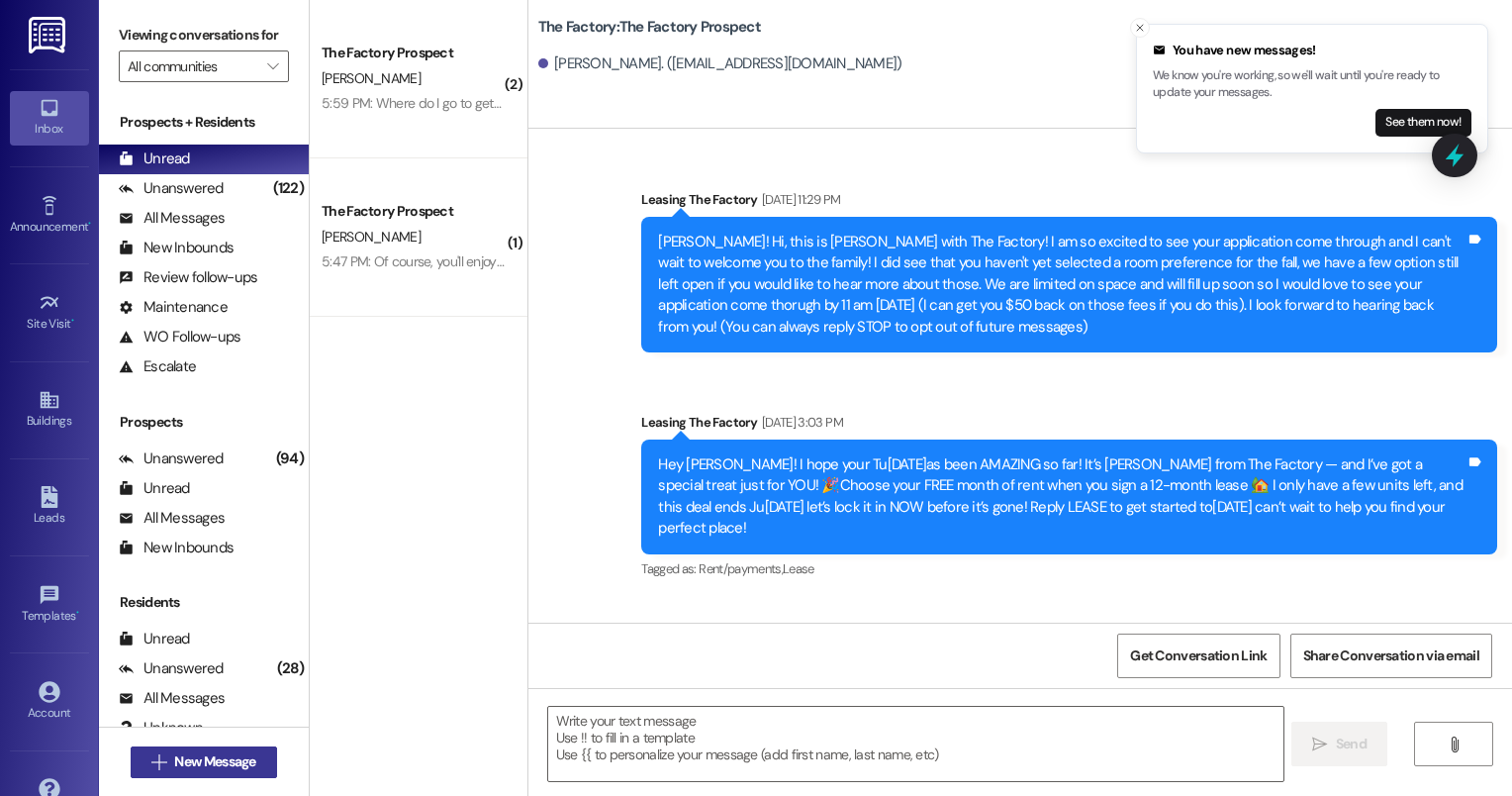 click on "New Message" at bounding box center (215, 761) 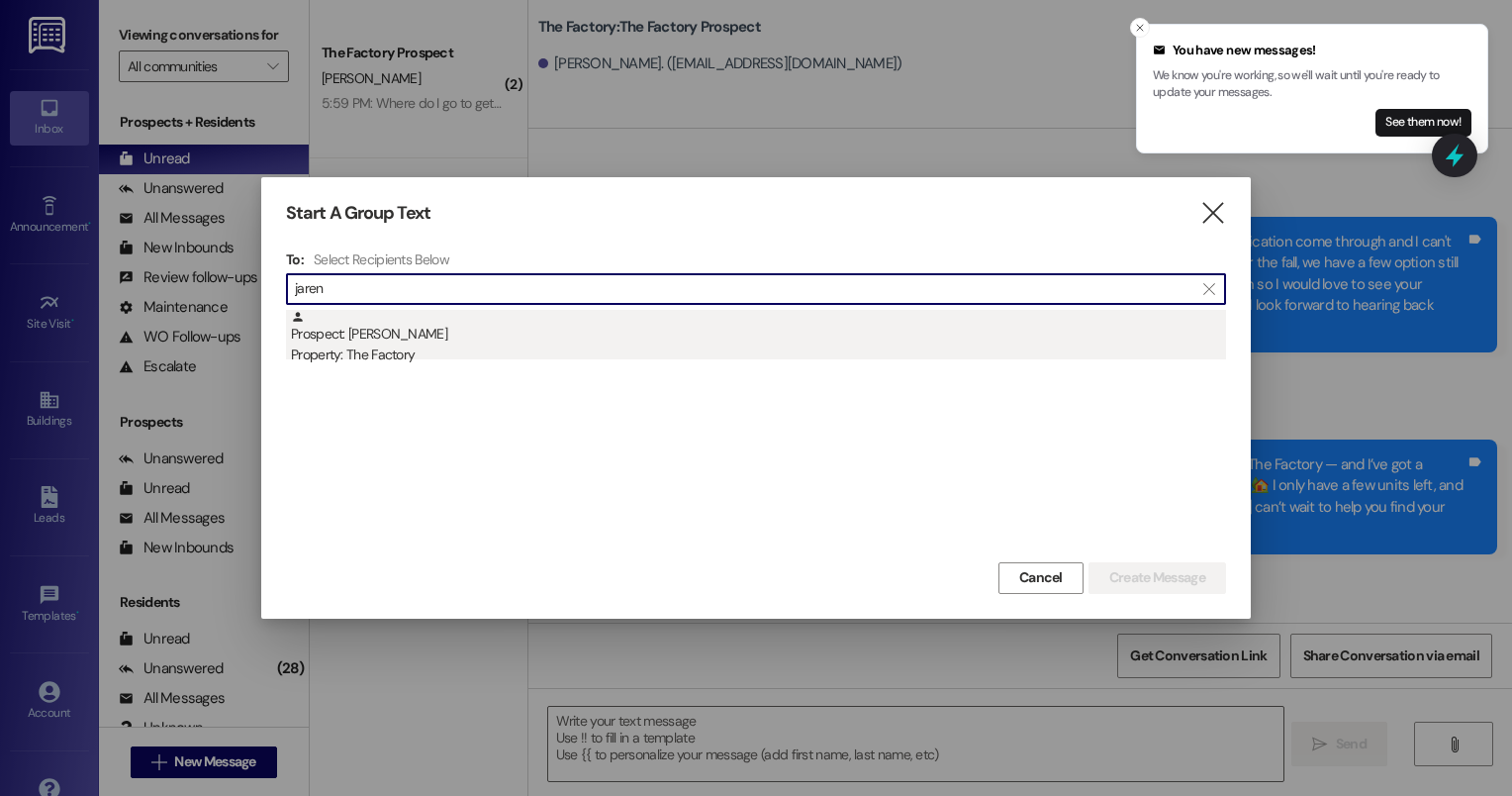 type on "jaren" 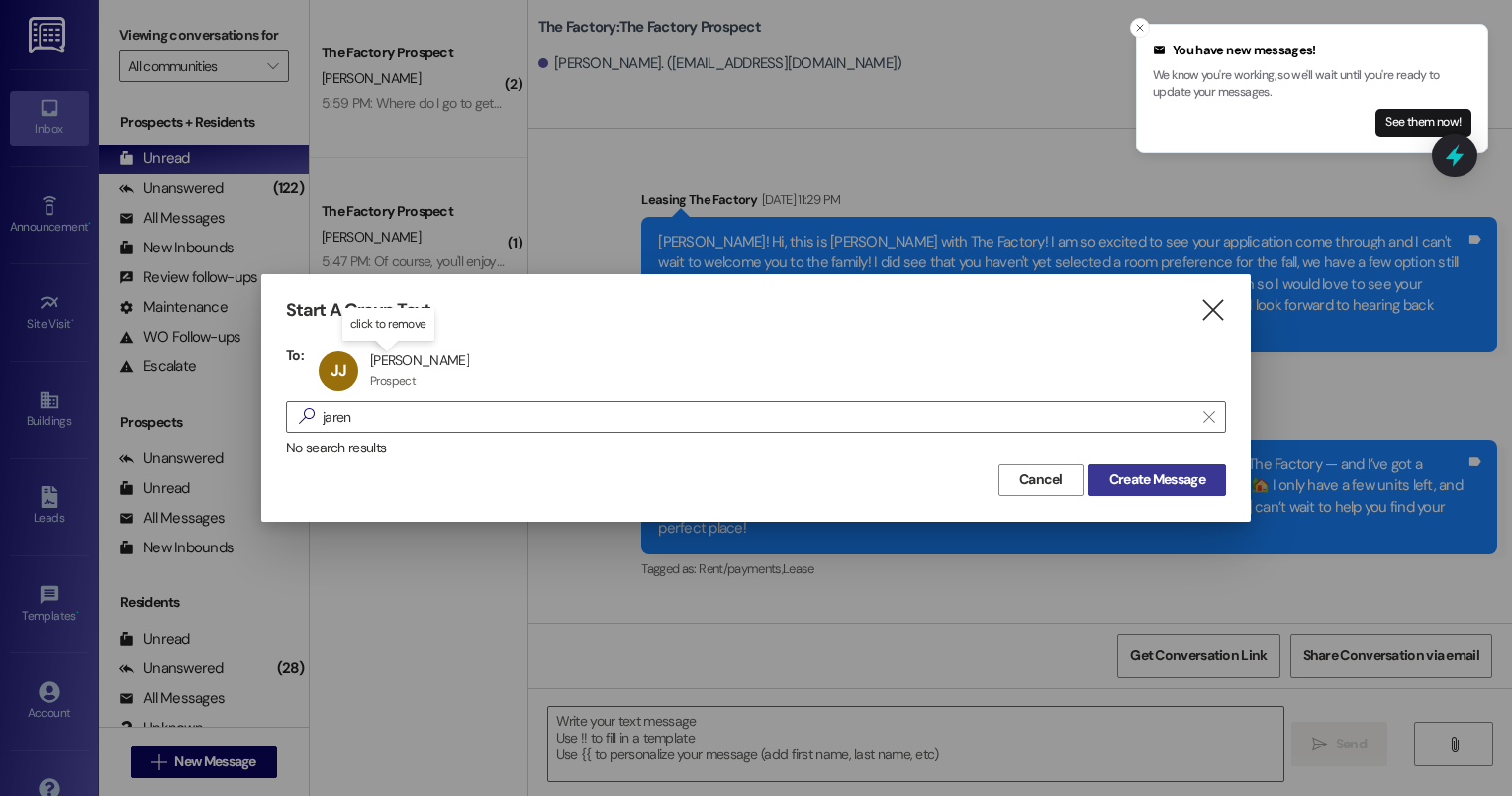 click on "Create Message" at bounding box center [1157, 479] 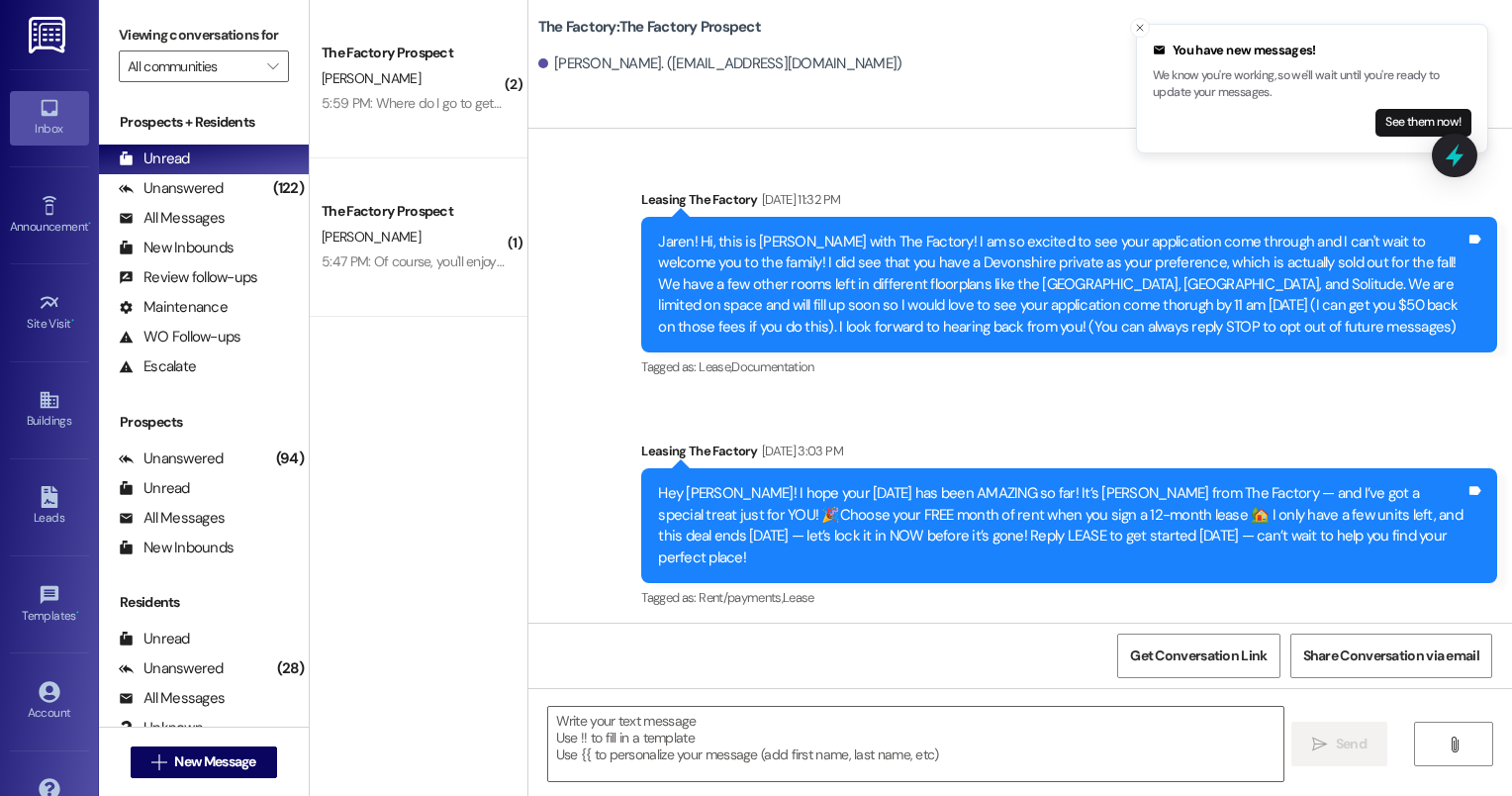click on "Sent via SMS Leasing The Factory [DATE] 3:03 PM Hey [PERSON_NAME]! I hope your [DATE] has been AMAZING so far! It’s [PERSON_NAME] from The Factory — and I’ve got a special treat just for YOU! 🎉Choose your FREE month of rent when you sign a 12-month lease 🏡 I only have a few units left, and this deal ends [DATE] — let’s lock it in NOW before it’s gone! Reply LEASE to get started [DATE] — can’t wait to help you find your perfect place! Tags and notes Tagged as:   Rent/payments ,  Click to highlight conversations about Rent/payments Lease Click to highlight conversations about Lease" at bounding box center (1069, 526) 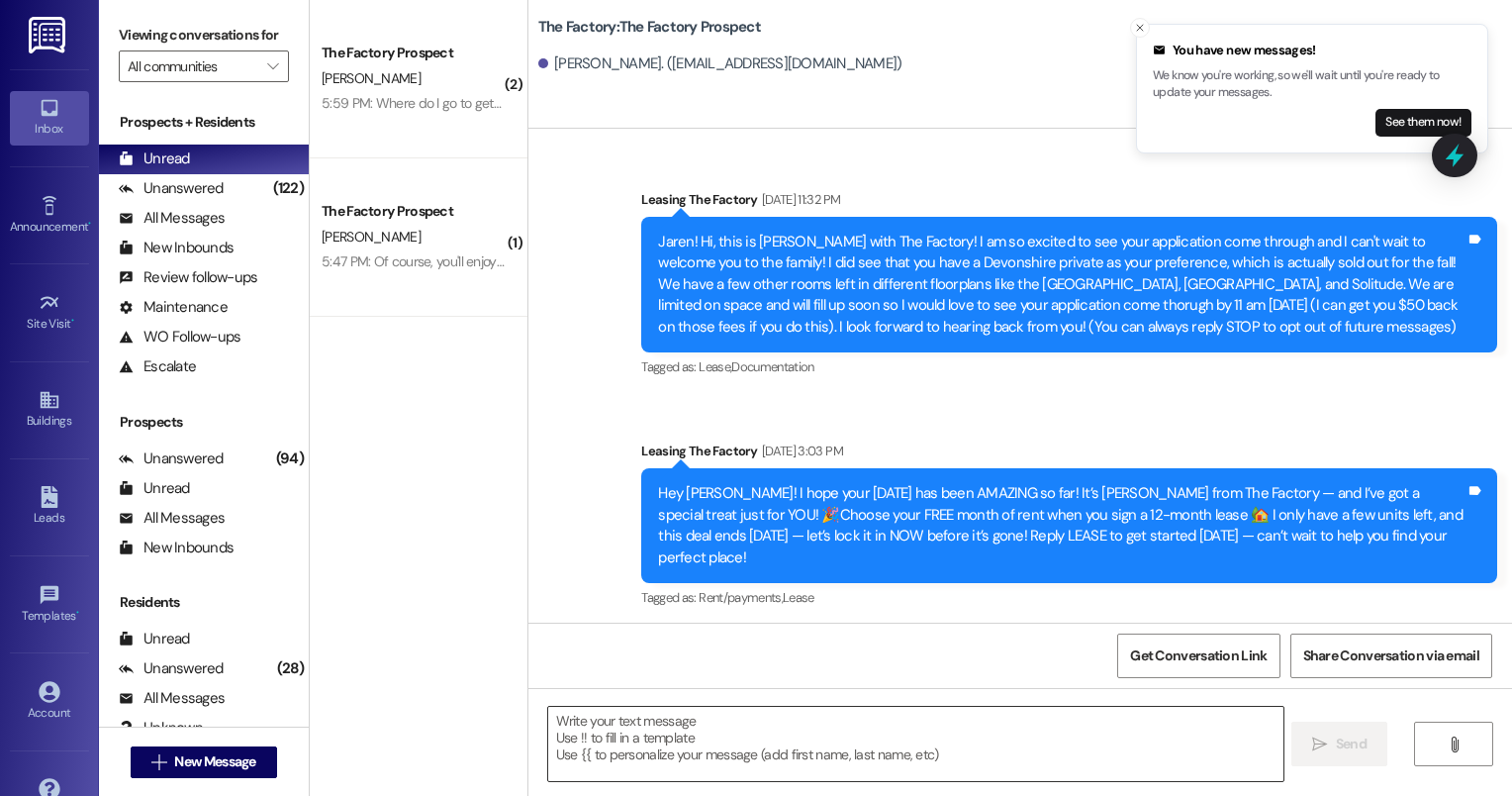 click at bounding box center [916, 744] 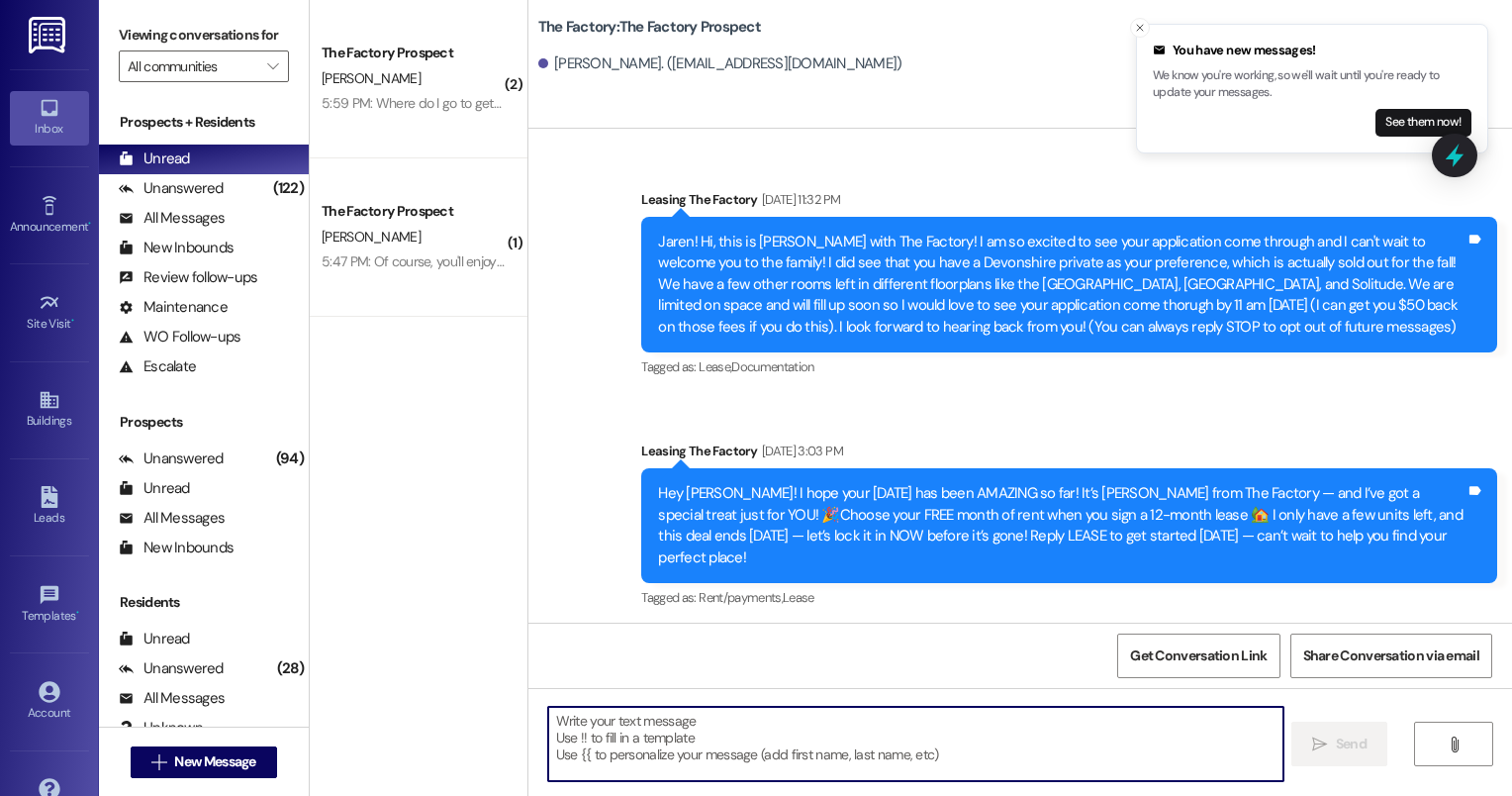 paste on "5:58 PM
Hey [PERSON_NAME]!
It’s [PERSON_NAME] from The Factory. I’m so thrilled to welcome you to The Factory Family! 💛
To[DATE]he perfect day to make it happen: Sign your lease by 8pm tonight and you’ll get 1 month of FREE rent + your choice of 6 months FREE parking or a $200 gift card - totally your call!
We’re down to just a few spots, and I’d hate for you to miss out. Let’s lock in your special and make this official! When’s a good time to chat?
Can’t wait to celebrate with you!
- [PERSON_NAME]" 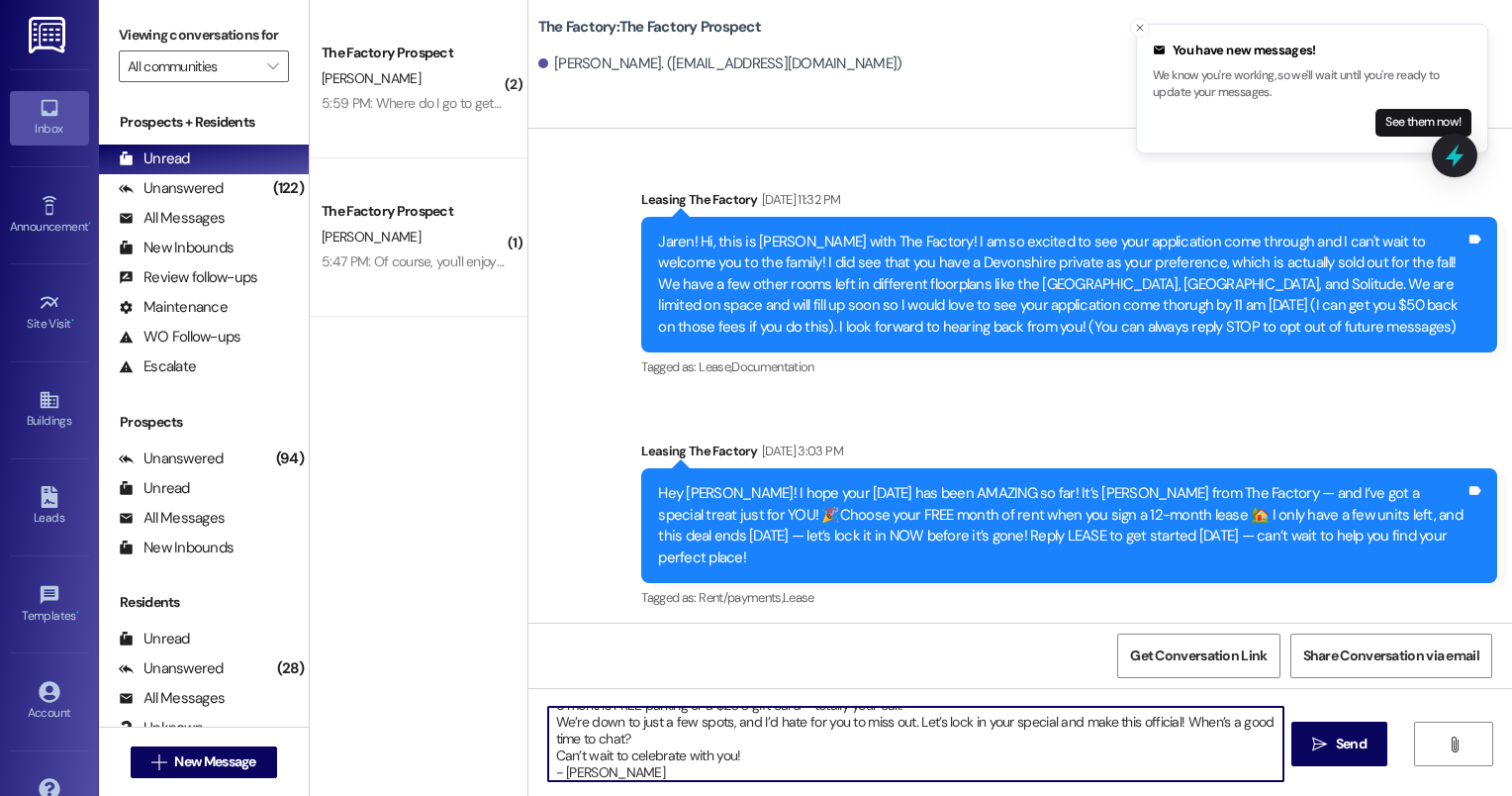 scroll, scrollTop: 0, scrollLeft: 0, axis: both 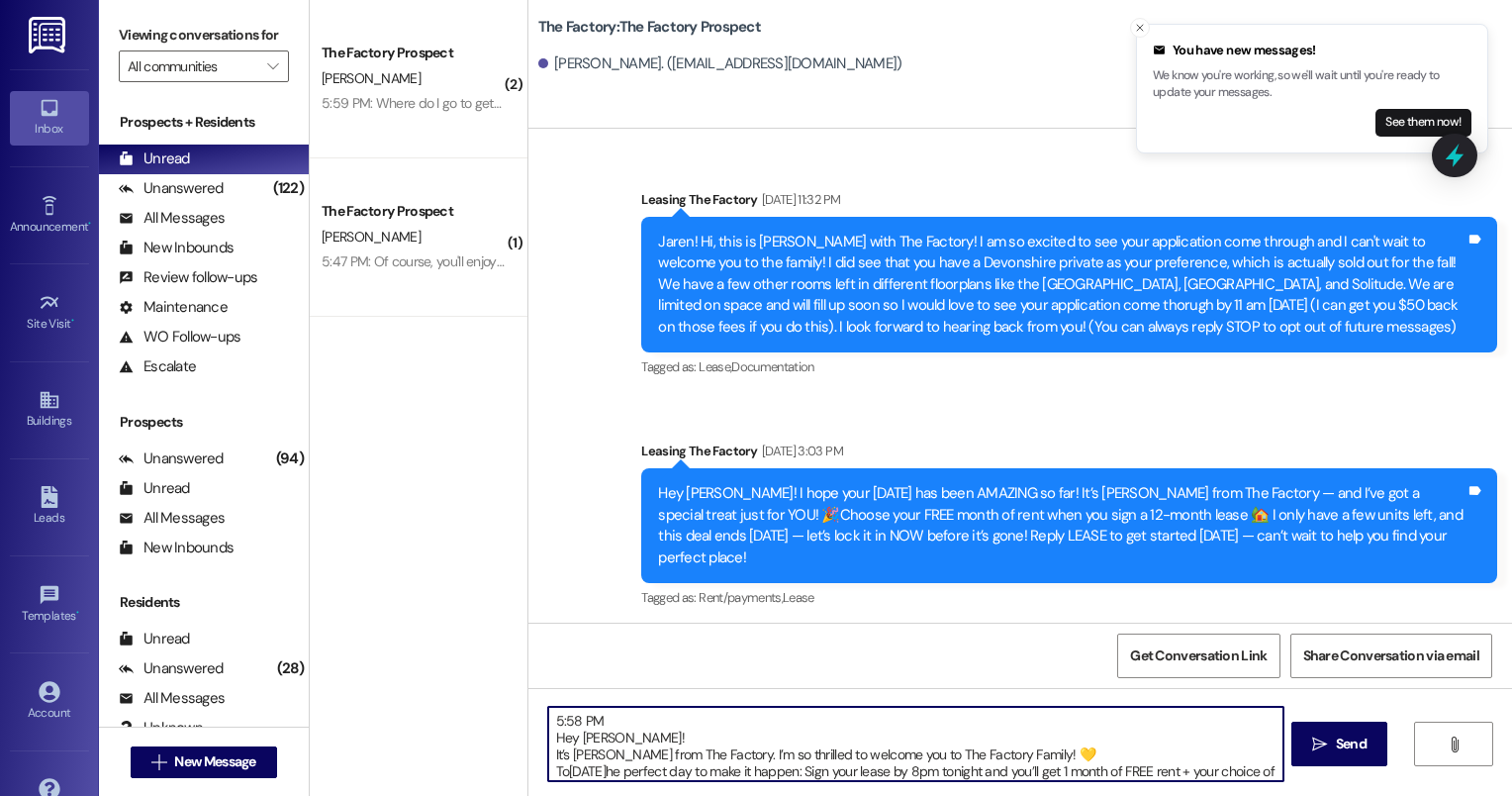 drag, startPoint x: 596, startPoint y: 722, endPoint x: 468, endPoint y: 729, distance: 128.19126 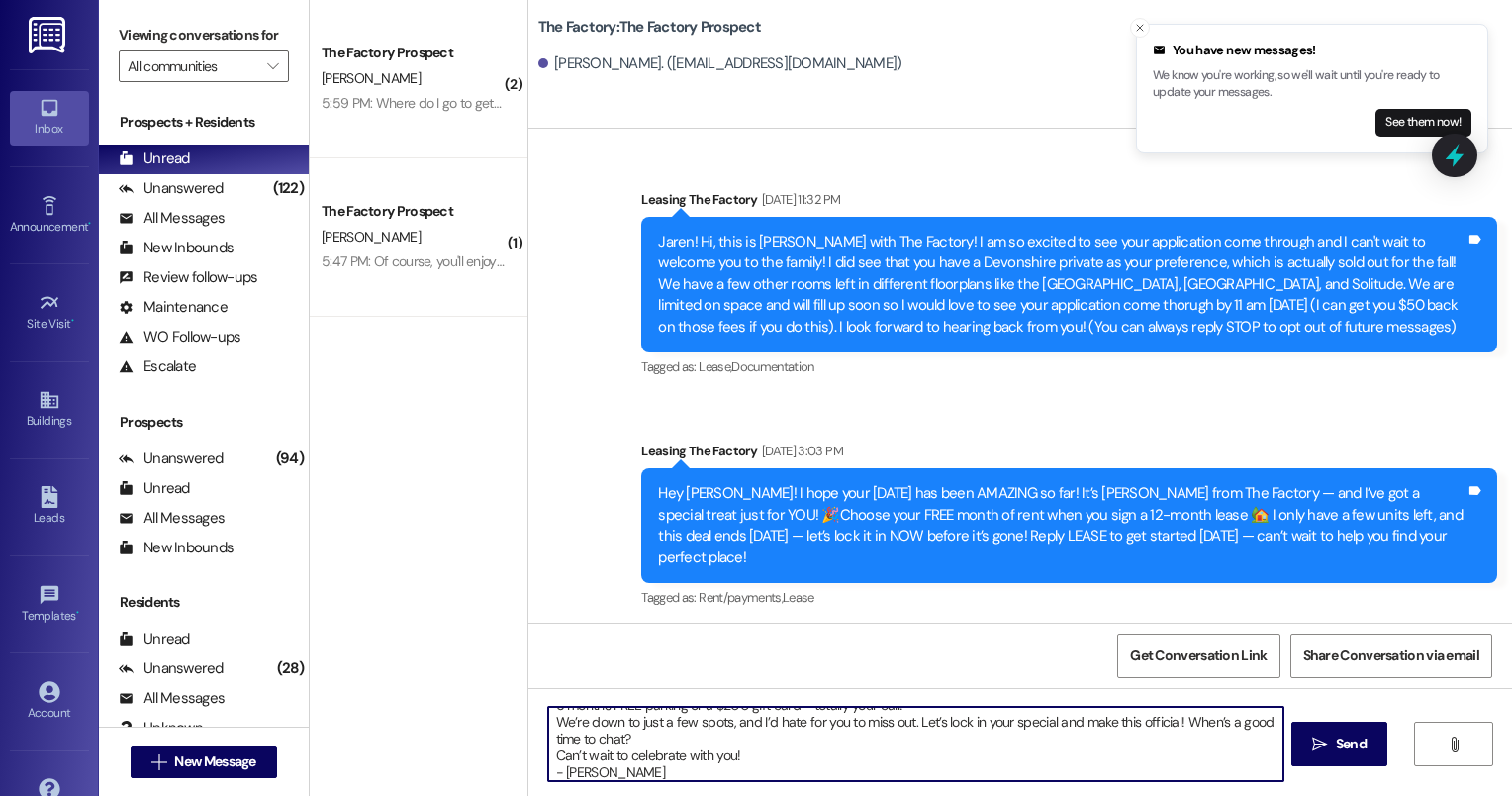 scroll, scrollTop: 0, scrollLeft: 0, axis: both 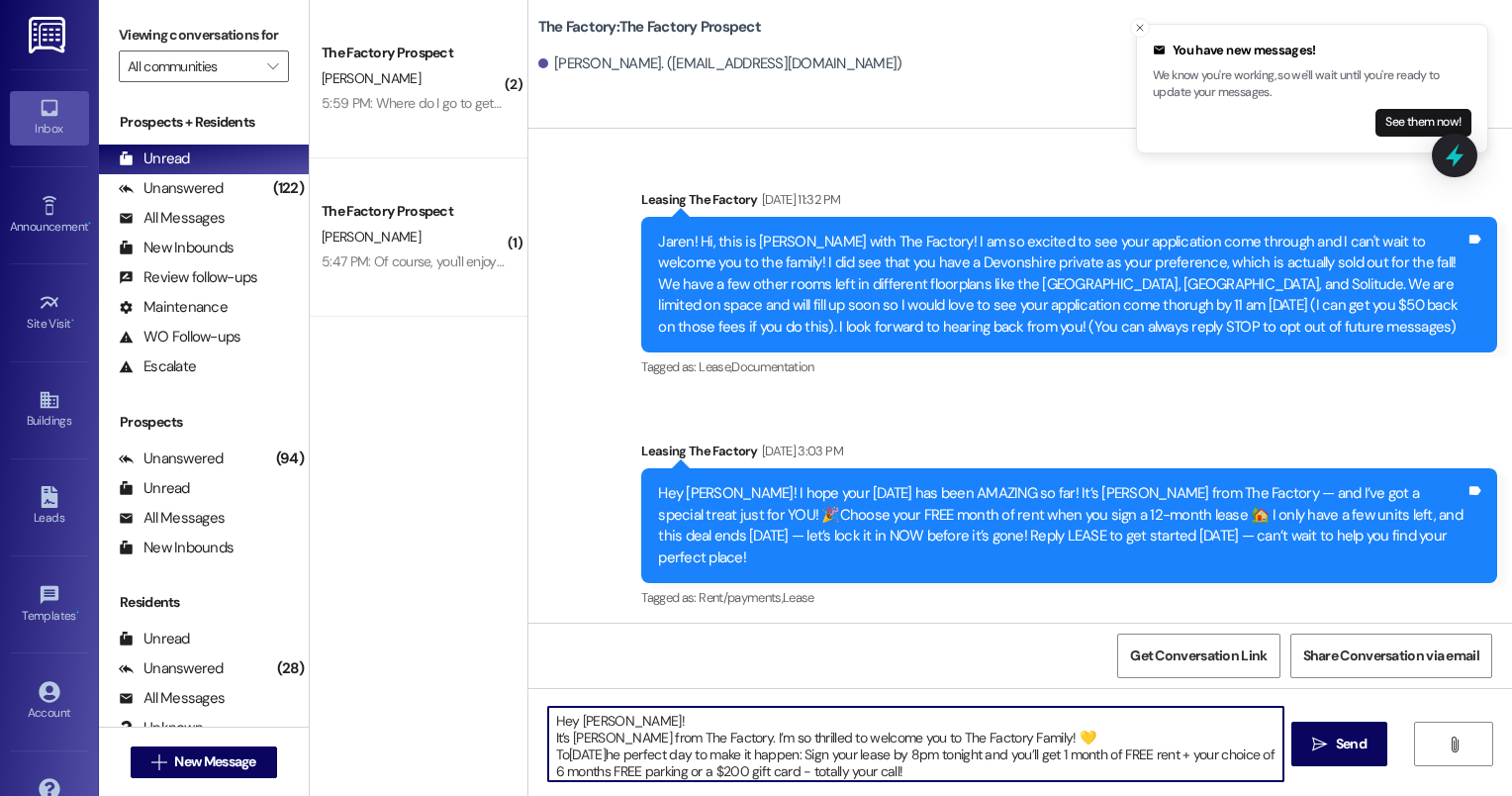 click on "Hey [PERSON_NAME]!
It’s [PERSON_NAME] from The Factory. I’m so thrilled to welcome you to The Factory Family! 💛
To[DATE]he perfect day to make it happen: Sign your lease by 8pm tonight and you’ll get 1 month of FREE rent + your choice of 6 months FREE parking or a $200 gift card - totally your call!
We’re down to just a few spots, and I’d hate for you to miss out. Let’s lock in your special and make this official! When’s a good time to chat?
Can’t wait to celebrate with you!
- [PERSON_NAME]" at bounding box center [916, 744] 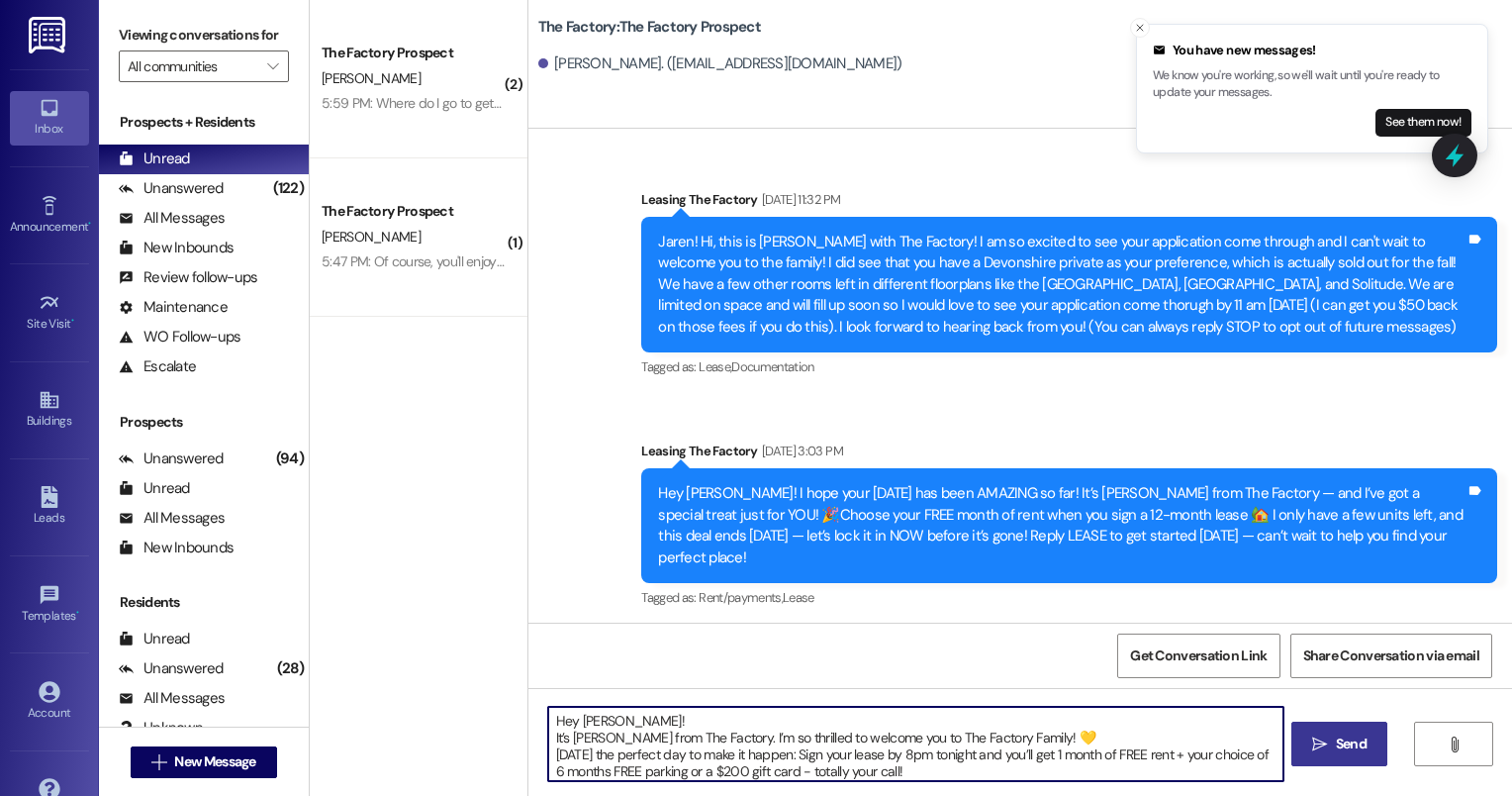 type on "Hey [PERSON_NAME]!
It’s [PERSON_NAME] from The Factory. I’m so thrilled to welcome you to The Factory Family! 💛
[DATE] the perfect day to make it happen: Sign your lease by 8pm tonight and you’ll get 1 month of FREE rent + your choice of 6 months FREE parking or a $200 gift card - totally your call!
We’re down to just a few spots, and I’d hate for you to miss out. Let’s lock in your special and make this official! When’s a good time to chat?
Can’t wait to celebrate with you!
- [PERSON_NAME]" 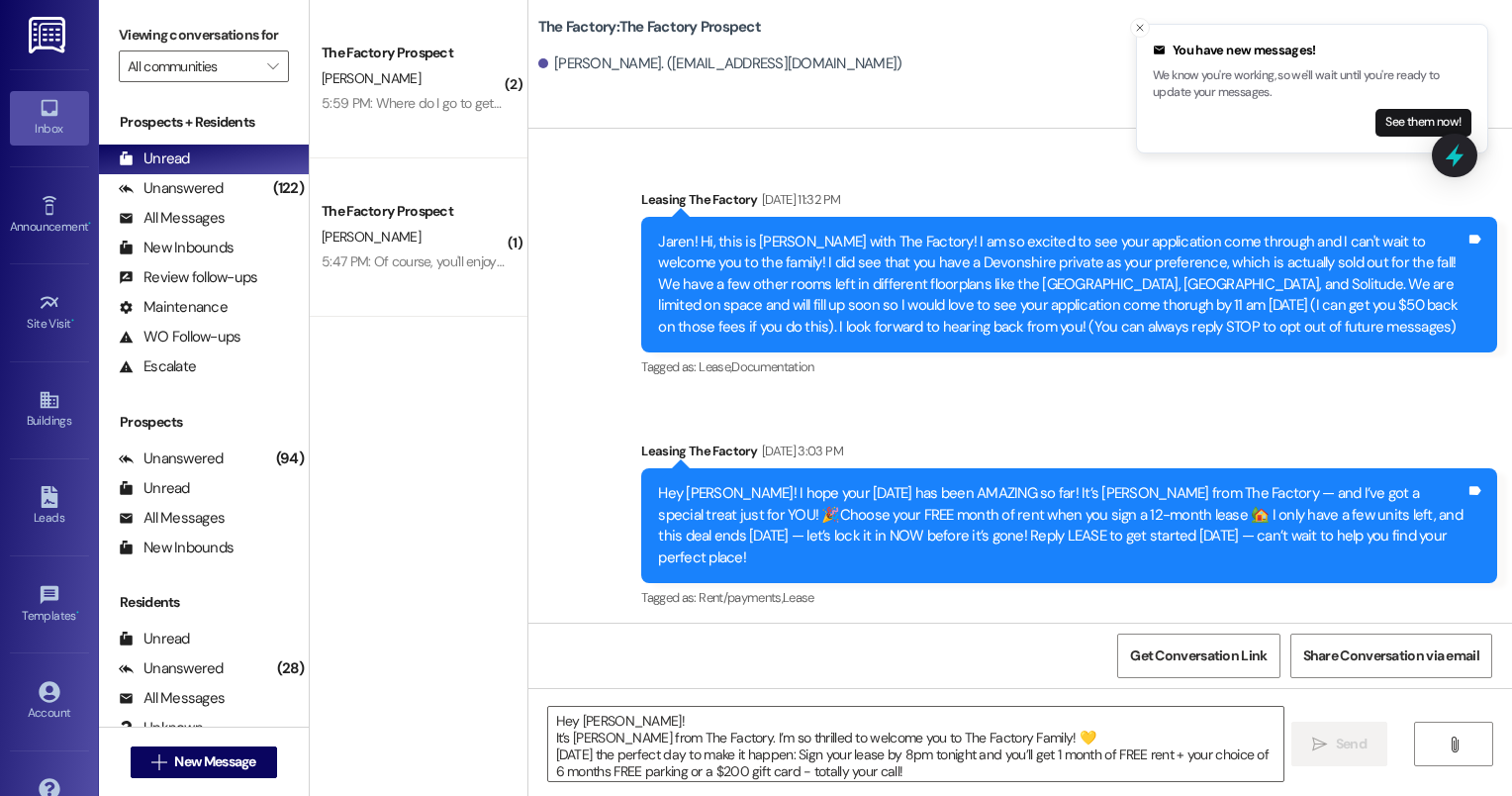 click on " New Message" at bounding box center (204, 762) 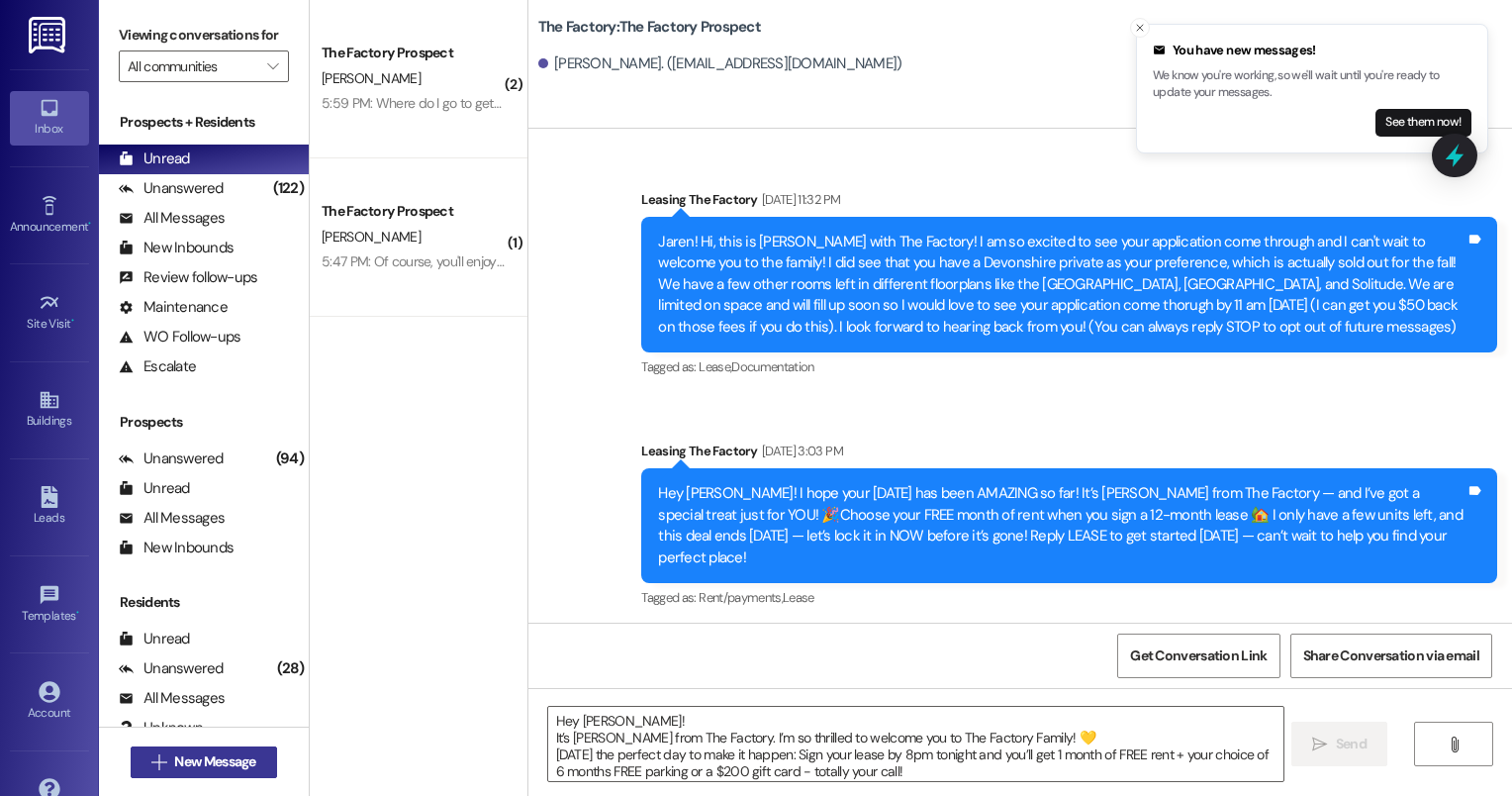 click on "New Message" at bounding box center [215, 761] 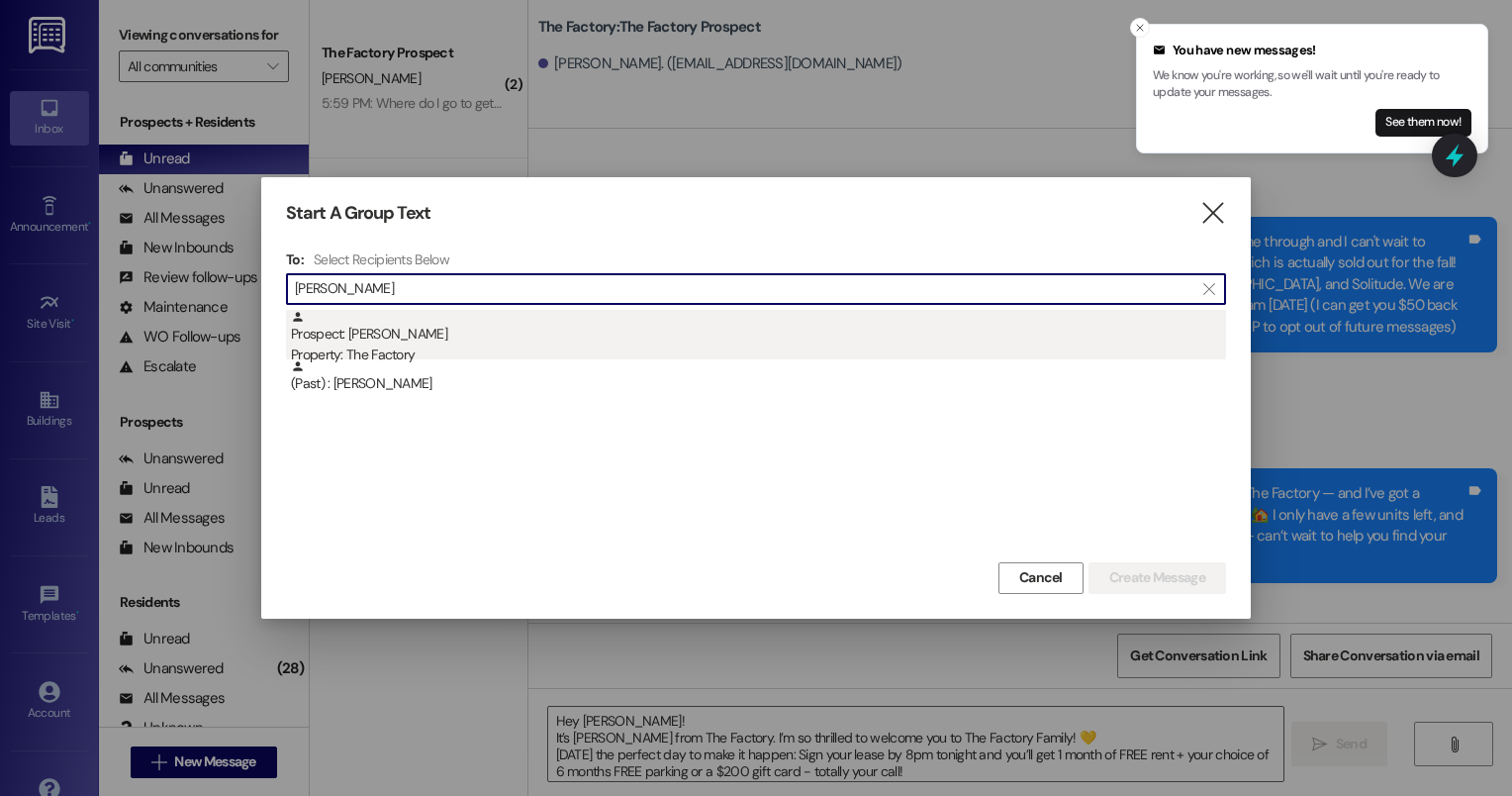 type on "[PERSON_NAME]" 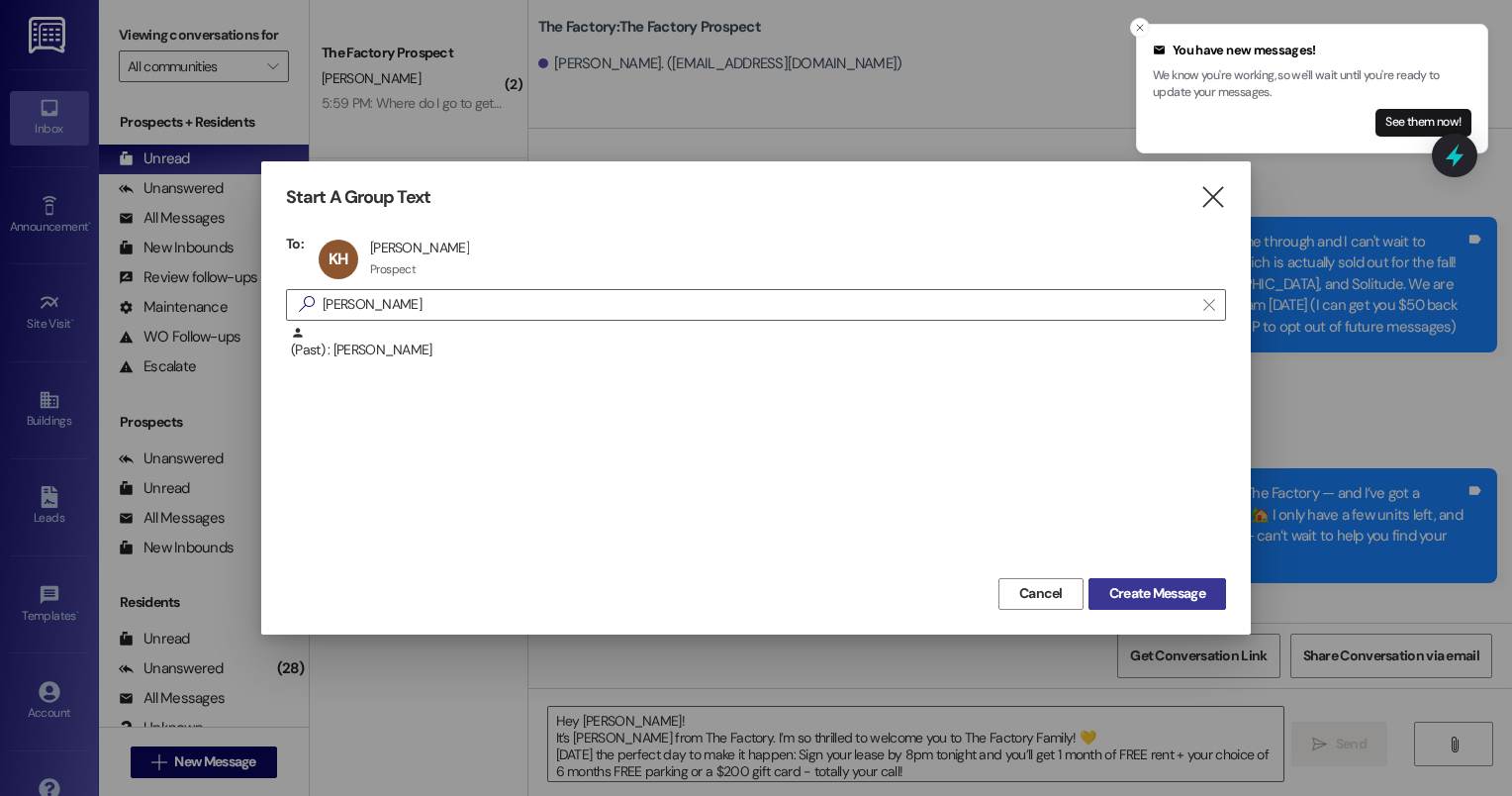 click on "Create Message" at bounding box center [1157, 593] 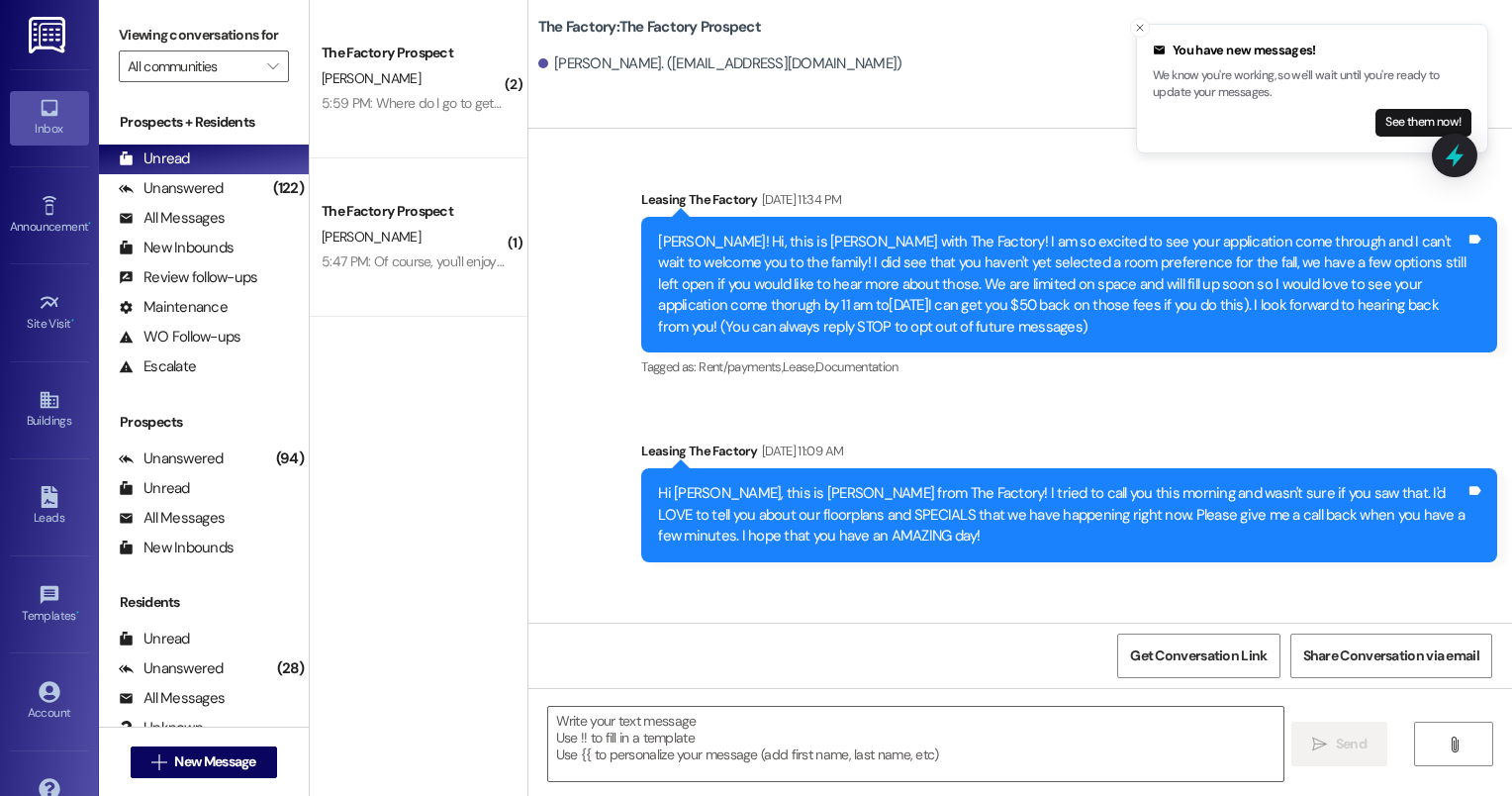 scroll, scrollTop: 5758, scrollLeft: 0, axis: vertical 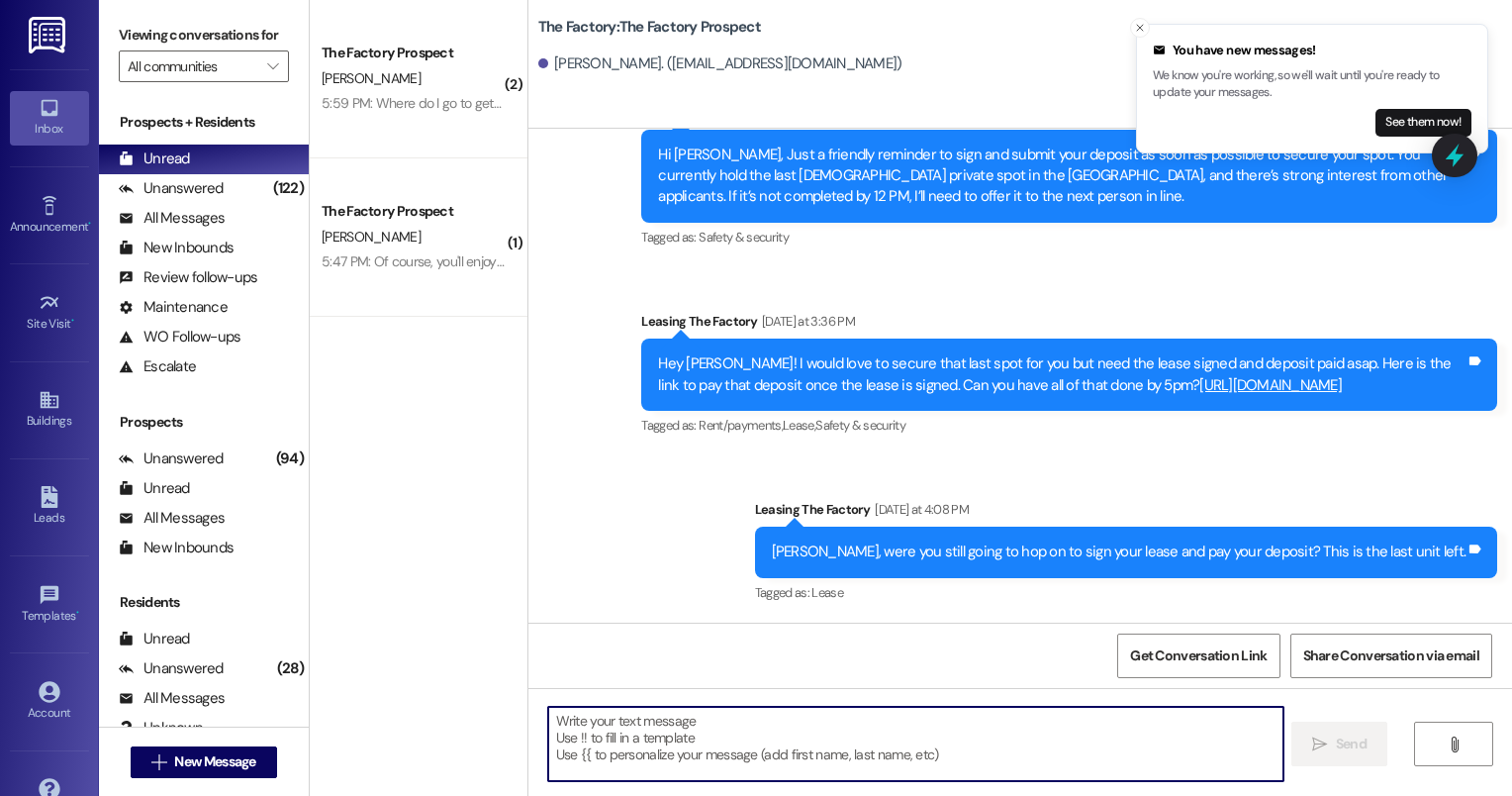 click at bounding box center [916, 744] 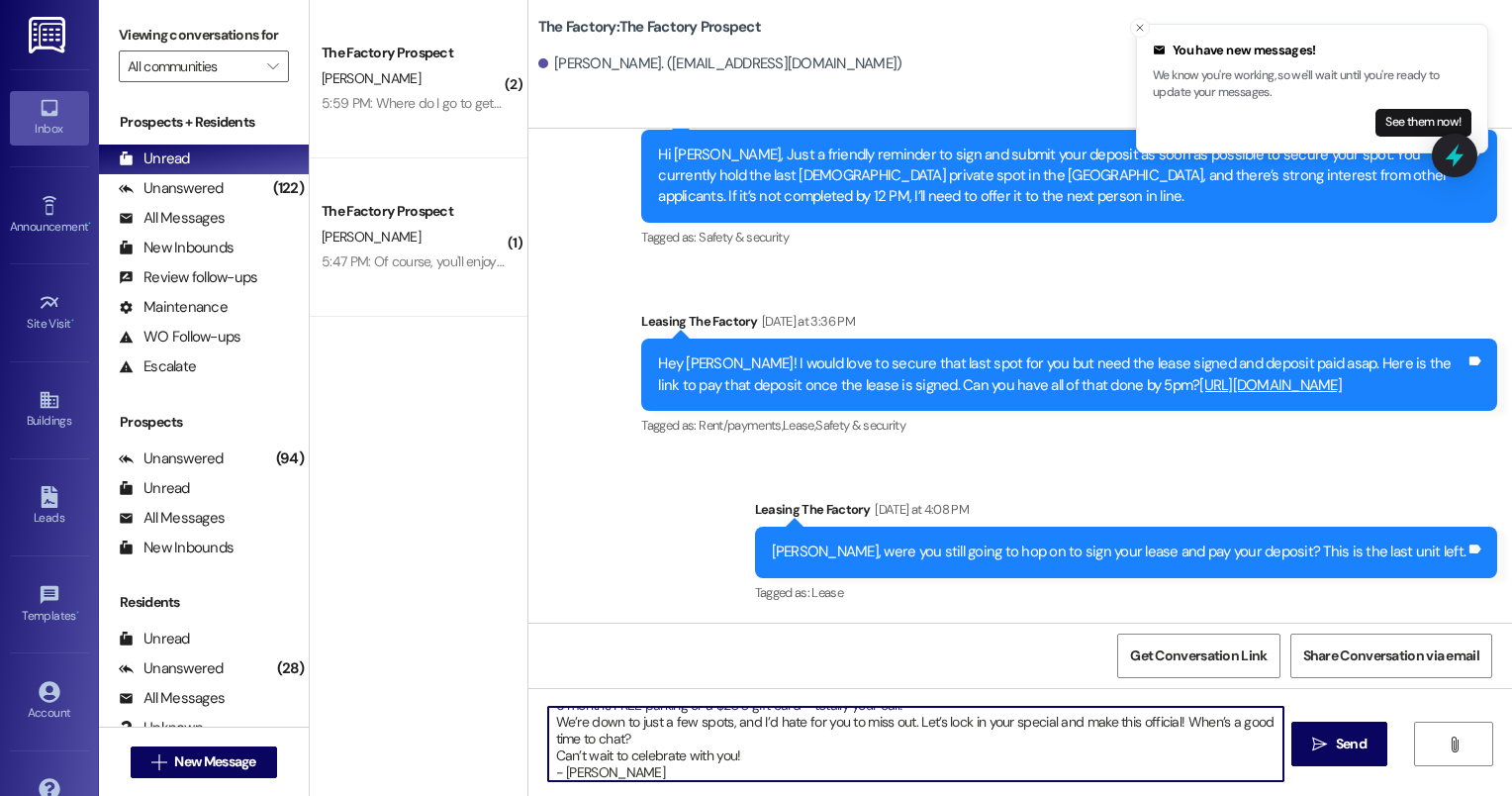 scroll, scrollTop: 0, scrollLeft: 0, axis: both 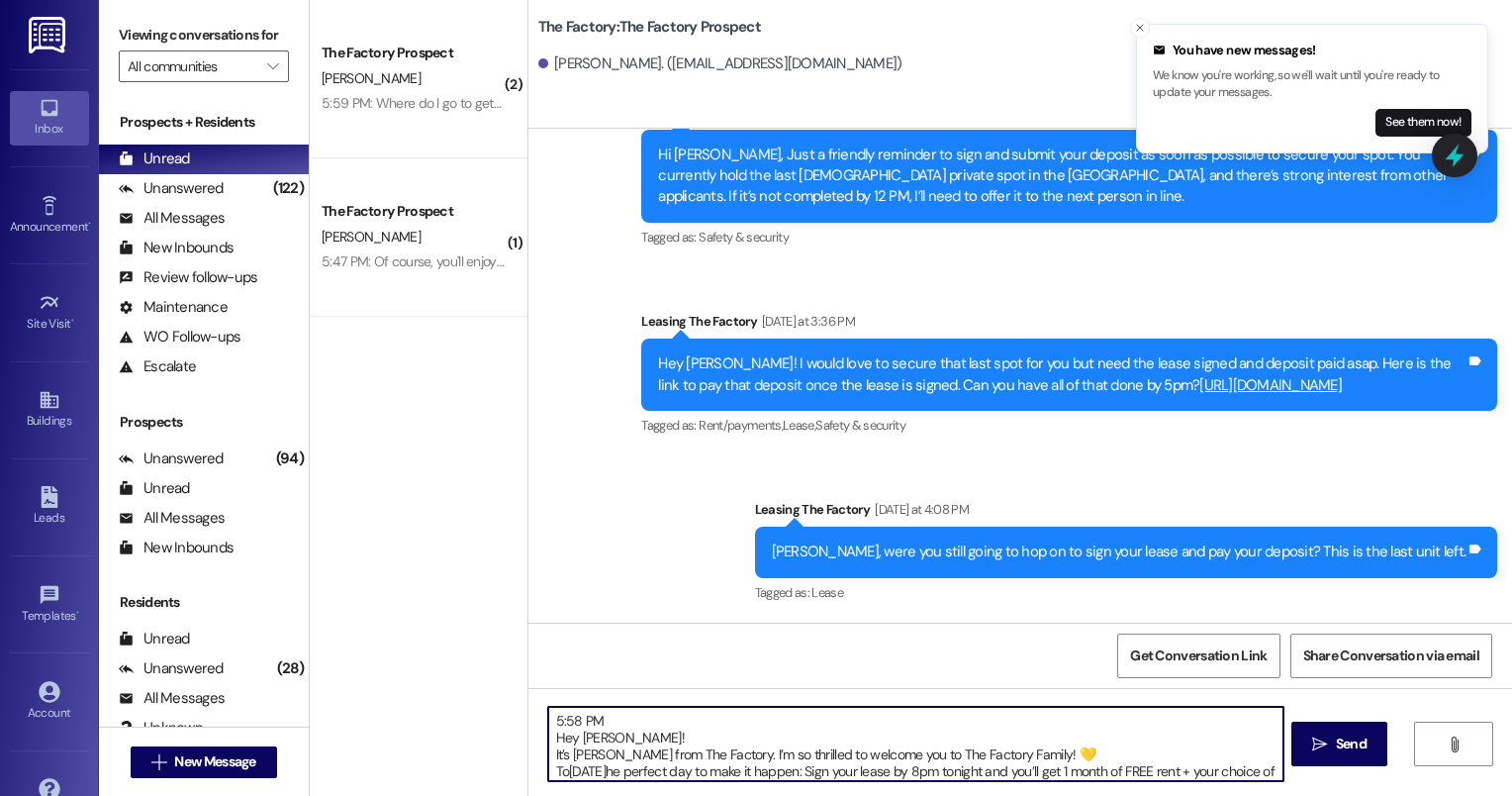 drag, startPoint x: 601, startPoint y: 713, endPoint x: 479, endPoint y: 701, distance: 122.58874 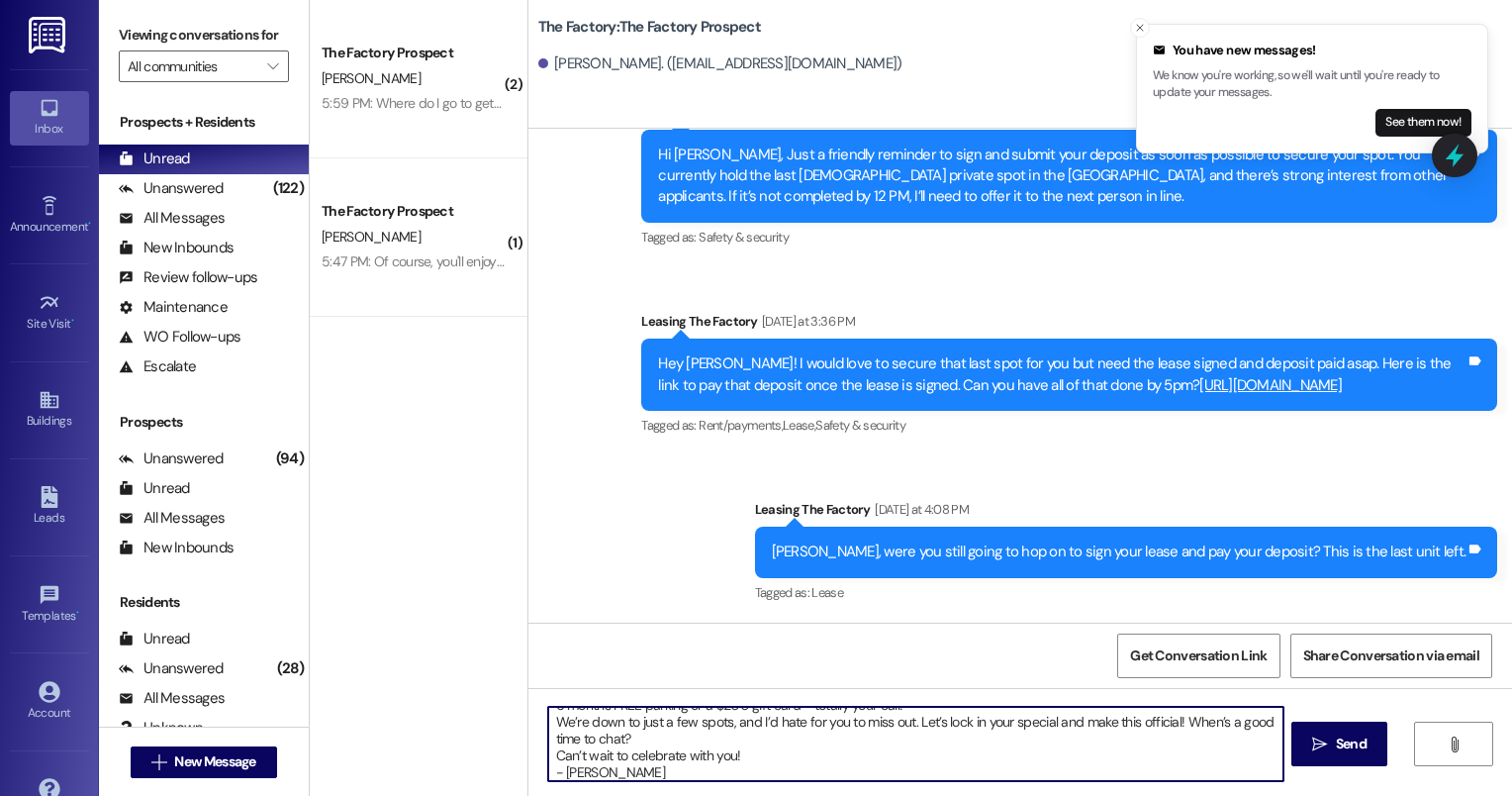 scroll, scrollTop: 0, scrollLeft: 0, axis: both 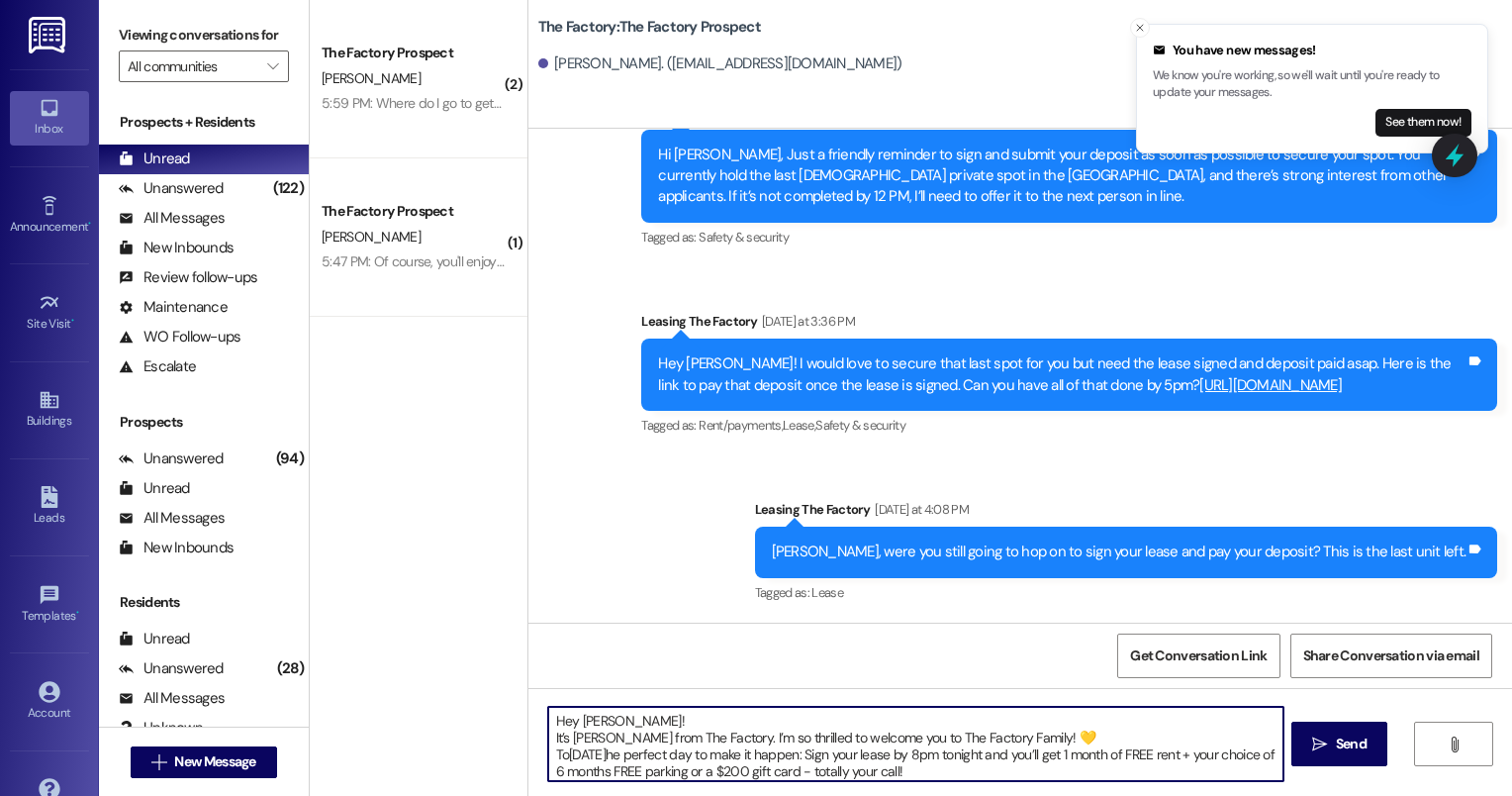 click on "Hey [PERSON_NAME]!
It’s [PERSON_NAME] from The Factory. I’m so thrilled to welcome you to The Factory Family! 💛
To[DATE]he perfect day to make it happen: Sign your lease by 8pm tonight and you’ll get 1 month of FREE rent + your choice of 6 months FREE parking or a $200 gift card - totally your call!
We’re down to just a few spots, and I’d hate for you to miss out. Let’s lock in your special and make this official! When’s a good time to chat?
Can’t wait to celebrate with you!
- [PERSON_NAME]" at bounding box center [916, 744] 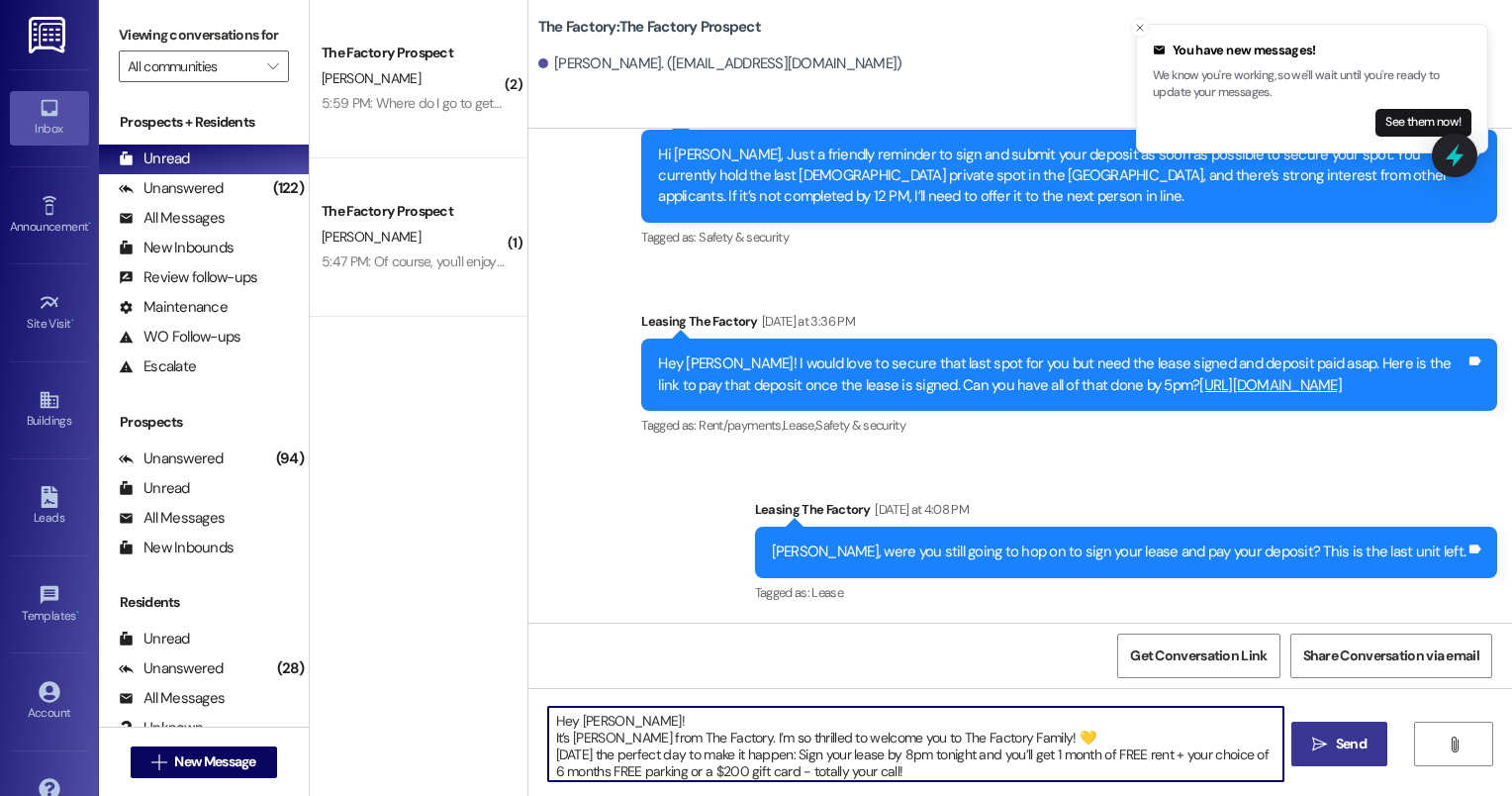 type on "Hey [PERSON_NAME]!
It’s [PERSON_NAME] from The Factory. I’m so thrilled to welcome you to The Factory Family! 💛
[DATE] the perfect day to make it happen: Sign your lease by 8pm tonight and you’ll get 1 month of FREE rent + your choice of 6 months FREE parking or a $200 gift card - totally your call!
We’re down to just a few spots, and I’d hate for you to miss out. Let’s lock in your special and make this official! When’s a good time to chat?
Can’t wait to celebrate with you!
- [PERSON_NAME]" 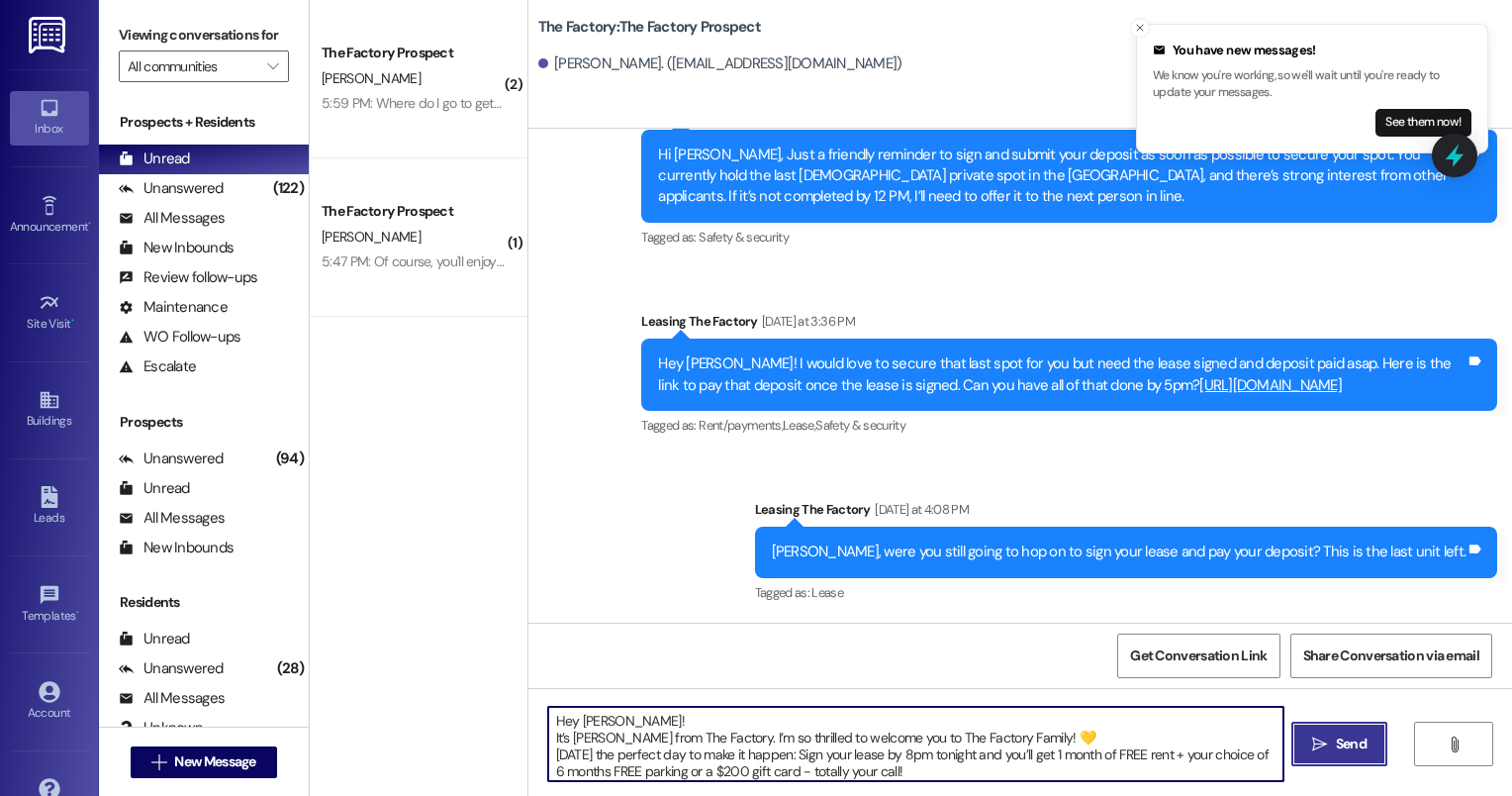 click on " Send" at bounding box center [1339, 744] 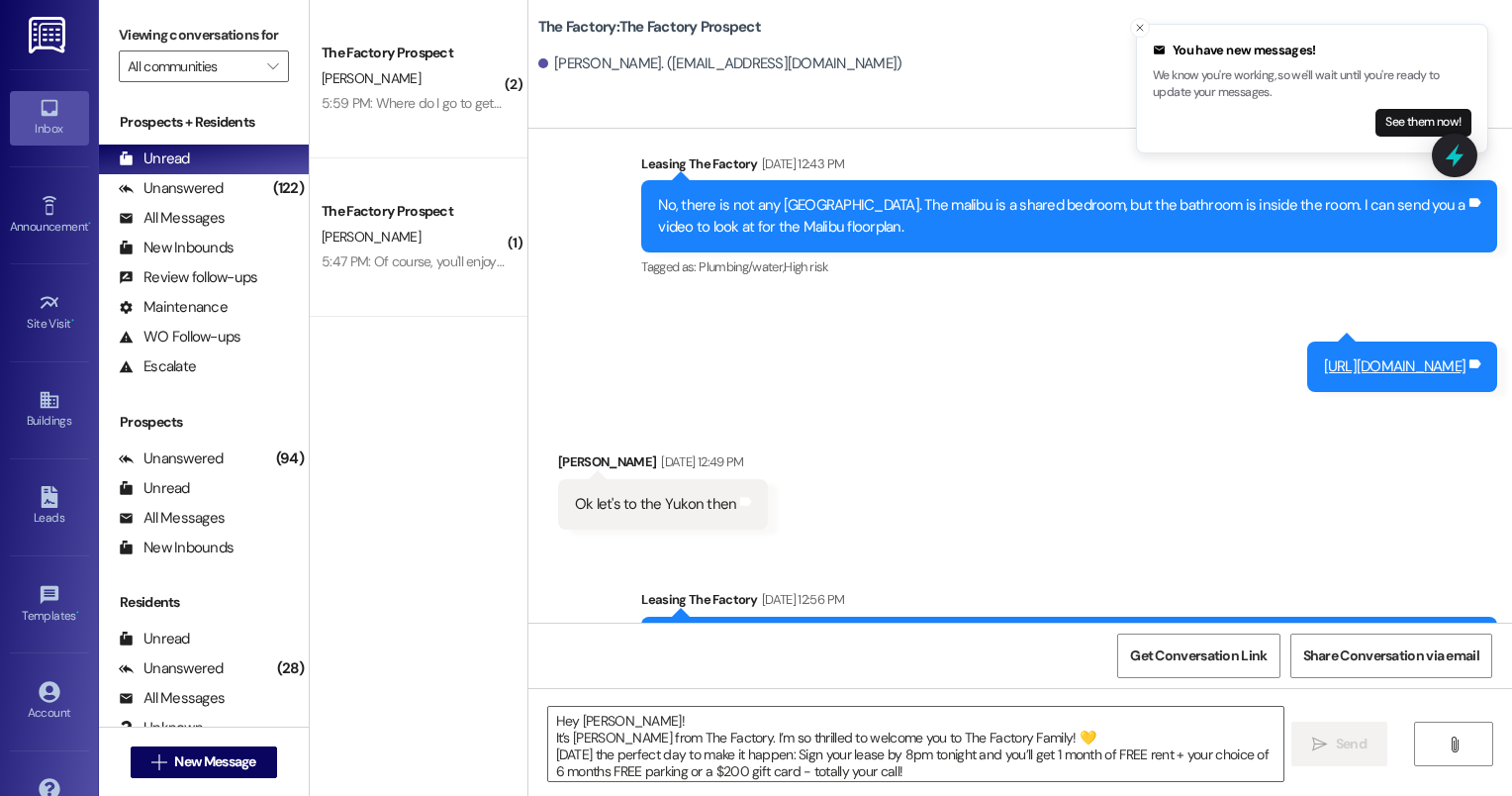 scroll, scrollTop: 4336, scrollLeft: 0, axis: vertical 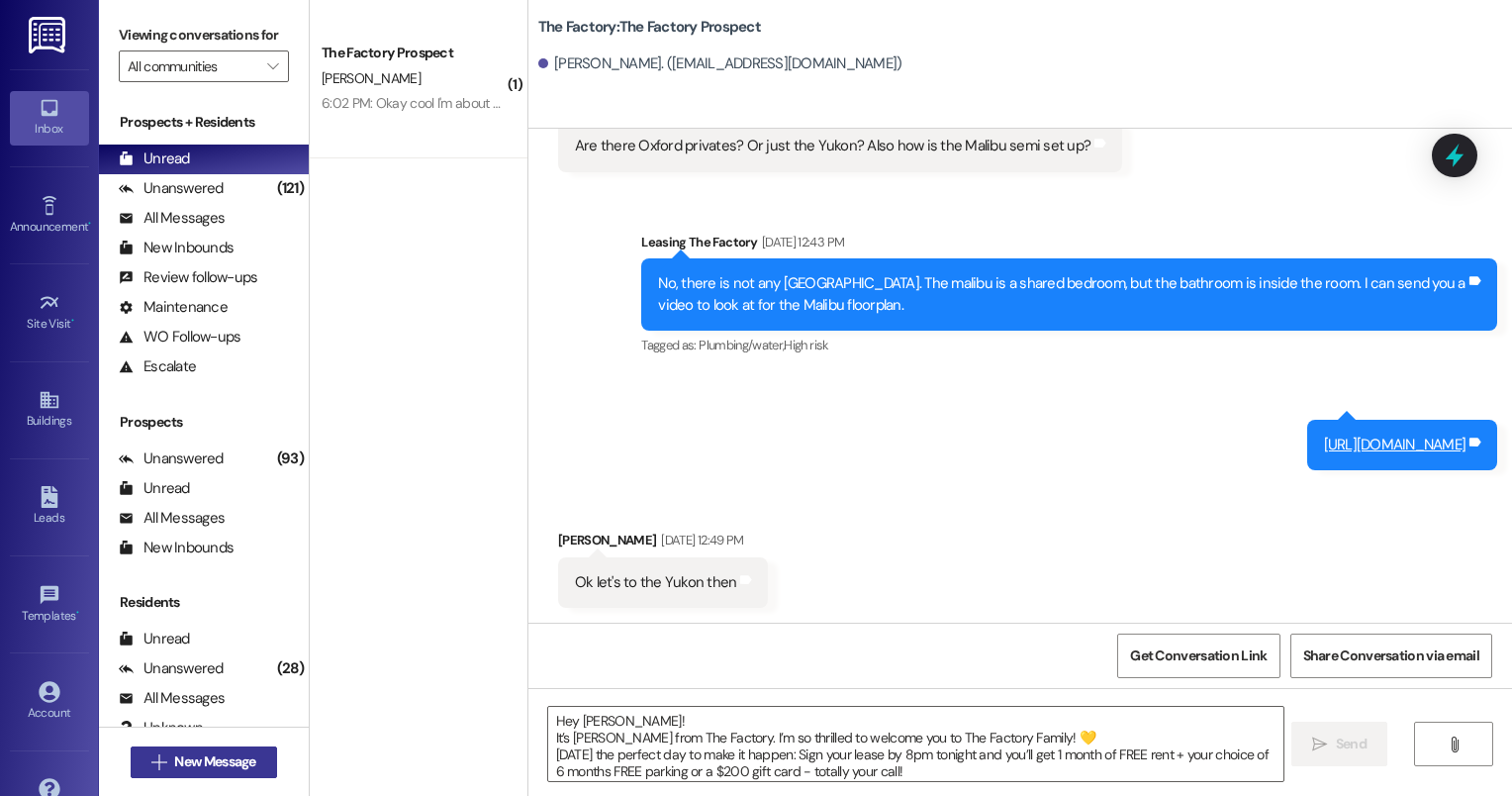 click on "New Message" at bounding box center [215, 761] 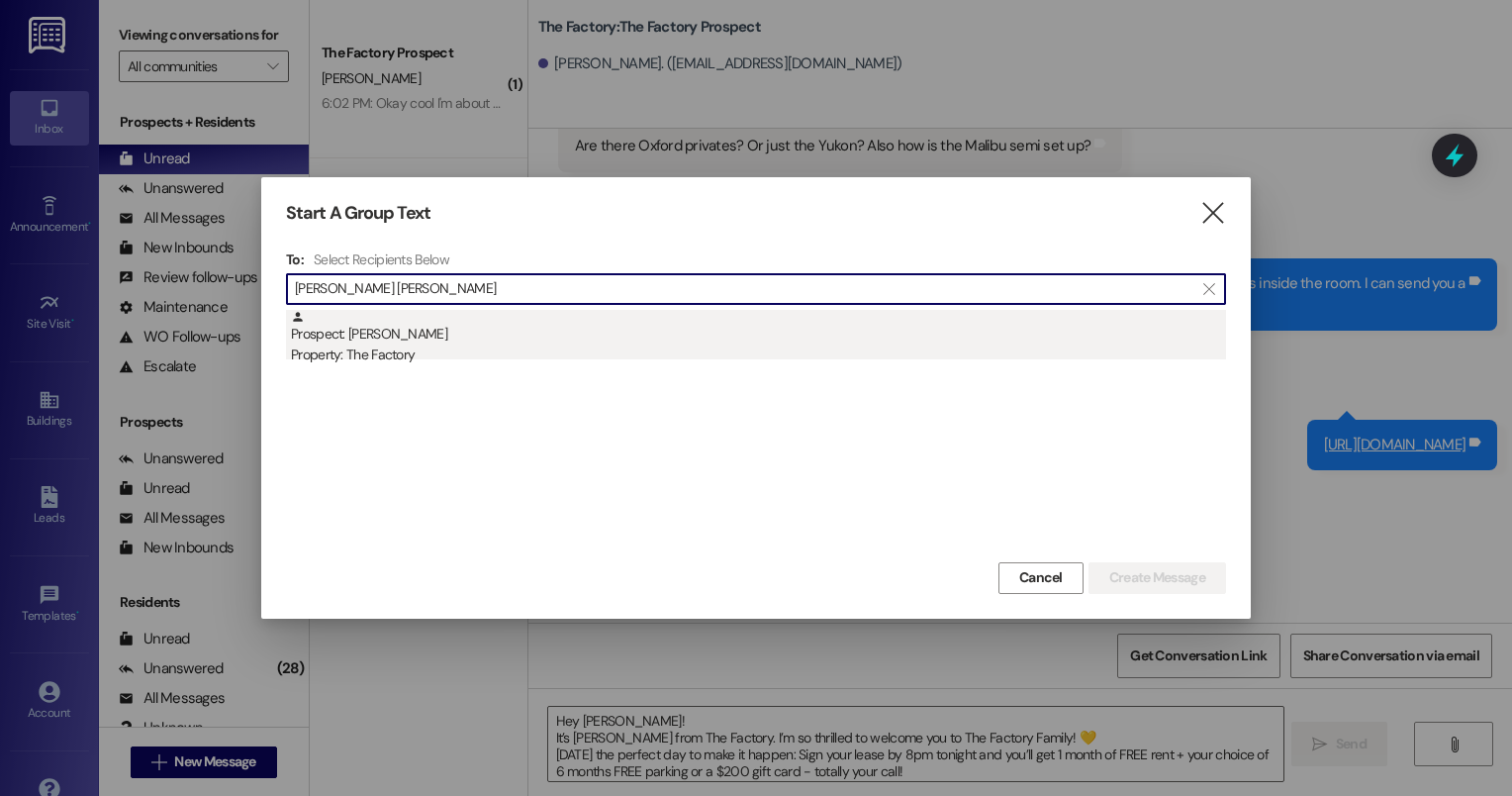 type on "[PERSON_NAME] [PERSON_NAME]" 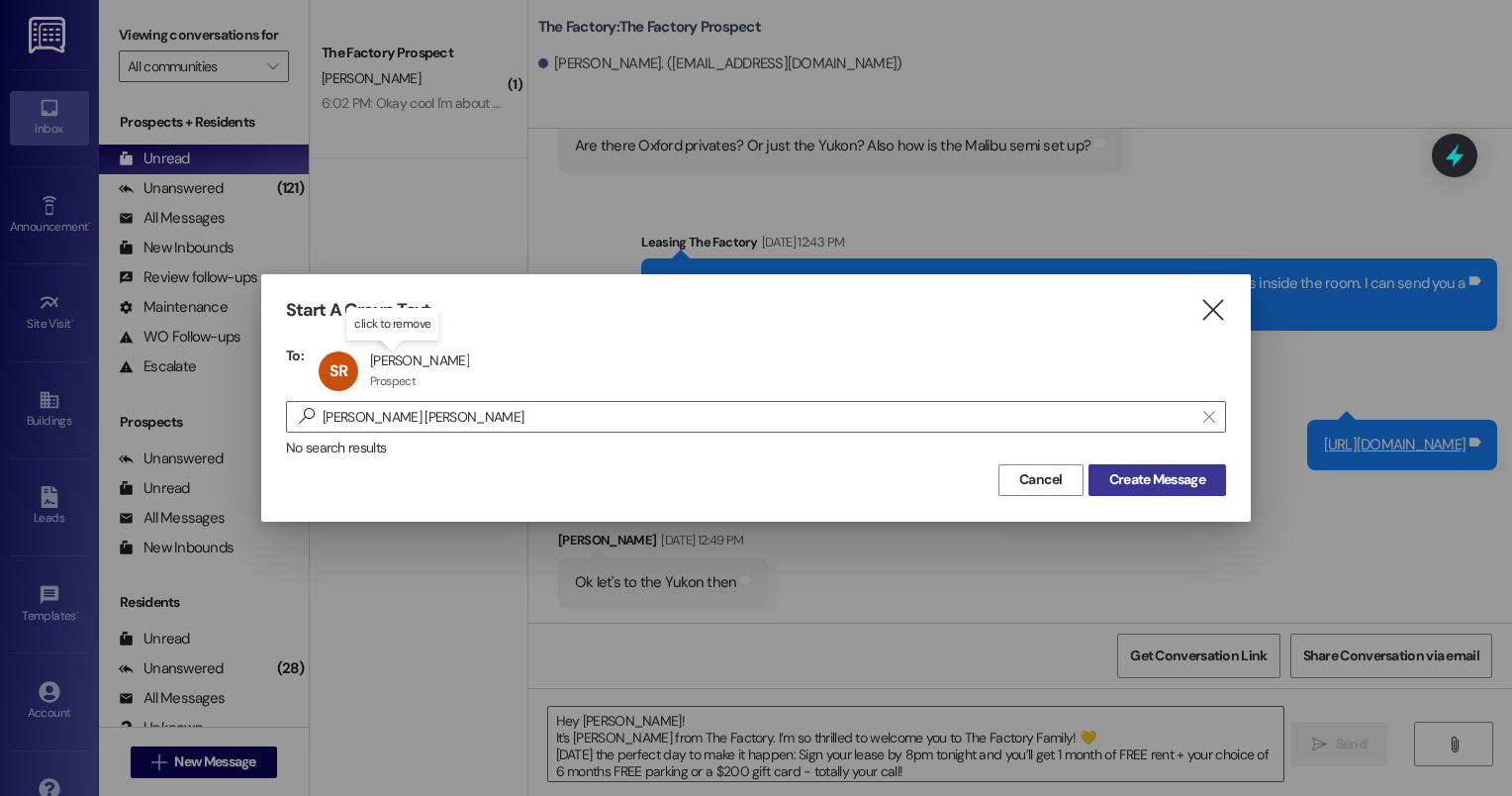 click on "Create Message" at bounding box center [1157, 479] 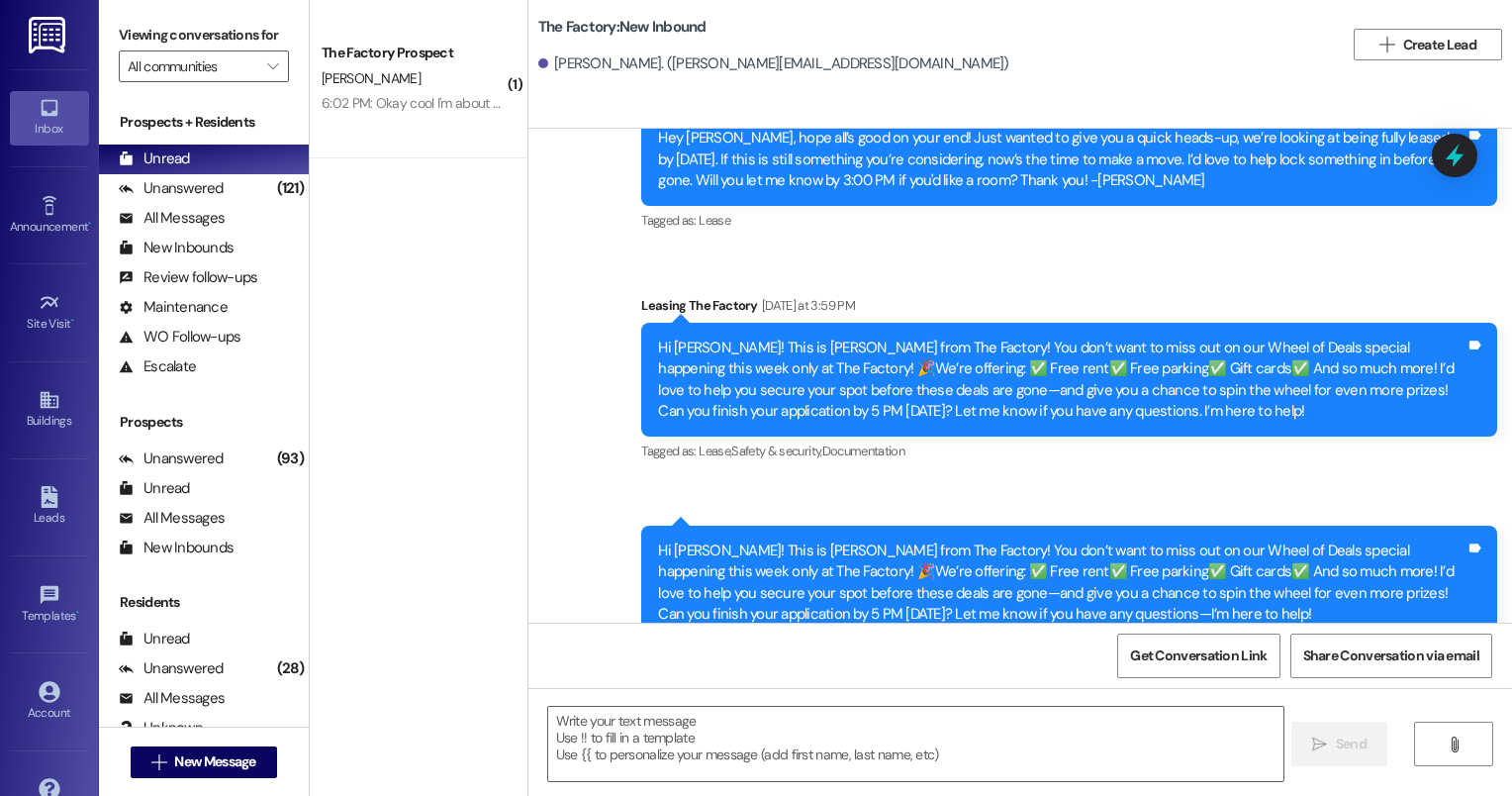 scroll, scrollTop: 1492, scrollLeft: 0, axis: vertical 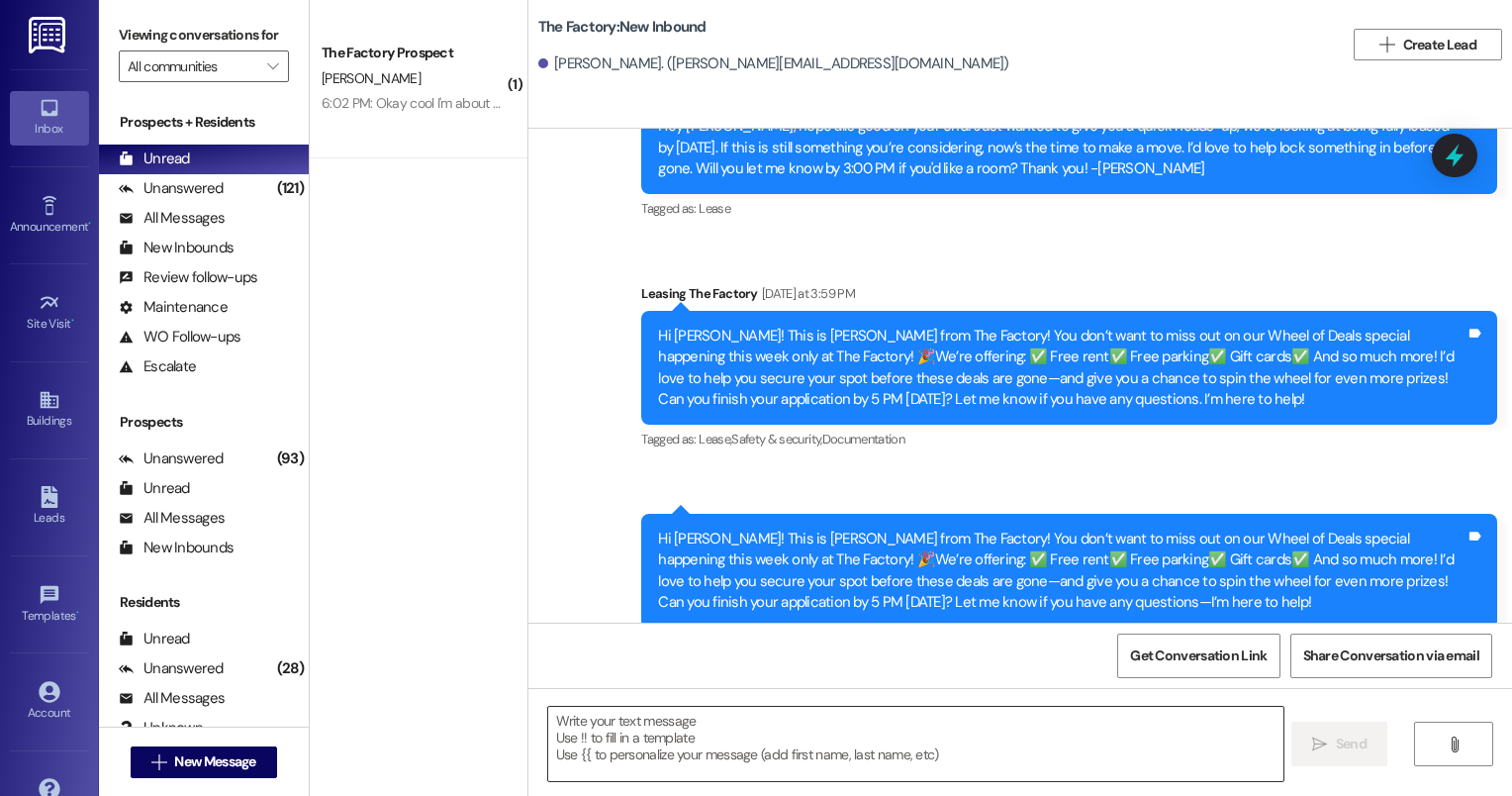 click at bounding box center [916, 744] 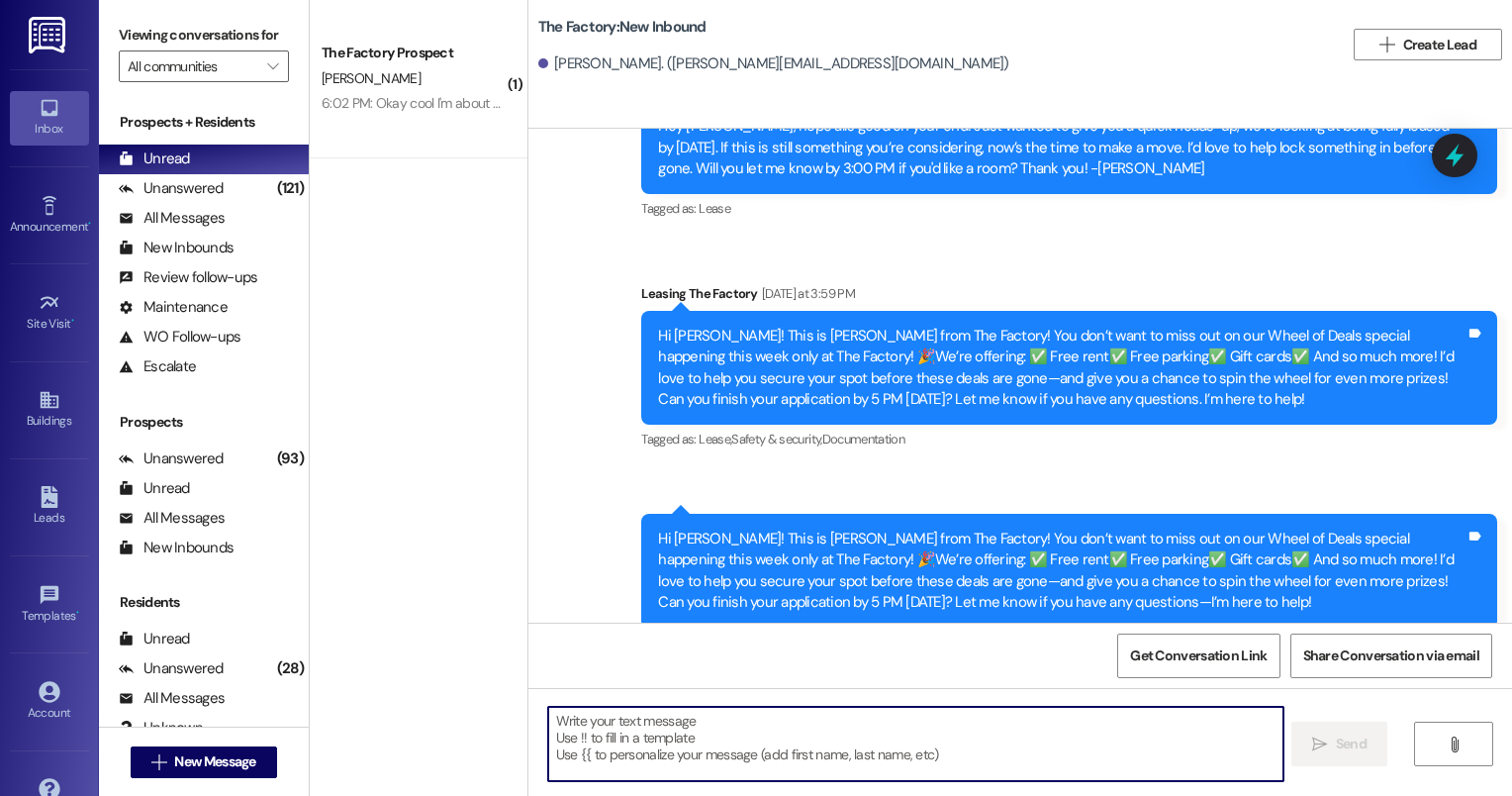 paste on "5:58 PM
Hey [PERSON_NAME]!
It’s [PERSON_NAME] from The Factory. I’m so thrilled to welcome you to The Factory Family! 💛
To[DATE]he perfect day to make it happen: Sign your lease by 8pm tonight and you’ll get 1 month of FREE rent + your choice of 6 months FREE parking or a $200 gift card - totally your call!
We’re down to just a few spots, and I’d hate for you to miss out. Let’s lock in your special and make this official! When’s a good time to chat?
Can’t wait to celebrate with you!
- [PERSON_NAME]" 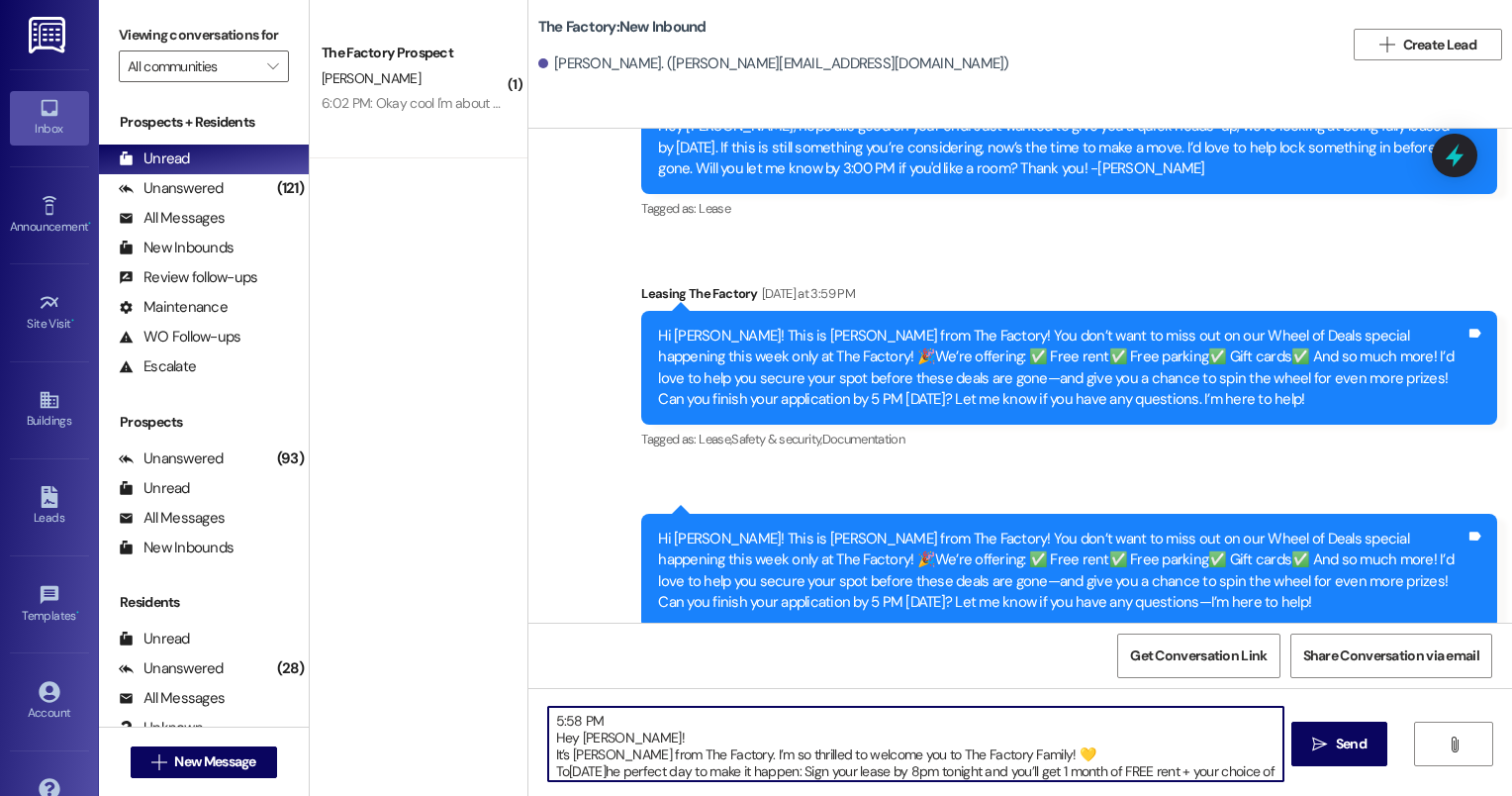 scroll, scrollTop: 0, scrollLeft: 0, axis: both 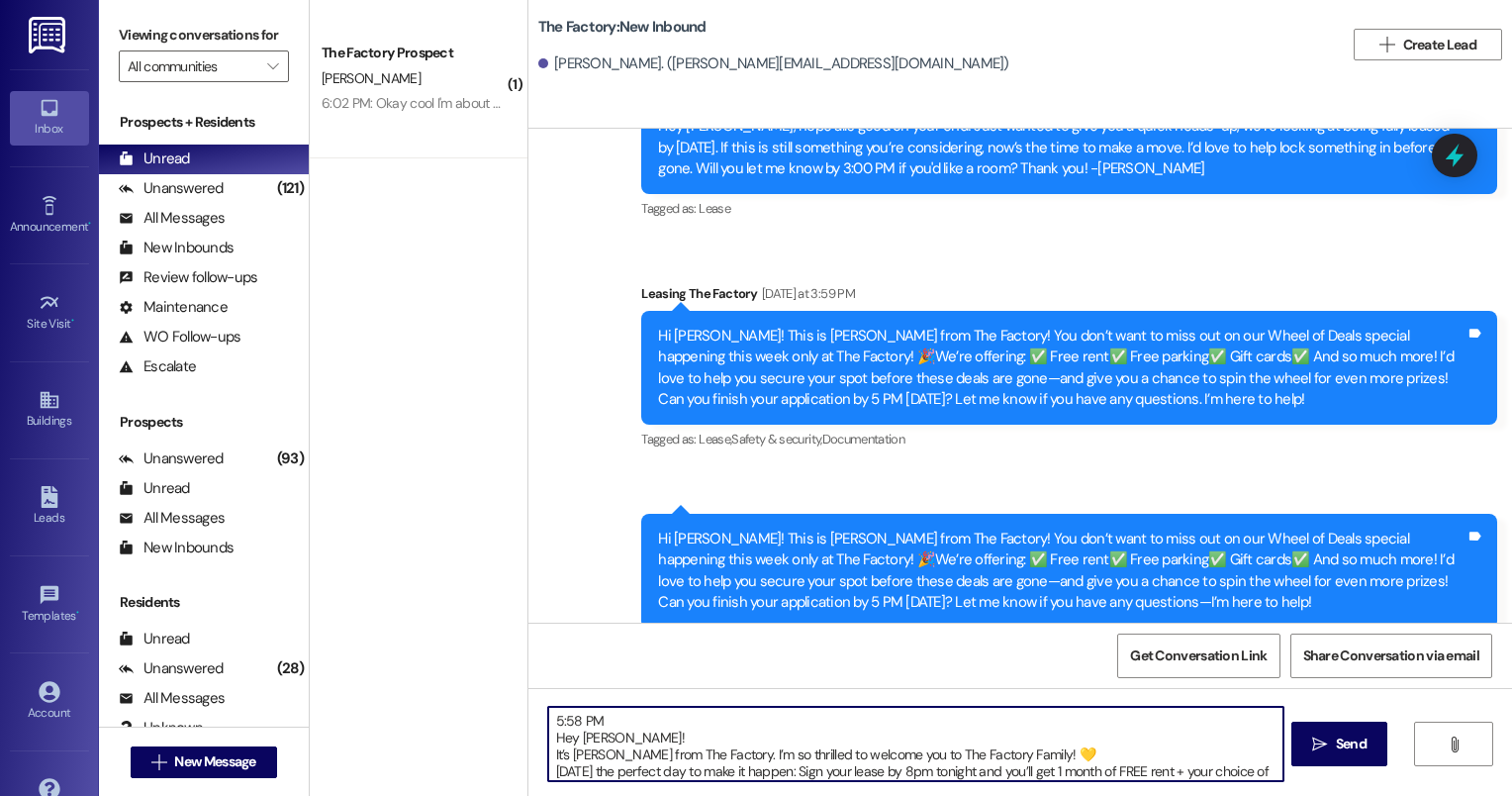 drag, startPoint x: 602, startPoint y: 713, endPoint x: 501, endPoint y: 707, distance: 101.178061 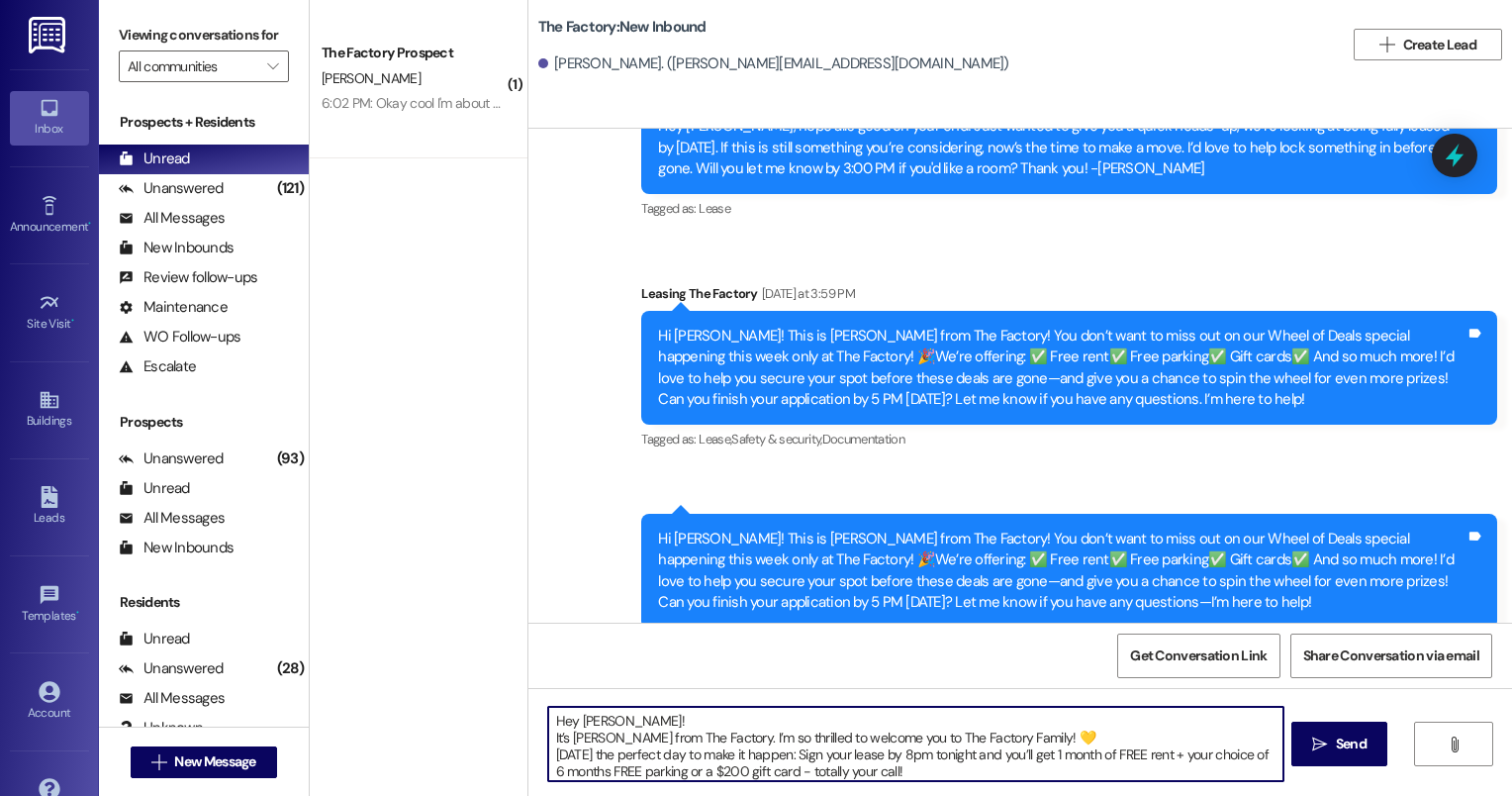 scroll, scrollTop: 66, scrollLeft: 0, axis: vertical 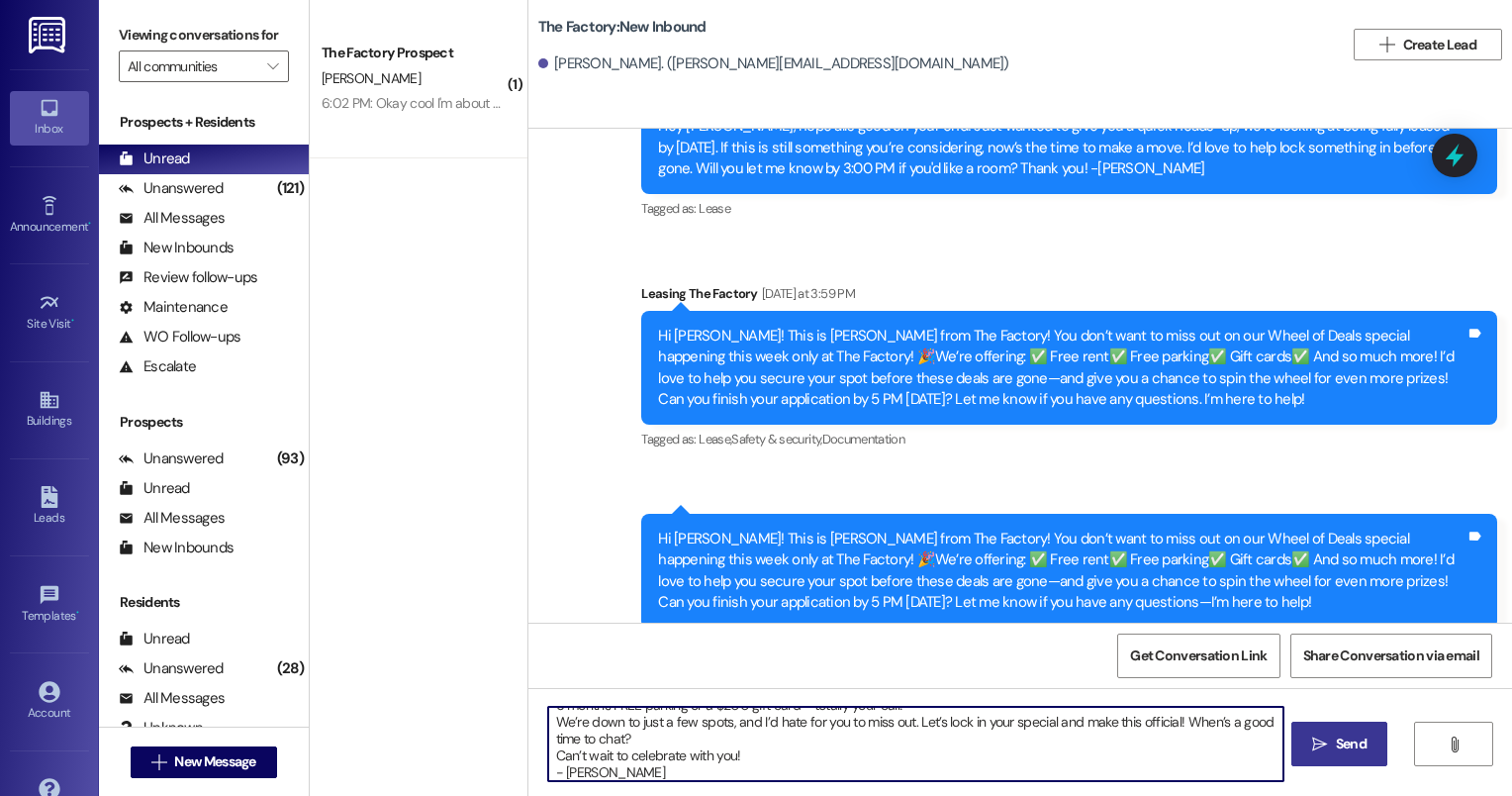 type on "Hey [PERSON_NAME]!
It’s [PERSON_NAME] from The Factory. I’m so thrilled to welcome you to The Factory Family! 💛
[DATE] the perfect day to make it happen: Sign your lease by 8pm tonight and you’ll get 1 month of FREE rent + your choice of 6 months FREE parking or a $200 gift card - totally your call!
We’re down to just a few spots, and I’d hate for you to miss out. Let’s lock in your special and make this official! When’s a good time to chat?
Can’t wait to celebrate with you!
- [PERSON_NAME]" 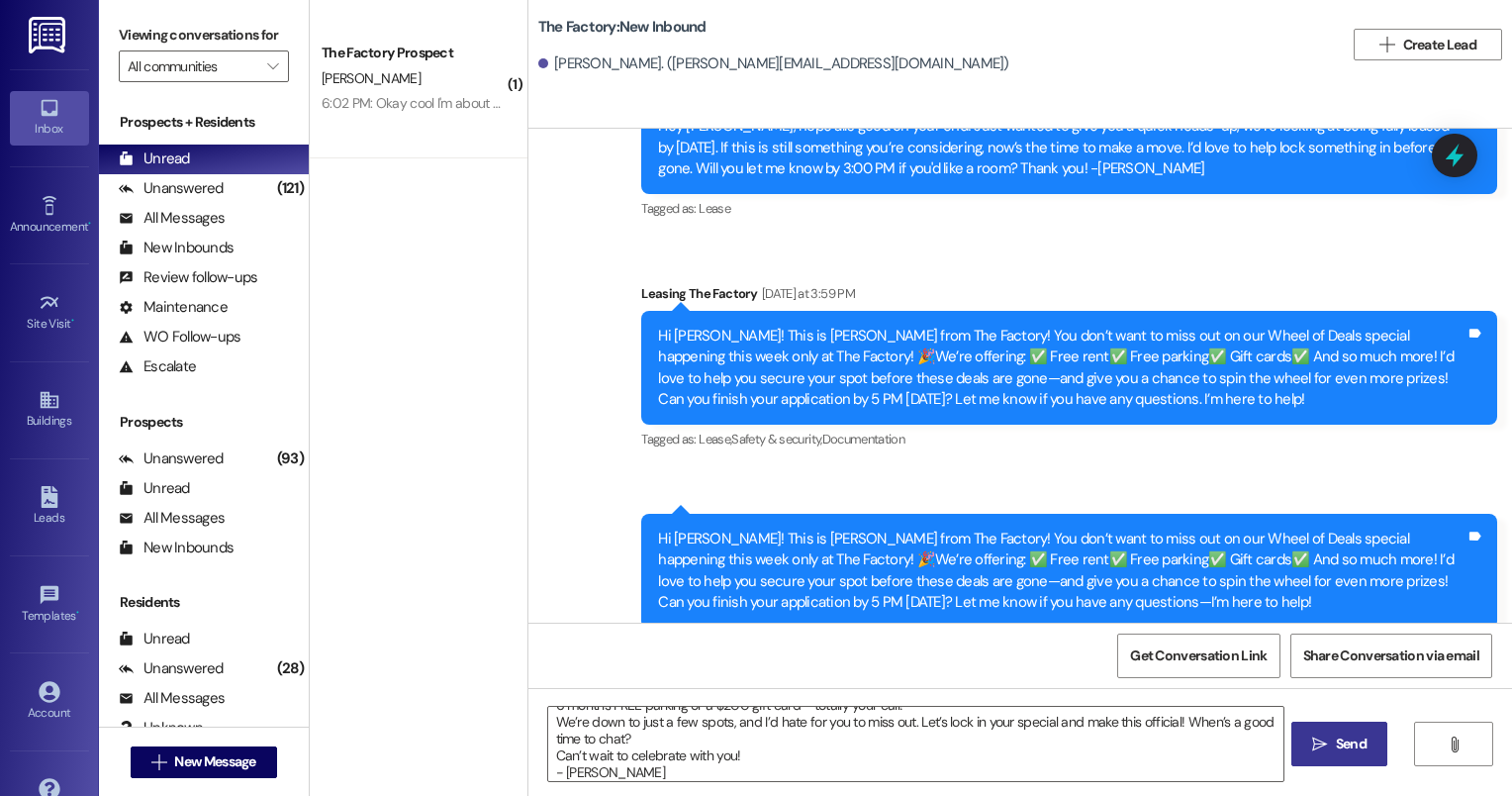 click on "Send" at bounding box center (1351, 744) 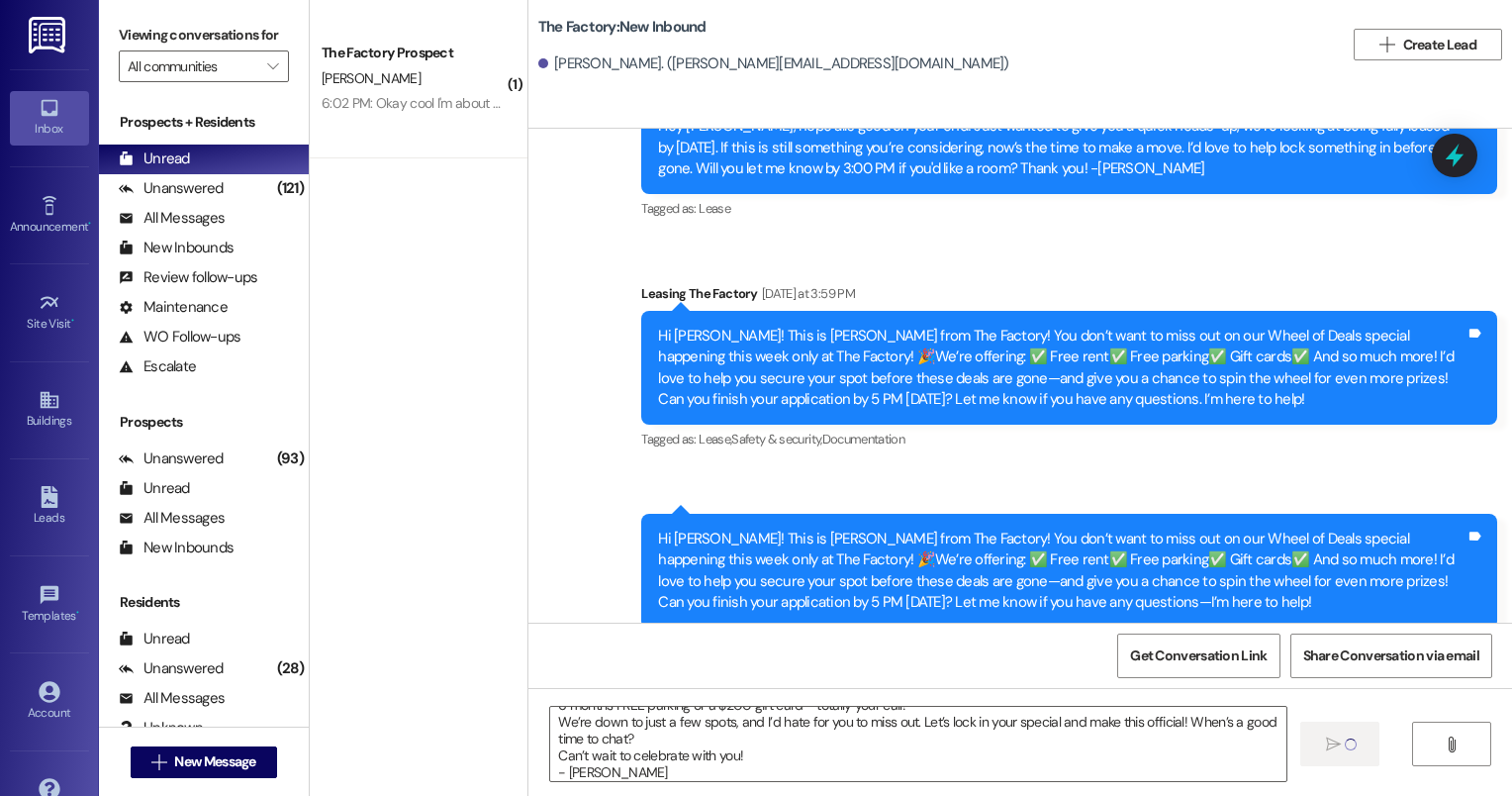 scroll, scrollTop: 0, scrollLeft: 0, axis: both 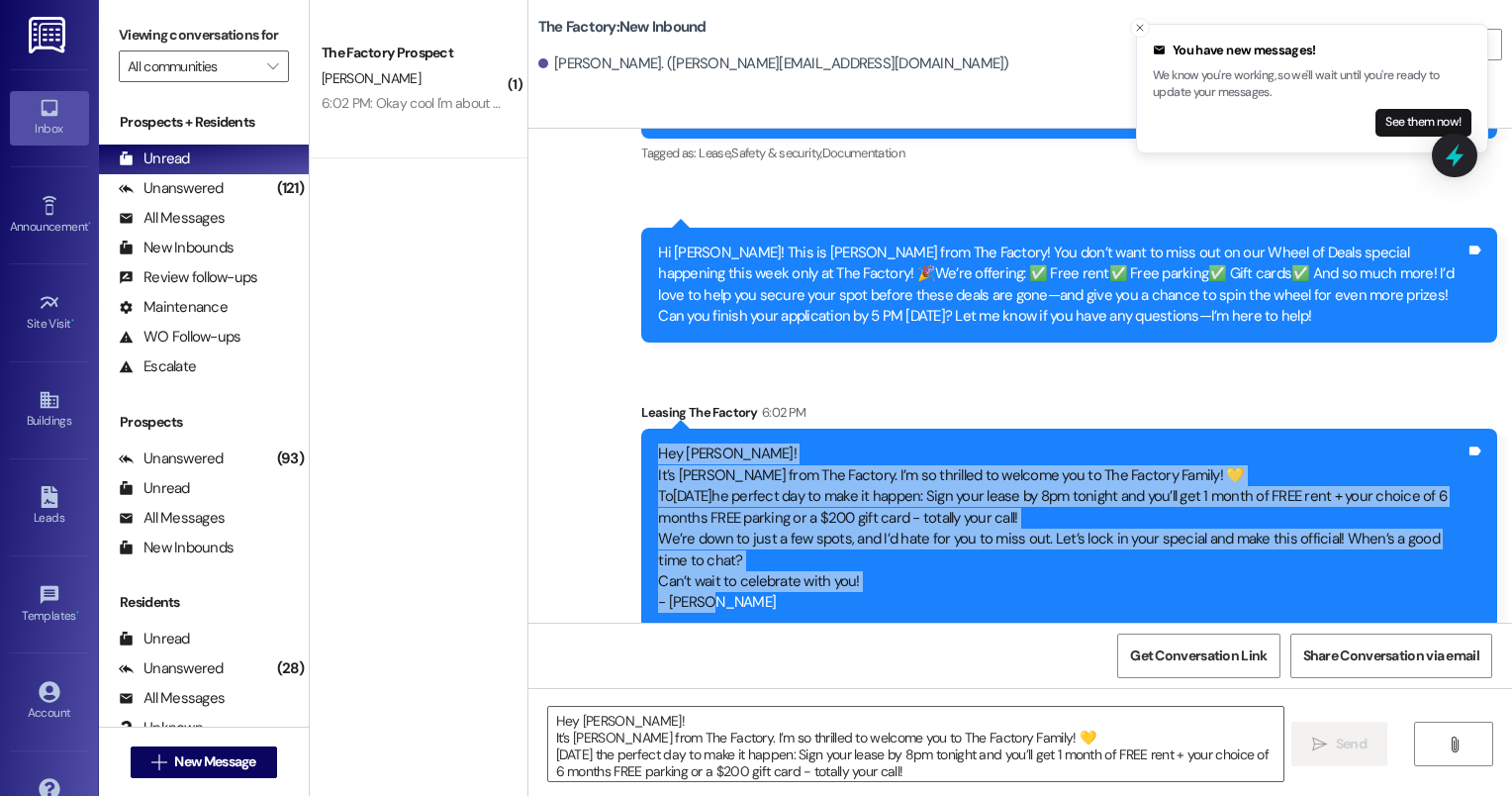 drag, startPoint x: 716, startPoint y: 585, endPoint x: 640, endPoint y: 433, distance: 169.94117 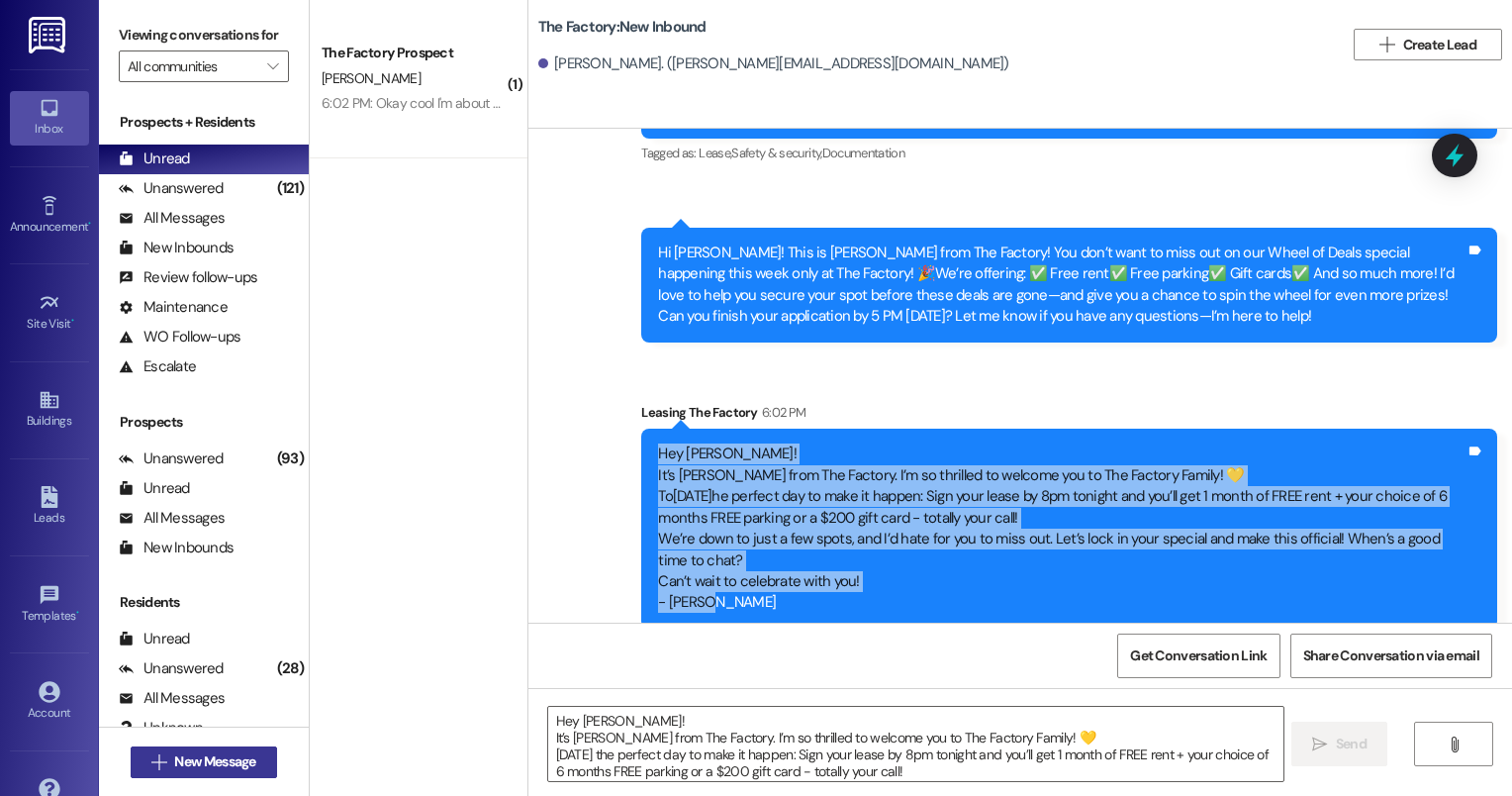 click on "New Message" at bounding box center (215, 761) 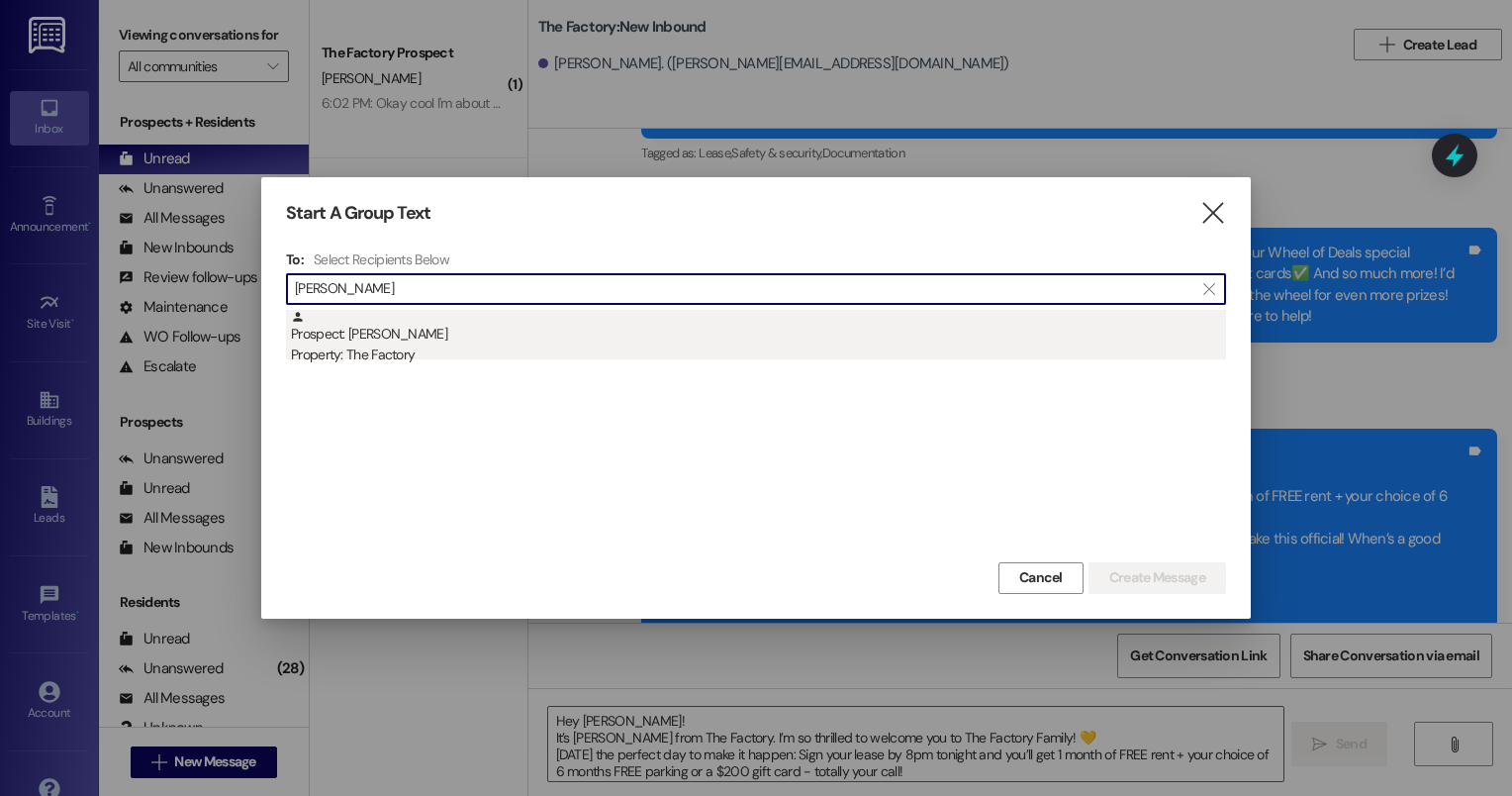 type on "[PERSON_NAME]" 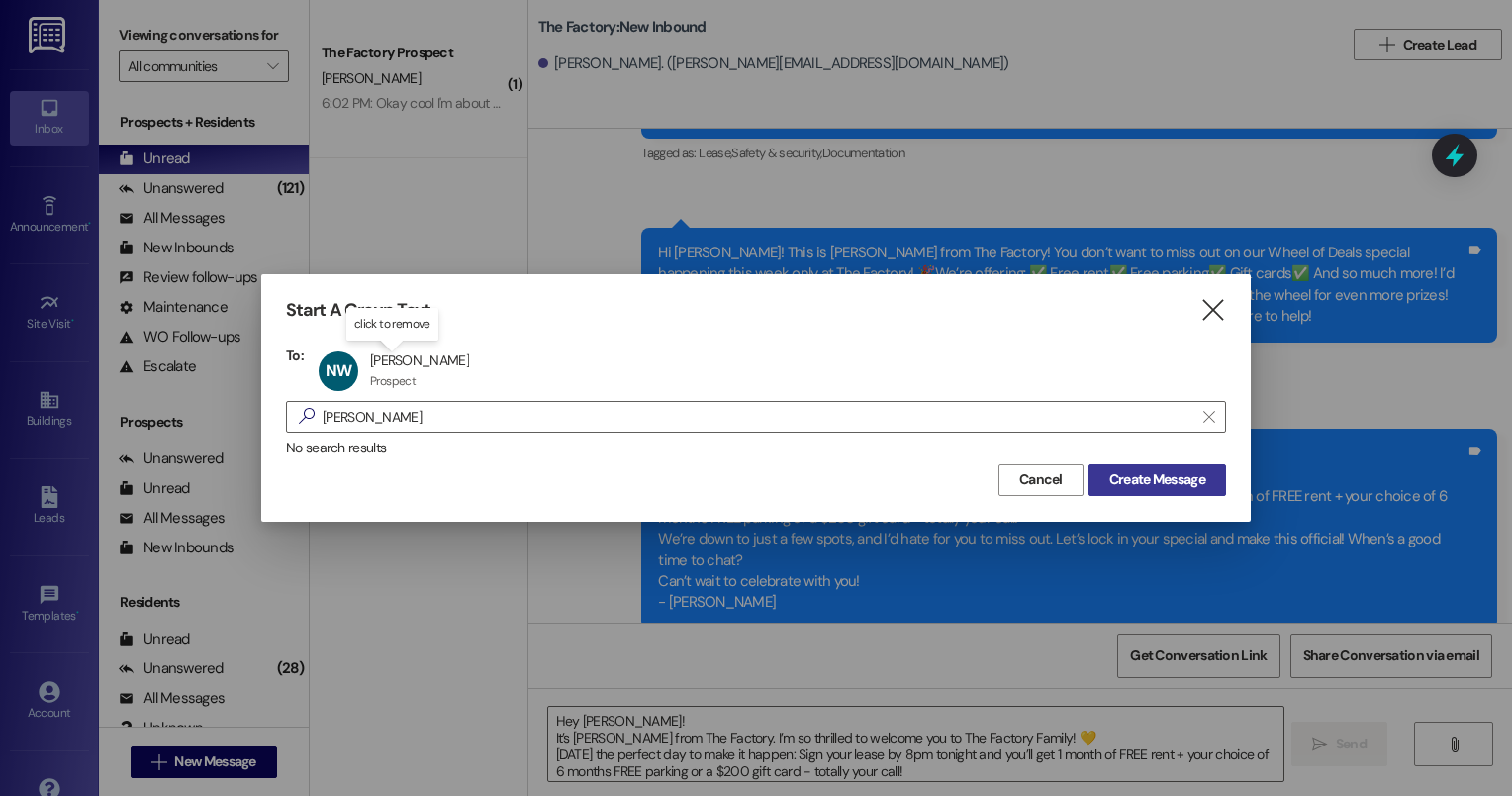click on "Create Message" at bounding box center (1157, 479) 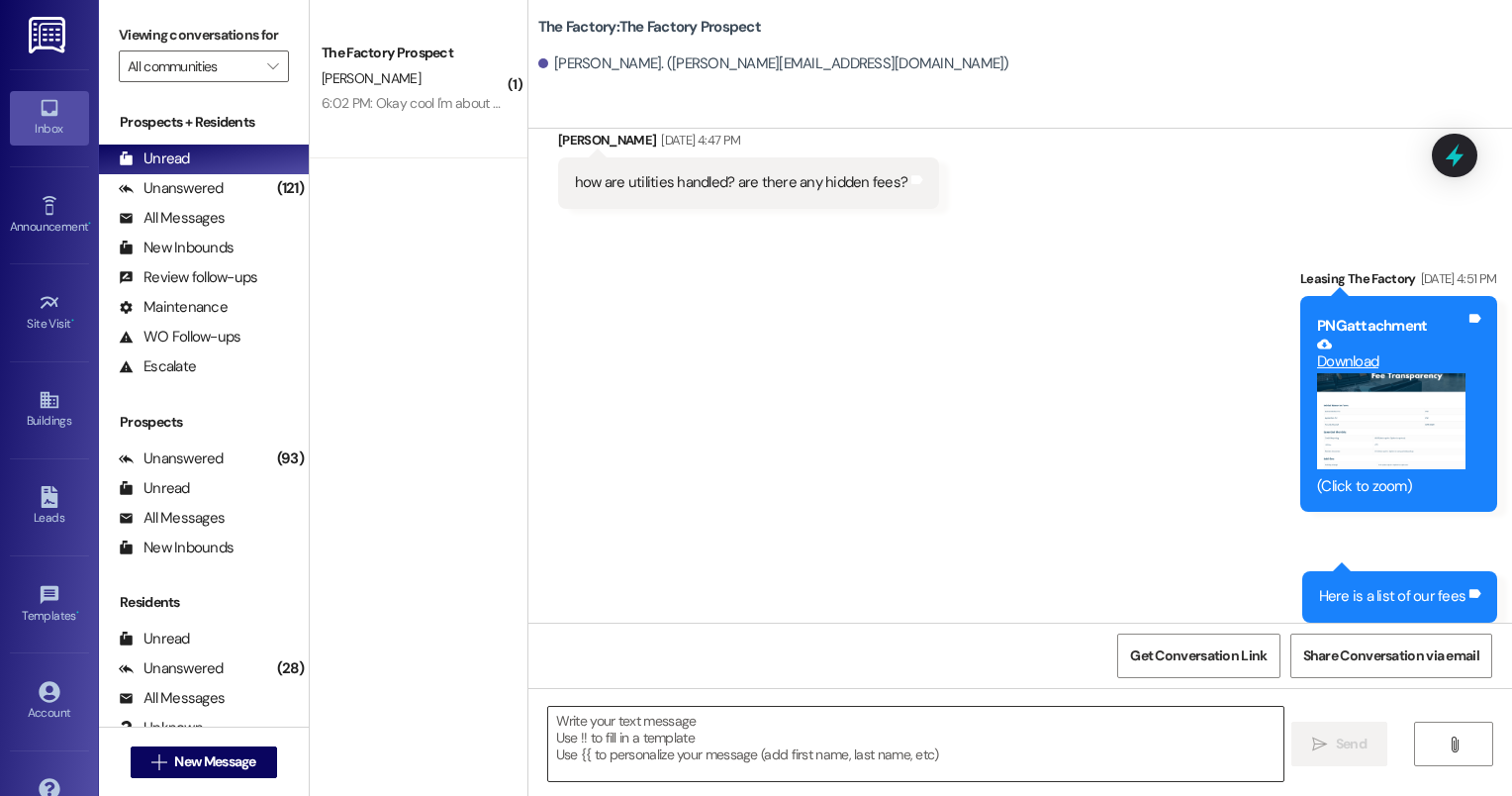 scroll, scrollTop: 4936, scrollLeft: 0, axis: vertical 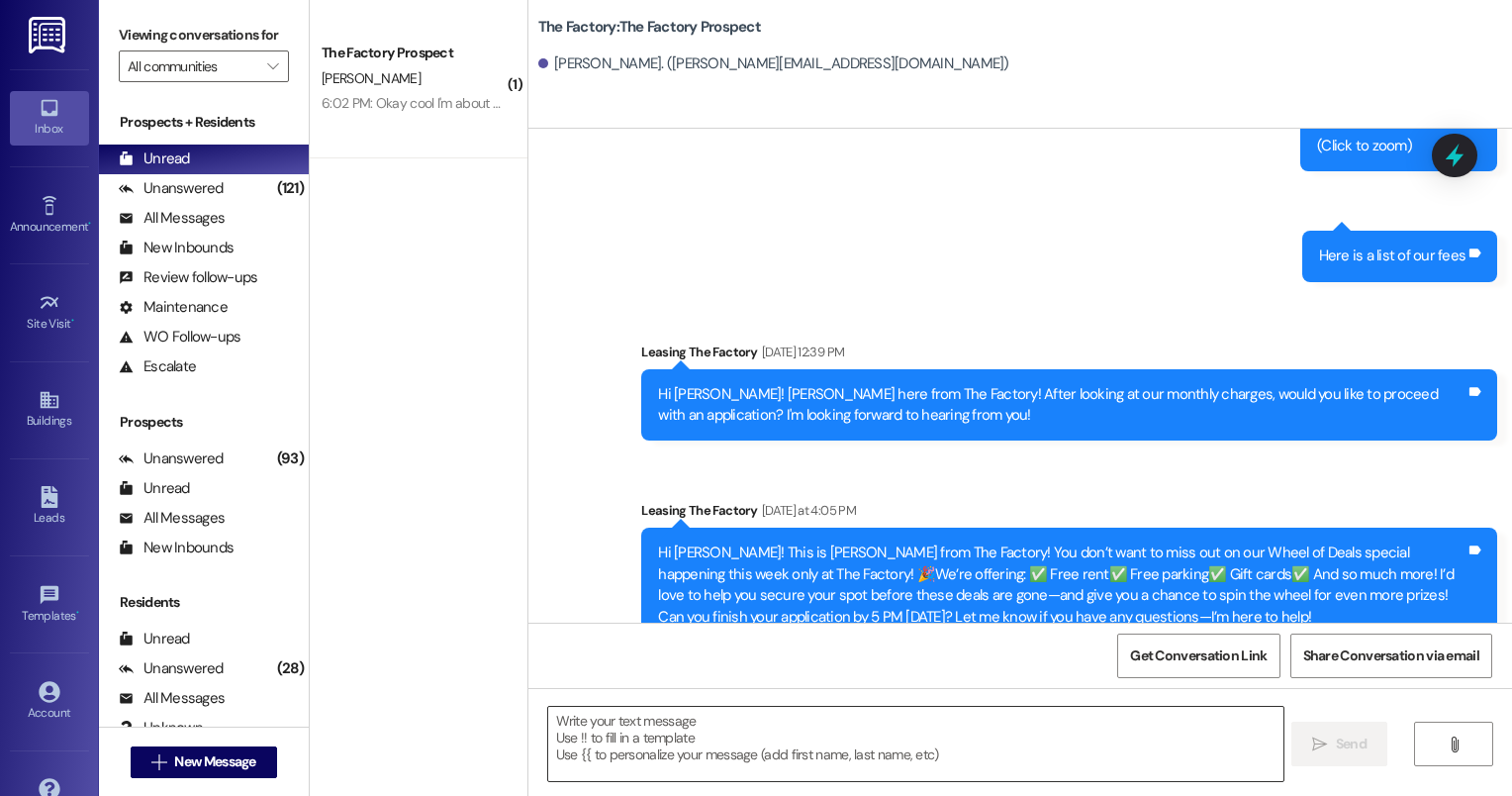 click at bounding box center (916, 744) 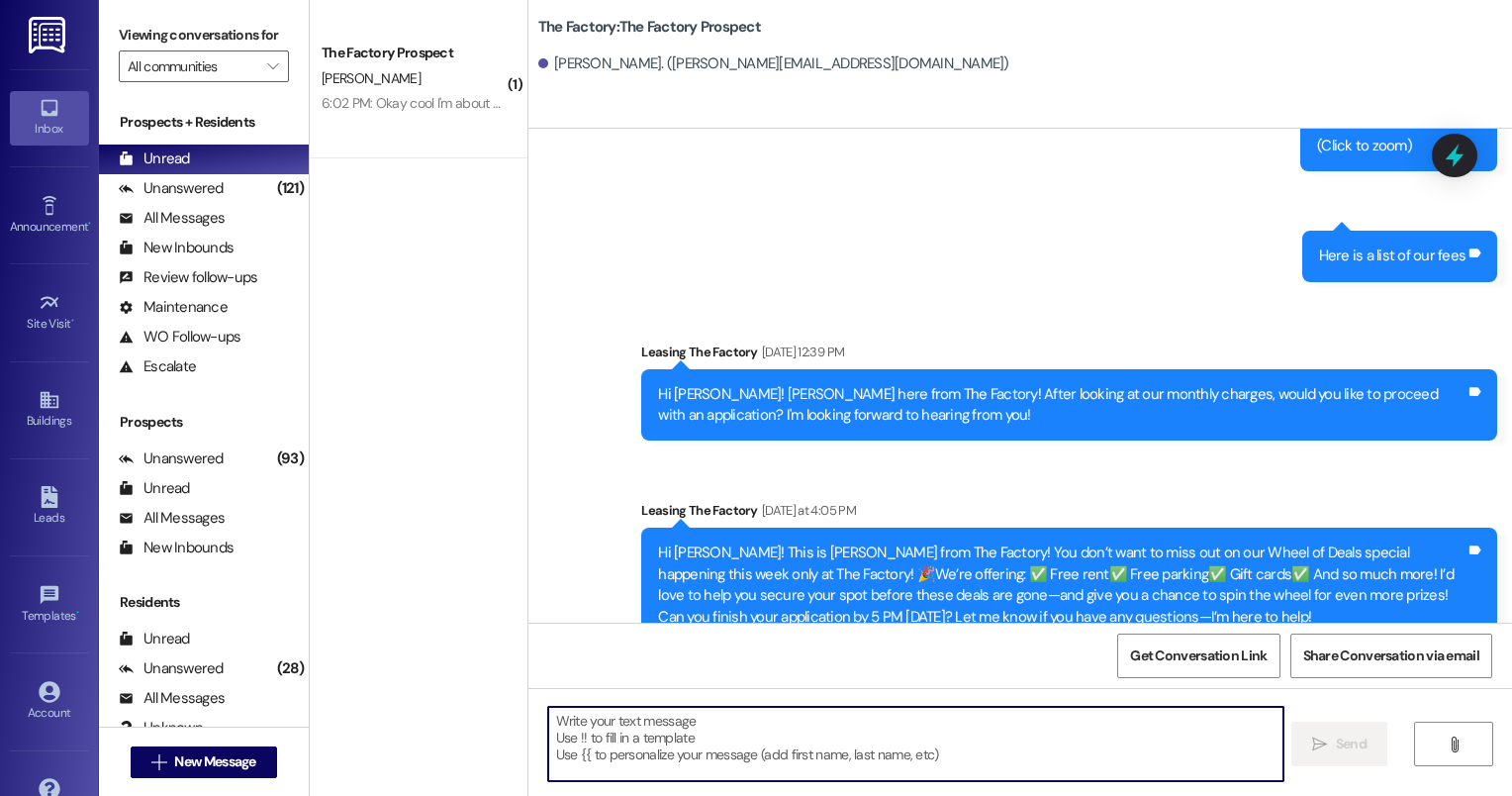 paste on "Hey [PERSON_NAME]!
It’s [PERSON_NAME] from The Factory. I’m so thrilled to welcome you to The Factory Family! 💛
[DATE] the perfect day to make it happen: Sign your lease by 8pm tonight and you’ll get 1 month of FREE rent + your choice of 6 months FREE parking or a $200 gift card - totally your call!
We’re down to just a few spots, and I’d hate for you to miss out. Let’s lock in your special and make this official! When’s a good time to chat?
Can’t wait to celebrate with you!
- [PERSON_NAME]" 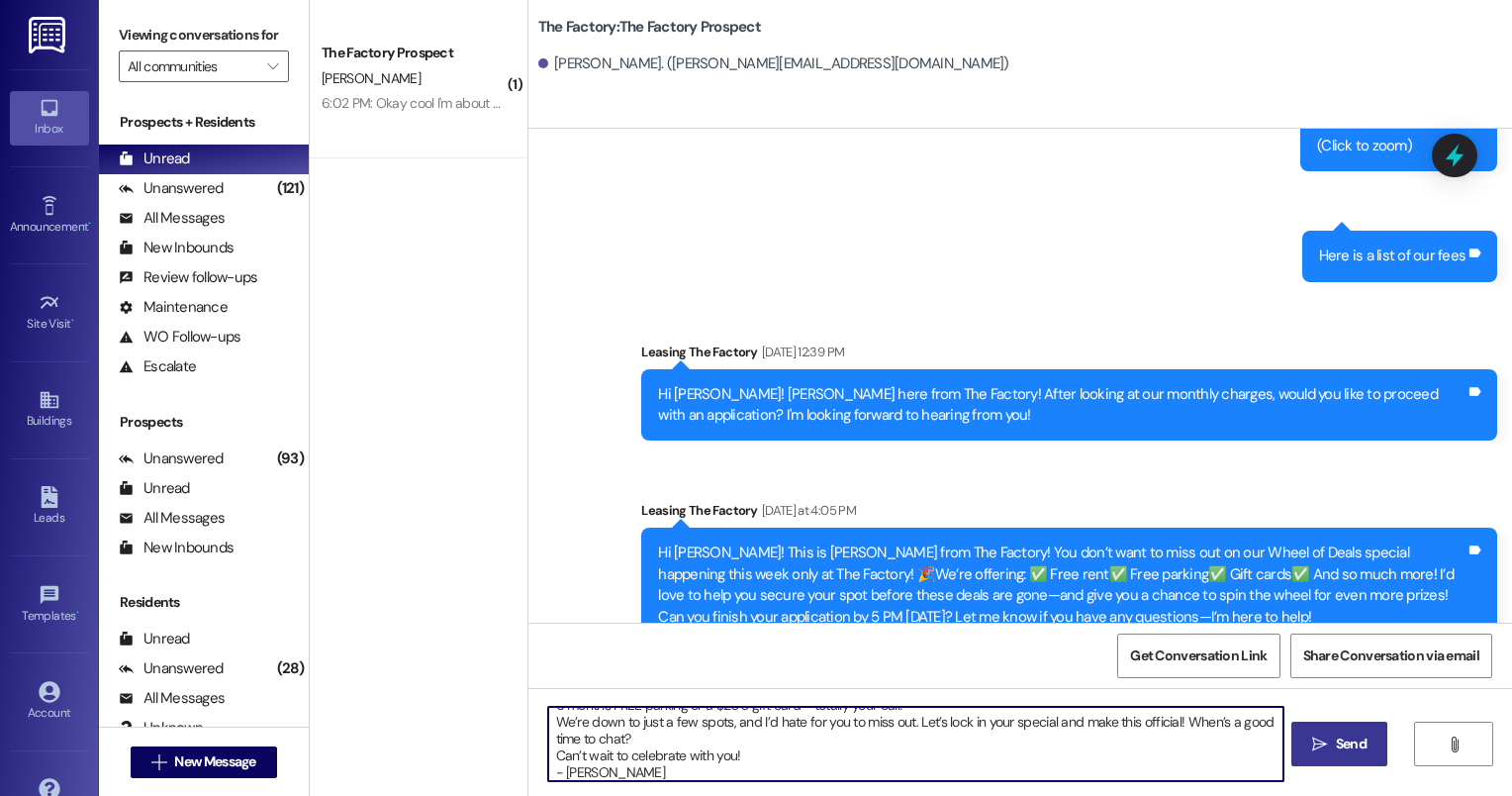 scroll, scrollTop: 0, scrollLeft: 0, axis: both 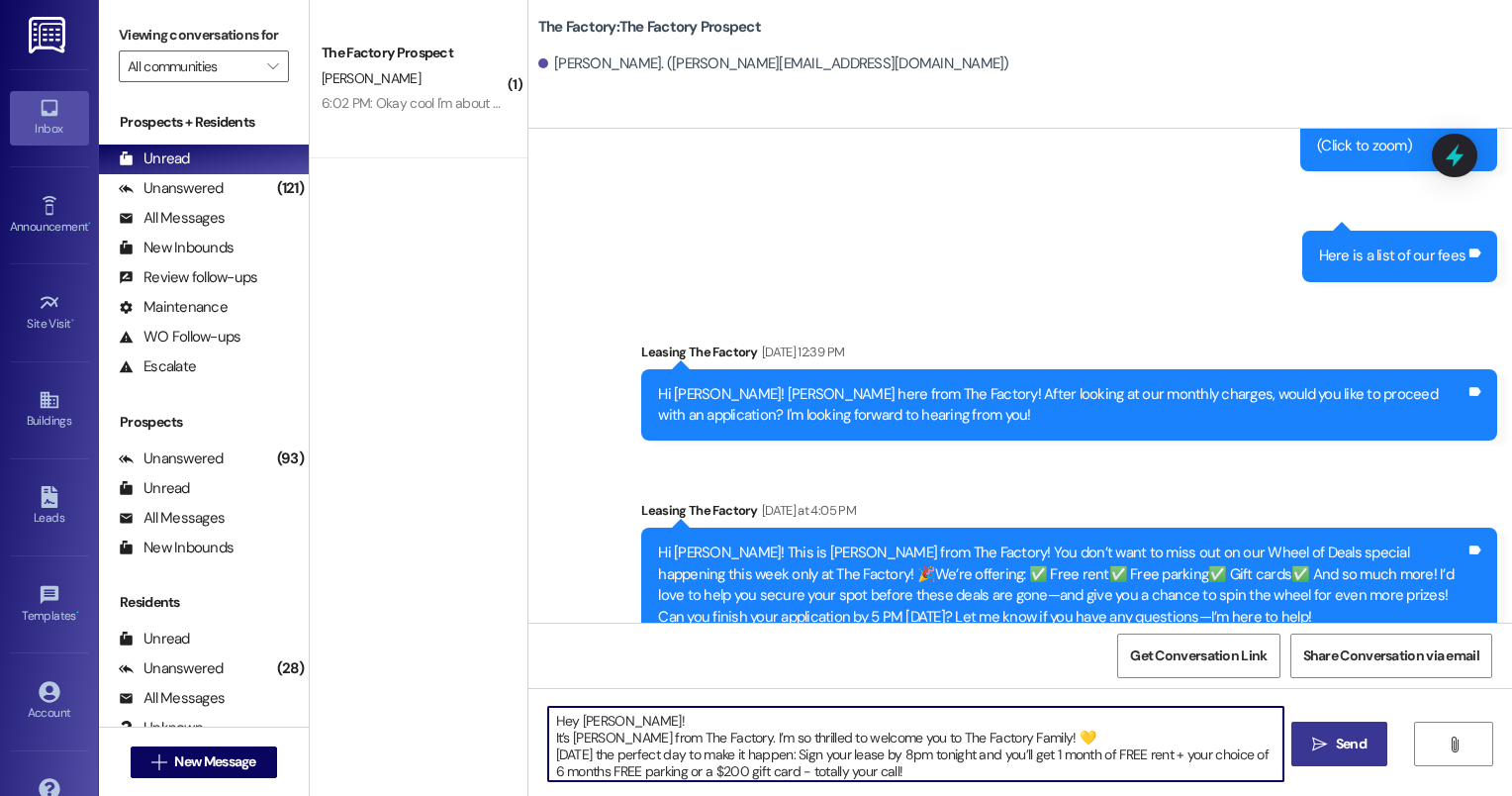 click on "Hey [PERSON_NAME]!
It’s [PERSON_NAME] from The Factory. I’m so thrilled to welcome you to The Factory Family! 💛
[DATE] the perfect day to make it happen: Sign your lease by 8pm tonight and you’ll get 1 month of FREE rent + your choice of 6 months FREE parking or a $200 gift card - totally your call!
We’re down to just a few spots, and I’d hate for you to miss out. Let’s lock in your special and make this official! When’s a good time to chat?
Can’t wait to celebrate with you!
- [PERSON_NAME]" at bounding box center (916, 744) 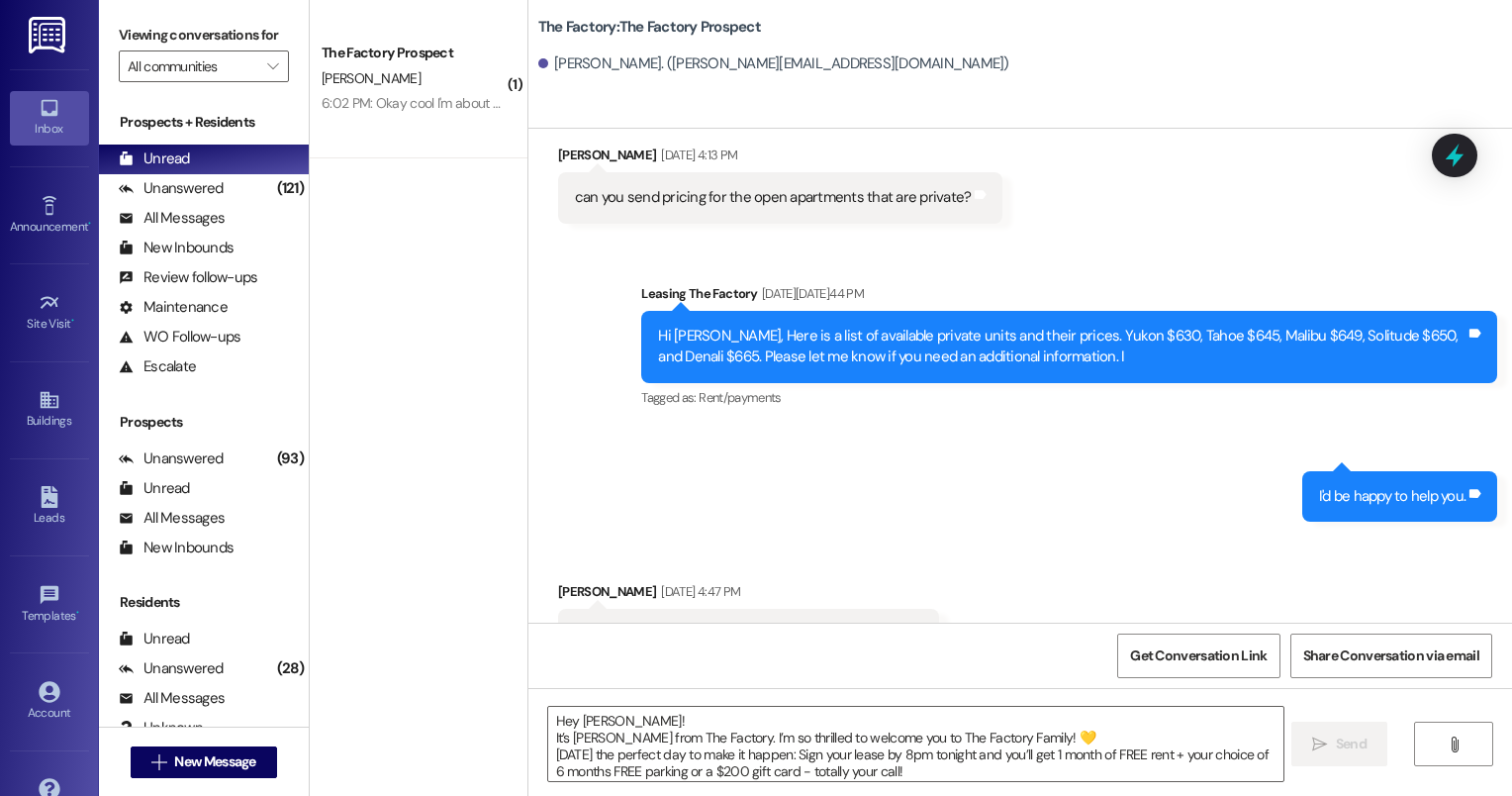 scroll, scrollTop: 4131, scrollLeft: 0, axis: vertical 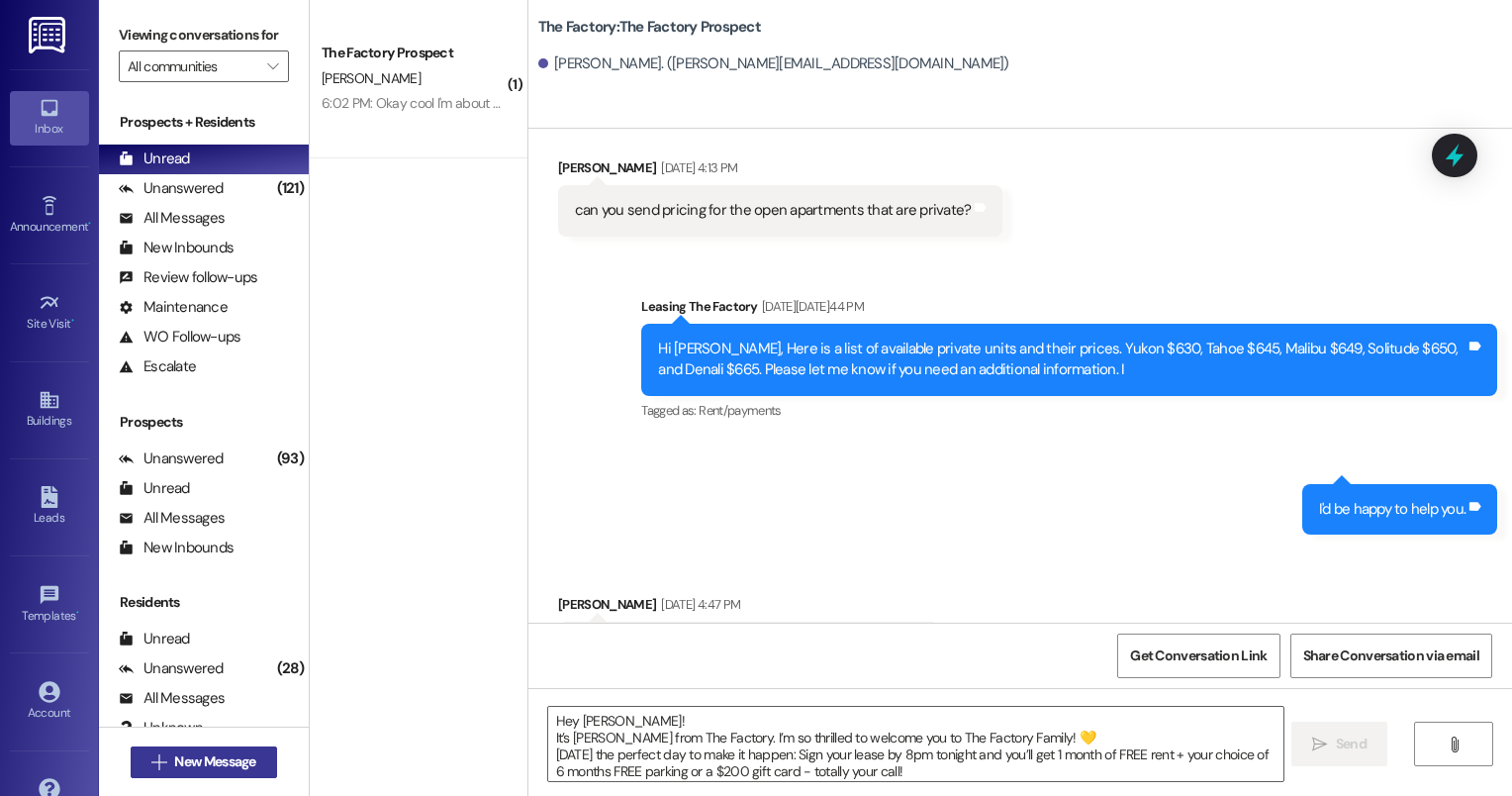 click on "New Message" at bounding box center (215, 761) 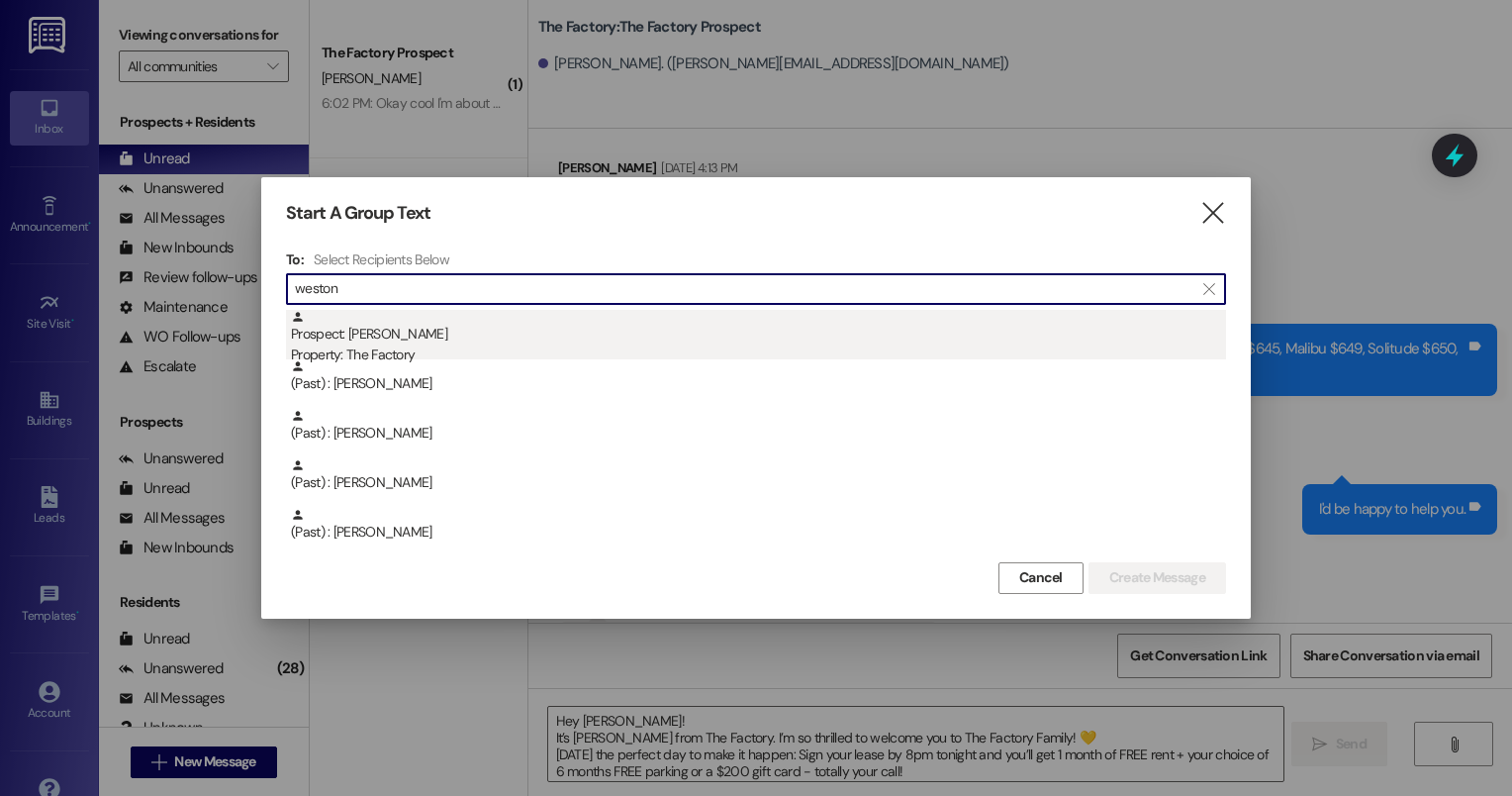 type on "weston" 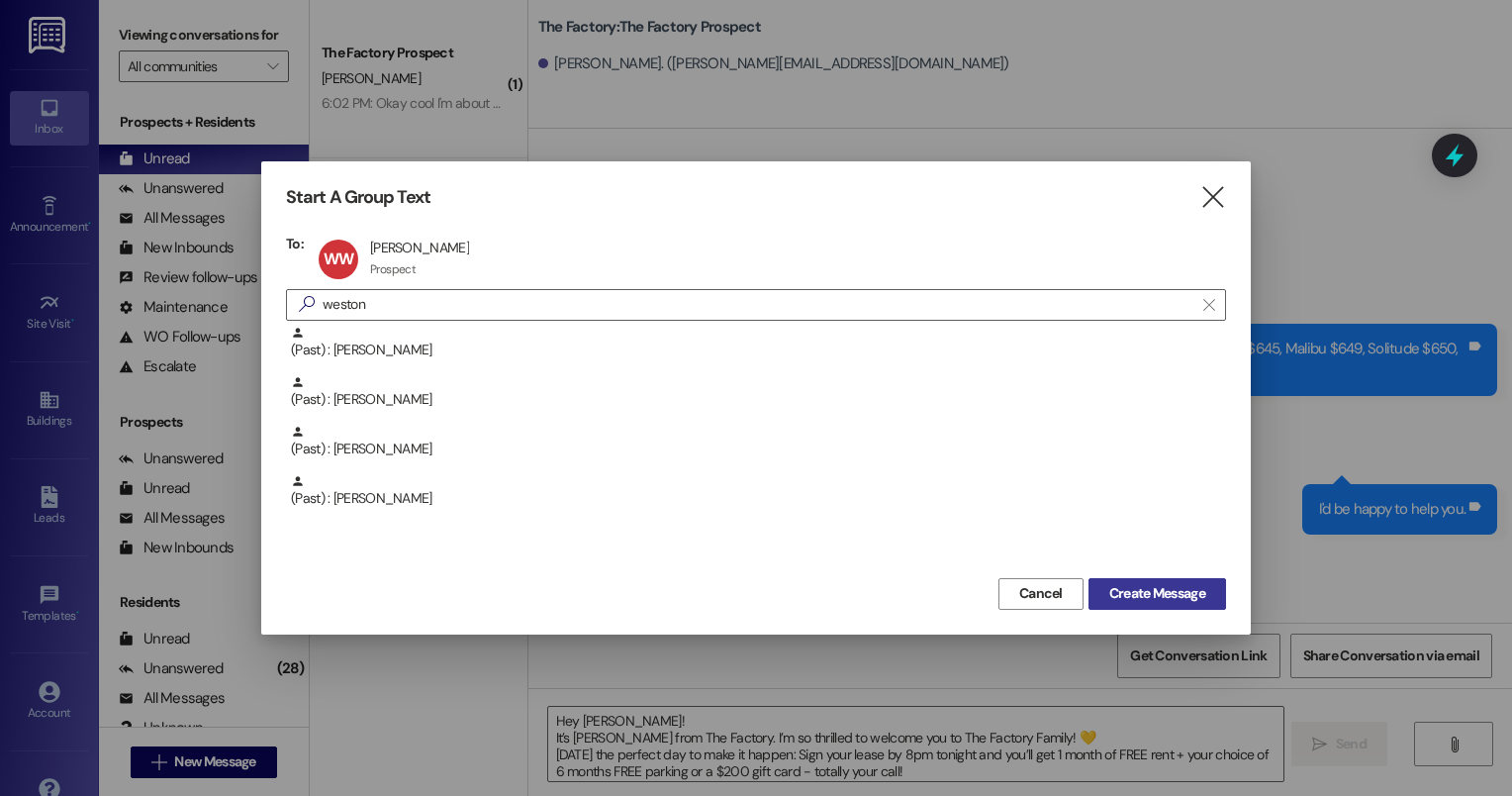 click on "Create Message" at bounding box center (1157, 593) 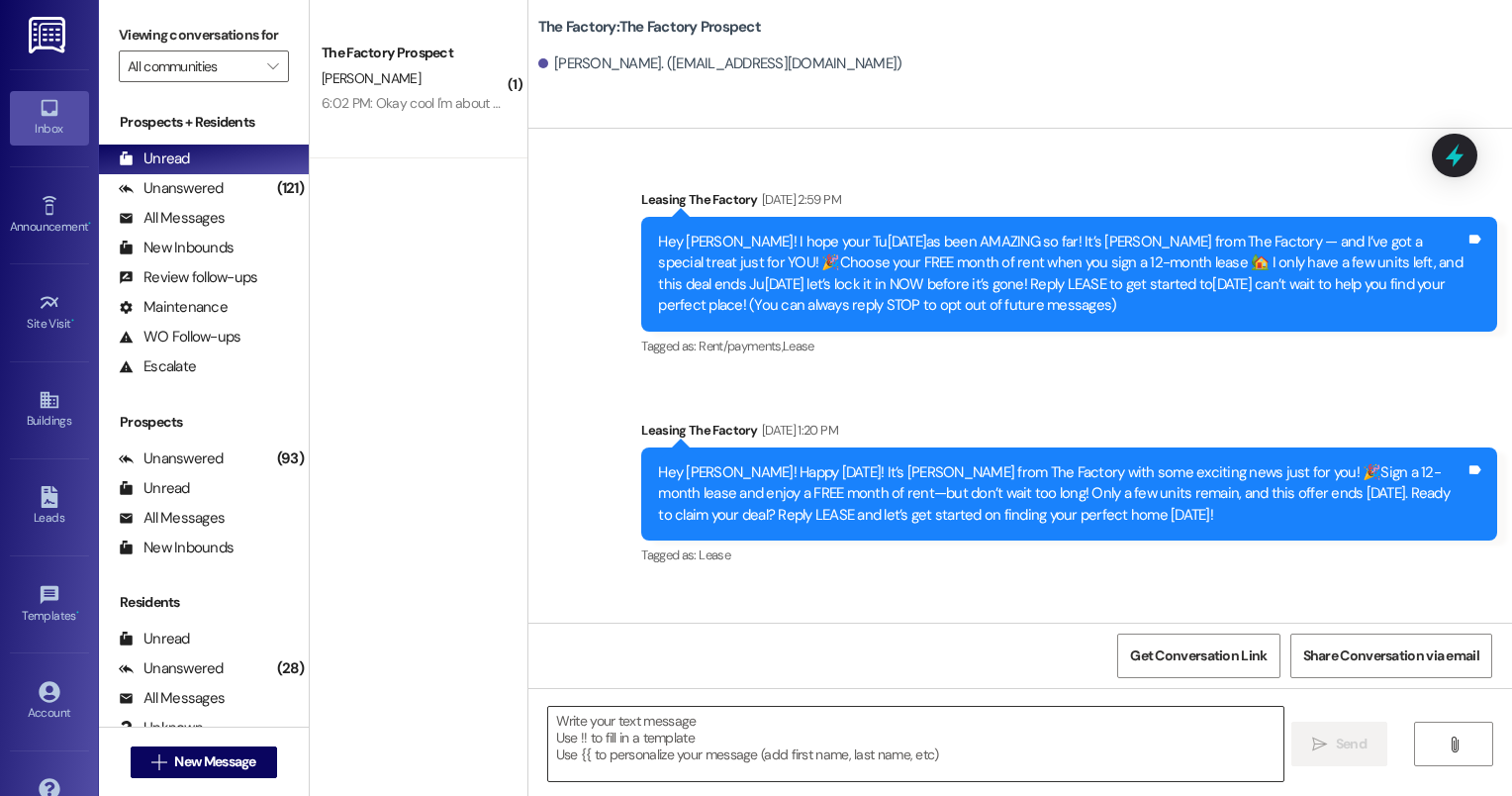 click at bounding box center [916, 744] 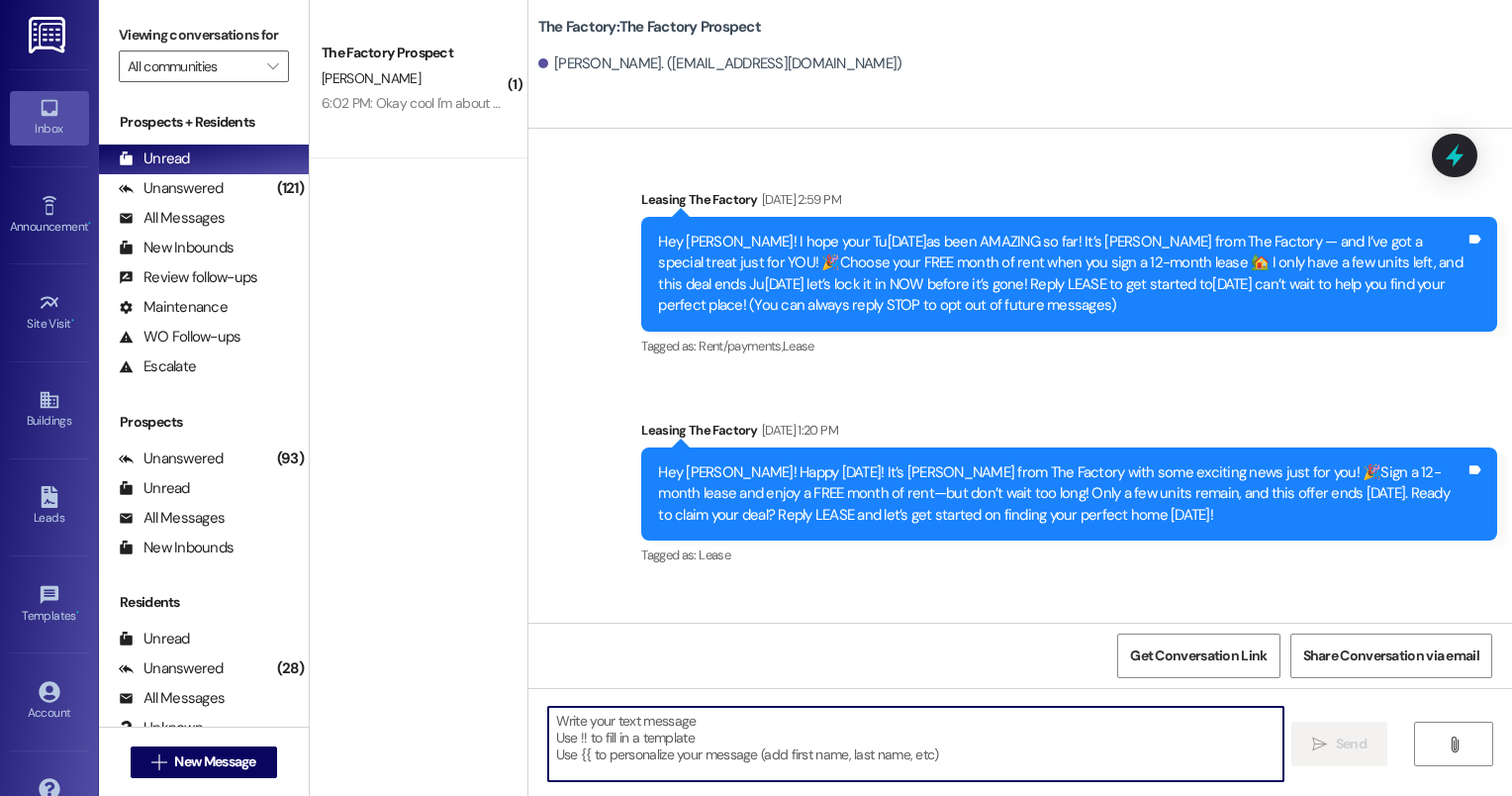 paste on "Hey [PERSON_NAME]!
It’s [PERSON_NAME] from The Factory. I’m so thrilled to welcome you to The Factory Family! 💛
[DATE] the perfect day to make it happen: Sign your lease by 8pm tonight and you’ll get 1 month of FREE rent + your choice of 6 months FREE parking or a $200 gift card - totally your call!
We’re down to just a few spots, and I’d hate for you to miss out. Let’s lock in your special and make this official! When’s a good time to chat?
Can’t wait to celebrate with you!
- [PERSON_NAME]" 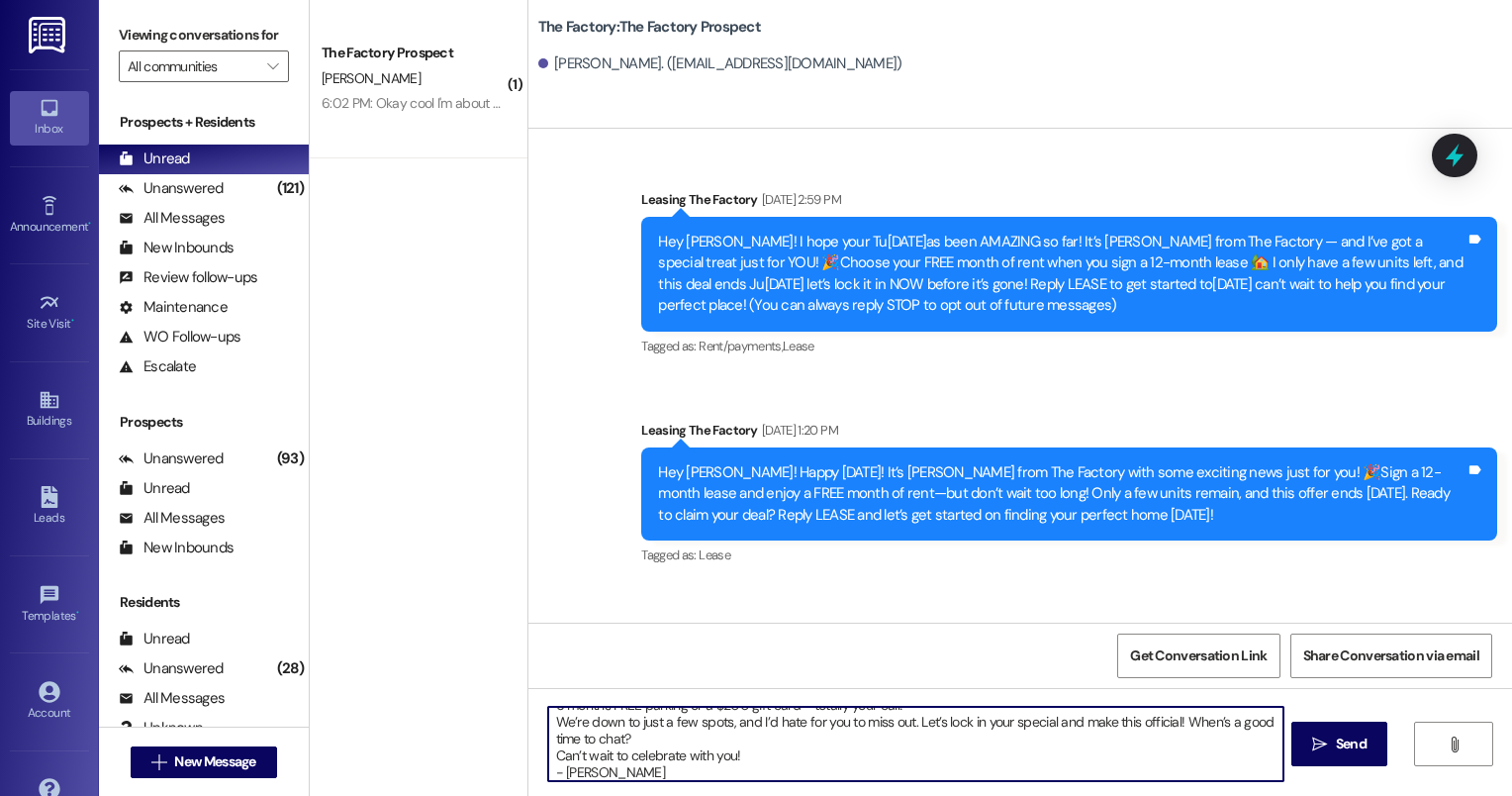 scroll, scrollTop: 0, scrollLeft: 0, axis: both 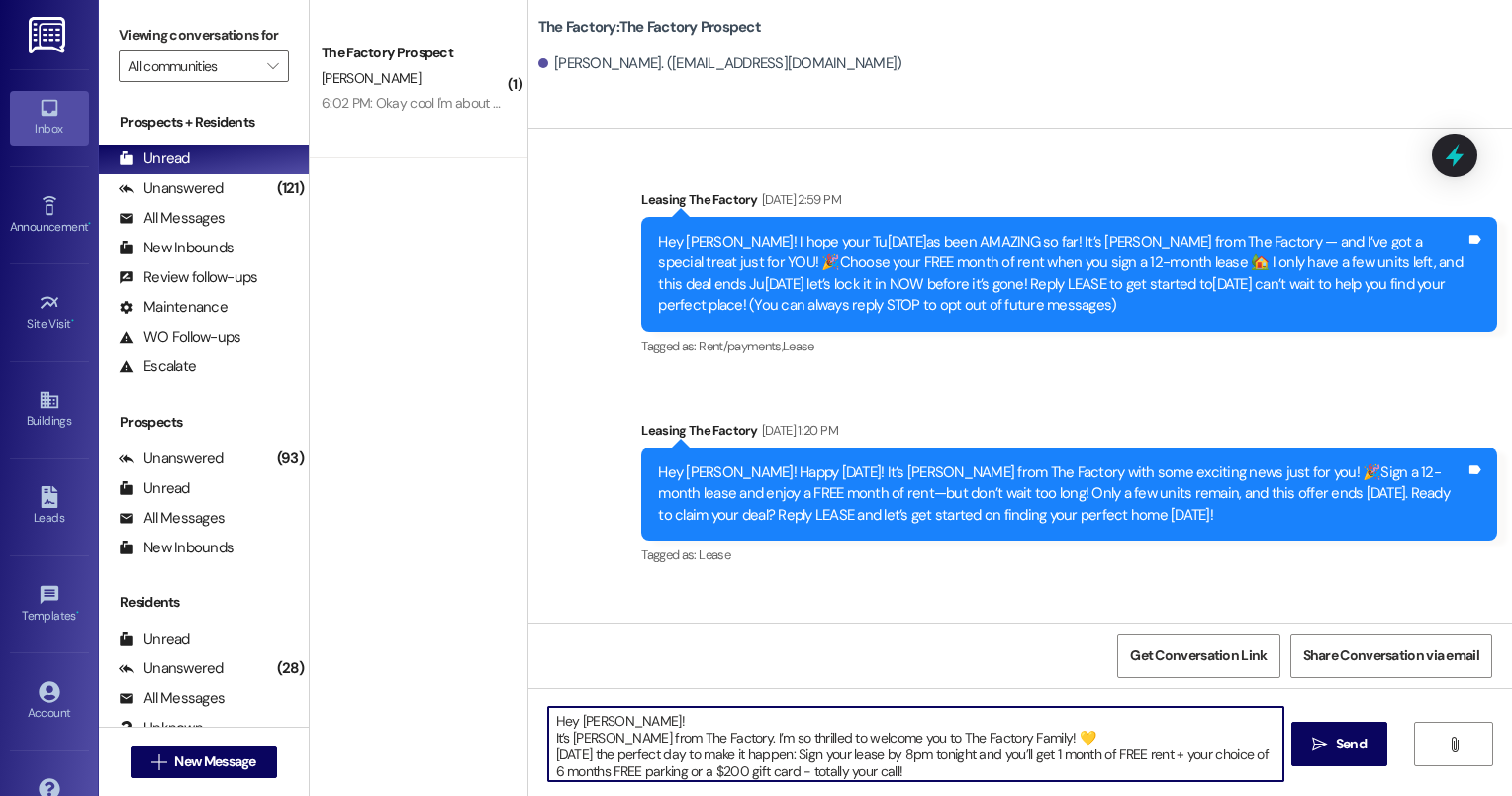 click on "Hey [PERSON_NAME]!
It’s [PERSON_NAME] from The Factory. I’m so thrilled to welcome you to The Factory Family! 💛
[DATE] the perfect day to make it happen: Sign your lease by 8pm tonight and you’ll get 1 month of FREE rent + your choice of 6 months FREE parking or a $200 gift card - totally your call!
We’re down to just a few spots, and I’d hate for you to miss out. Let’s lock in your special and make this official! When’s a good time to chat?
Can’t wait to celebrate with you!
- [PERSON_NAME]" at bounding box center (916, 744) 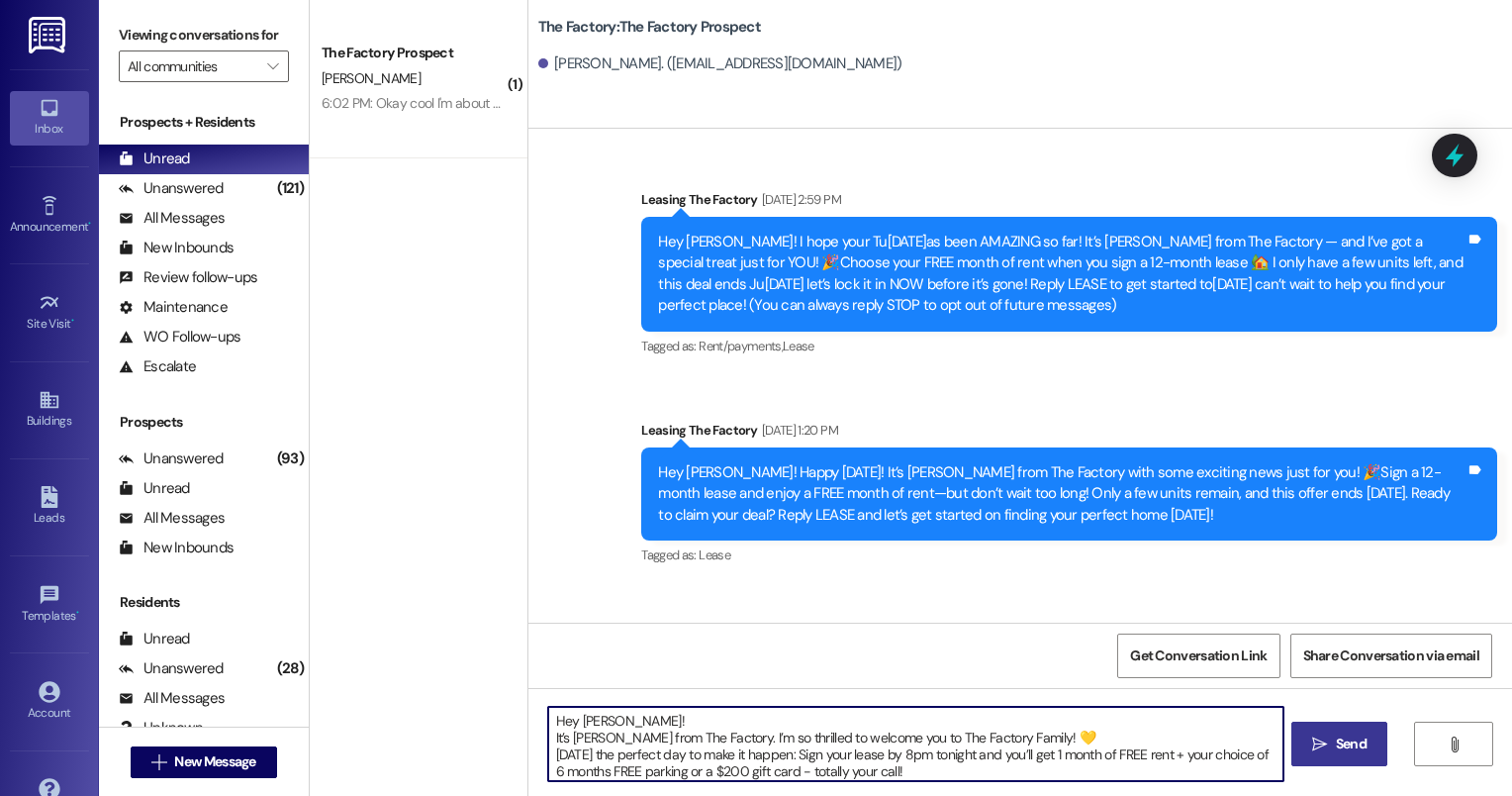 type on "Hey [PERSON_NAME]!
It’s [PERSON_NAME] from The Factory. I’m so thrilled to welcome you to The Factory Family! 💛
[DATE] the perfect day to make it happen: Sign your lease by 8pm tonight and you’ll get 1 month of FREE rent + your choice of 6 months FREE parking or a $200 gift card - totally your call!
We’re down to just a few spots, and I’d hate for you to miss out. Let’s lock in your special and make this official! When’s a good time to chat?
Can’t wait to celebrate with you!
- [PERSON_NAME]" 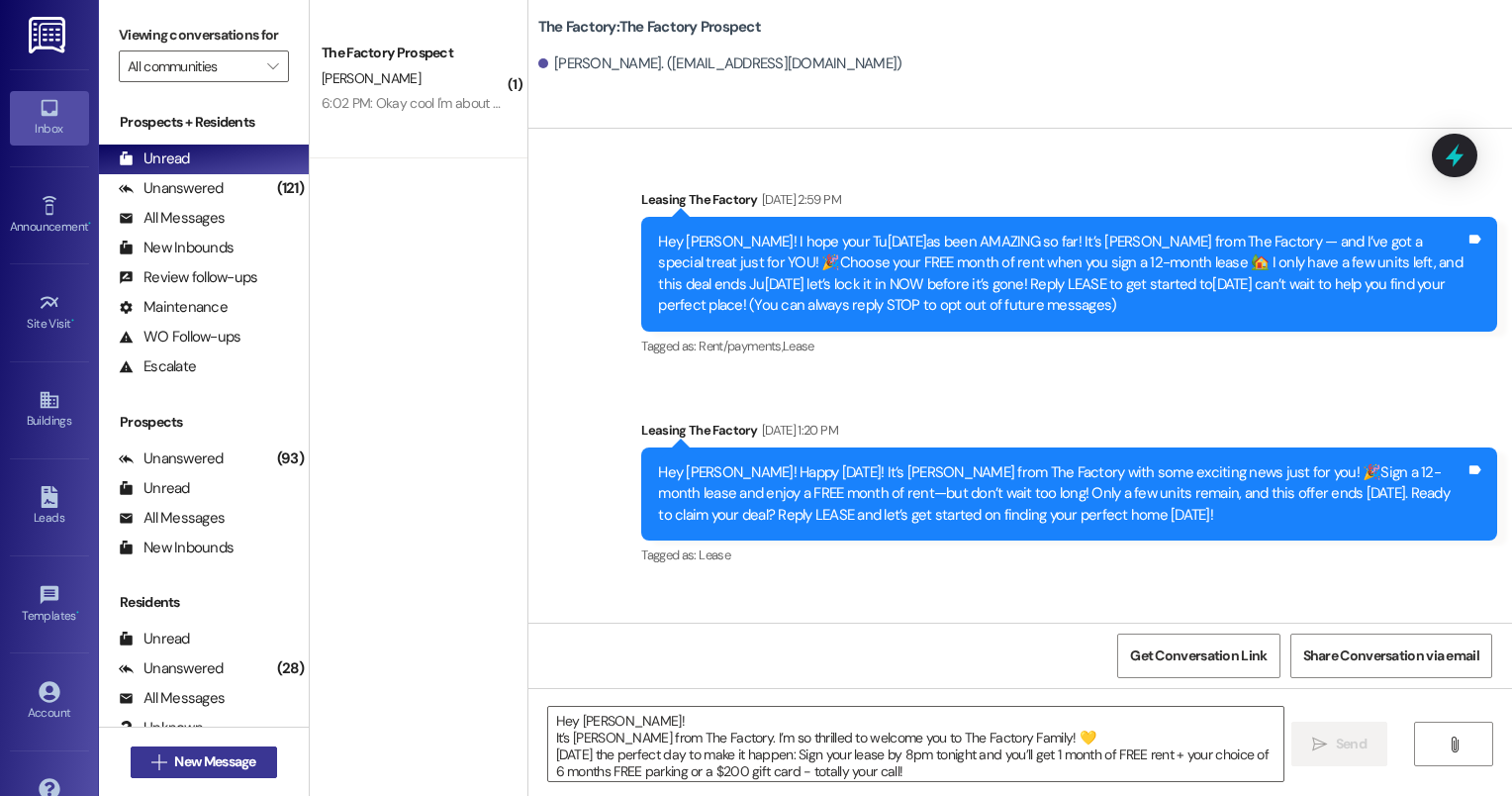 click on "New Message" at bounding box center [215, 761] 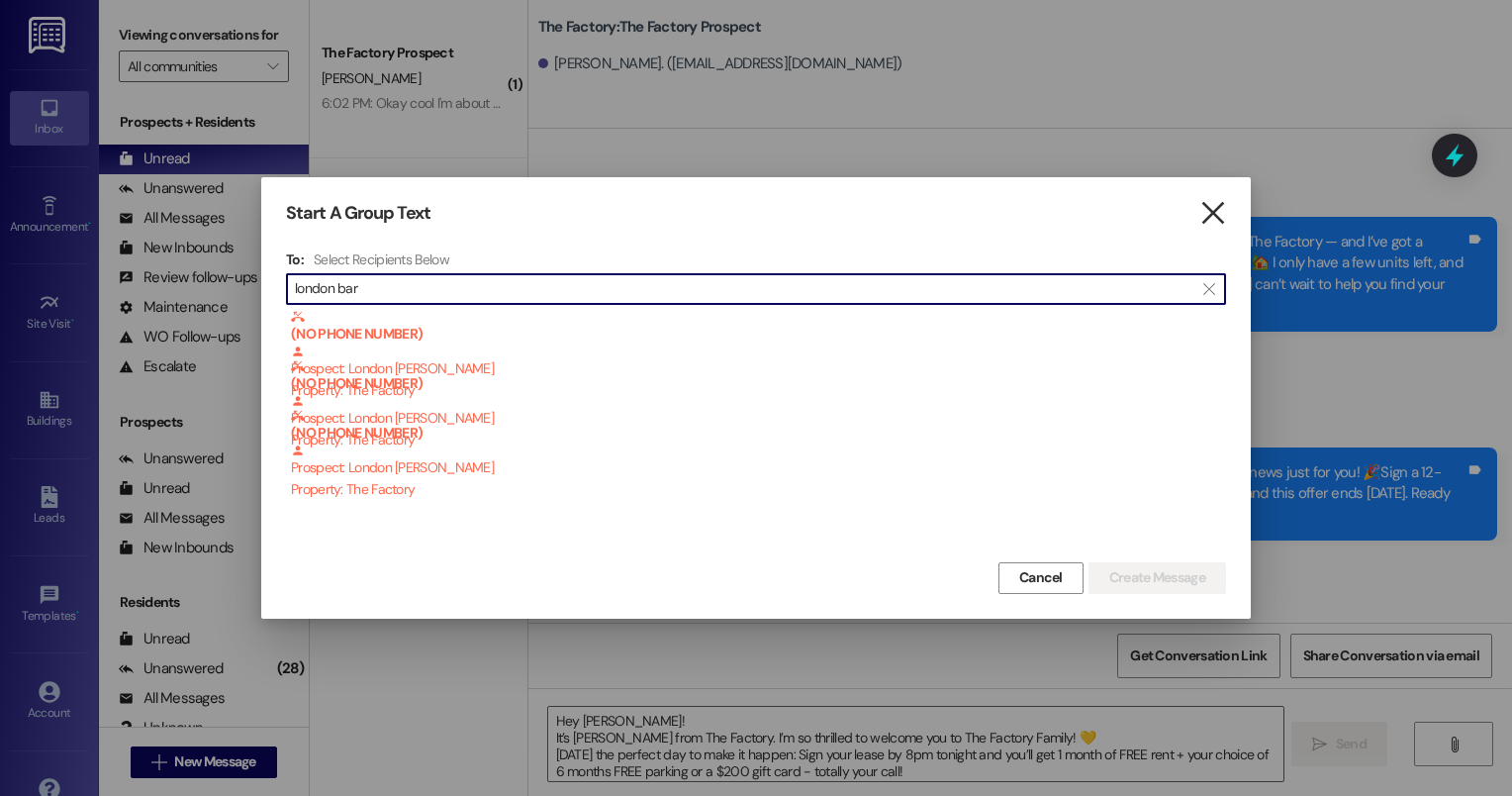 type on "london bar" 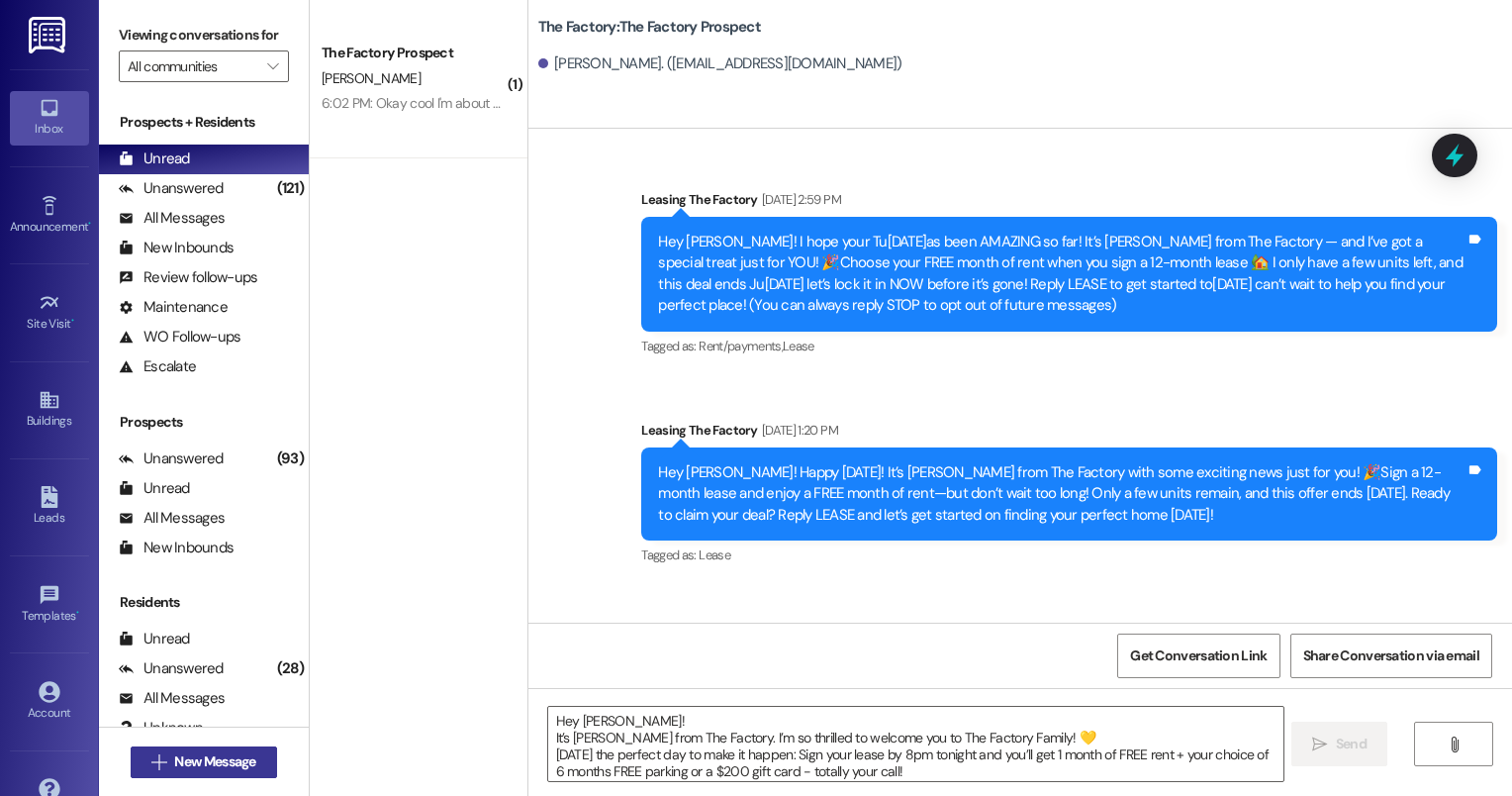 click on "New Message" at bounding box center [215, 761] 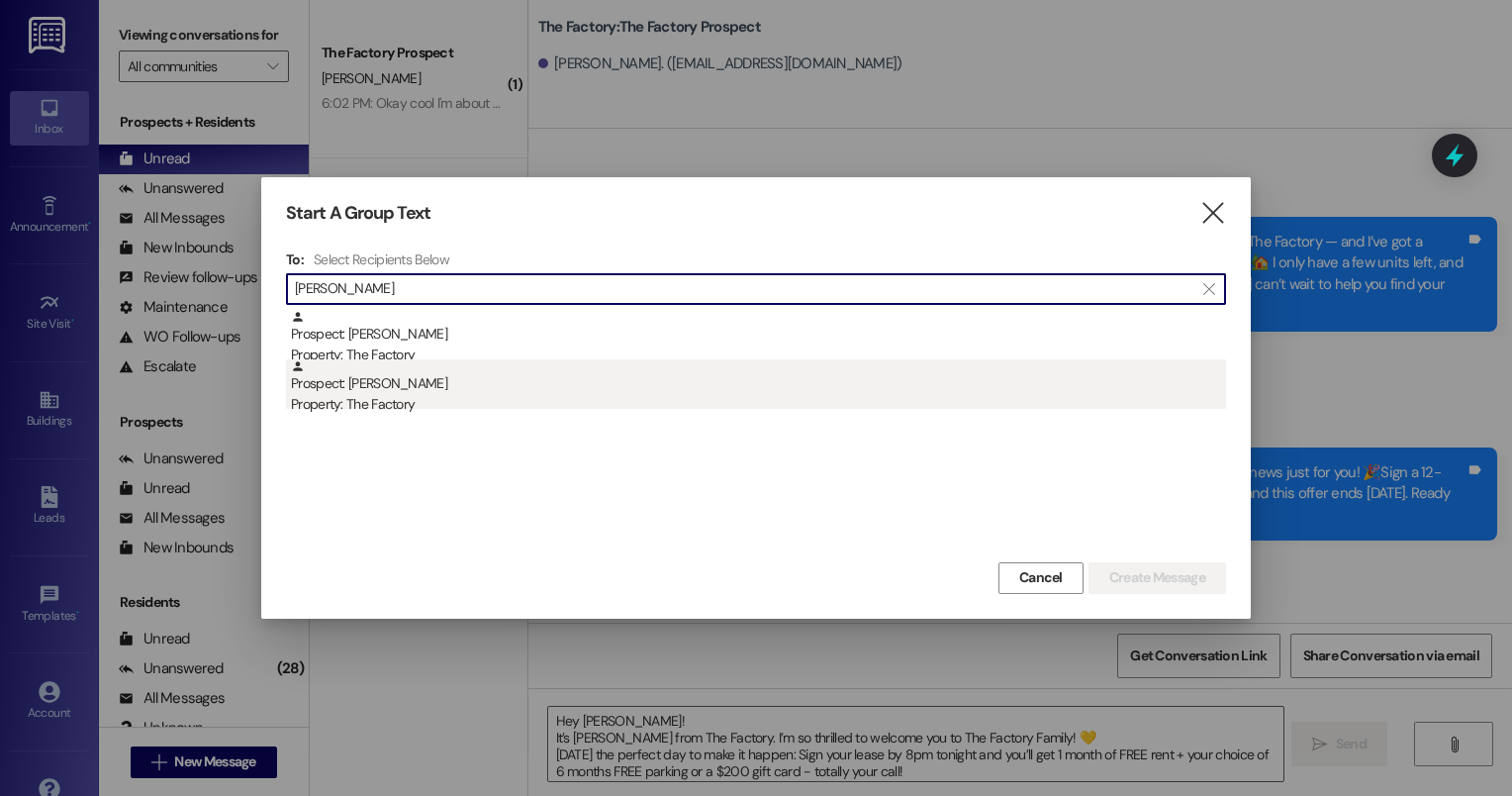 type on "[PERSON_NAME]" 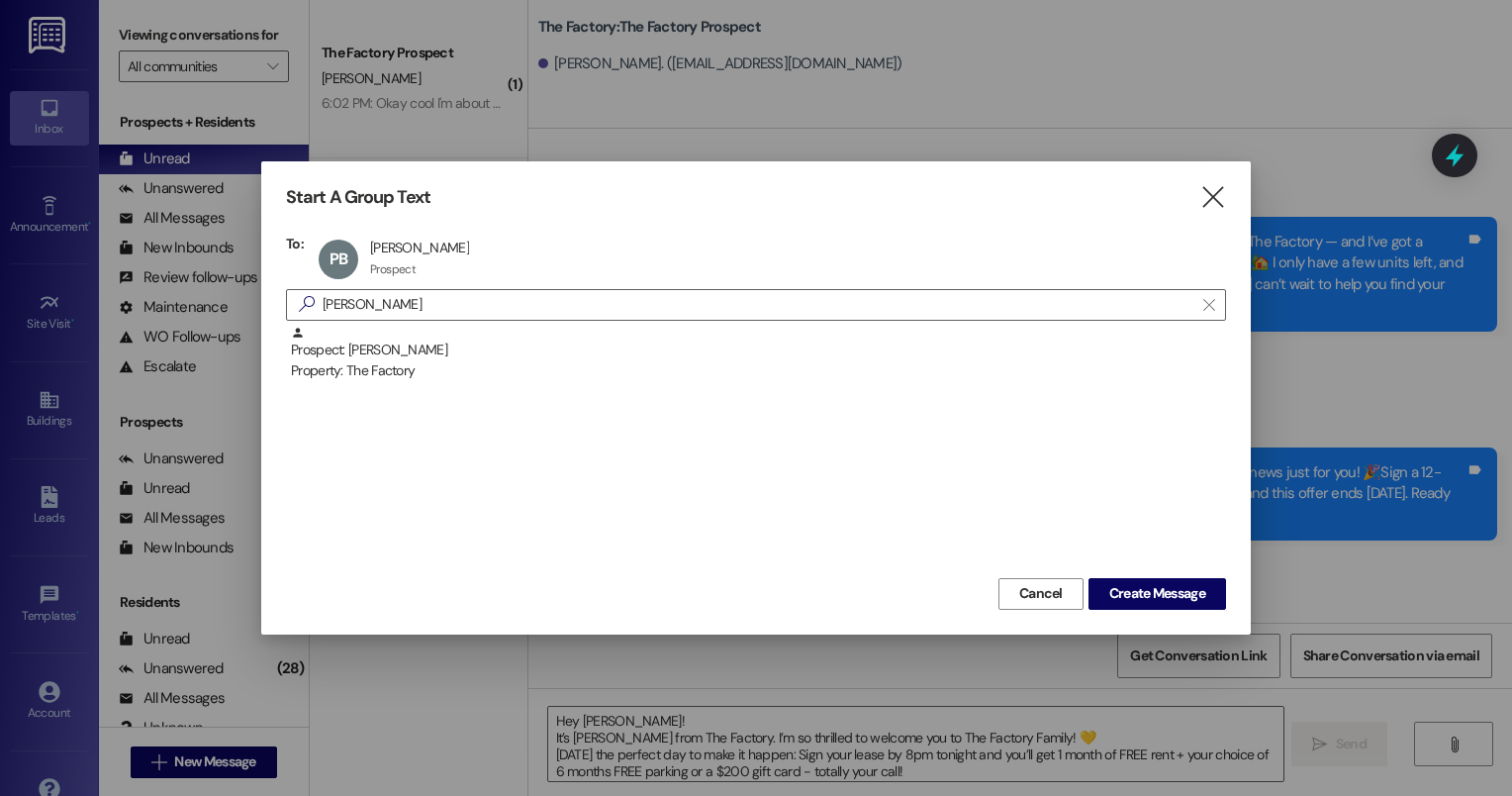 click on "Prospect: [PERSON_NAME] Property: The Factory" at bounding box center (756, 449) 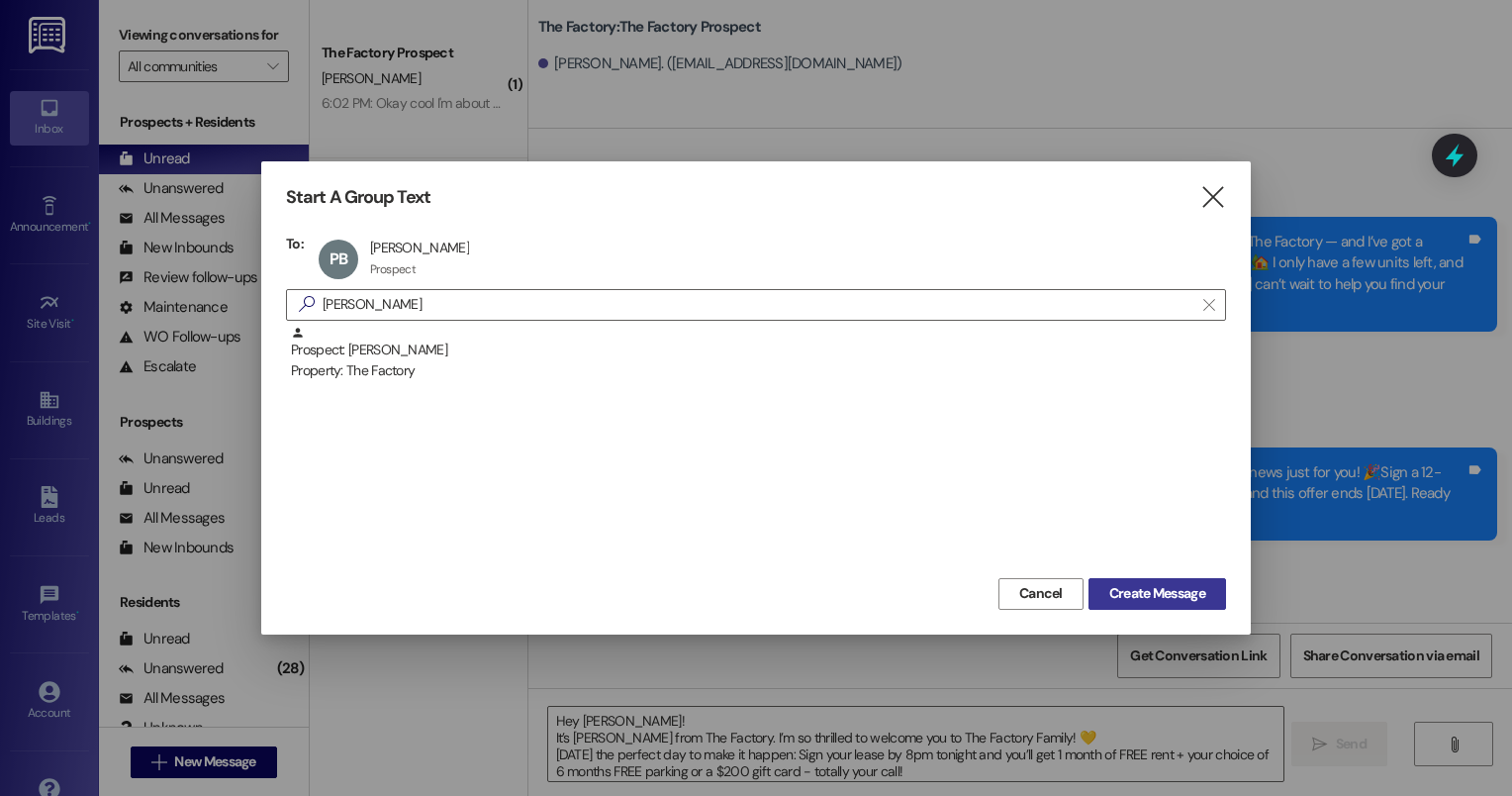 click on "Create Message" at bounding box center (1157, 593) 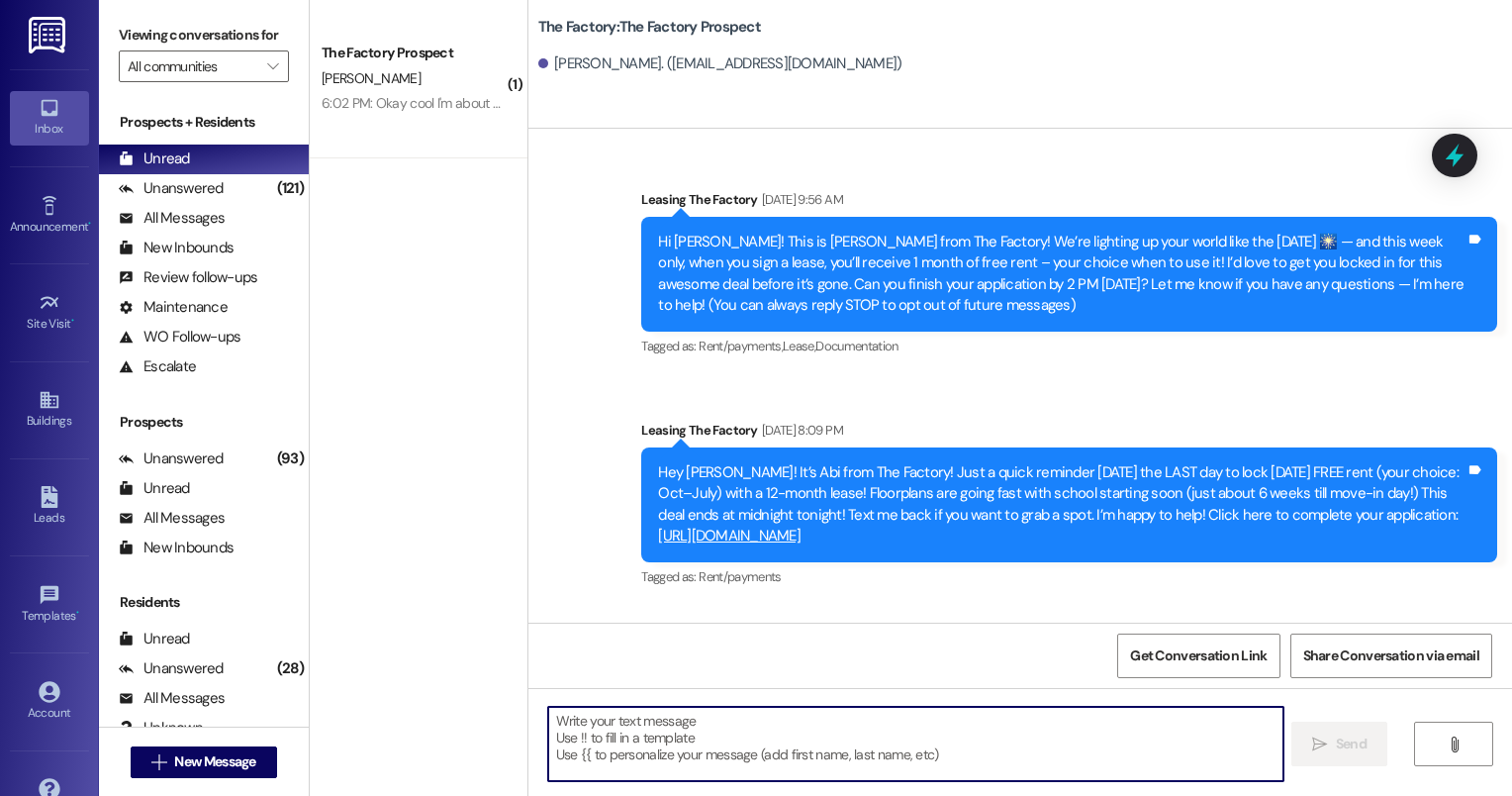 click at bounding box center (916, 744) 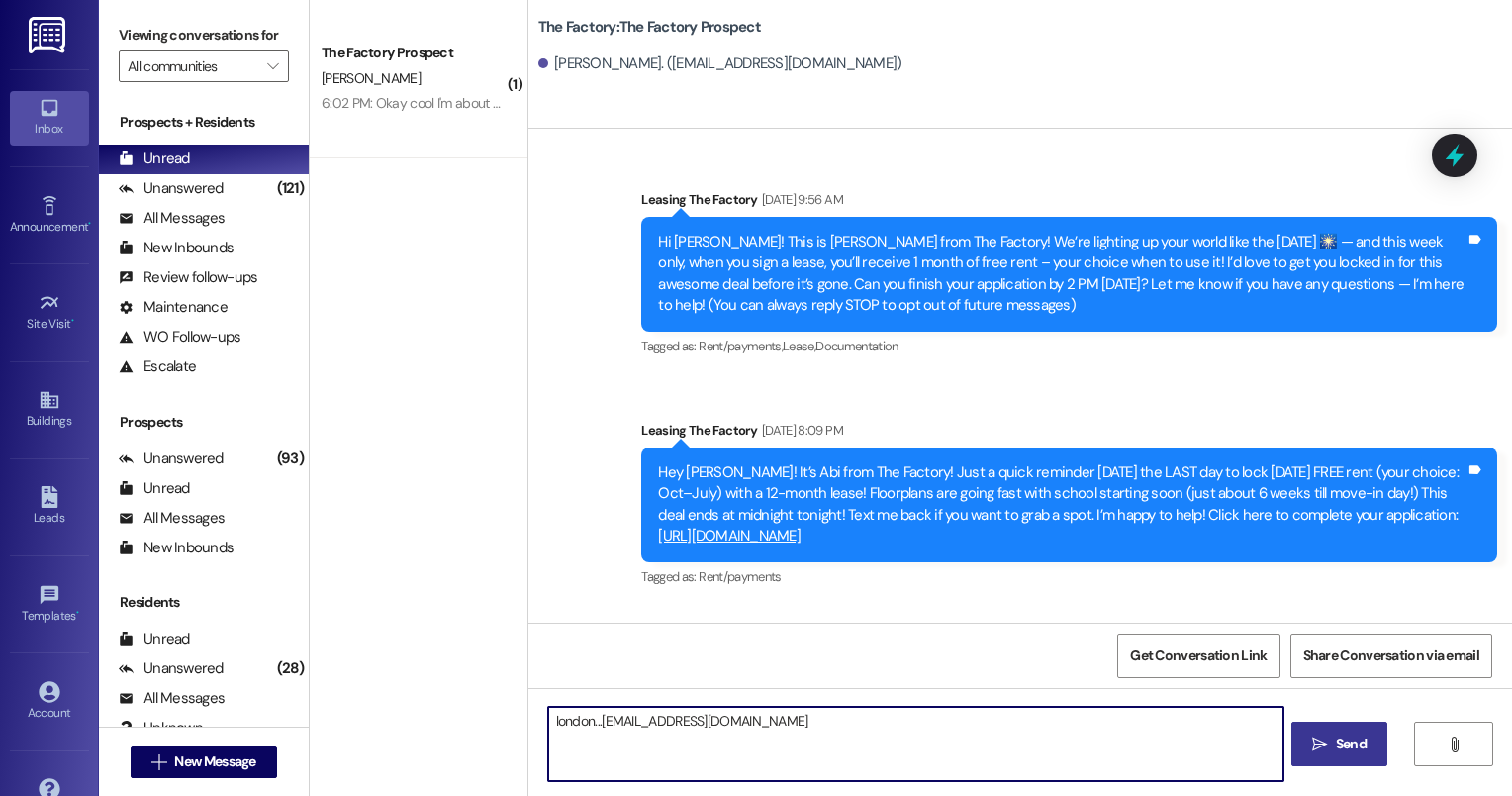 drag, startPoint x: 787, startPoint y: 740, endPoint x: 474, endPoint y: 720, distance: 313.6383 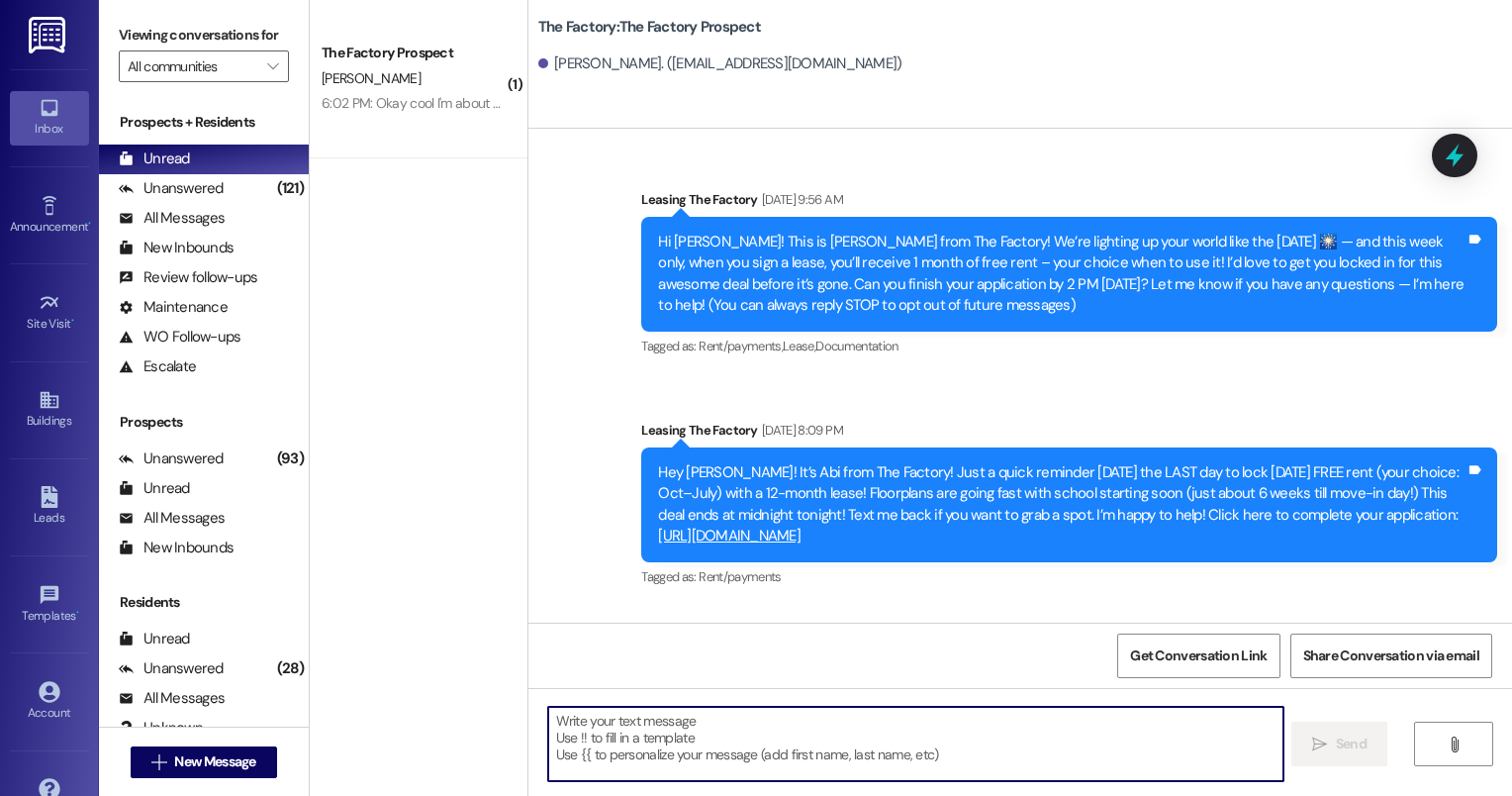 click at bounding box center [916, 744] 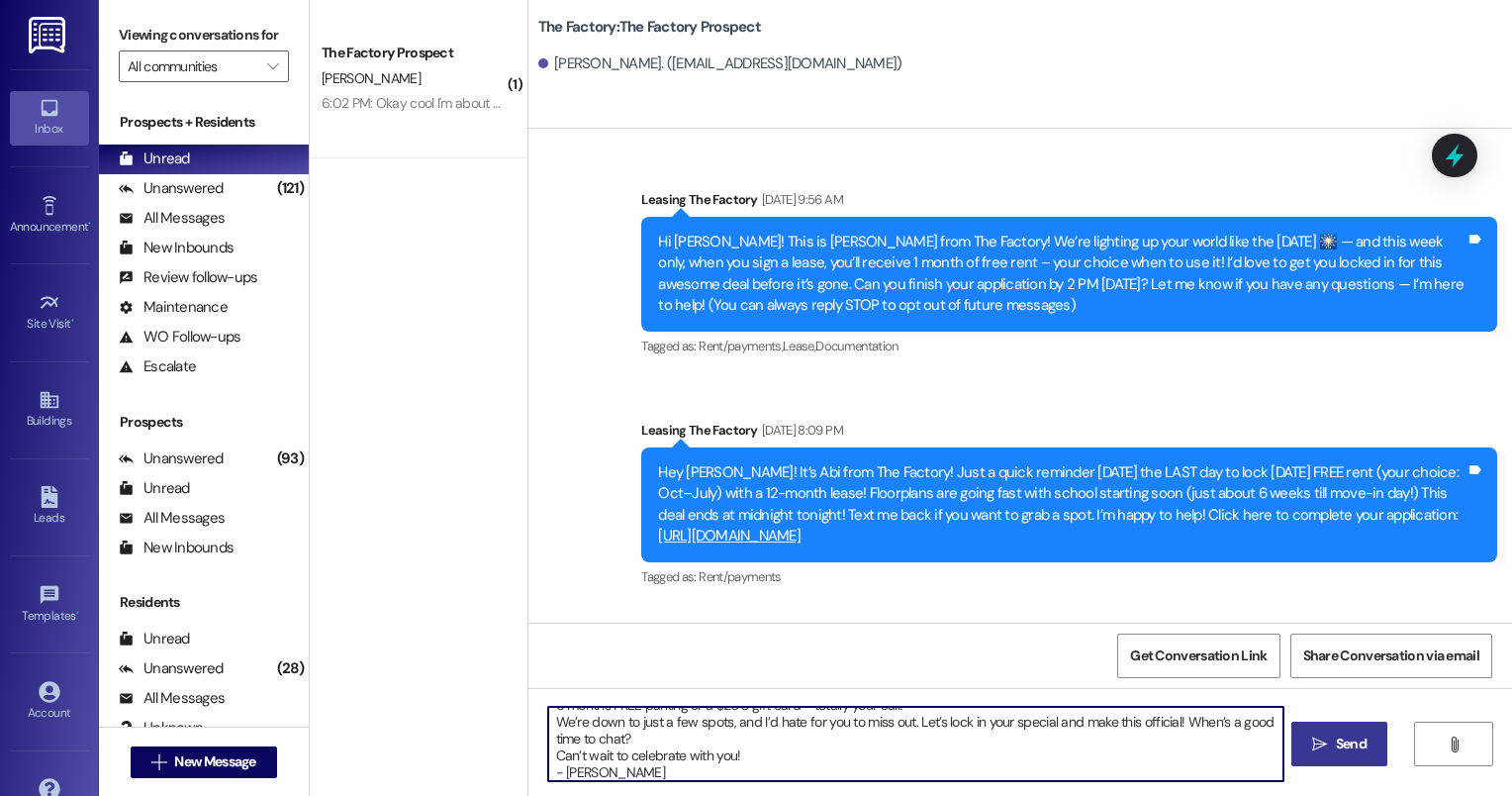 scroll, scrollTop: 0, scrollLeft: 0, axis: both 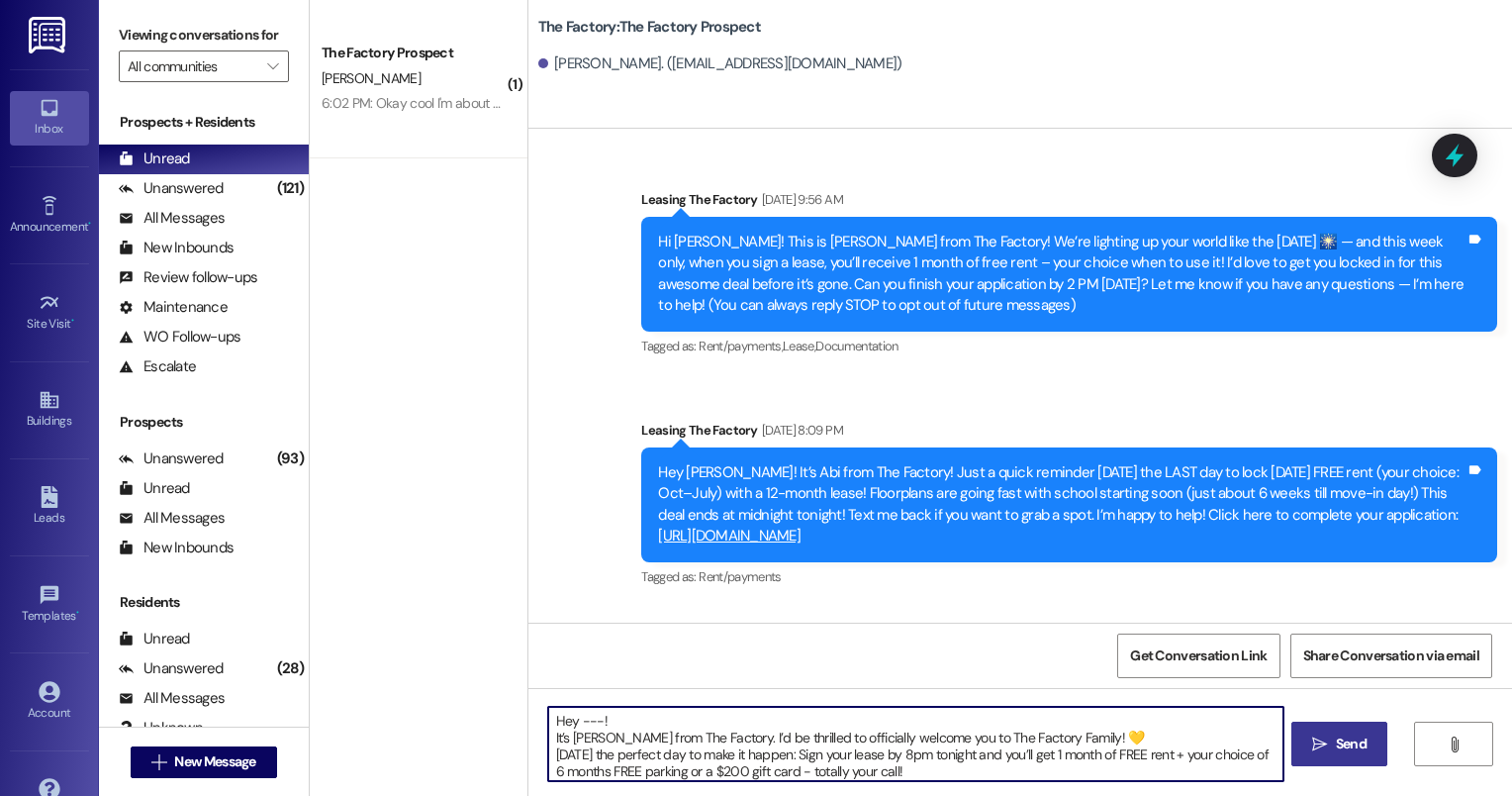 click on "Hey ---!
It’s [PERSON_NAME] from The Factory. I’d be thrilled to officially welcome you to The Factory Family! 💛
[DATE] the perfect day to make it happen: Sign your lease by 8pm tonight and you’ll get 1 month of FREE rent + your choice of 6 months FREE parking or a $200 gift card - totally your call!
We’re down to just a few spots, and I’d hate for you to miss out. Let’s lock in your special and make this official! When’s a good time to chat?
Can’t wait to celebrate with you!
- [PERSON_NAME]" at bounding box center [916, 744] 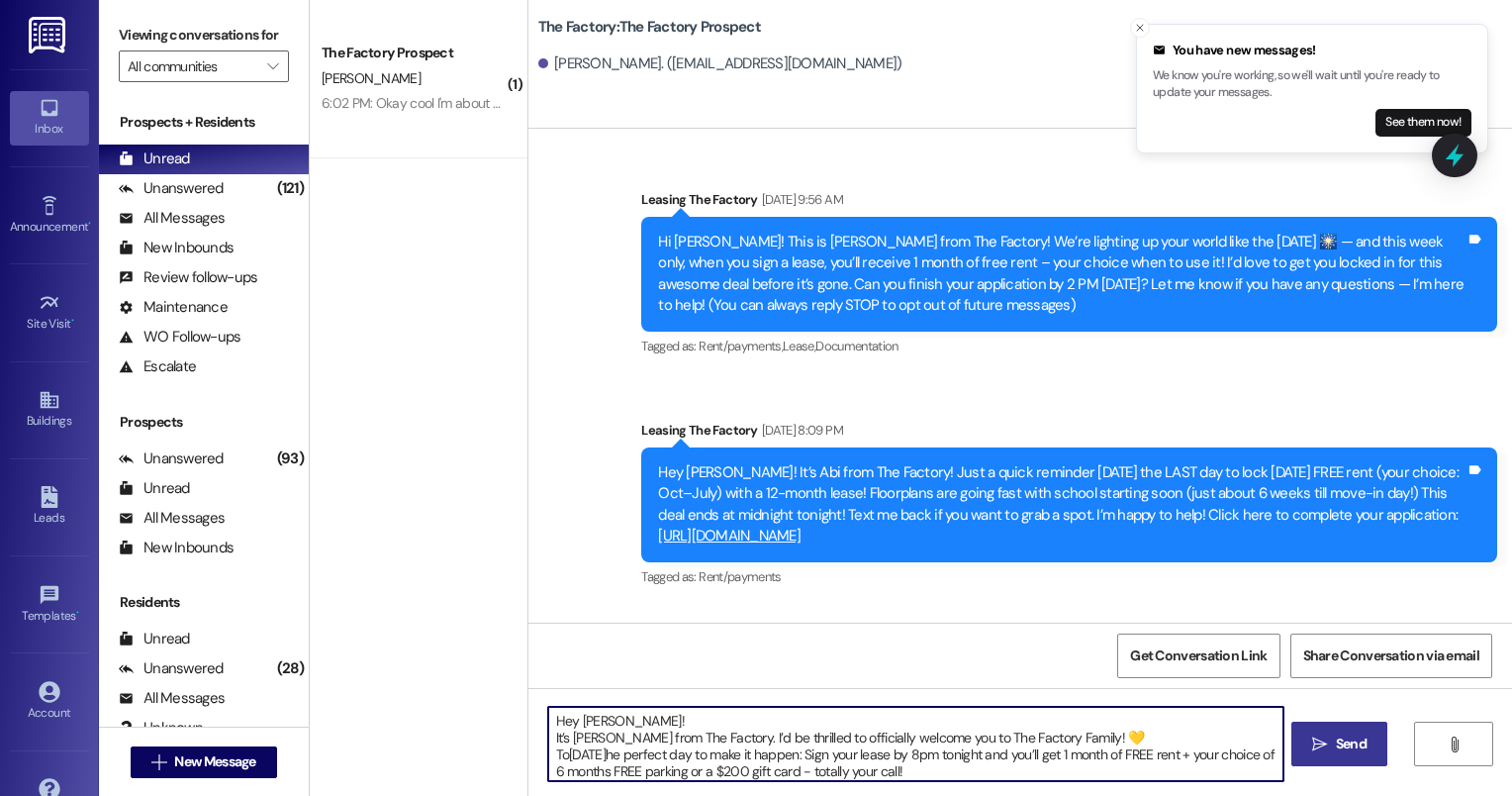 type on "Hey [PERSON_NAME]!
It’s [PERSON_NAME] from The Factory. I’d be thrilled to officially welcome you to The Factory Family! 💛
To[DATE]he perfect day to make it happen: Sign your lease by 8pm tonight and you’ll get 1 month of FREE rent + your choice of 6 months FREE parking or a $200 gift card - totally your call!
We’re down to just a few spots, and I’d hate for you to miss out. Let’s lock in your special and make this official! When’s a good time to chat?
Can’t wait to celebrate with you!
- [PERSON_NAME]" 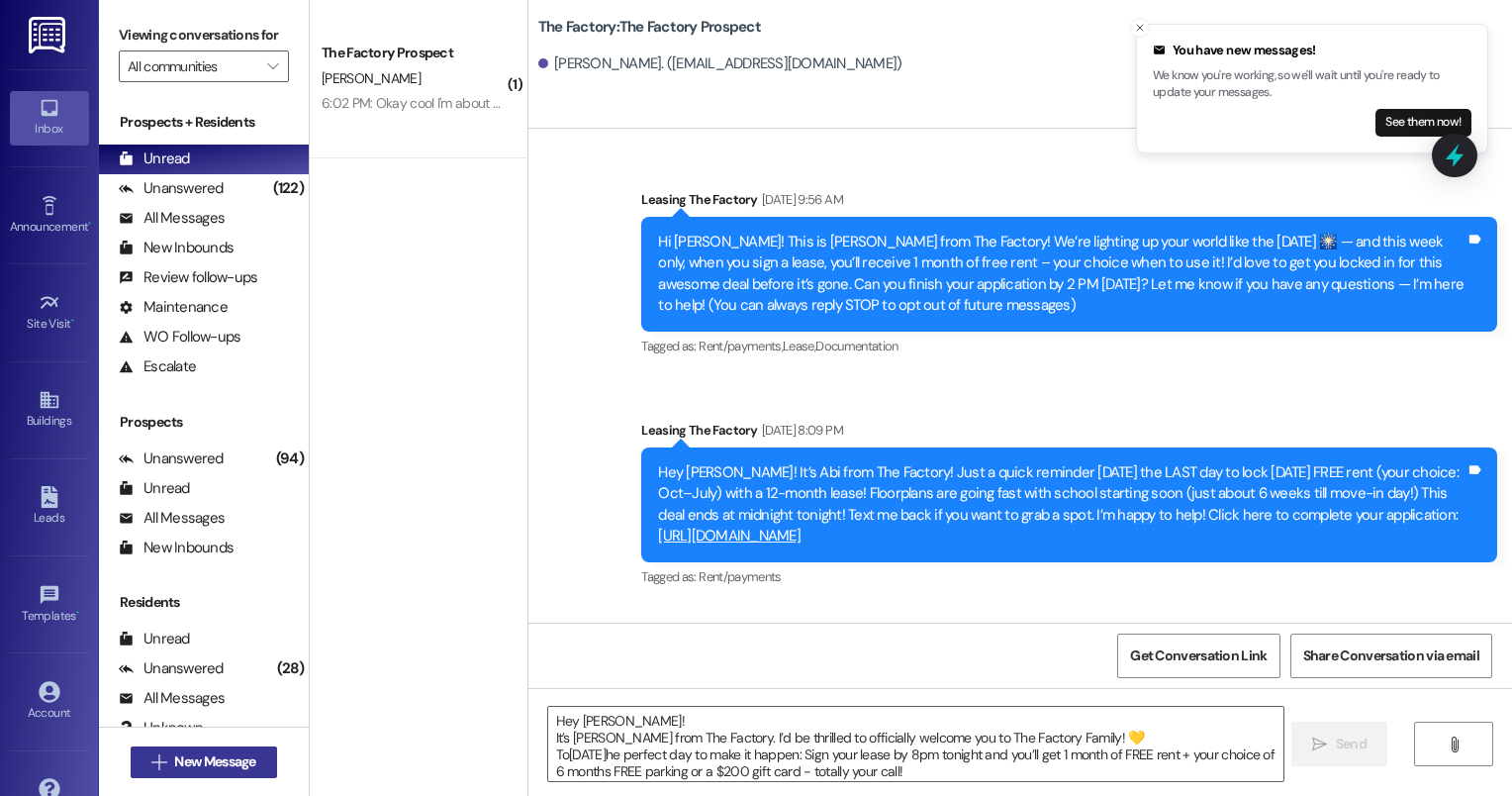 click on "New Message" at bounding box center [215, 761] 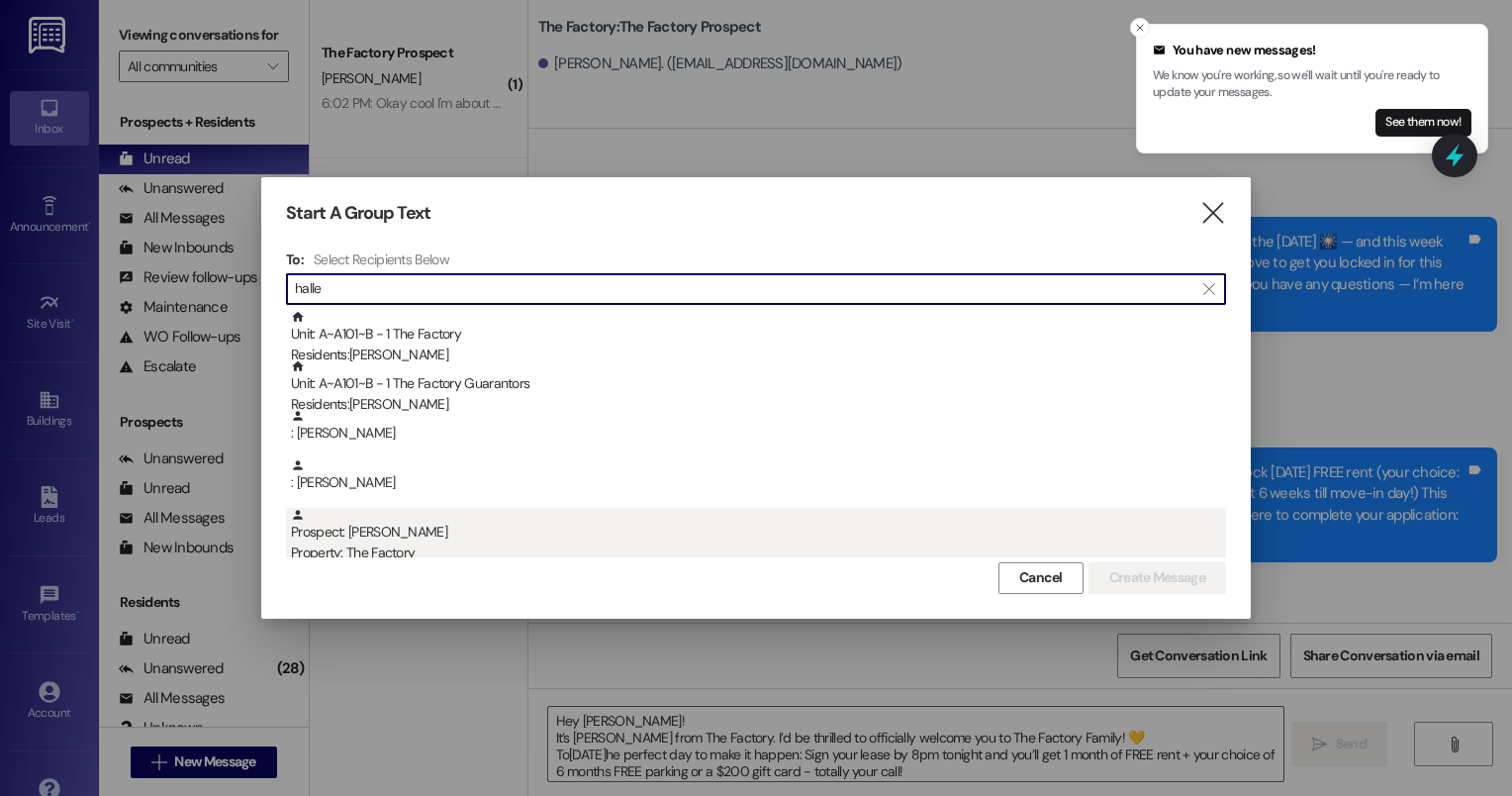 type on "halle" 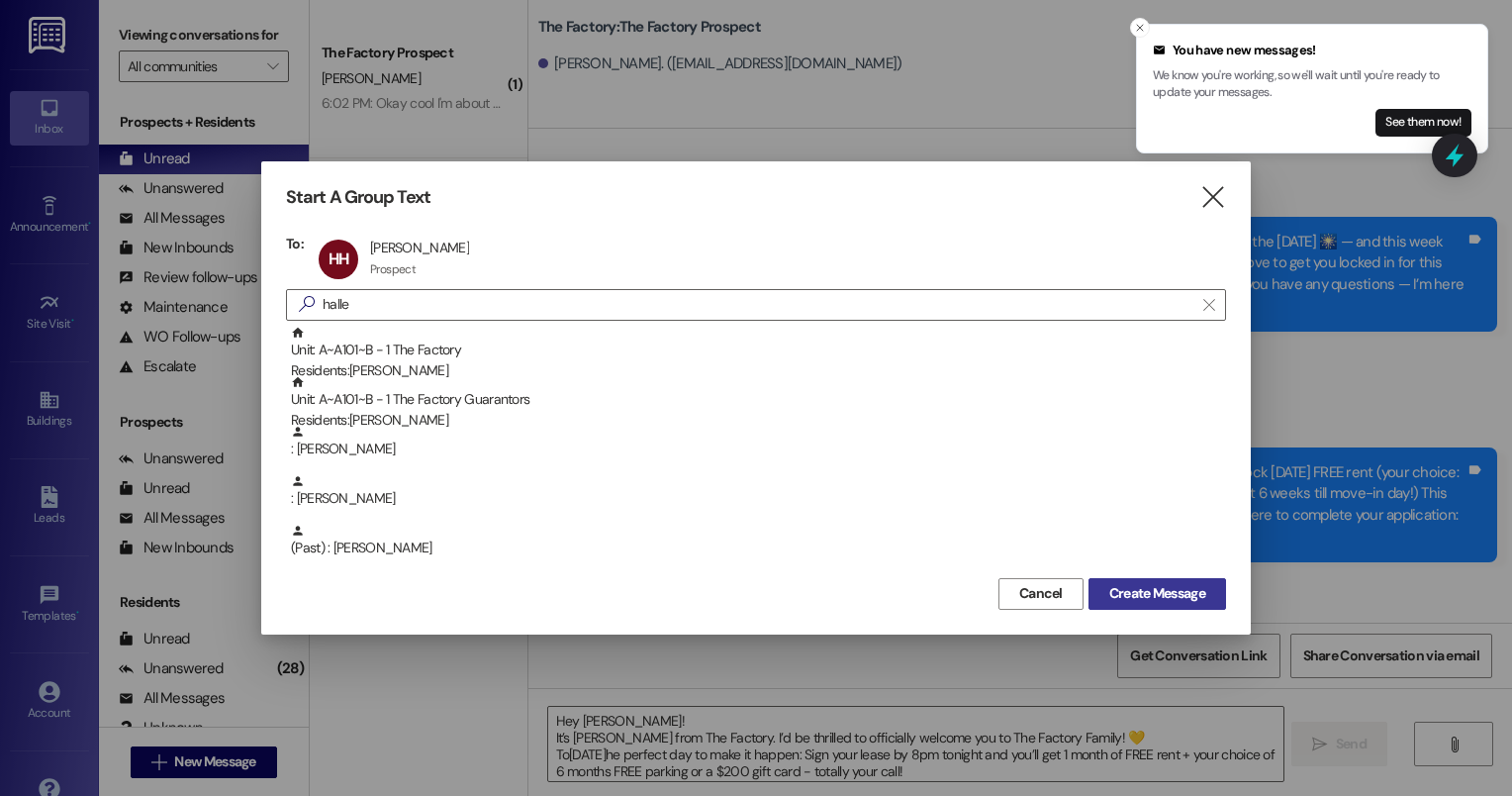 click on "Create Message" at bounding box center (1157, 593) 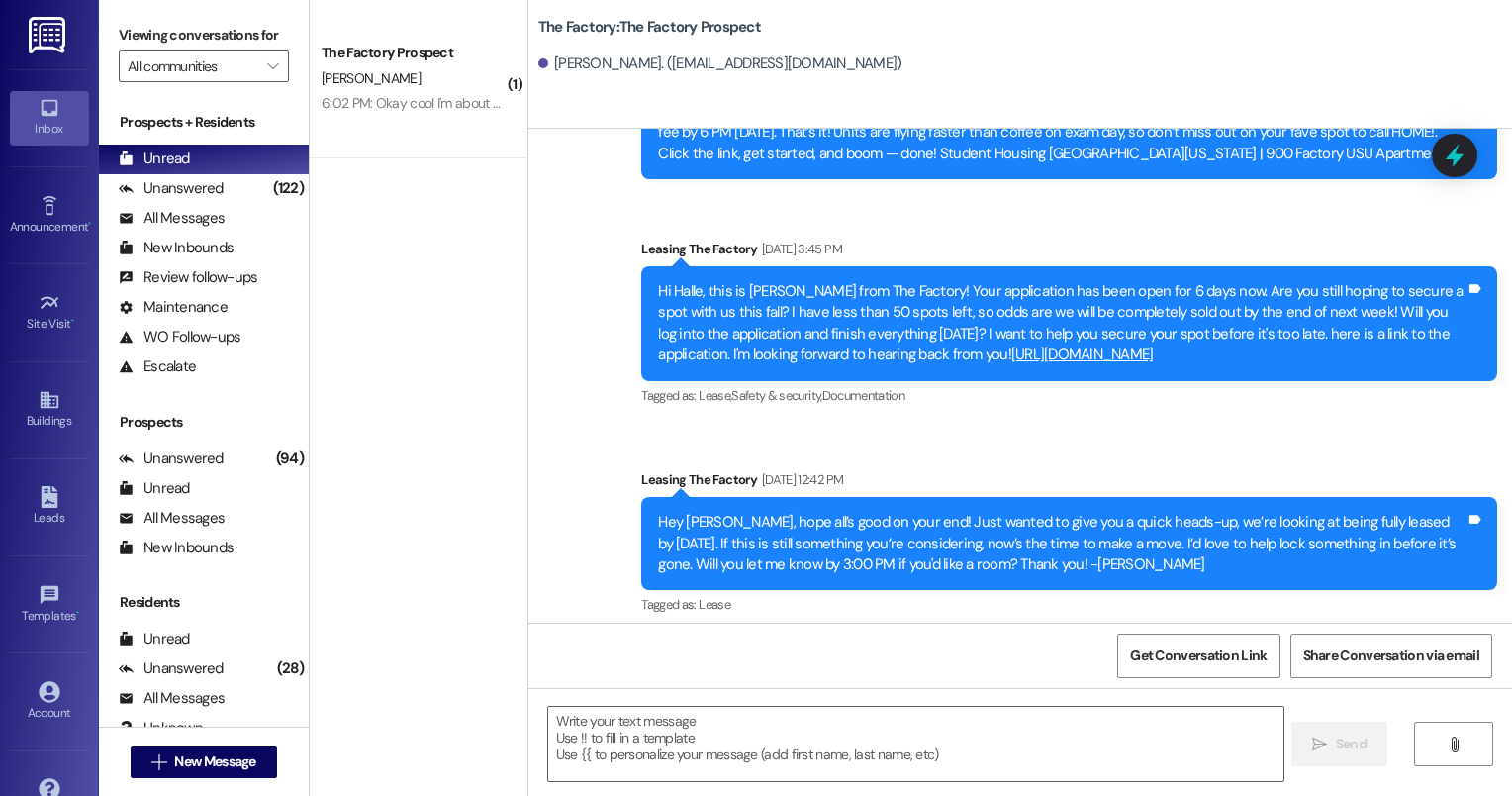 scroll, scrollTop: 1065, scrollLeft: 0, axis: vertical 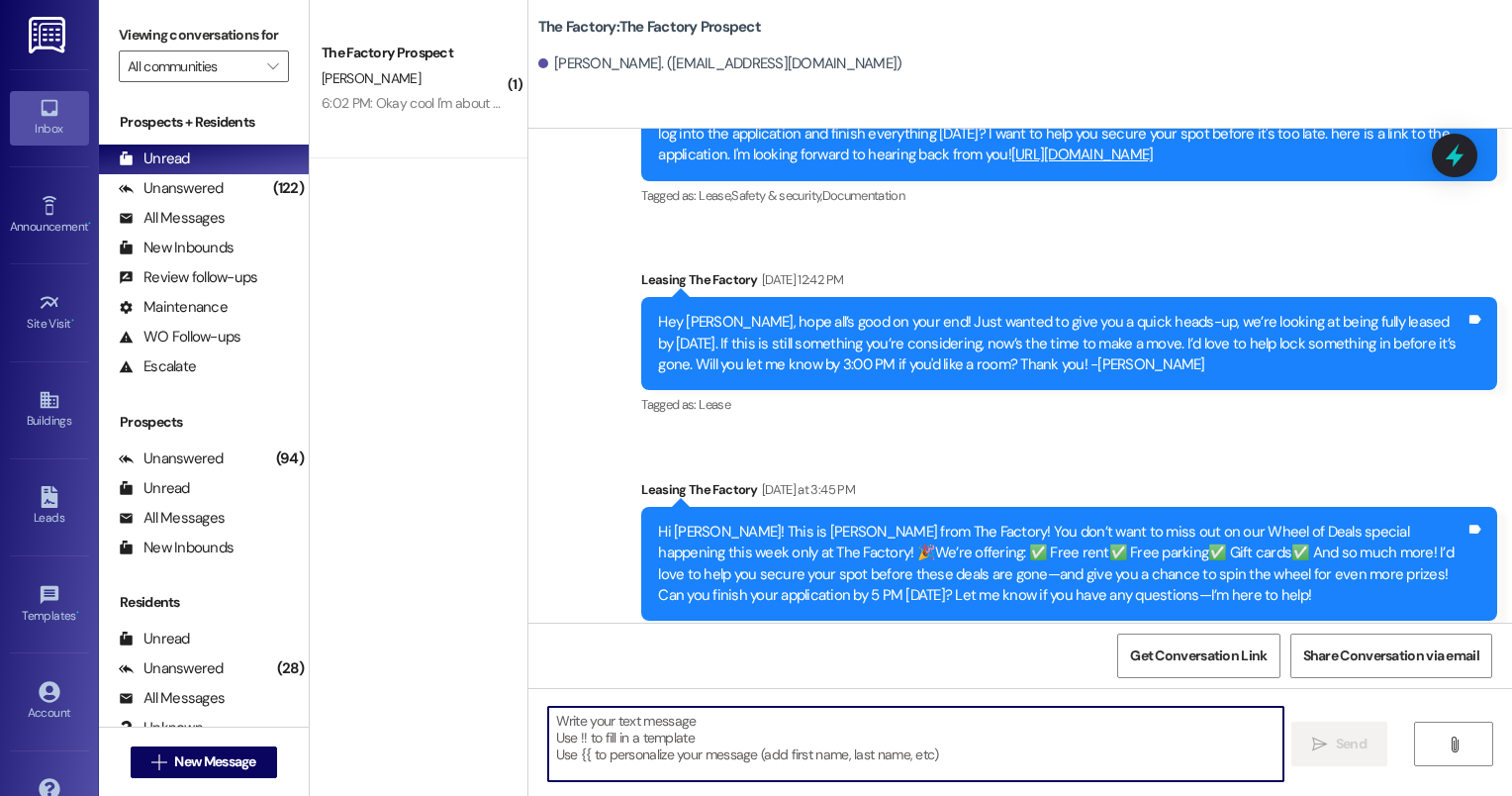 click at bounding box center (916, 744) 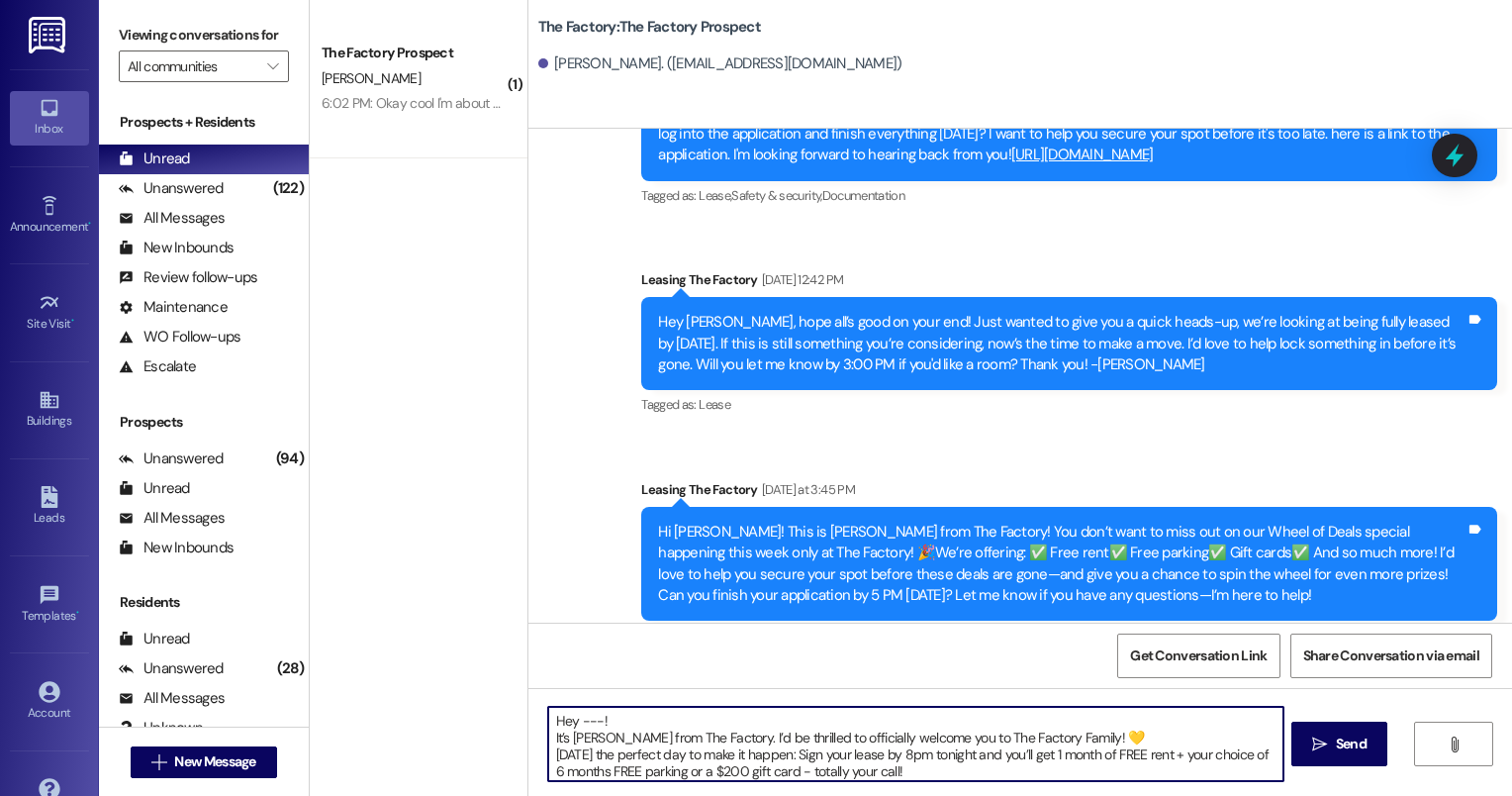 scroll, scrollTop: 0, scrollLeft: 0, axis: both 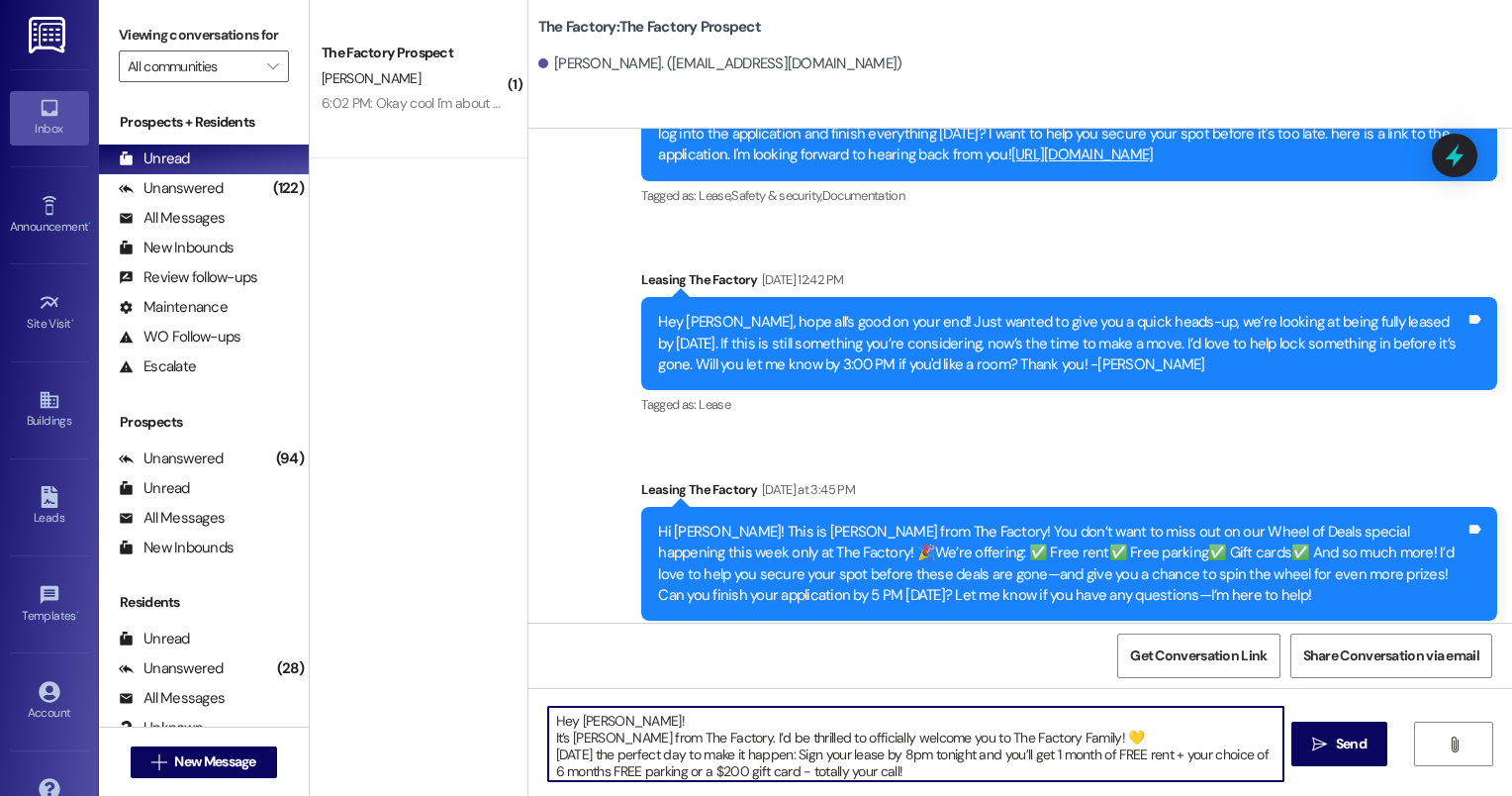 type on "Hey [PERSON_NAME]!
It’s [PERSON_NAME] from The Factory. I’d be thrilled to officially welcome you to The Factory Family! 💛
[DATE] the perfect day to make it happen: Sign your lease by 8pm tonight and you’ll get 1 month of FREE rent + your choice of 6 months FREE parking or a $200 gift card - totally your call!
We’re down to just a few spots, and I’d hate for you to miss out. Let’s lock in your special and make this official! When’s a good time to chat?
Can’t wait to celebrate with you!
- [PERSON_NAME]" 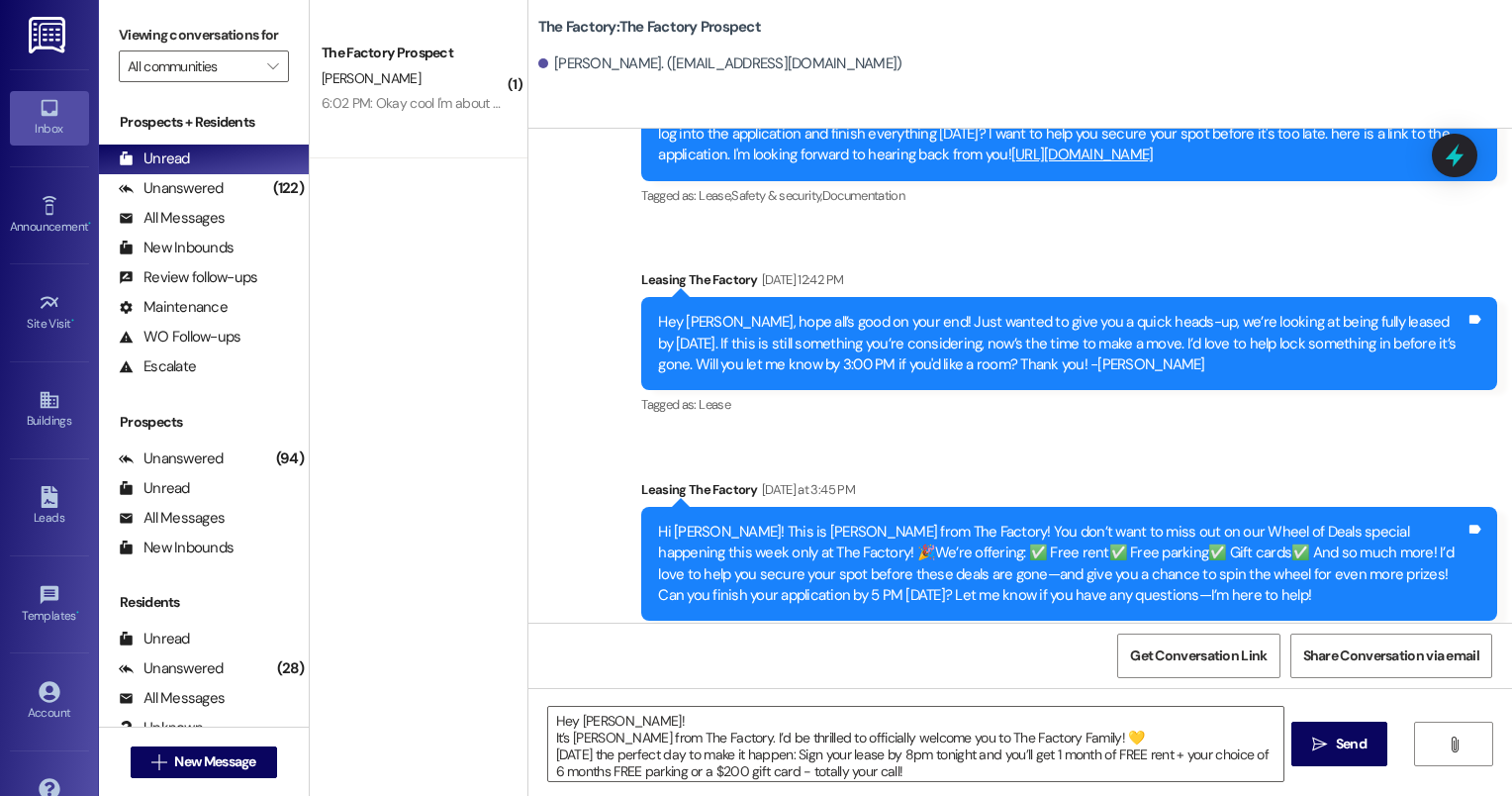 click on "Send" at bounding box center (1351, 744) 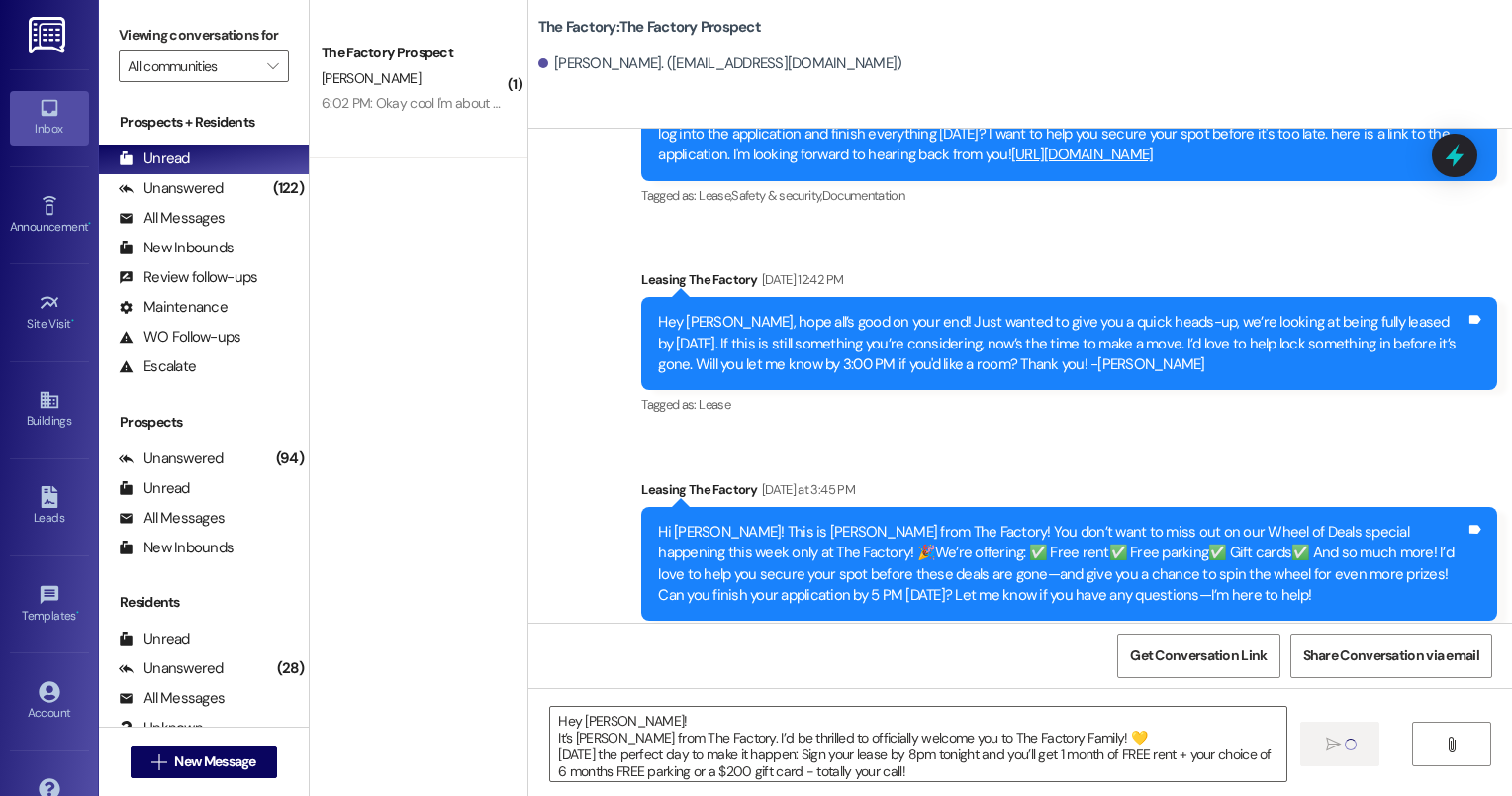 scroll, scrollTop: 0, scrollLeft: 0, axis: both 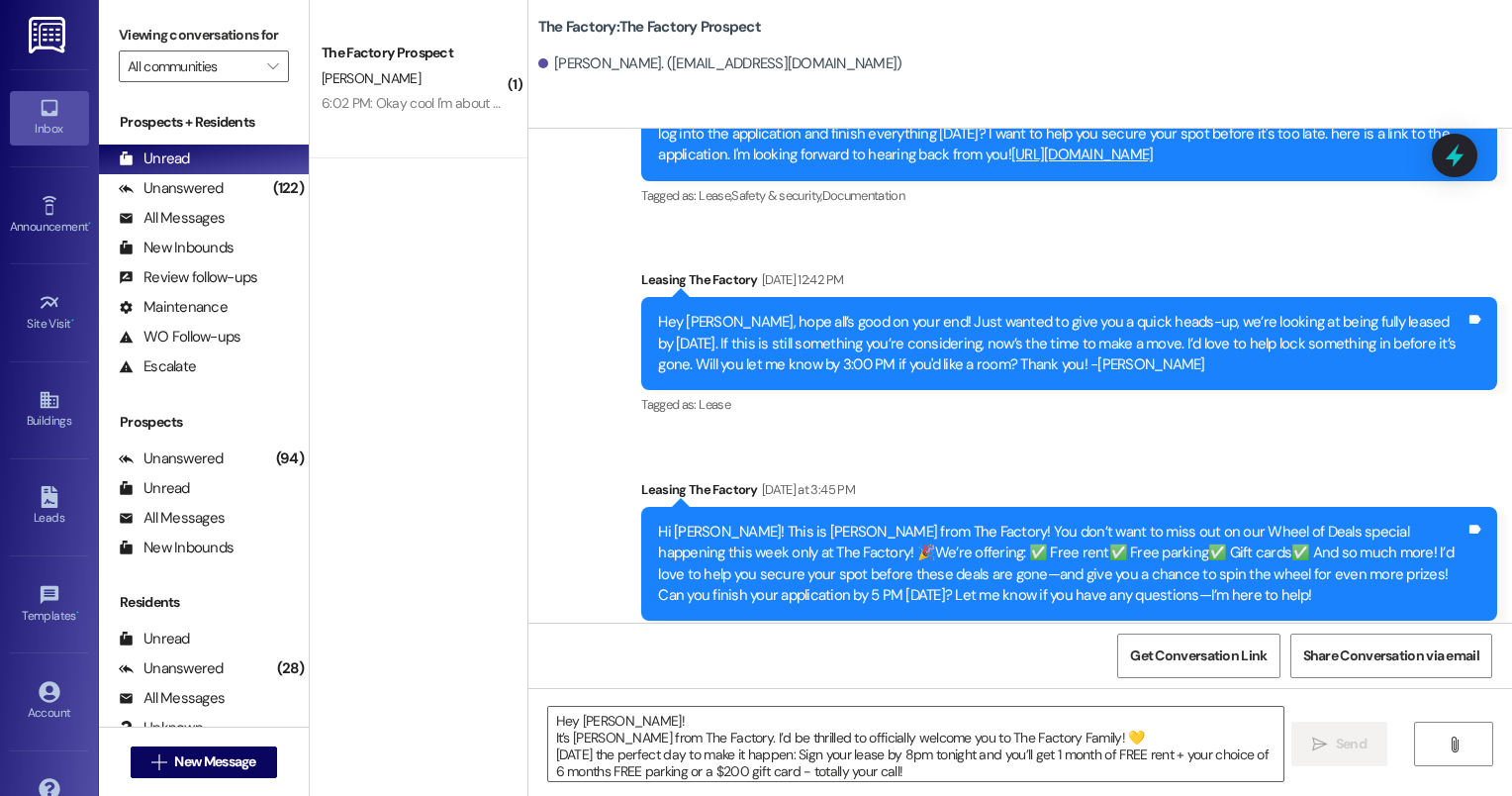 click on " New Message" at bounding box center (204, 762) 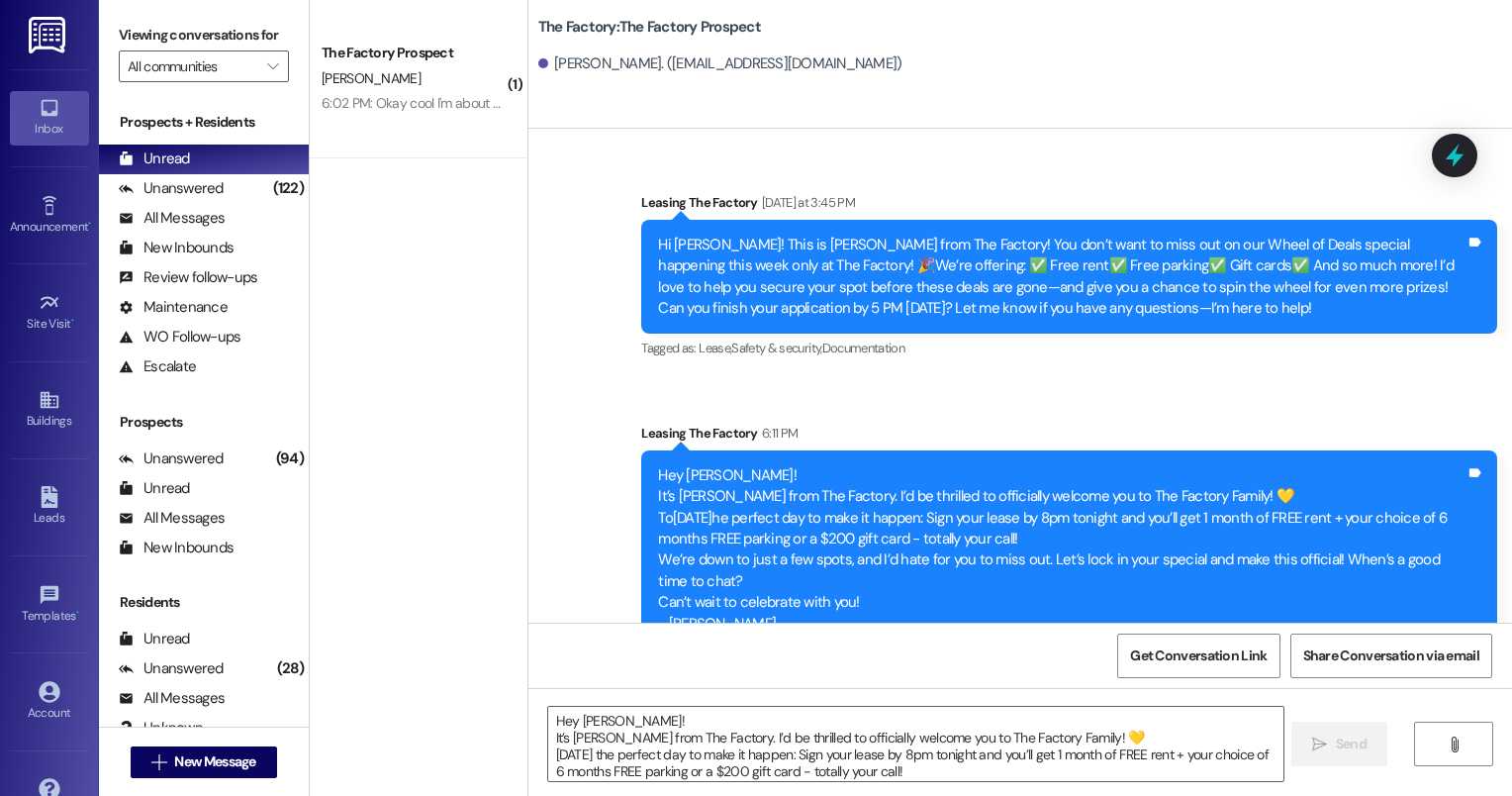 scroll, scrollTop: 1351, scrollLeft: 0, axis: vertical 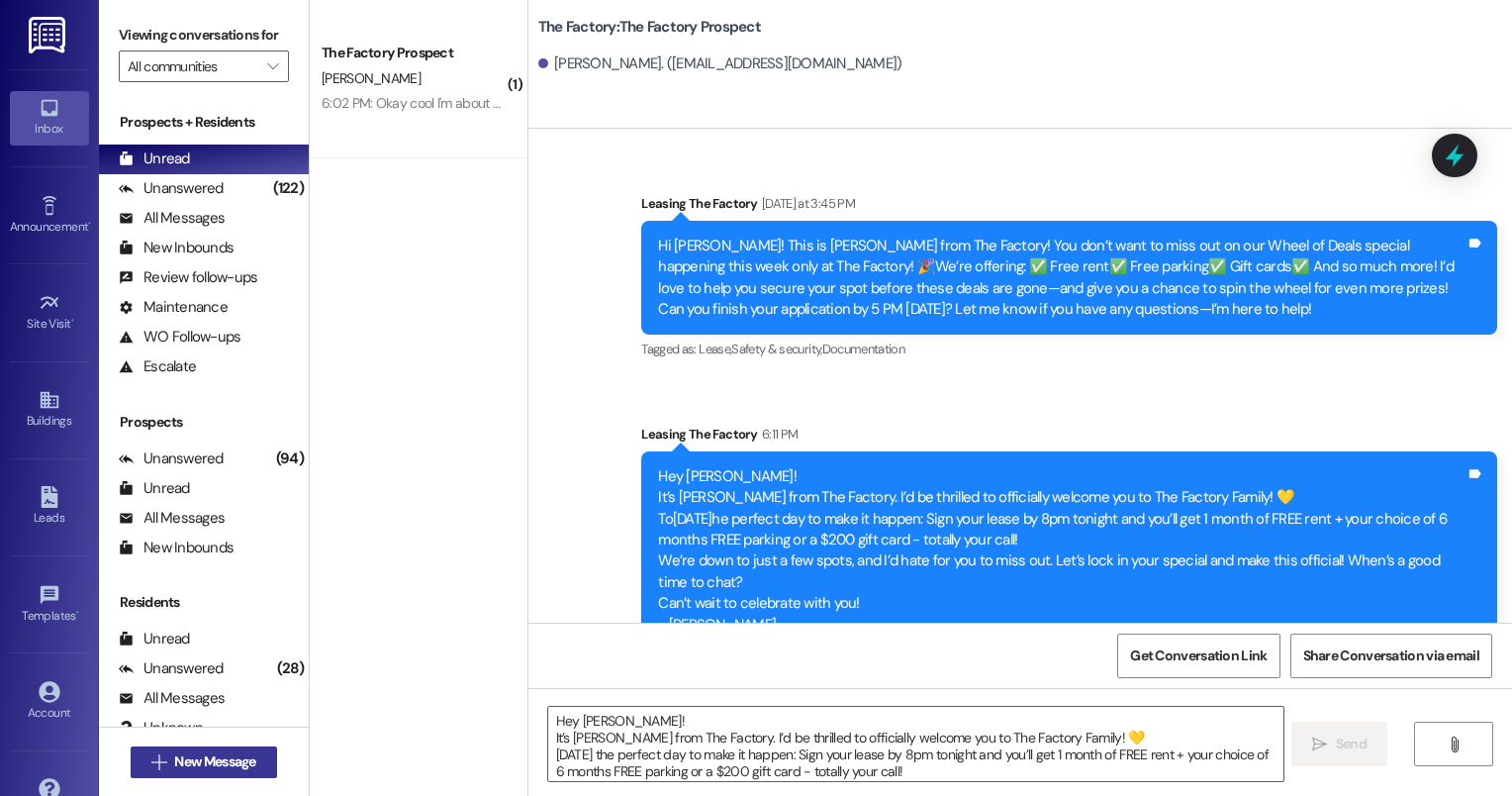 click on "New Message" at bounding box center (215, 761) 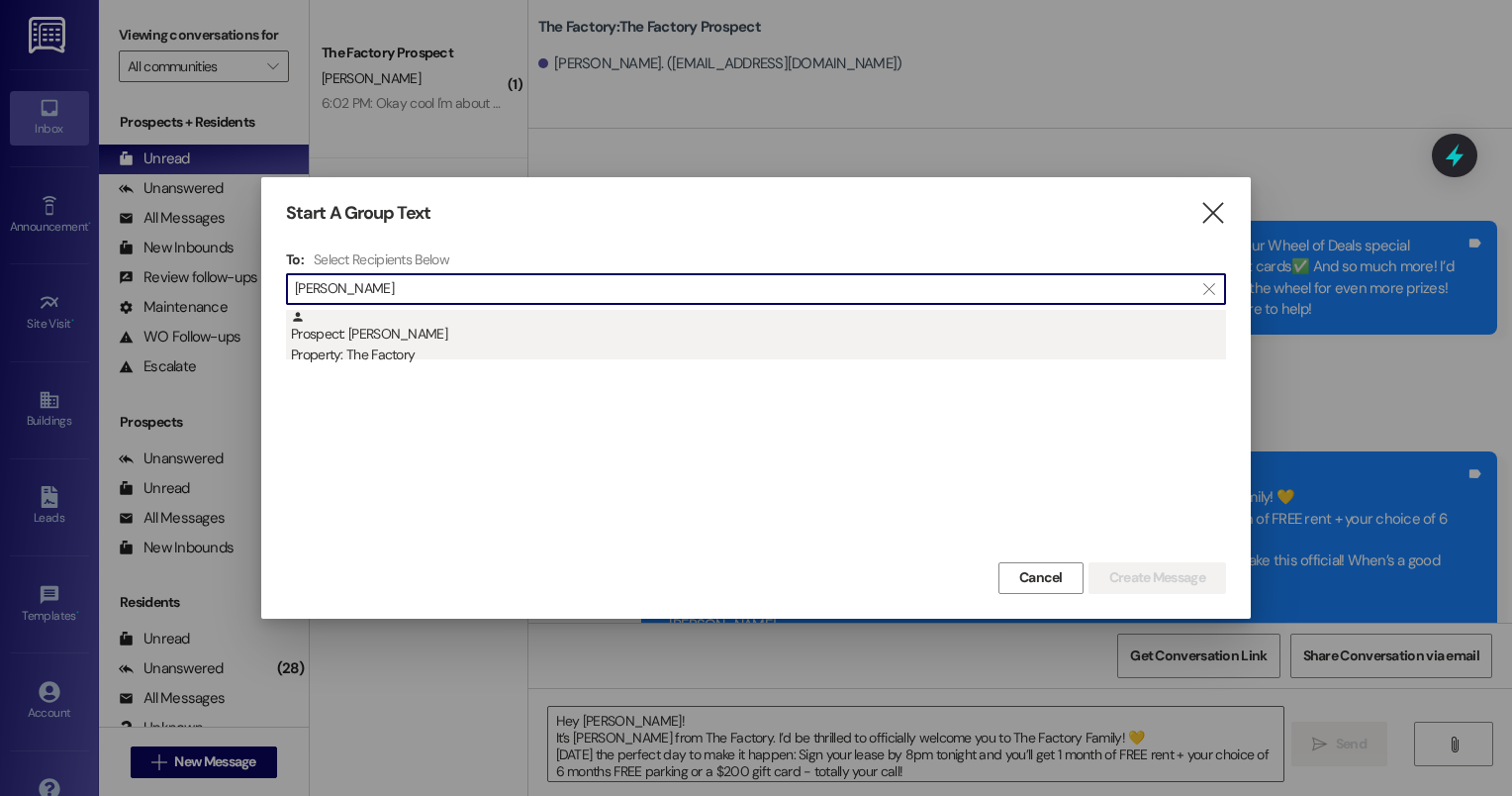 type on "[PERSON_NAME]" 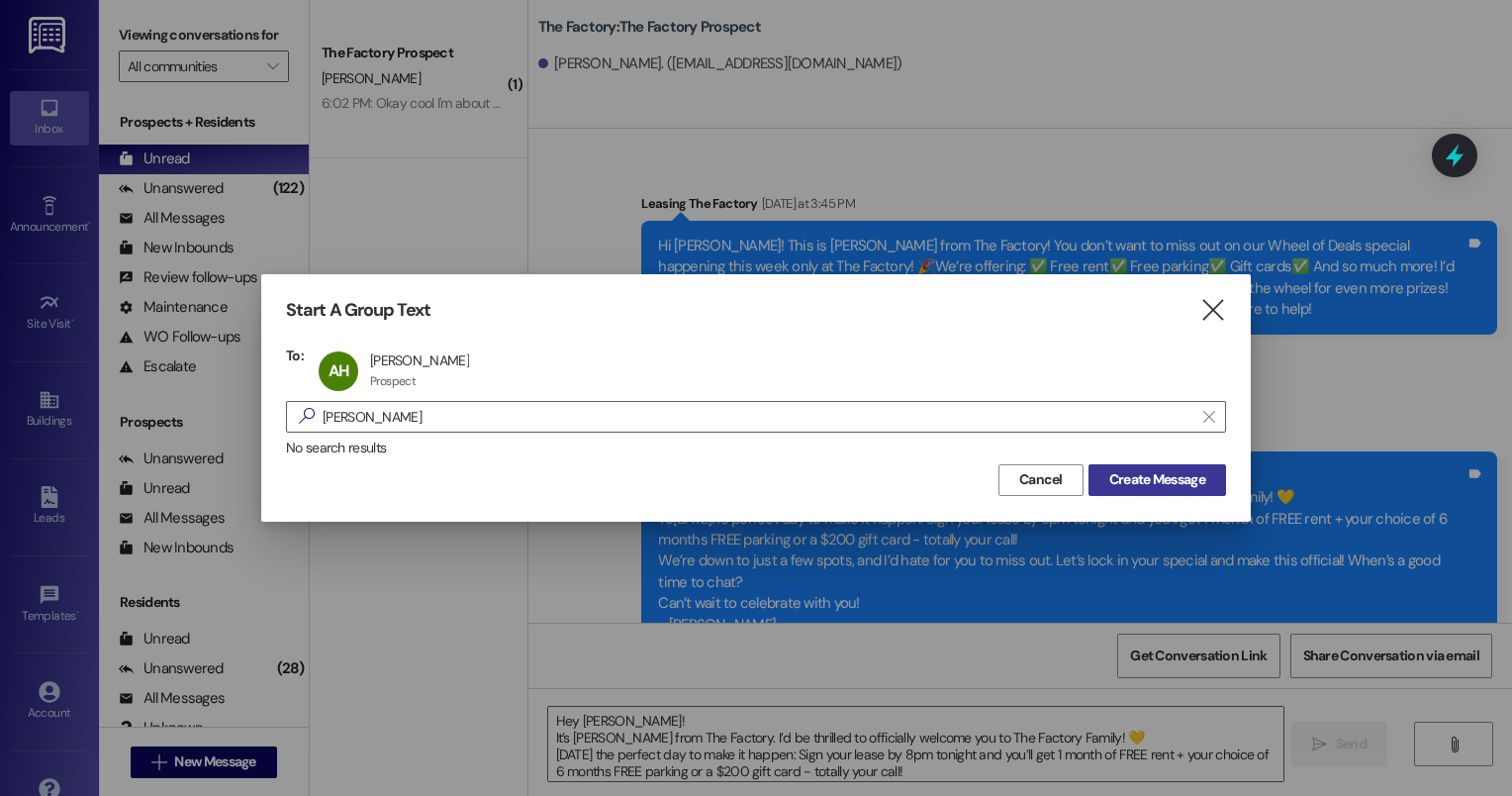 click on "Create Message" at bounding box center (1157, 479) 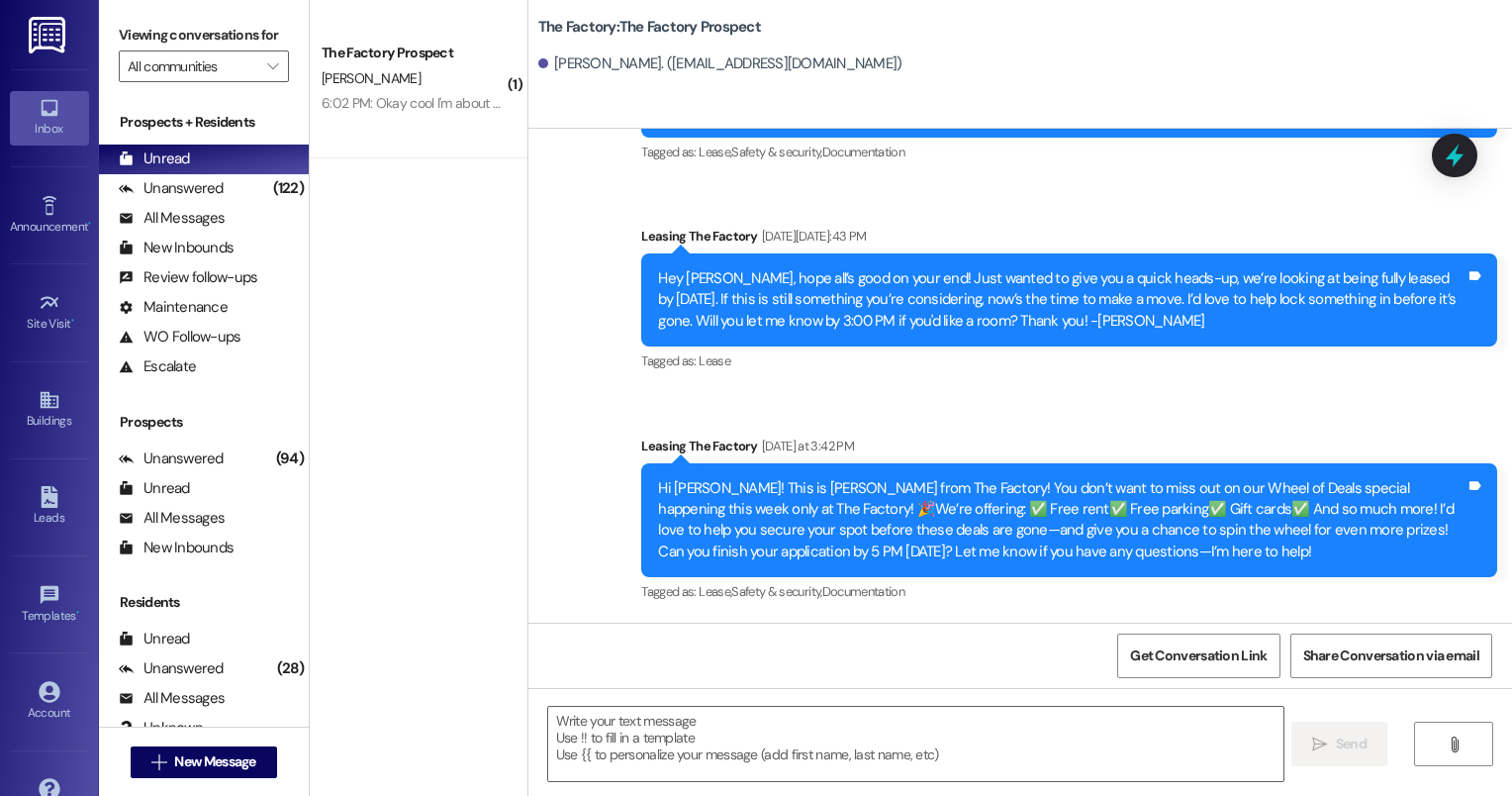 scroll, scrollTop: 654, scrollLeft: 0, axis: vertical 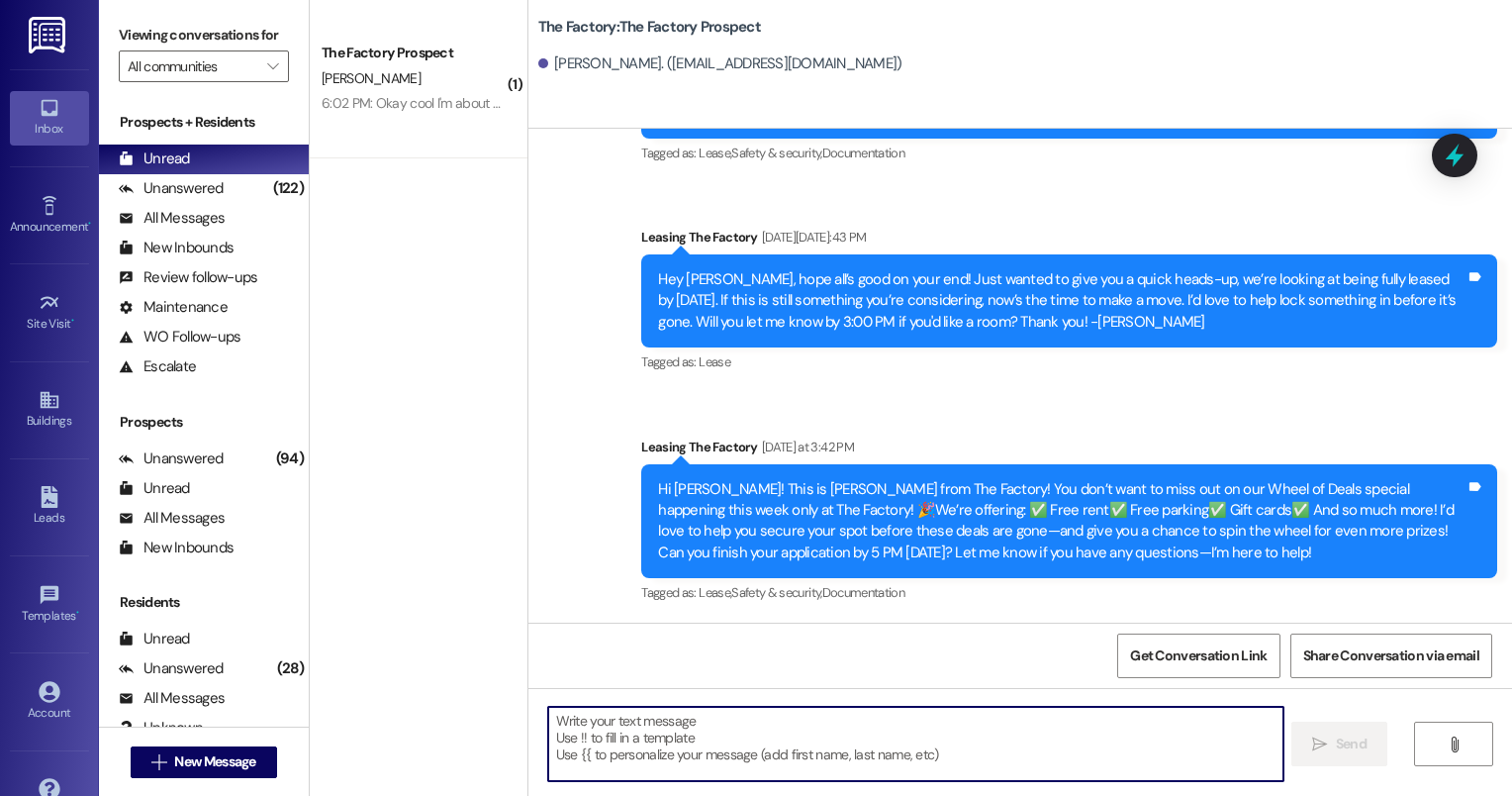 click at bounding box center [916, 744] 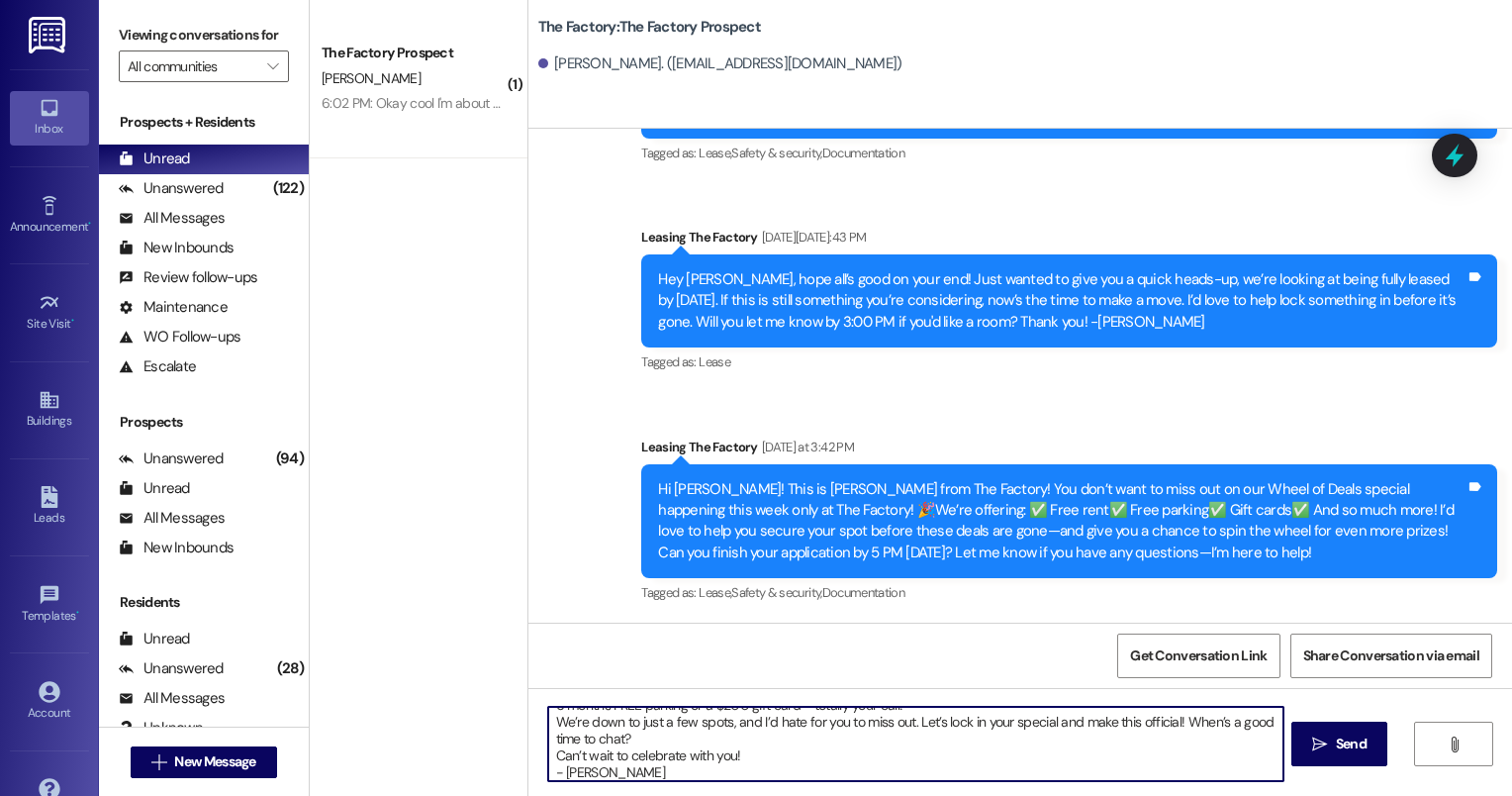 scroll, scrollTop: 0, scrollLeft: 0, axis: both 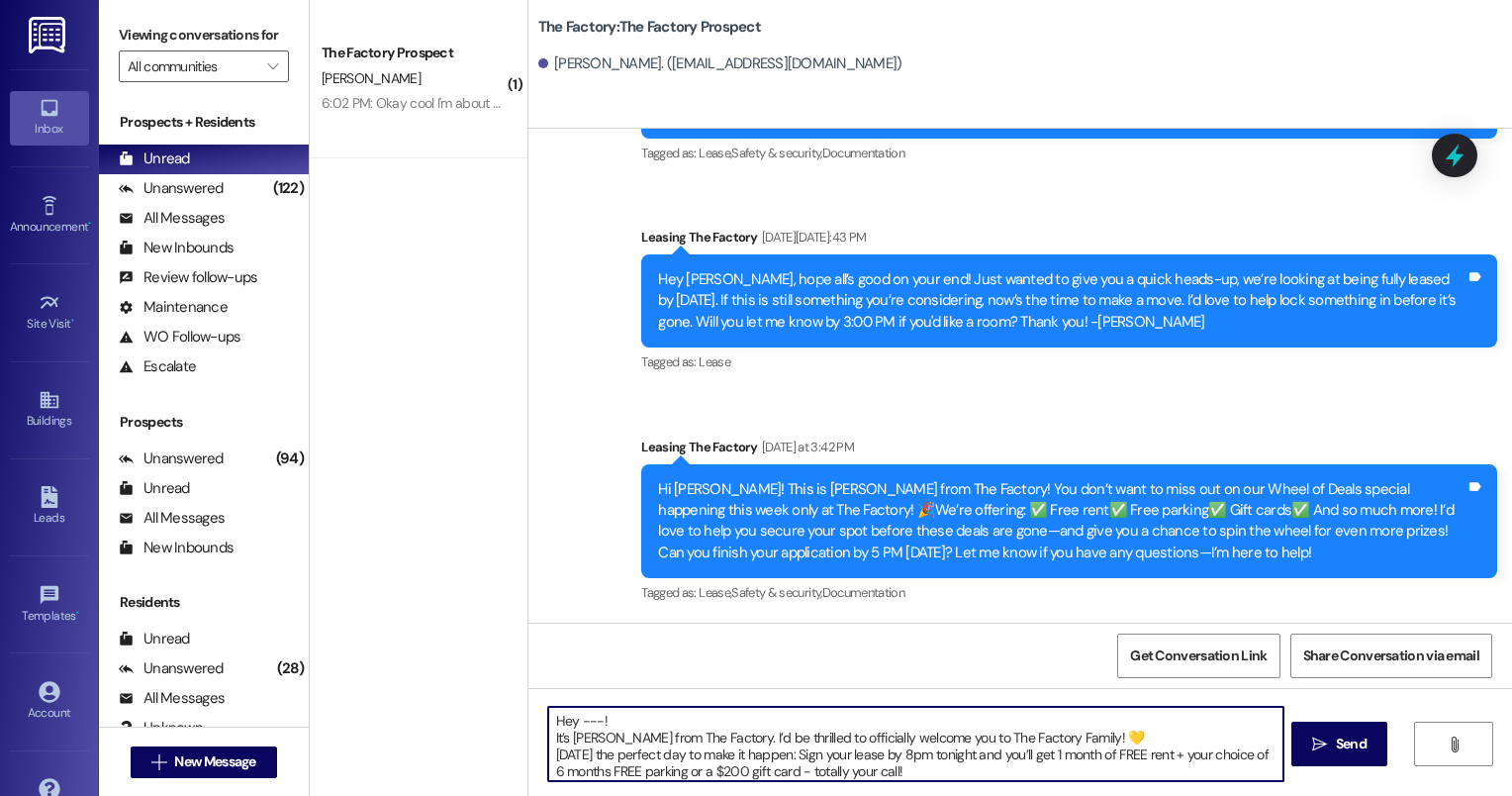 click on "Hey ---!
It’s [PERSON_NAME] from The Factory. I’d be thrilled to officially welcome you to The Factory Family! 💛
[DATE] the perfect day to make it happen: Sign your lease by 8pm tonight and you’ll get 1 month of FREE rent + your choice of 6 months FREE parking or a $200 gift card - totally your call!
We’re down to just a few spots, and I’d hate for you to miss out. Let’s lock in your special and make this official! When’s a good time to chat?
Can’t wait to celebrate with you!
- [PERSON_NAME]" at bounding box center [916, 744] 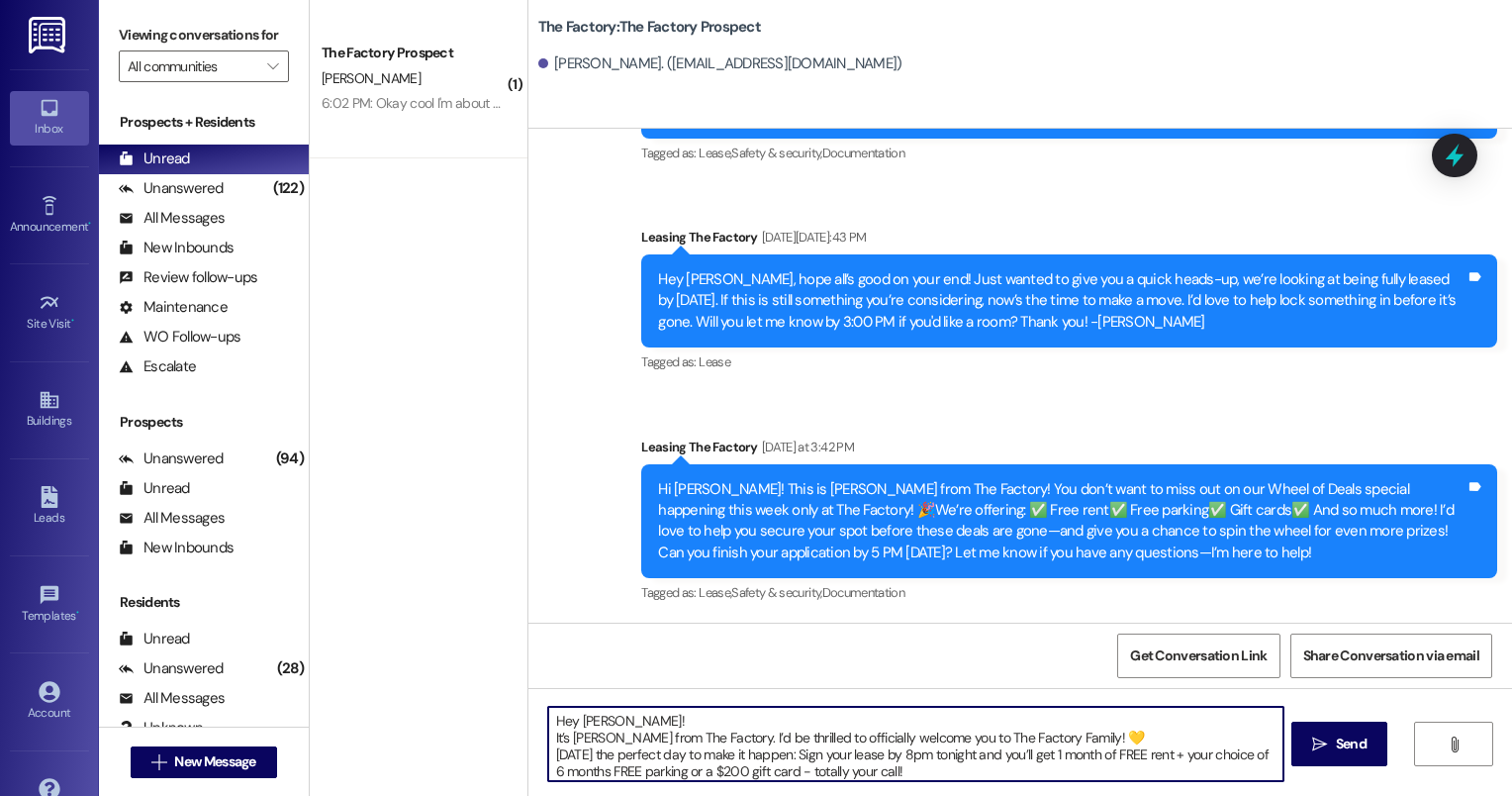 type on "Hey [PERSON_NAME]!
It’s [PERSON_NAME] from The Factory. I’d be thrilled to officially welcome you to The Factory Family! 💛
[DATE] the perfect day to make it happen: Sign your lease by 8pm tonight and you’ll get 1 month of FREE rent + your choice of 6 months FREE parking or a $200 gift card - totally your call!
We’re down to just a few spots, and I’d hate for you to miss out. Let’s lock in your special and make this official! When’s a good time to chat?
Can’t wait to celebrate with you!
- [PERSON_NAME]" 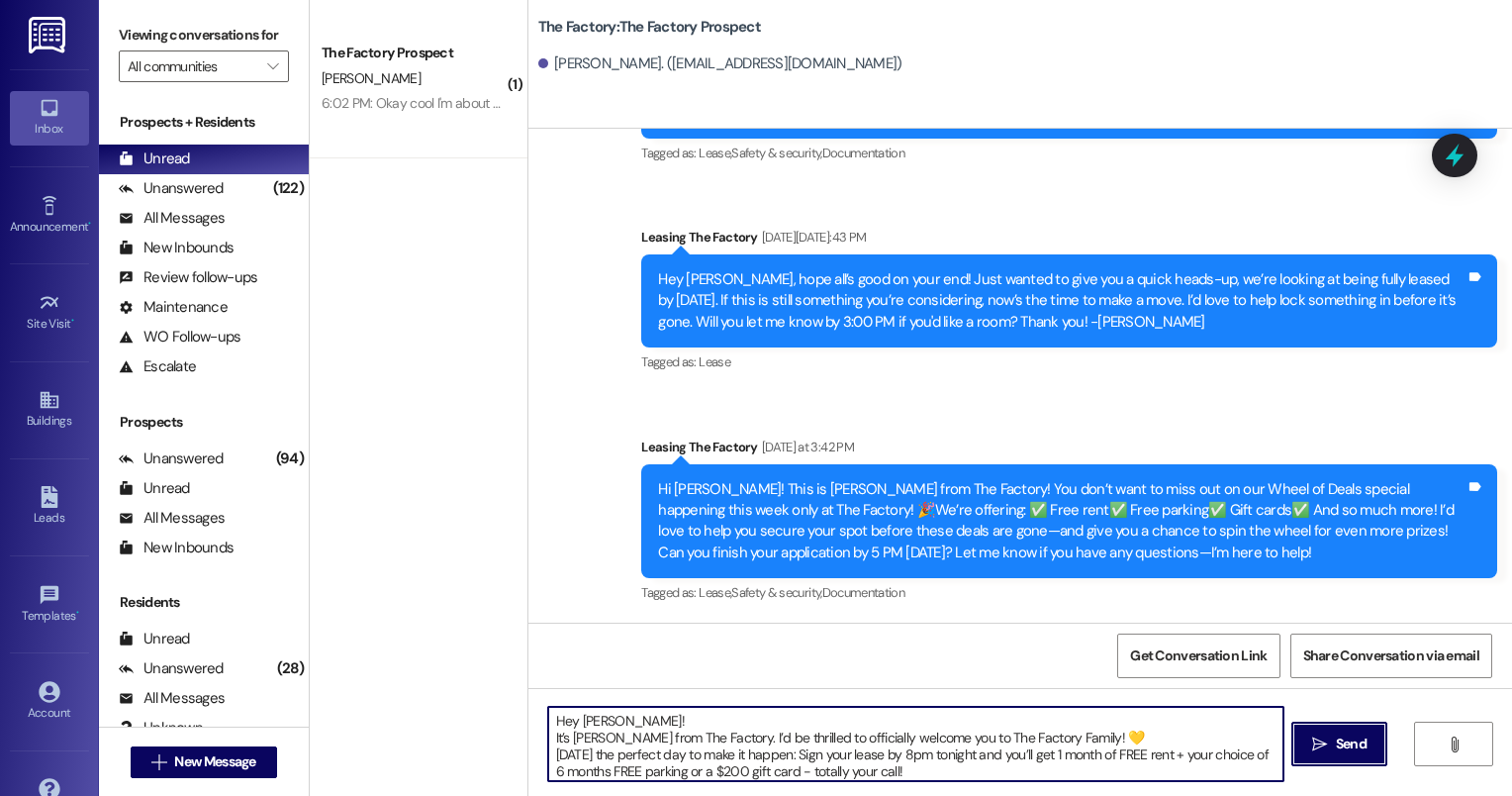 click on "Send" at bounding box center (1351, 744) 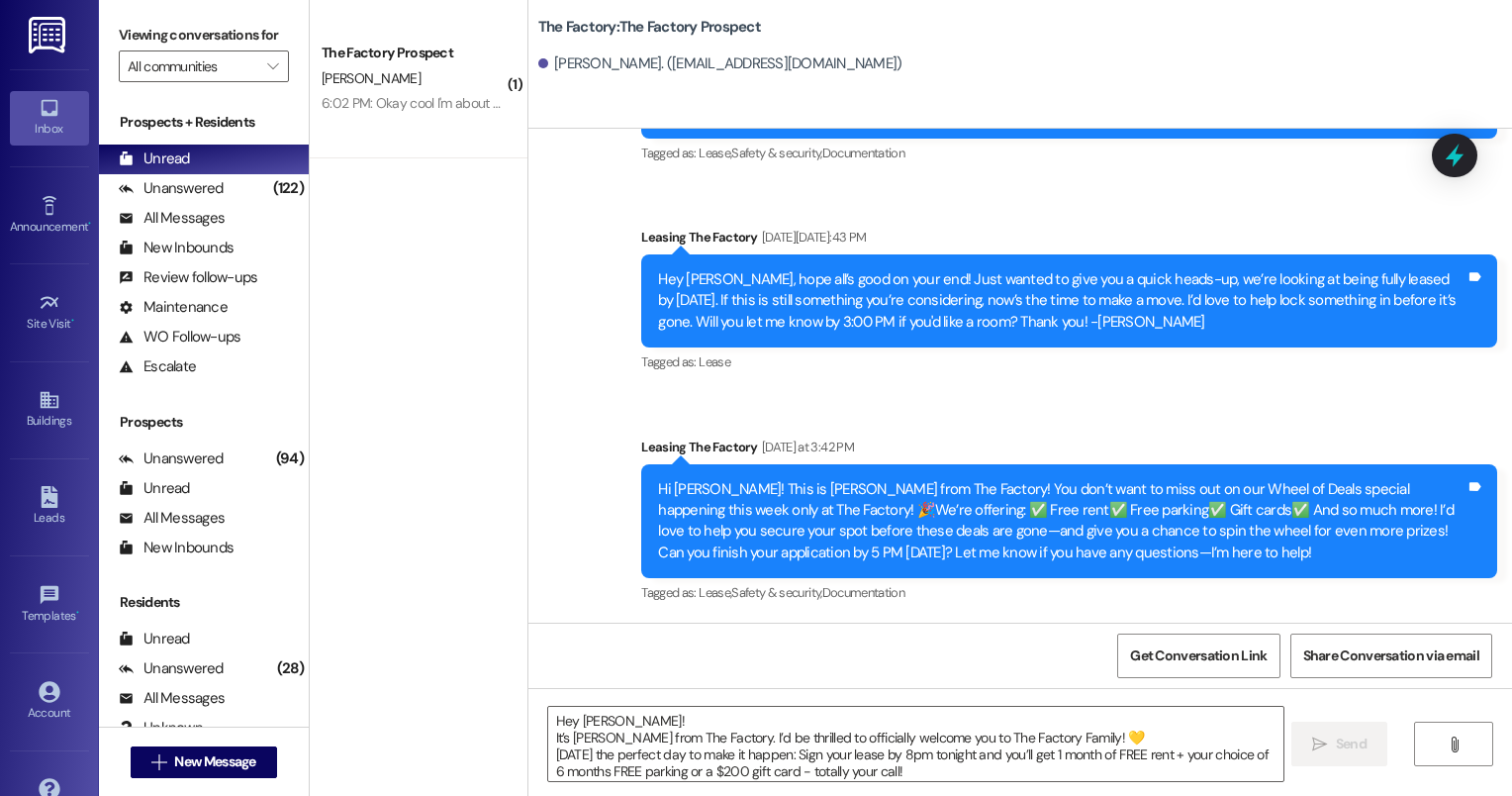 scroll, scrollTop: 942, scrollLeft: 0, axis: vertical 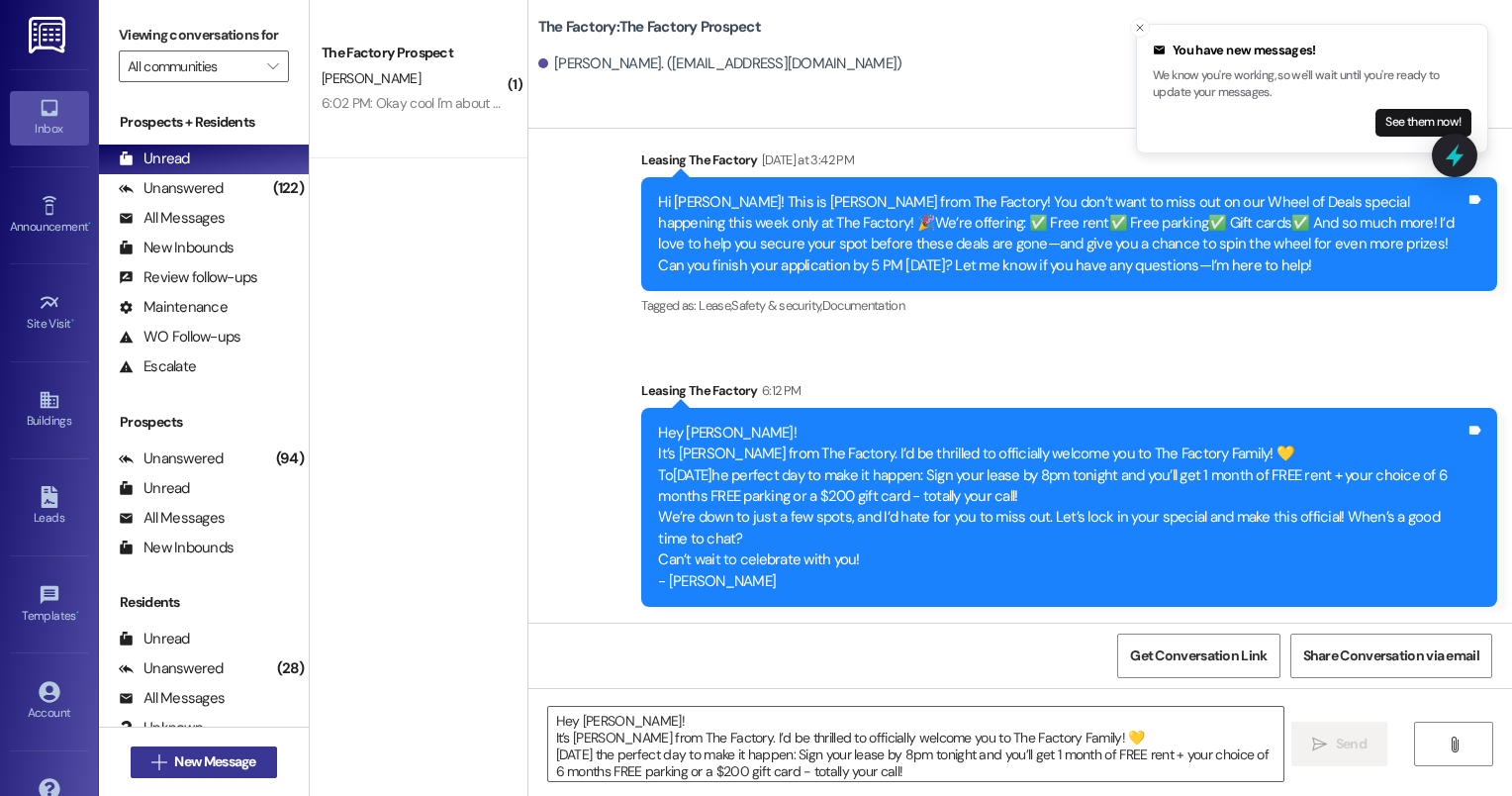 click on "New Message" at bounding box center (215, 761) 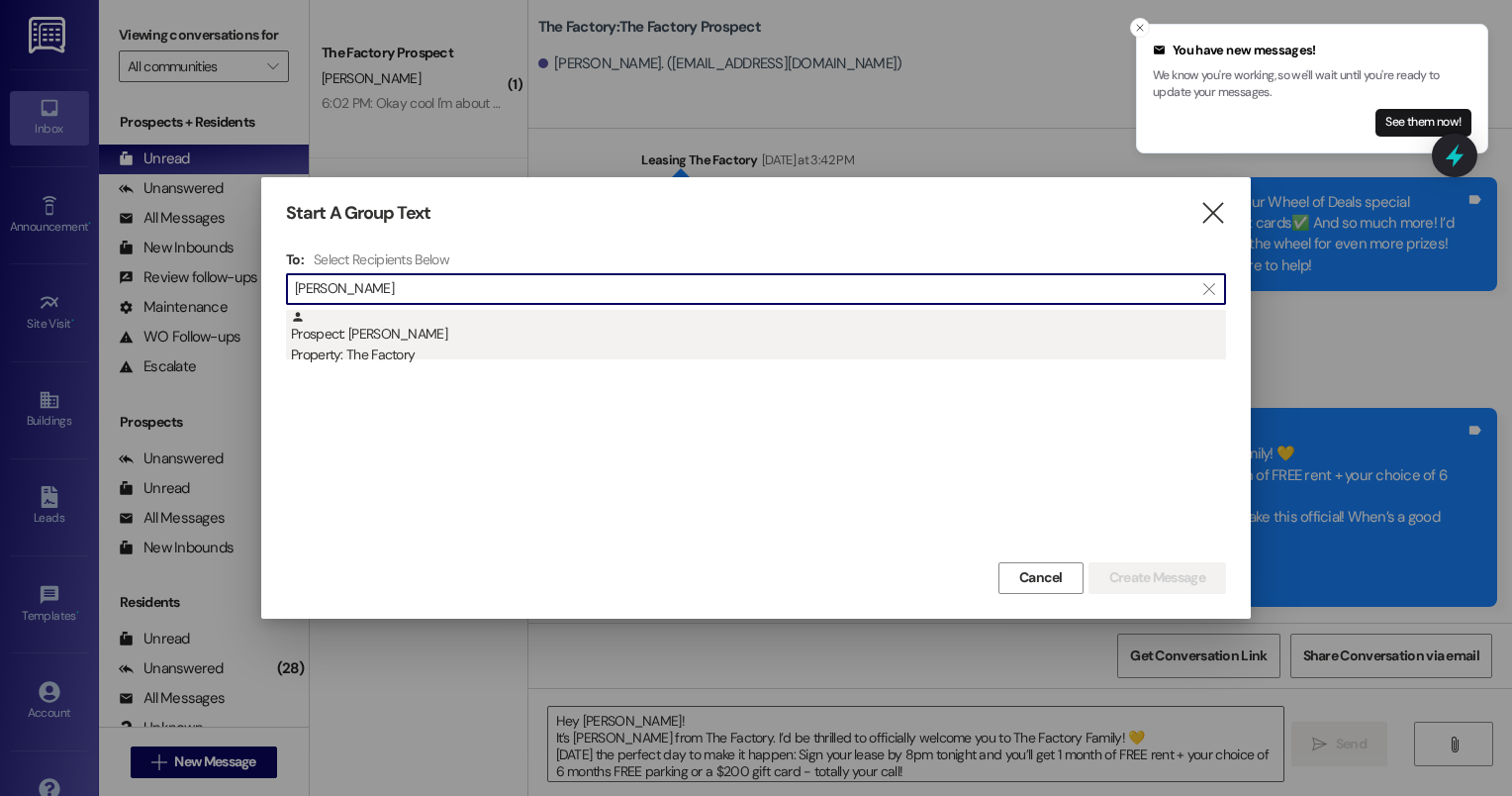 type on "[PERSON_NAME]" 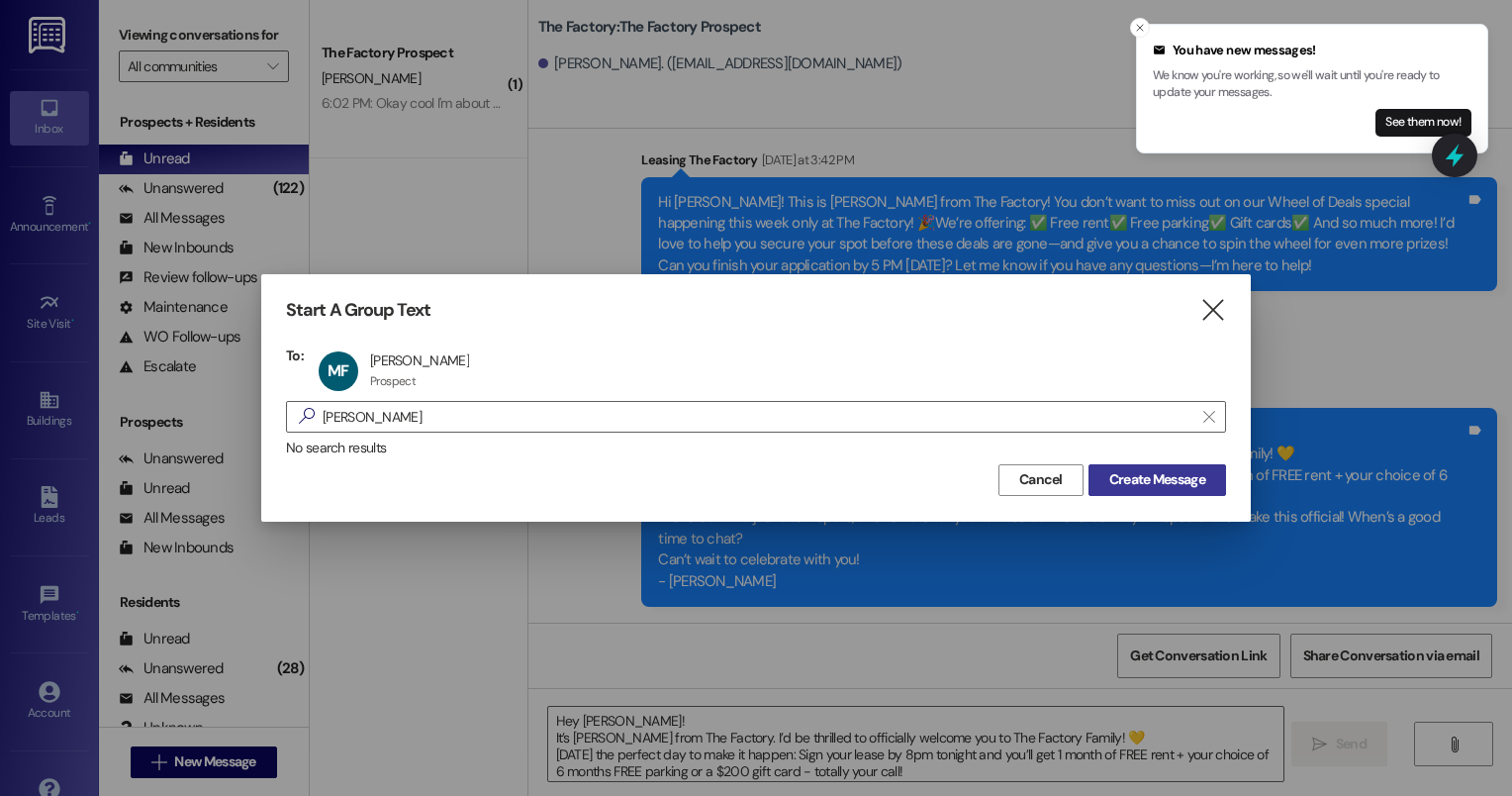 click on "Create Message" at bounding box center [1157, 479] 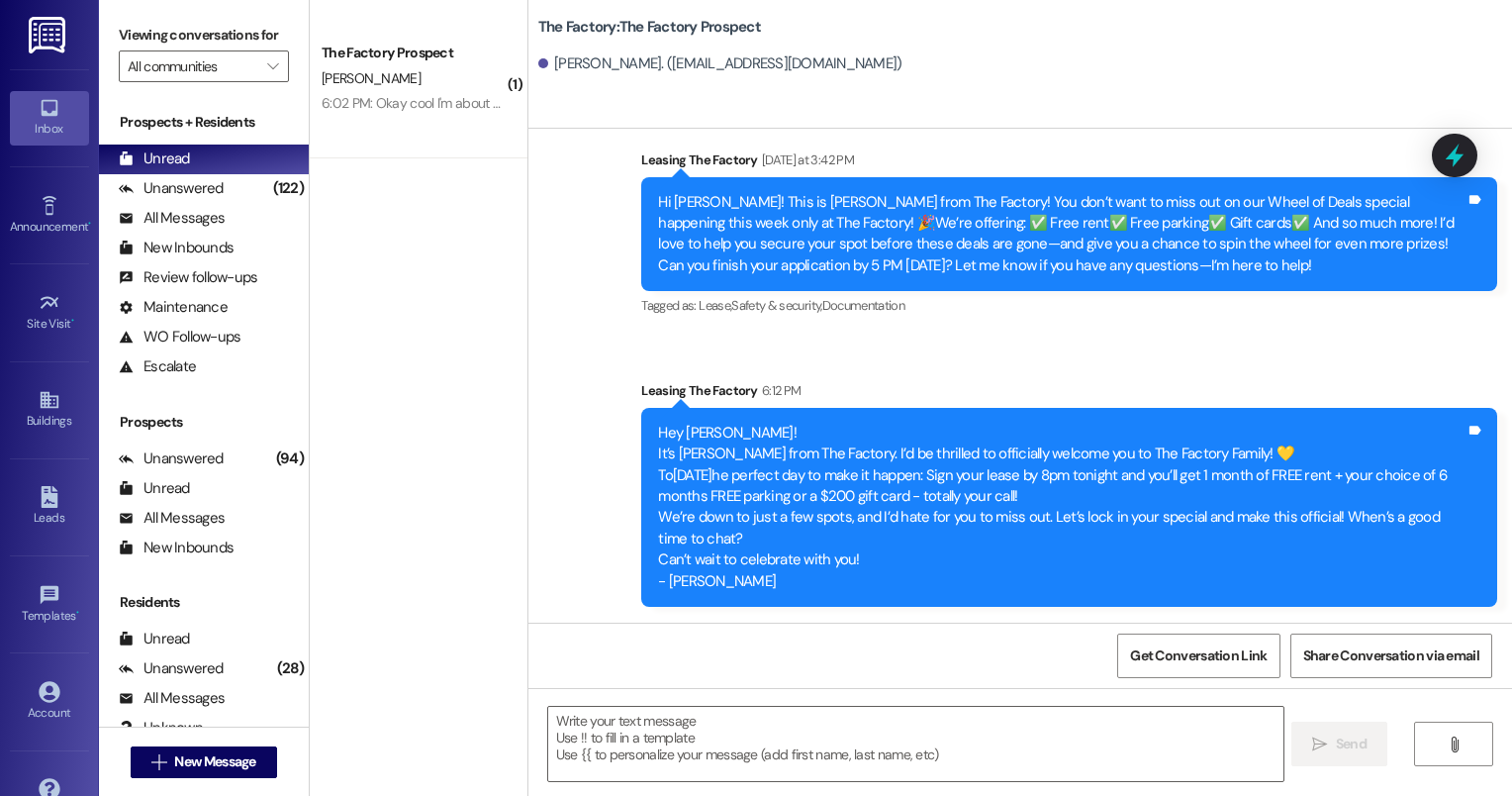 scroll, scrollTop: 654, scrollLeft: 0, axis: vertical 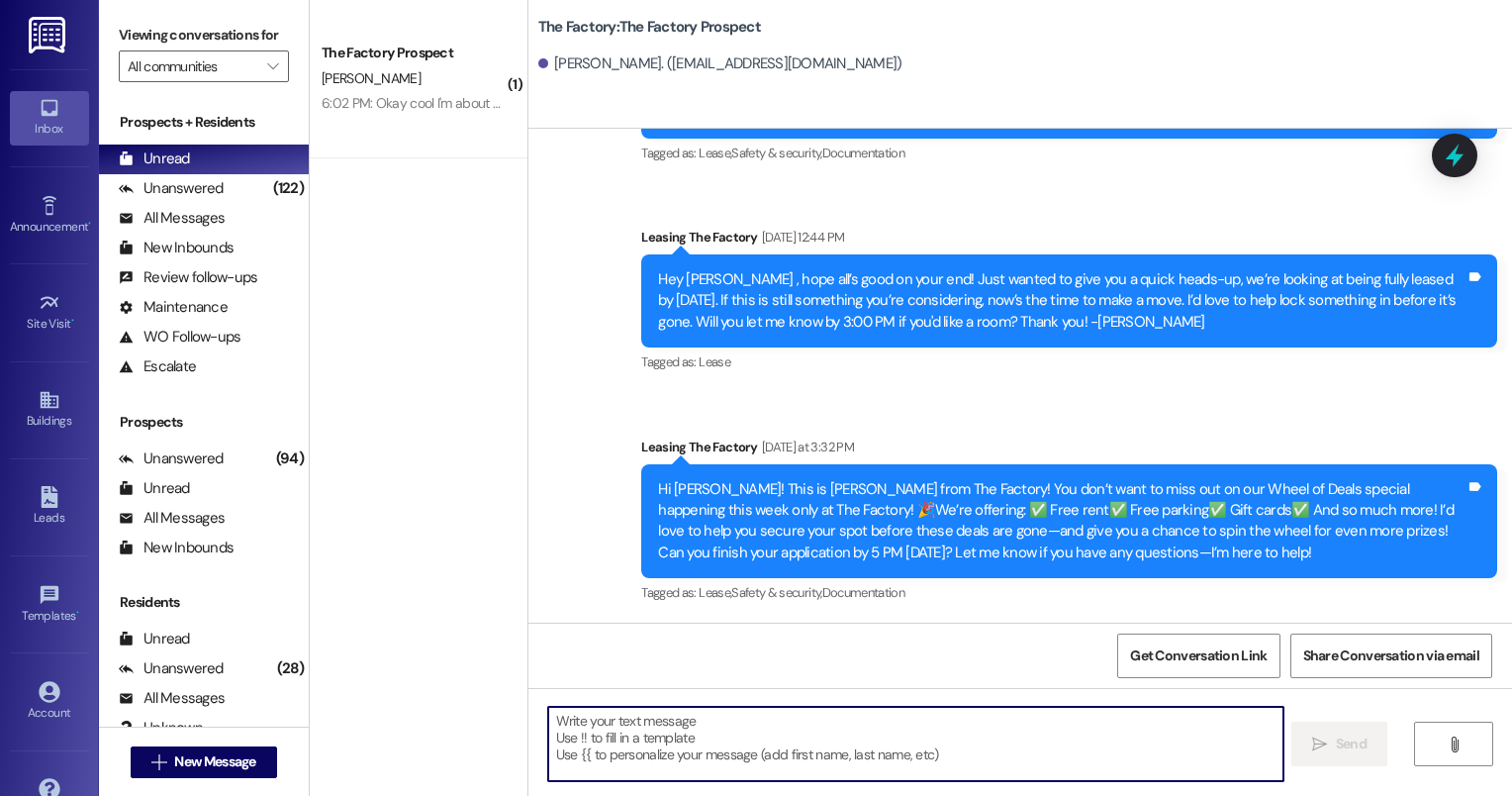 click at bounding box center (916, 744) 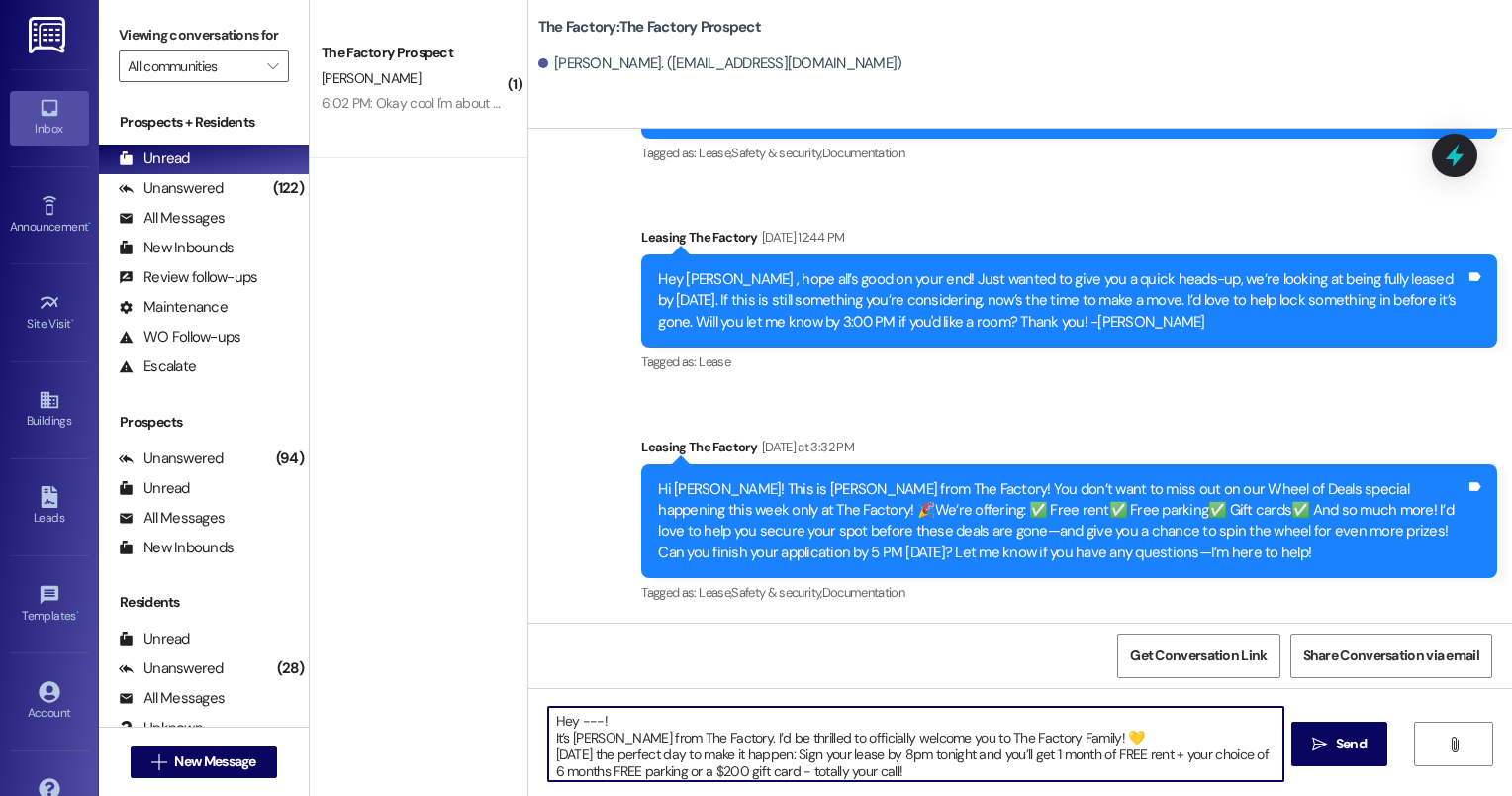 scroll, scrollTop: 0, scrollLeft: 0, axis: both 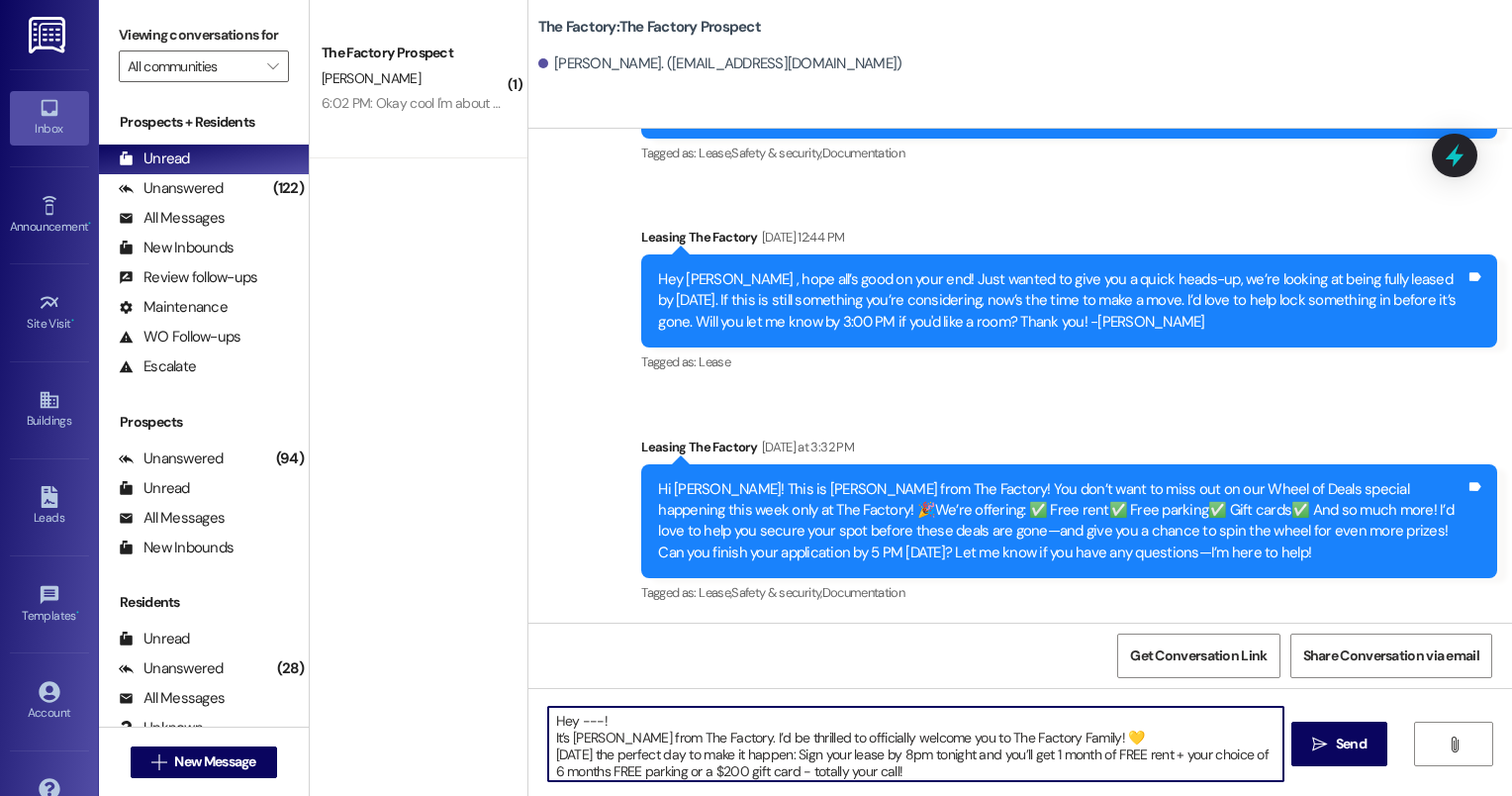 click on "Hey ---!
It’s [PERSON_NAME] from The Factory. I’d be thrilled to officially welcome you to The Factory Family! 💛
[DATE] the perfect day to make it happen: Sign your lease by 8pm tonight and you’ll get 1 month of FREE rent + your choice of 6 months FREE parking or a $200 gift card - totally your call!
We’re down to just a few spots, and I’d hate for you to miss out. Let’s lock in your special and make this official! When’s a good time to chat?
Can’t wait to celebrate with you!
- [PERSON_NAME]" at bounding box center (916, 744) 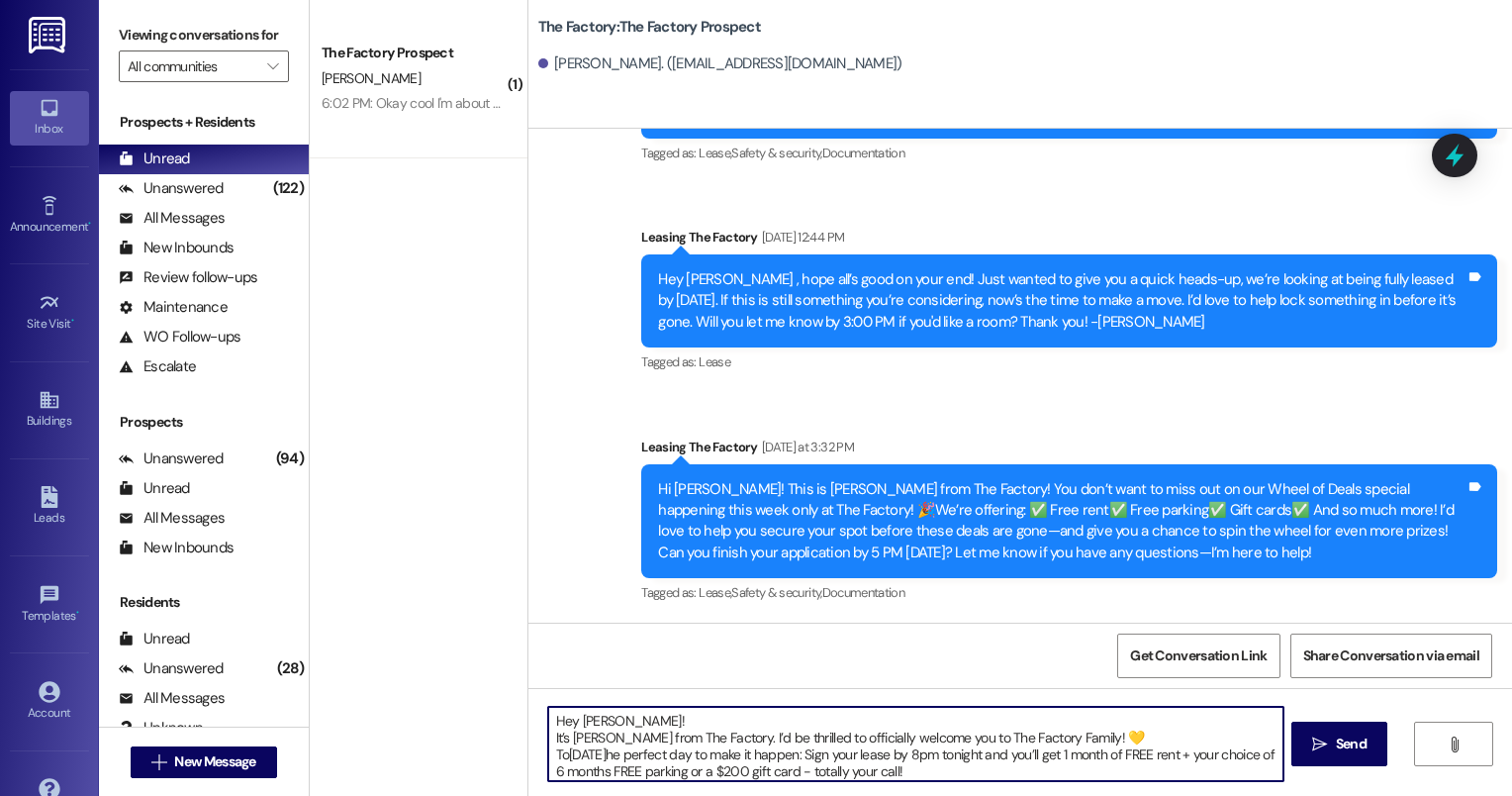 type on "Hey [PERSON_NAME]!
It’s [PERSON_NAME] from The Factory. I’d be thrilled to officially welcome you to The Factory Family! 💛
To[DATE]he perfect day to make it happen: Sign your lease by 8pm tonight and you’ll get 1 month of FREE rent + your choice of 6 months FREE parking or a $200 gift card - totally your call!
We’re down to just a few spots, and I’d hate for you to miss out. Let’s lock in your special and make this official! When’s a good time to chat?
Can’t wait to celebrate with you!
- [PERSON_NAME]" 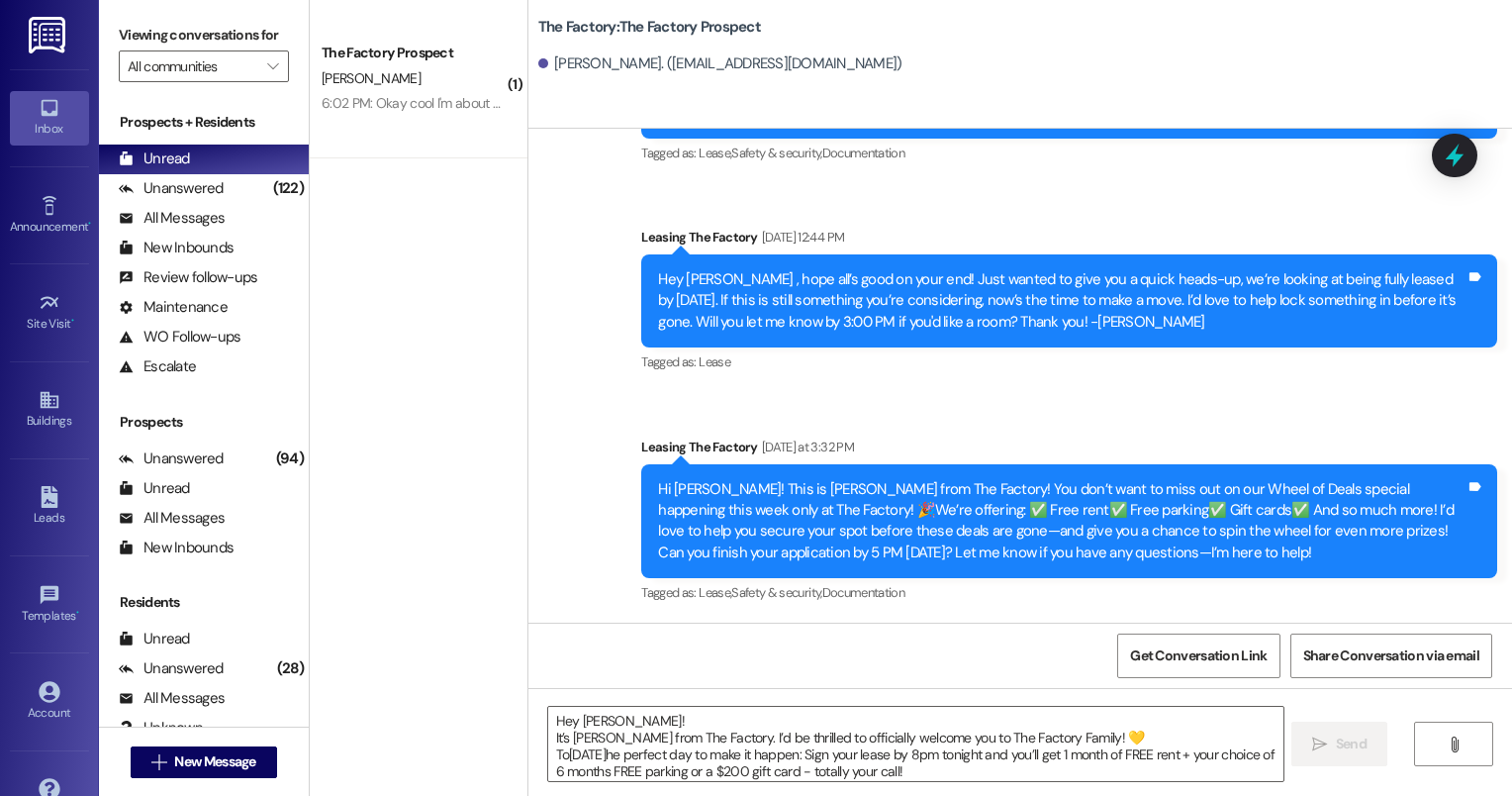scroll, scrollTop: 942, scrollLeft: 0, axis: vertical 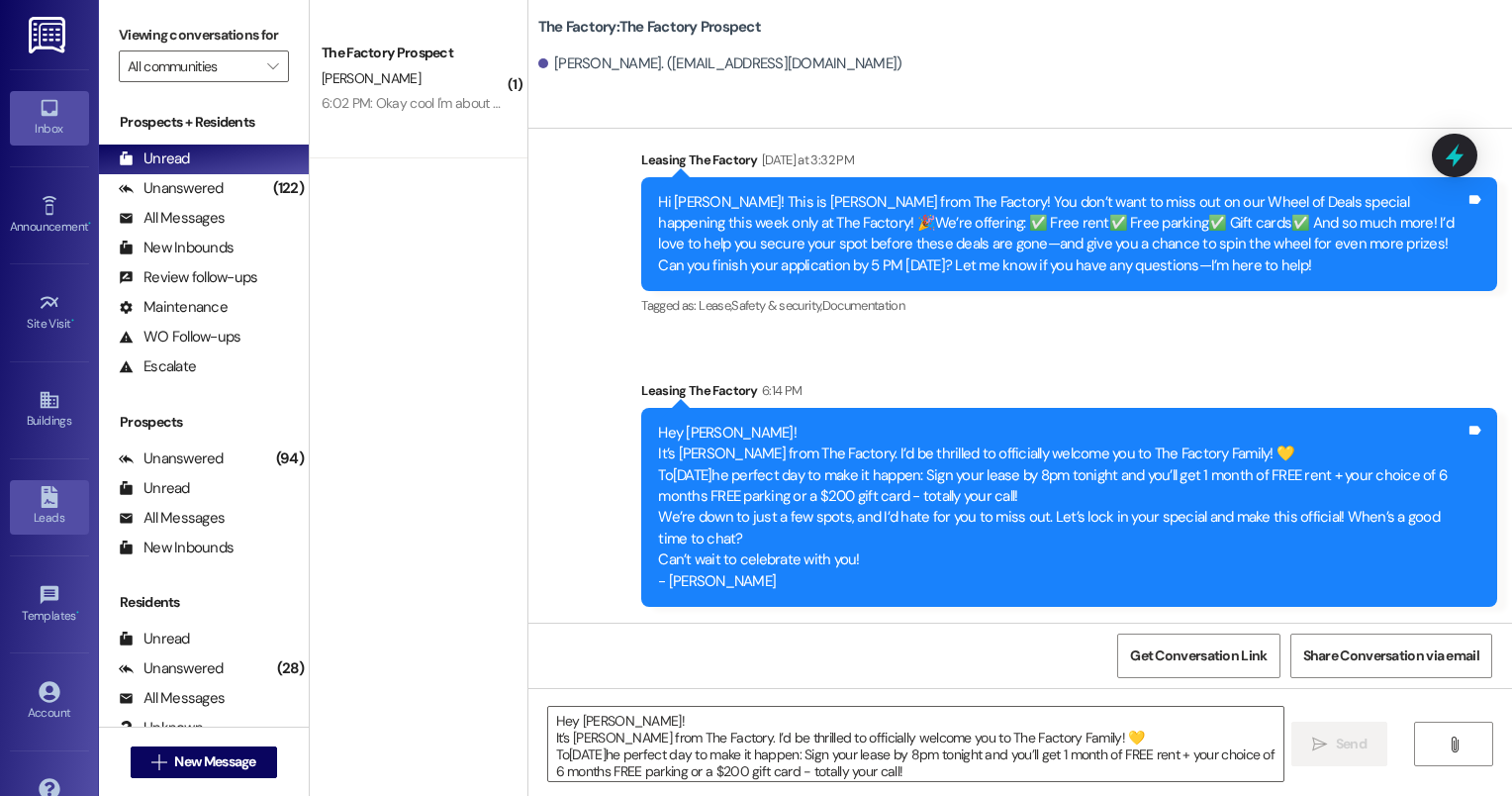 click on "Leads" at bounding box center (49, 518) 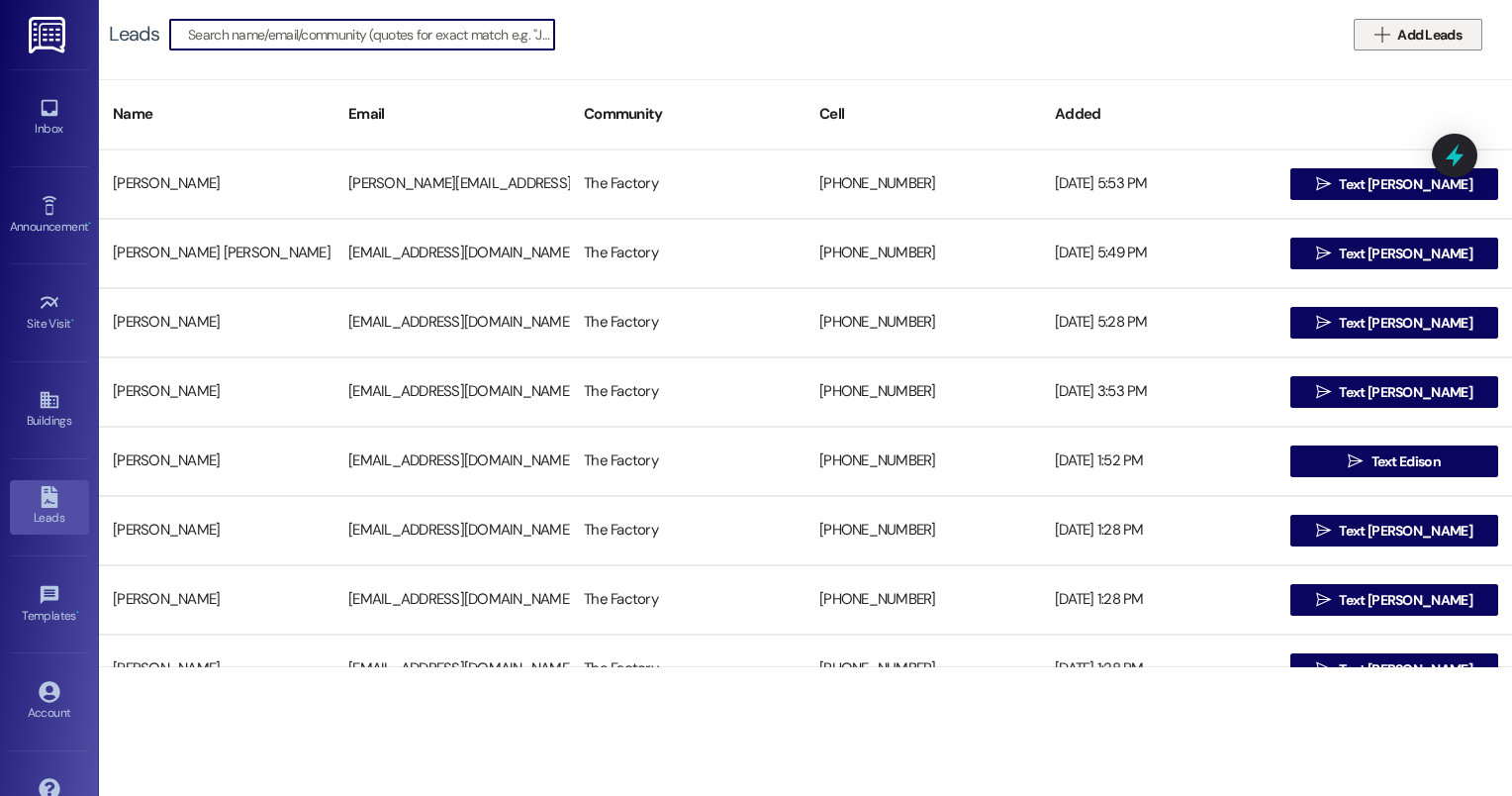 click on "Add Leads" at bounding box center (1429, 35) 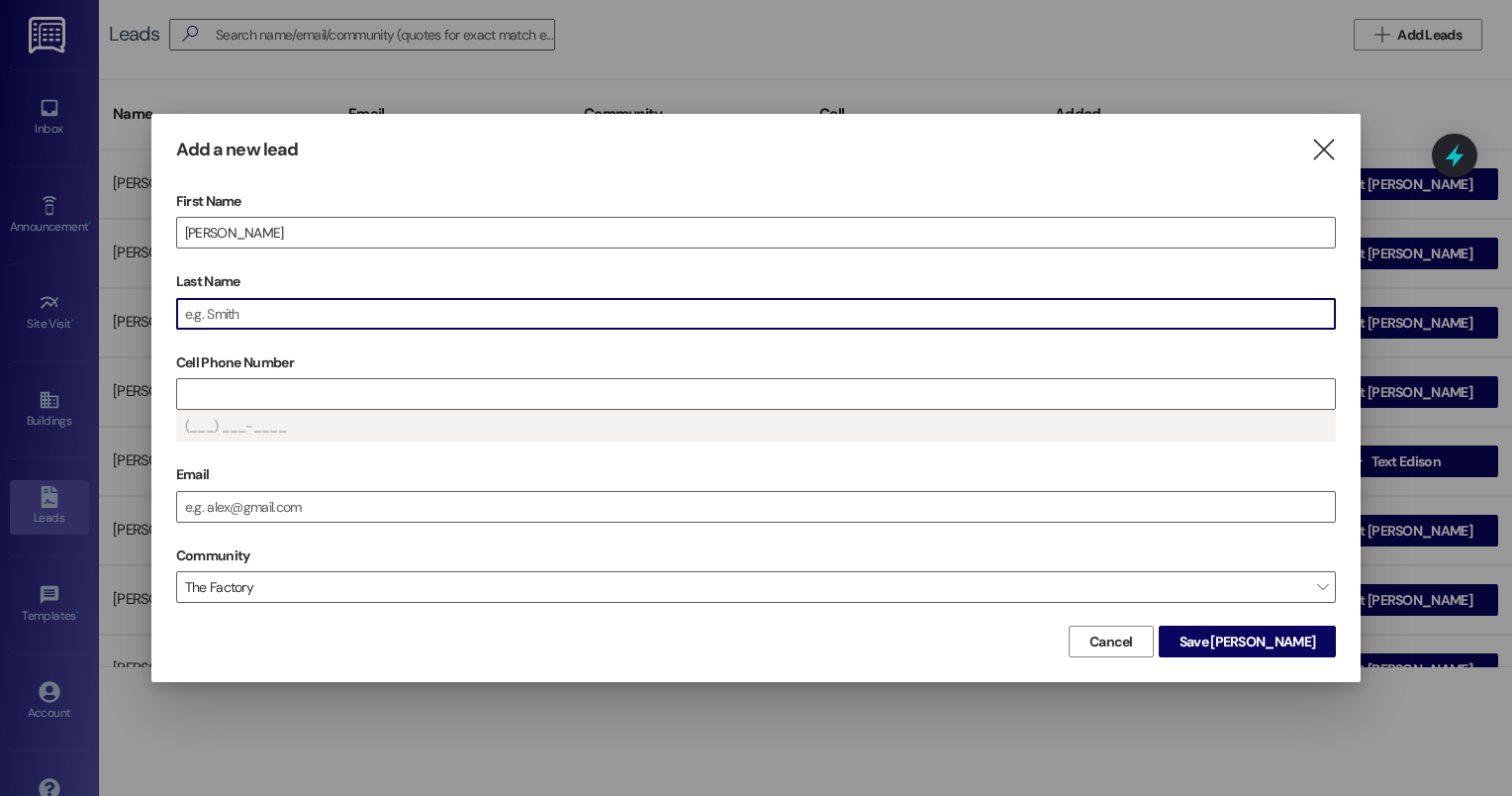 click on "Last Name" at bounding box center (756, 314) 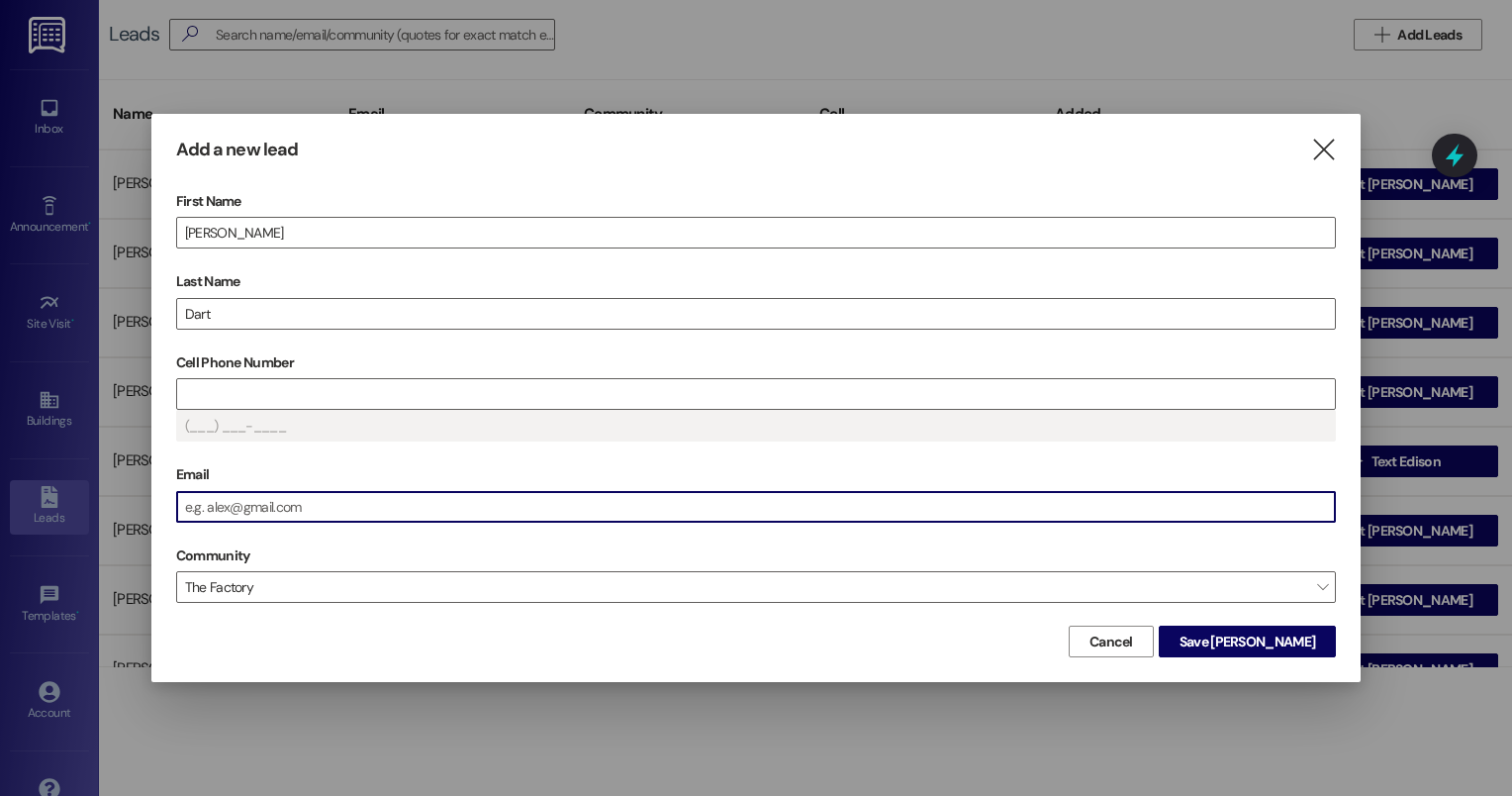 click on "Email" at bounding box center (756, 507) 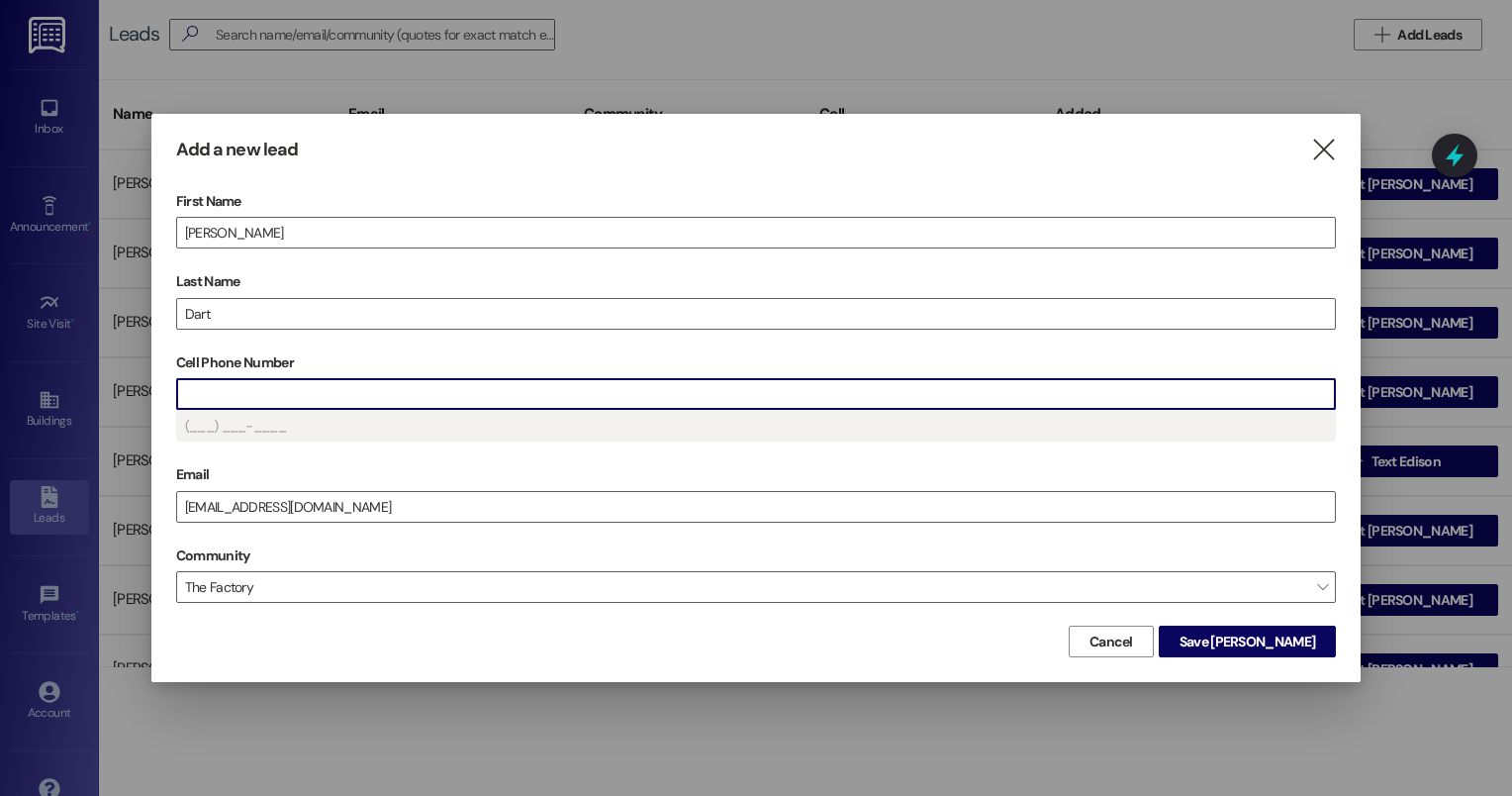 click on "Cell Phone Number" at bounding box center (756, 394) 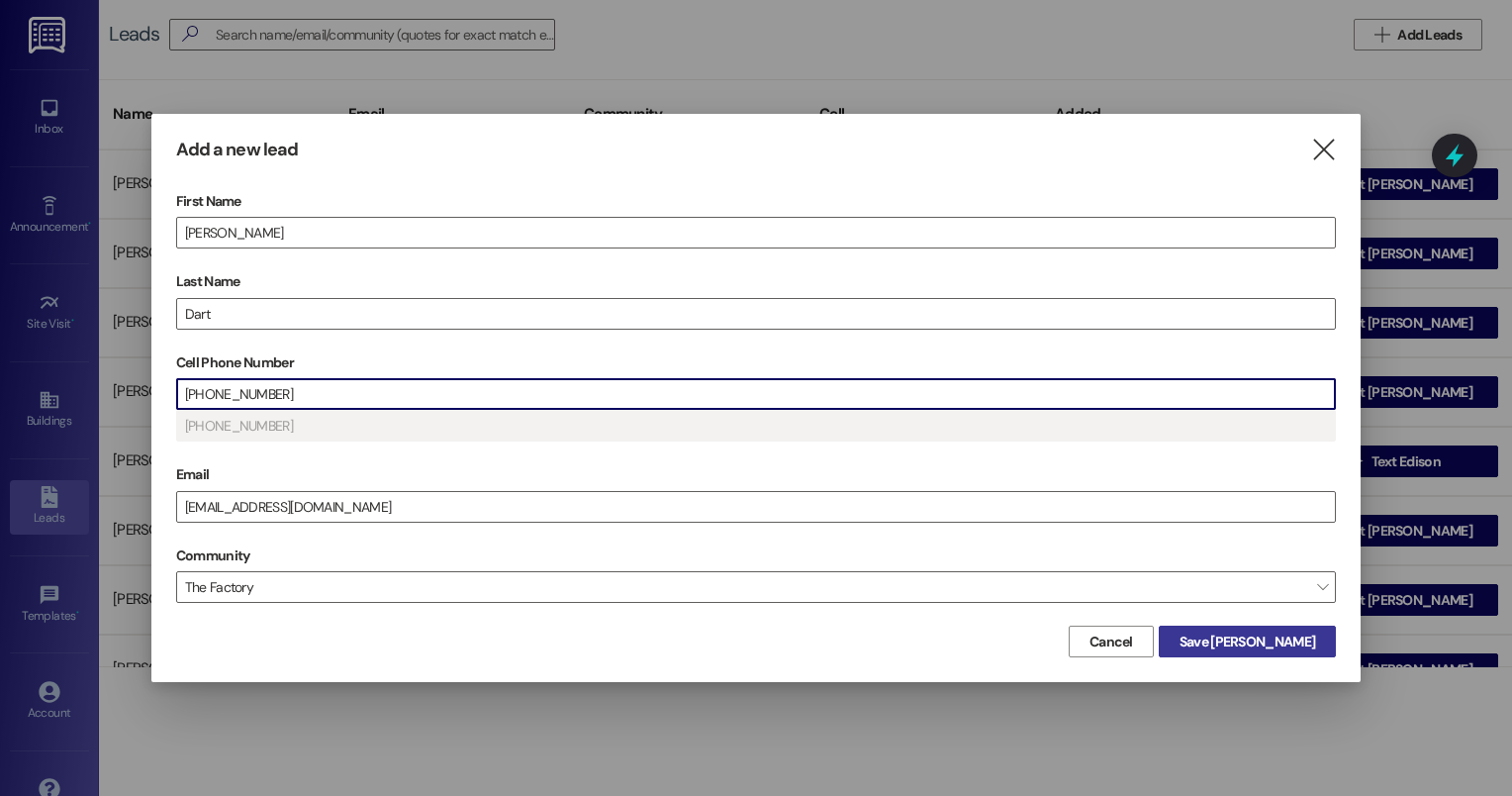 click on "Save [PERSON_NAME]" at bounding box center (1247, 642) 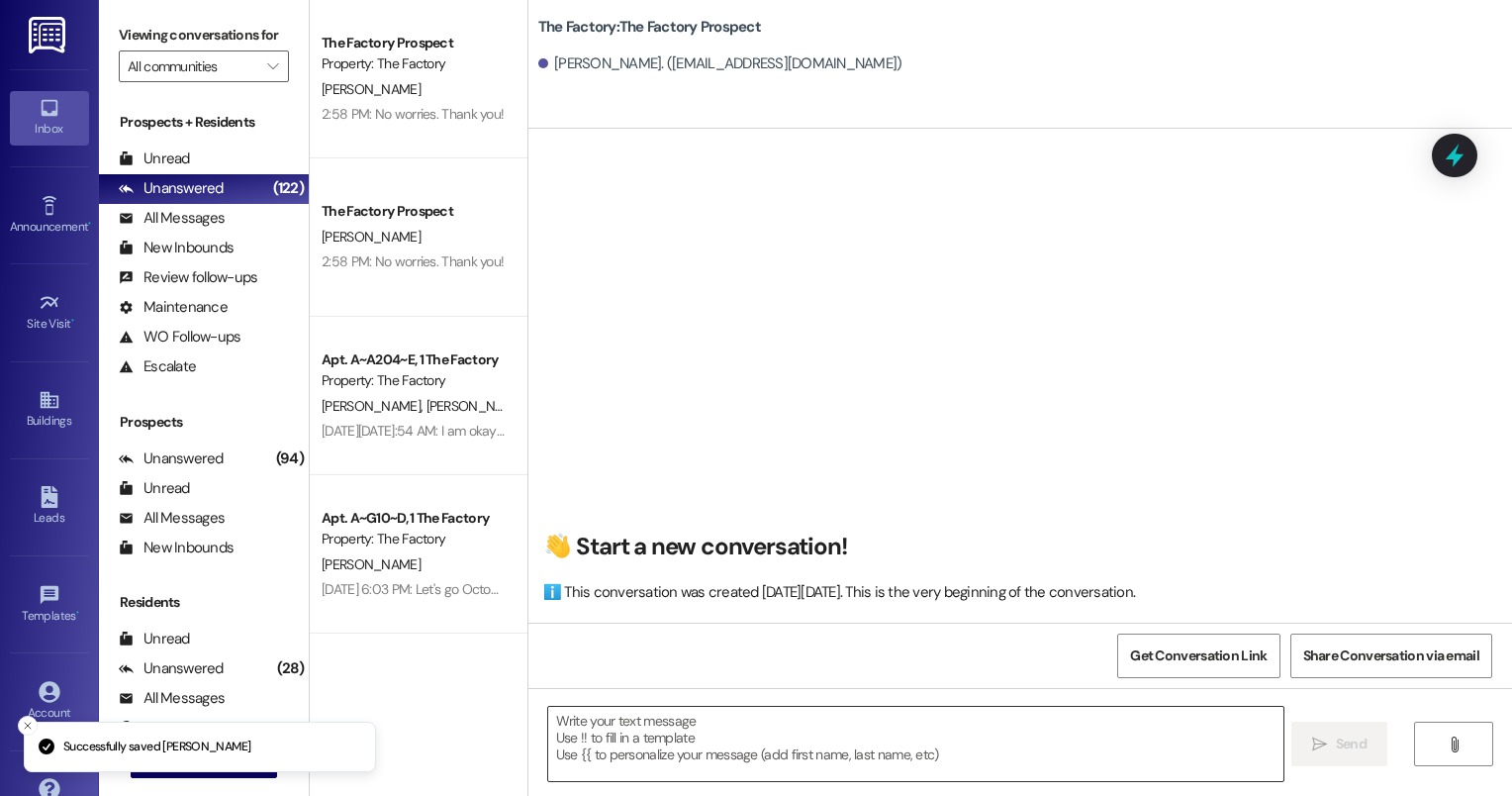 click at bounding box center [916, 744] 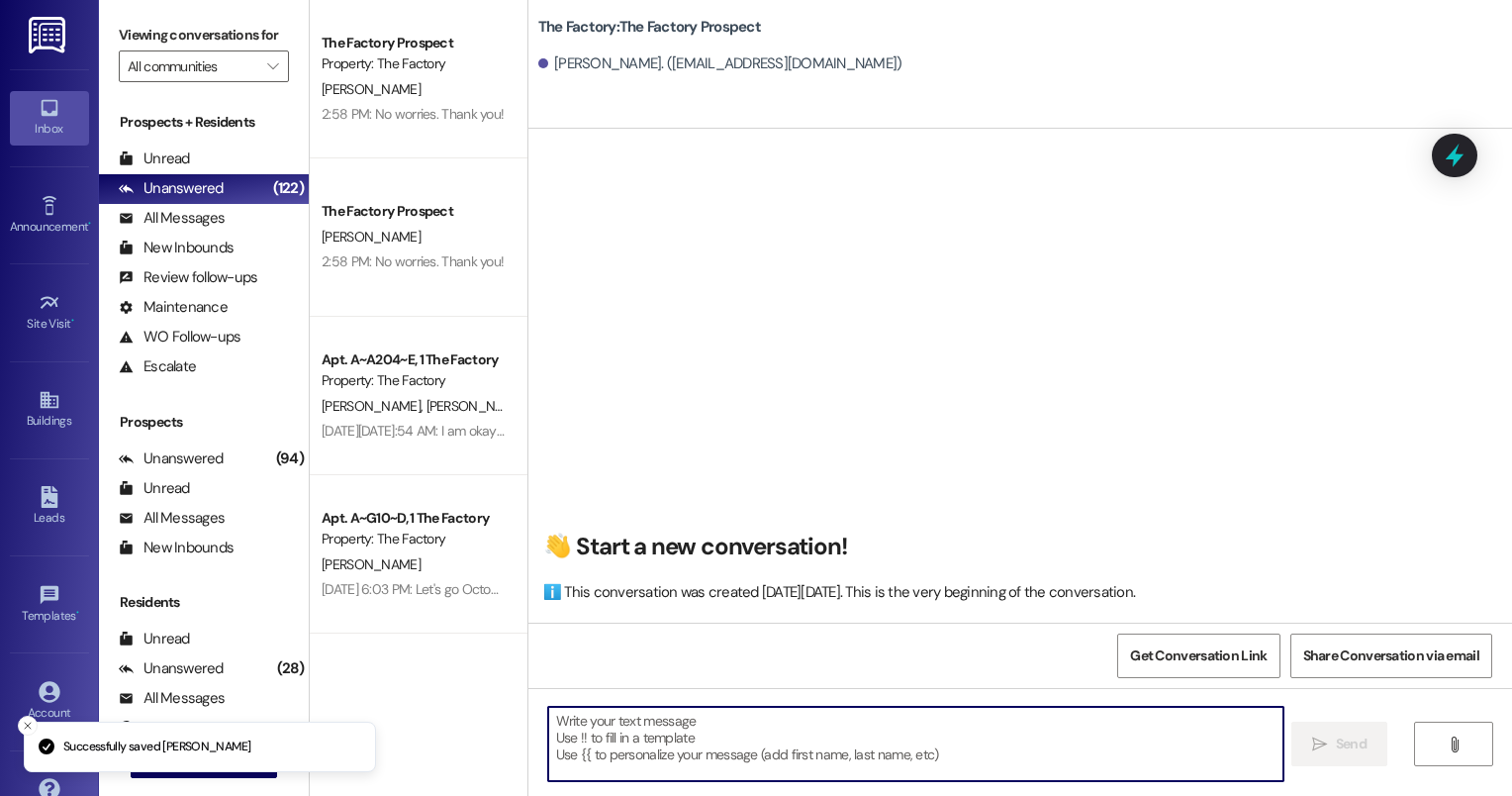 paste on "[PHONE_NUMBER]" 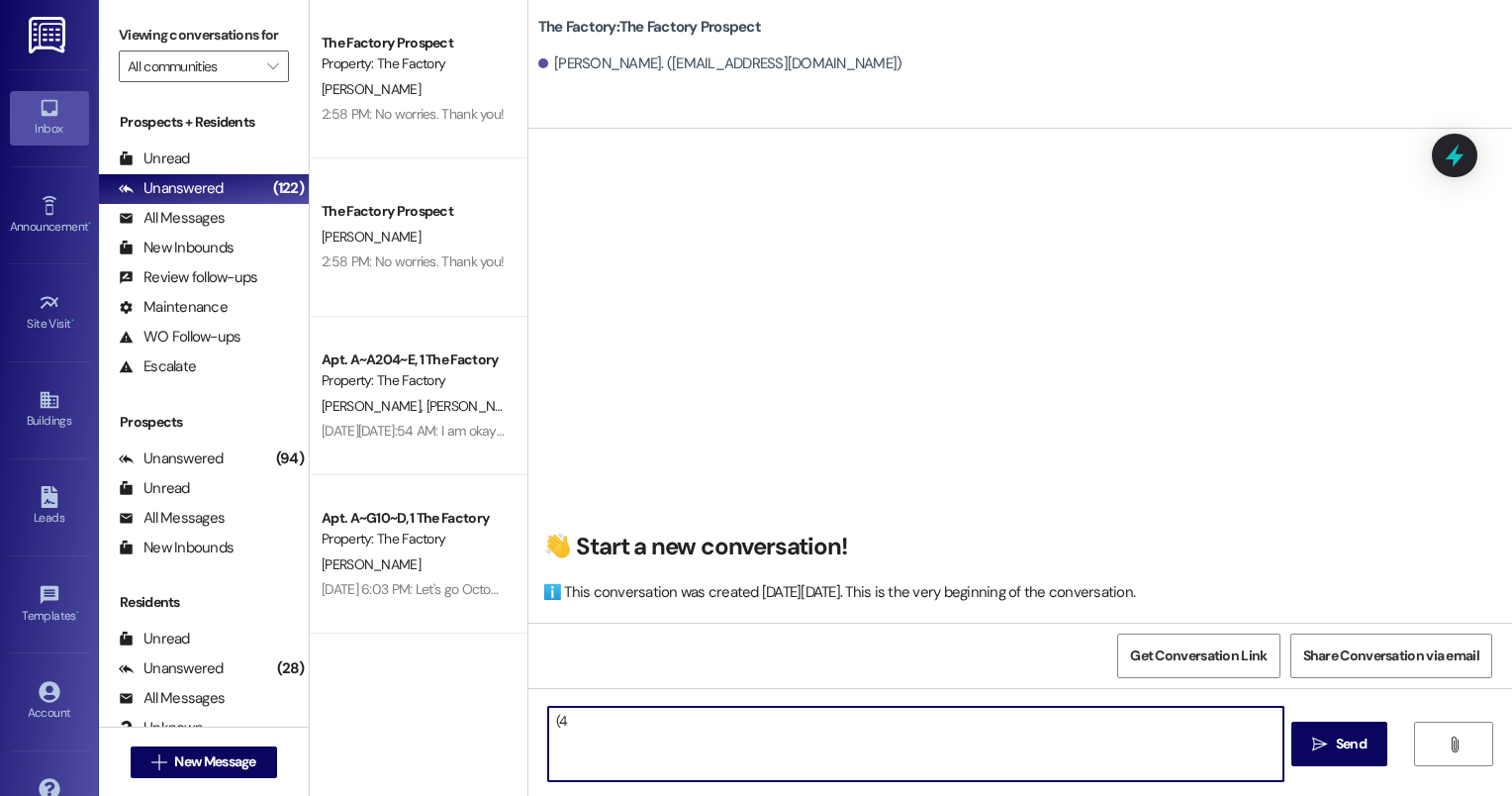 type on "(" 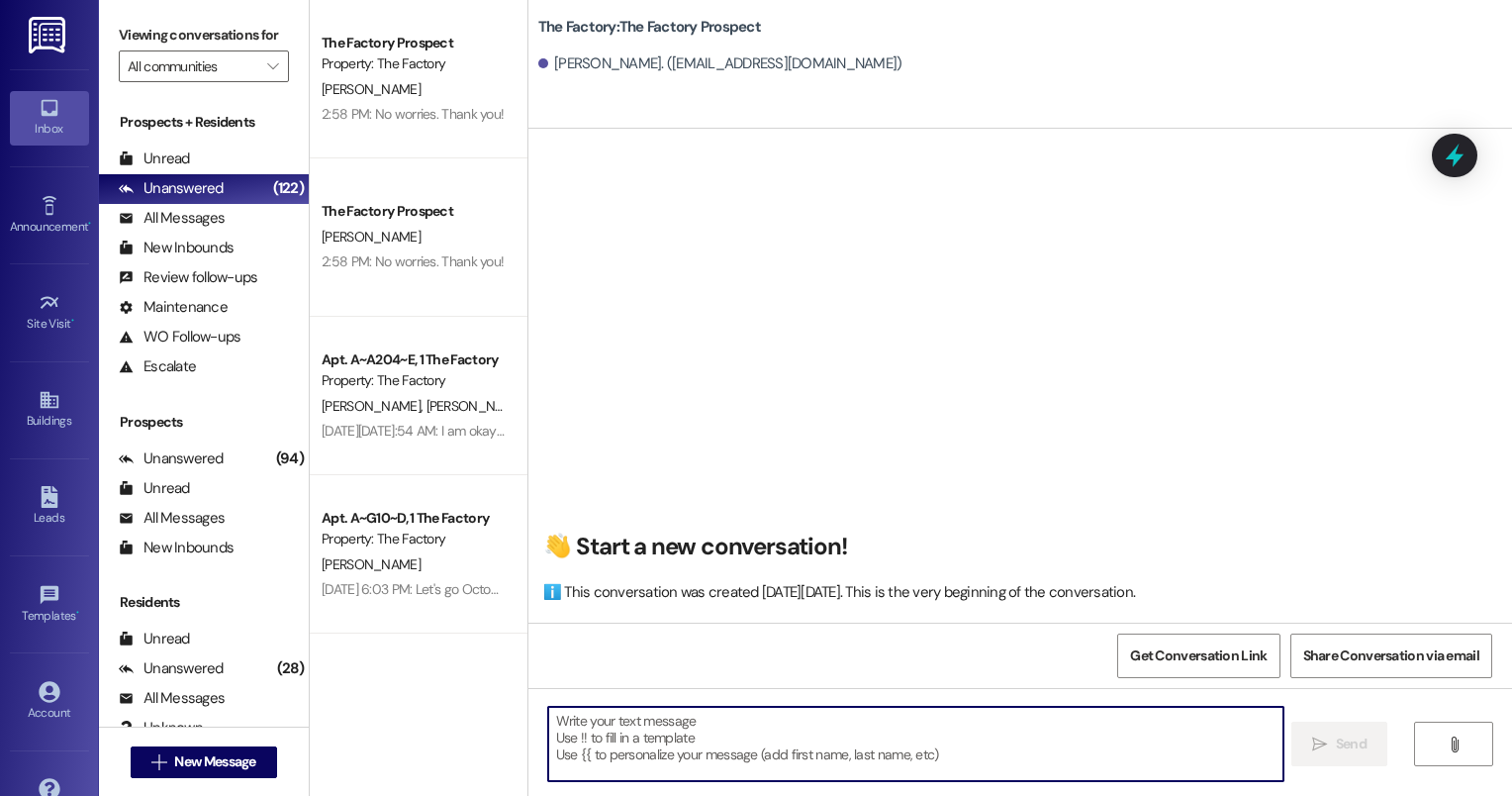 click at bounding box center (916, 744) 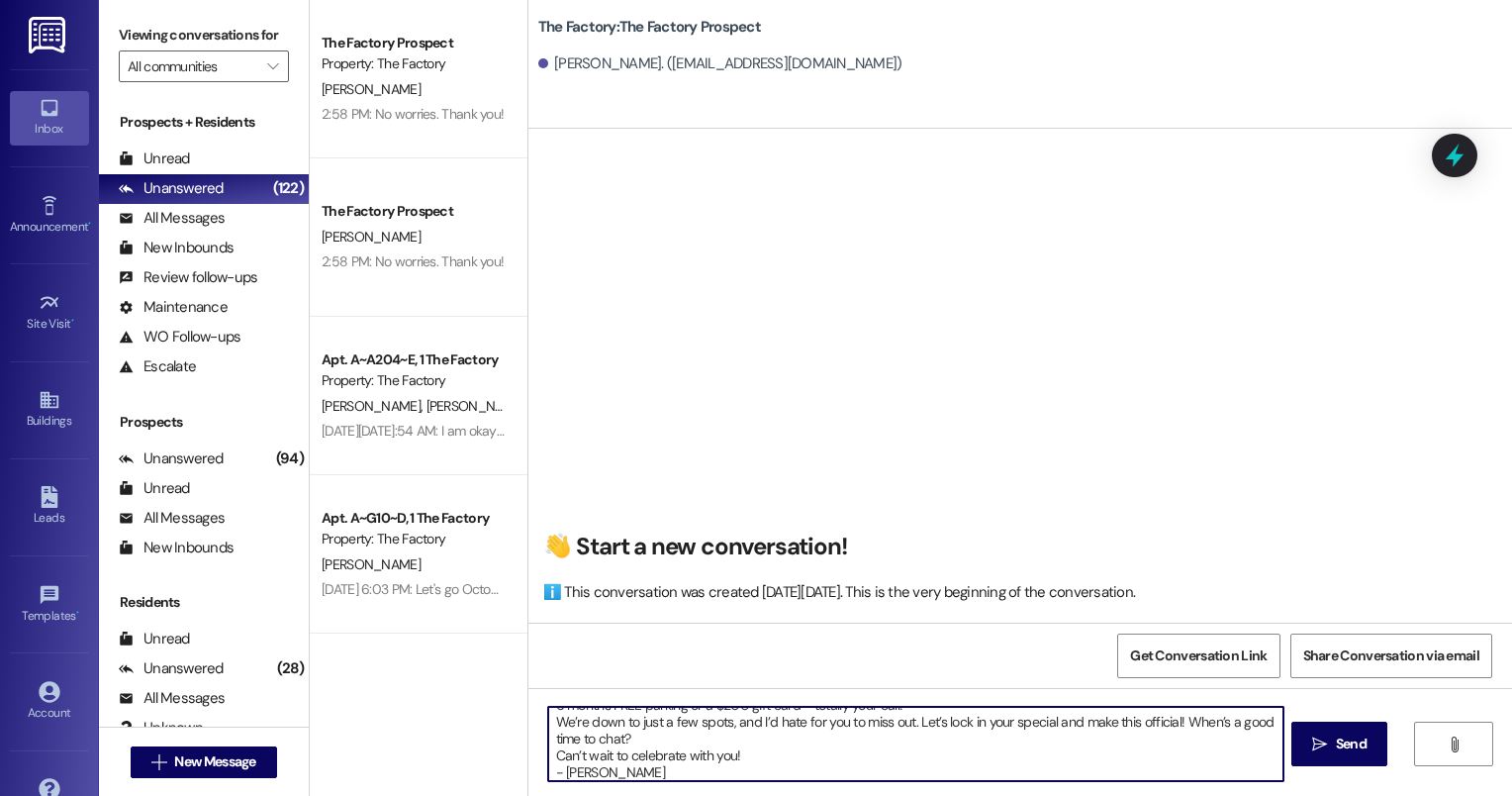 scroll, scrollTop: 0, scrollLeft: 0, axis: both 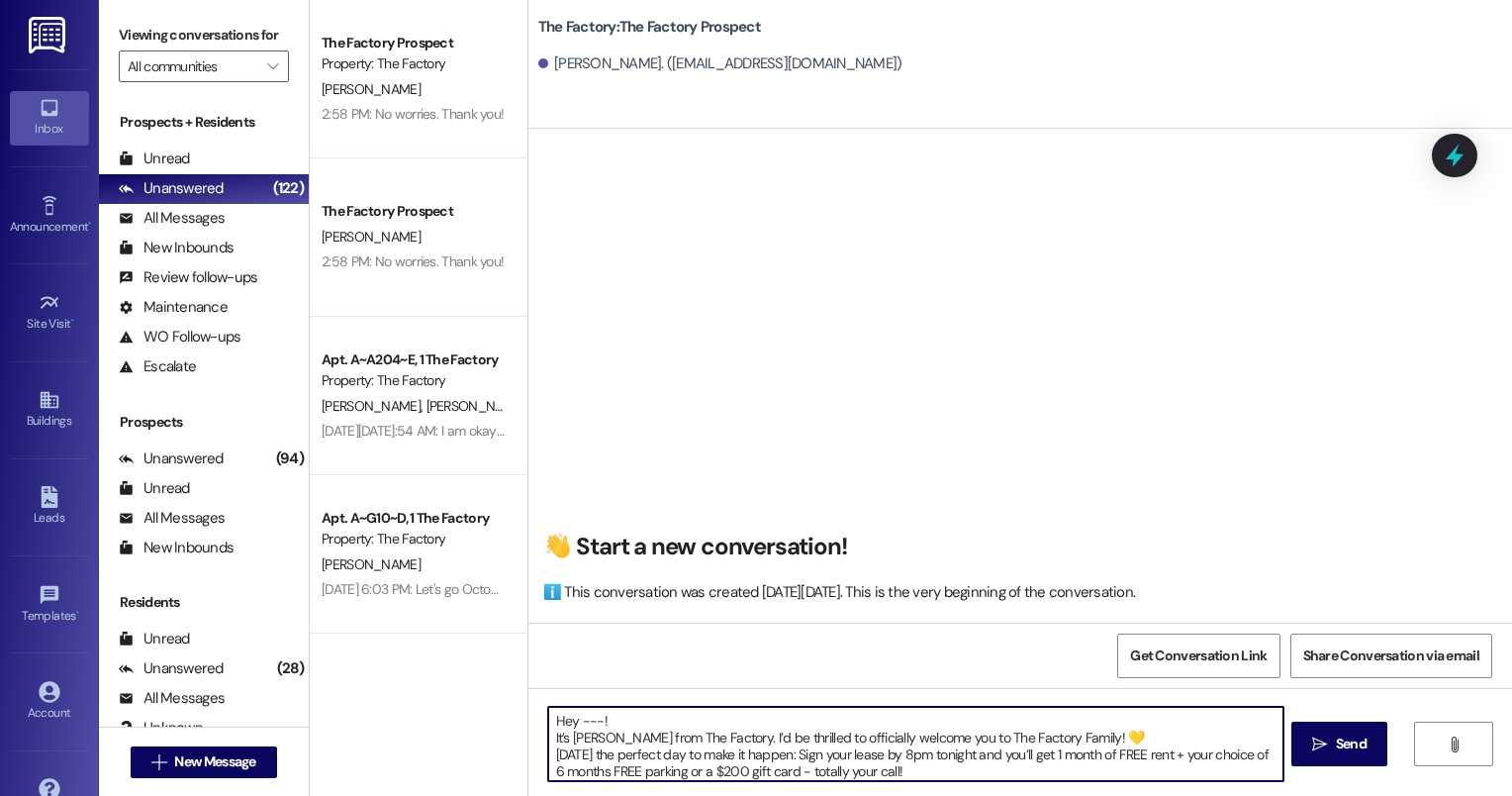 click on "Hey ---!
It’s [PERSON_NAME] from The Factory. I’d be thrilled to officially welcome you to The Factory Family! 💛
[DATE] the perfect day to make it happen: Sign your lease by 8pm tonight and you’ll get 1 month of FREE rent + your choice of 6 months FREE parking or a $200 gift card - totally your call!
We’re down to just a few spots, and I’d hate for you to miss out. Let’s lock in your special and make this official! When’s a good time to chat?
Can’t wait to celebrate with you!
- [PERSON_NAME]" at bounding box center (916, 744) 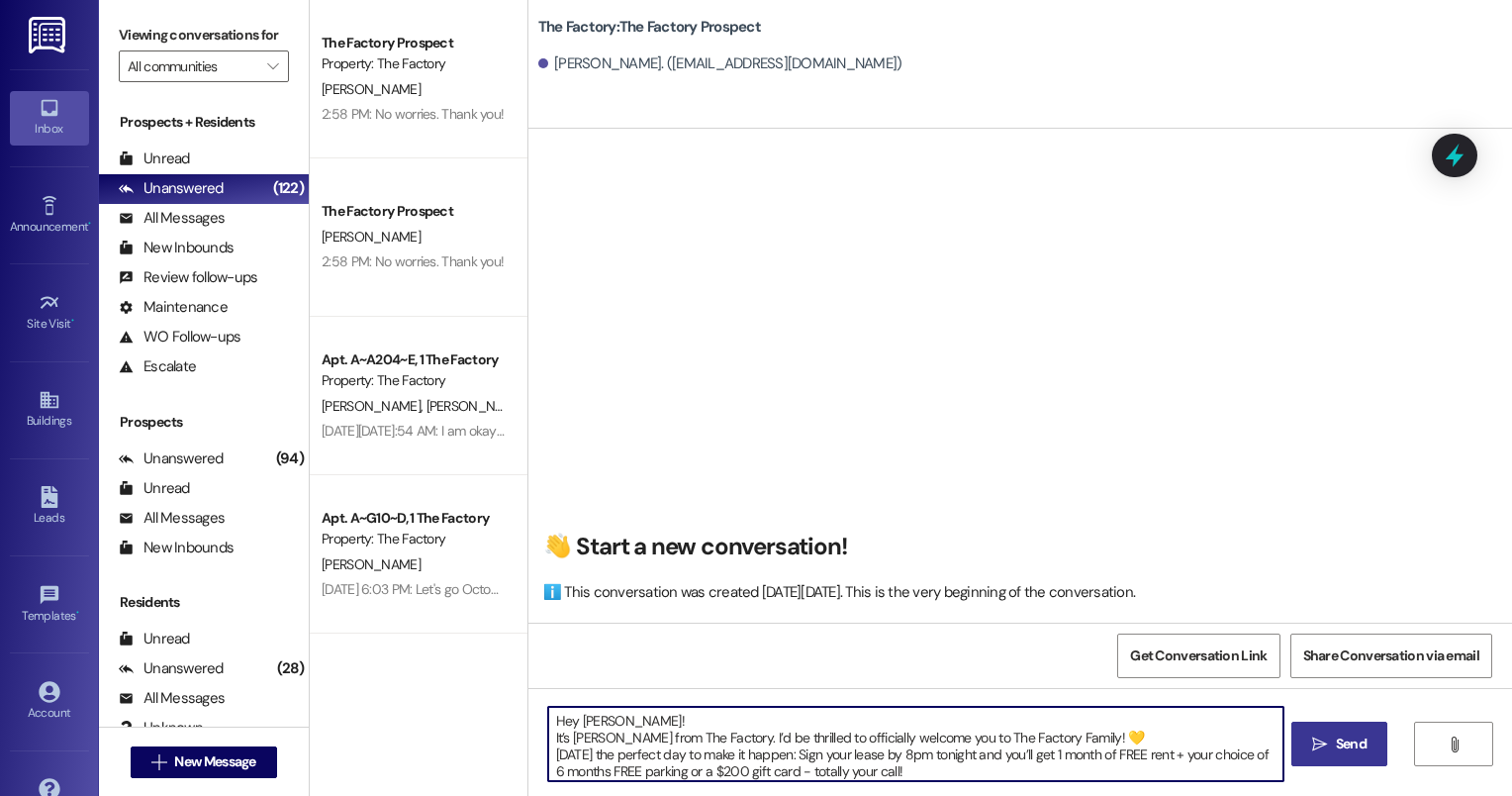 type on "Hey [PERSON_NAME]!
It’s [PERSON_NAME] from The Factory. I’d be thrilled to officially welcome you to The Factory Family! 💛
[DATE] the perfect day to make it happen: Sign your lease by 8pm tonight and you’ll get 1 month of FREE rent + your choice of 6 months FREE parking or a $200 gift card - totally your call!
We’re down to just a few spots, and I’d hate for you to miss out. Let’s lock in your special and make this official! When’s a good time to chat?
Can’t wait to celebrate with you!
- [PERSON_NAME]" 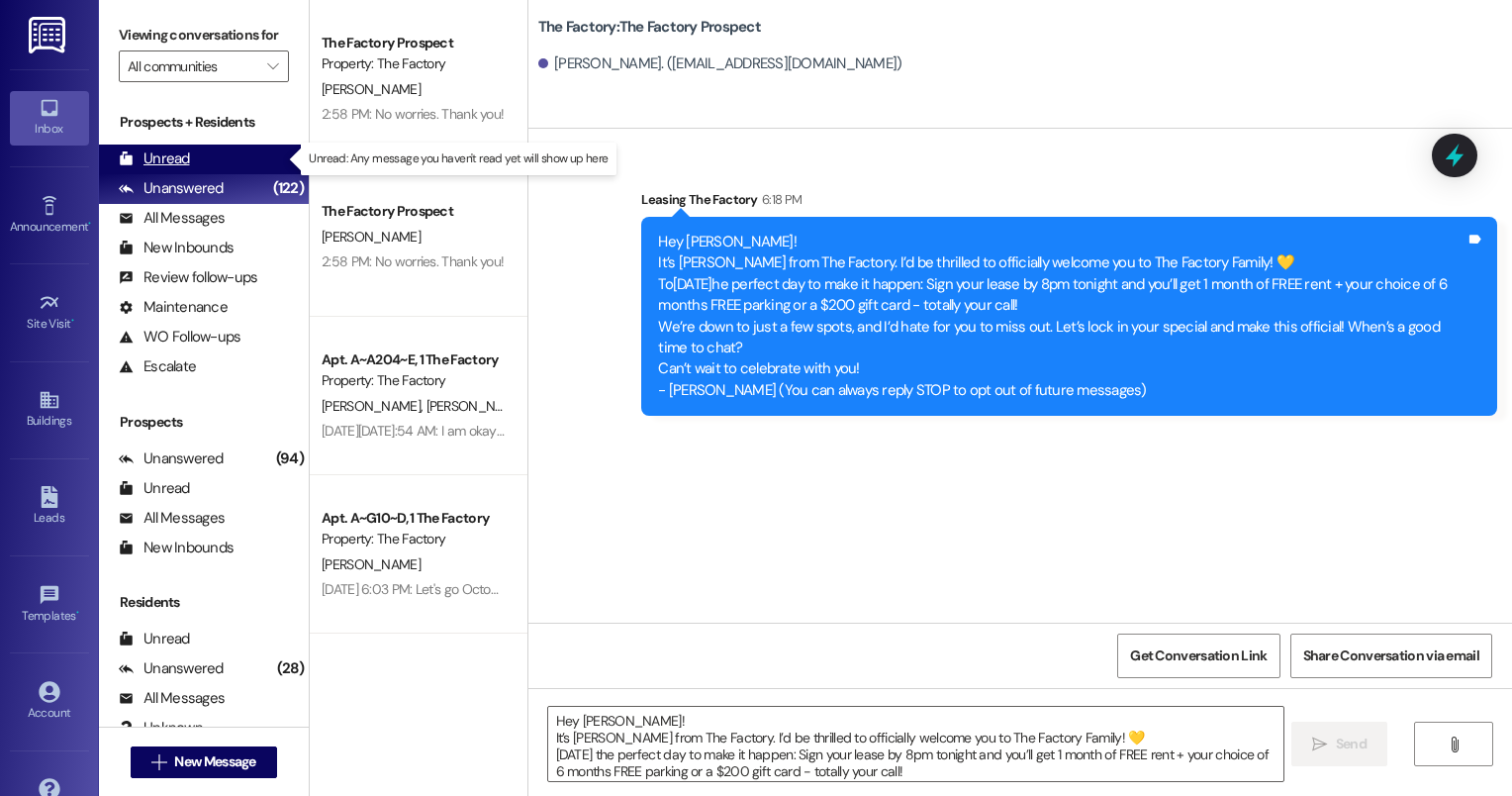 click on "Unread" at bounding box center [154, 158] 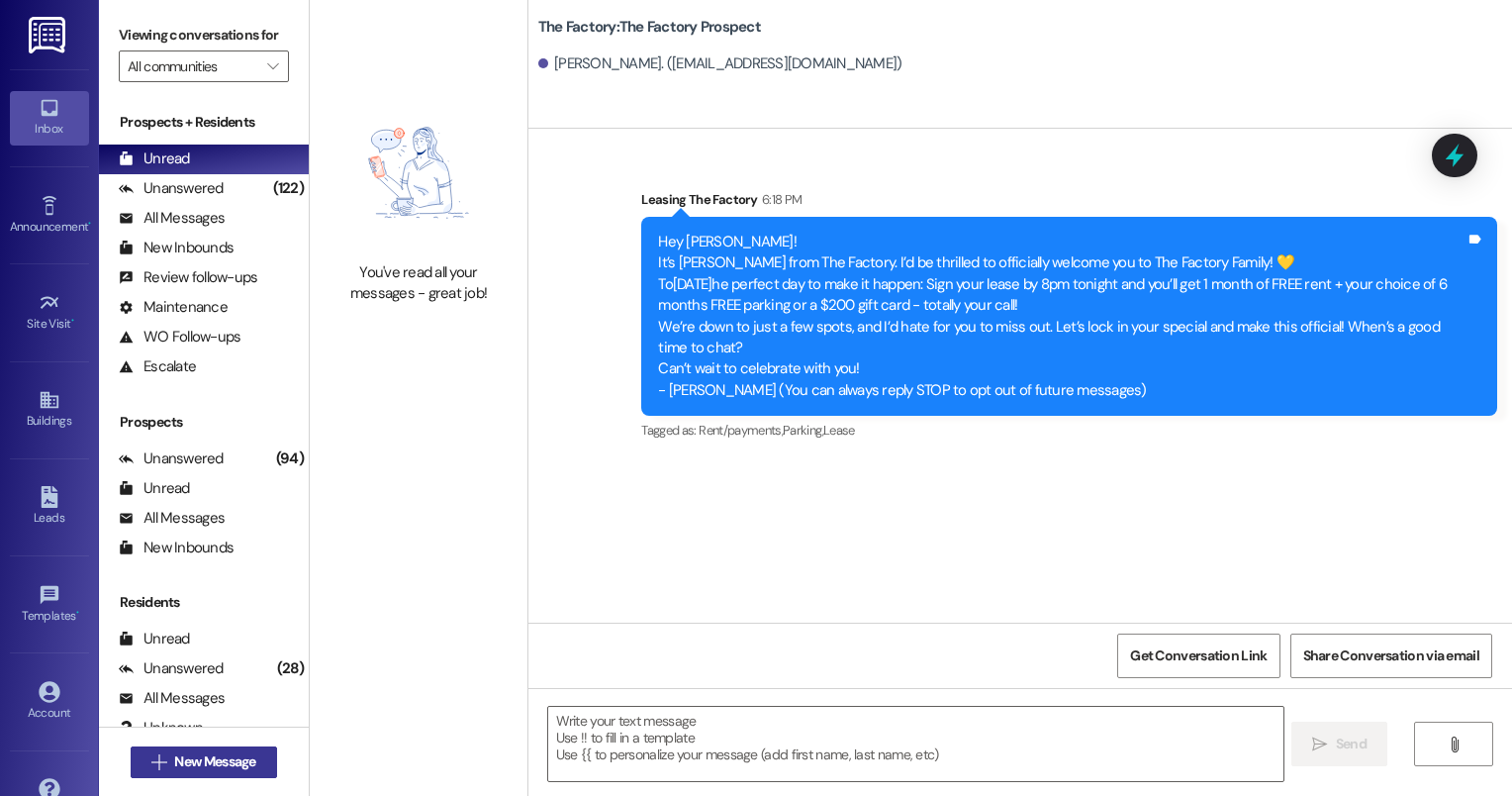 click on " New Message" at bounding box center (204, 762) 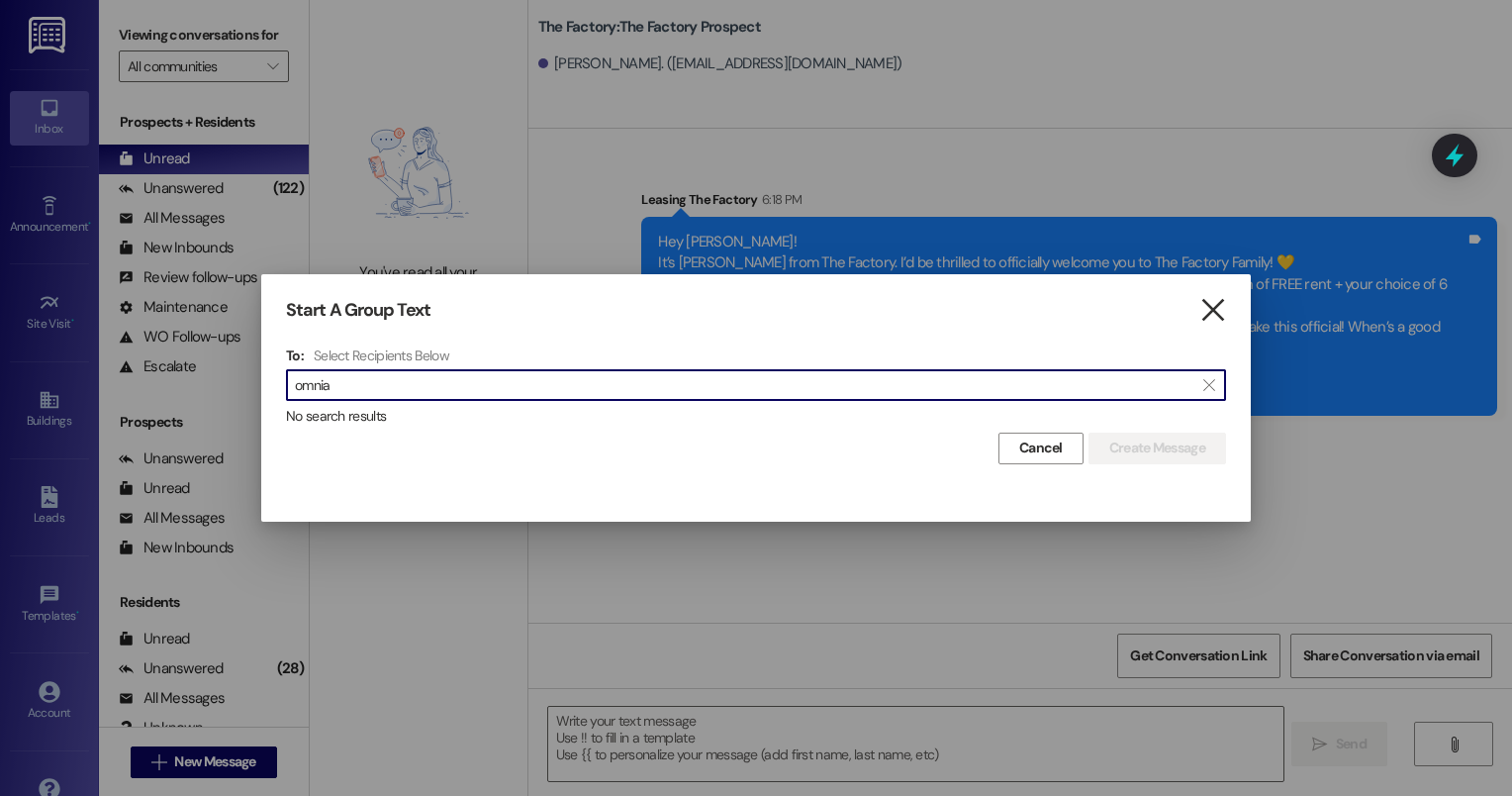 type on "omnia" 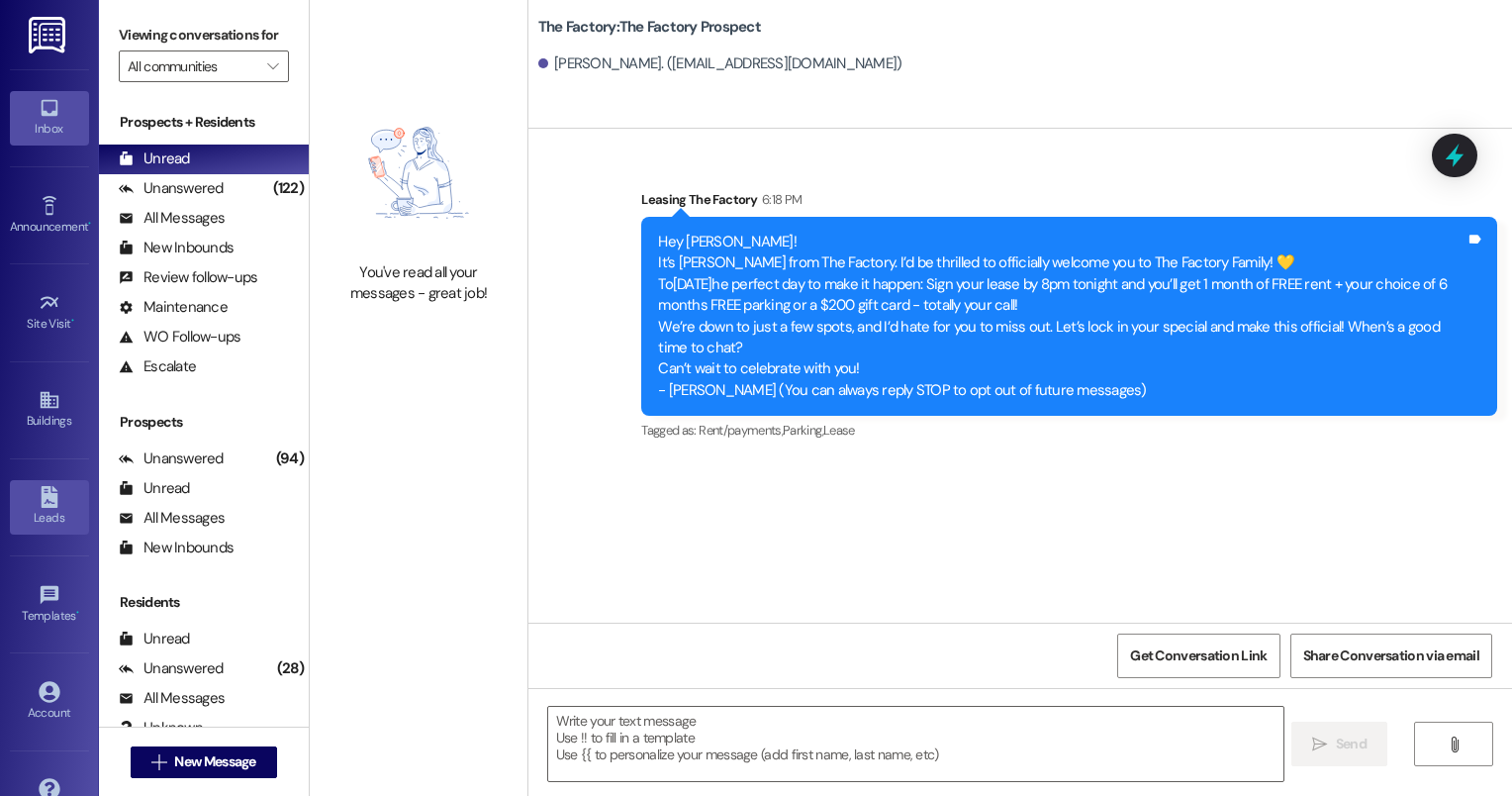 click on "Leads" at bounding box center [49, 518] 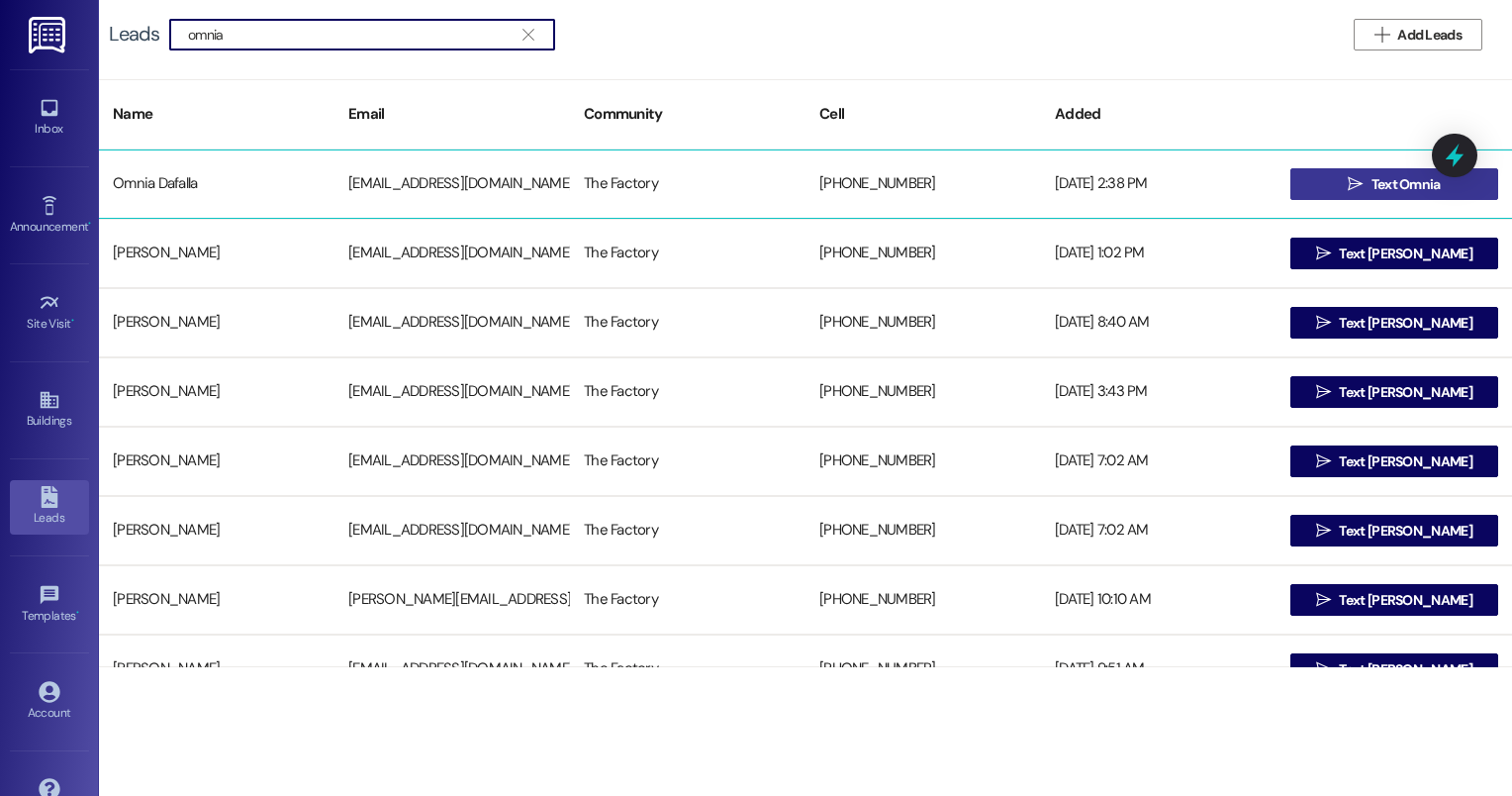 type on "omnia" 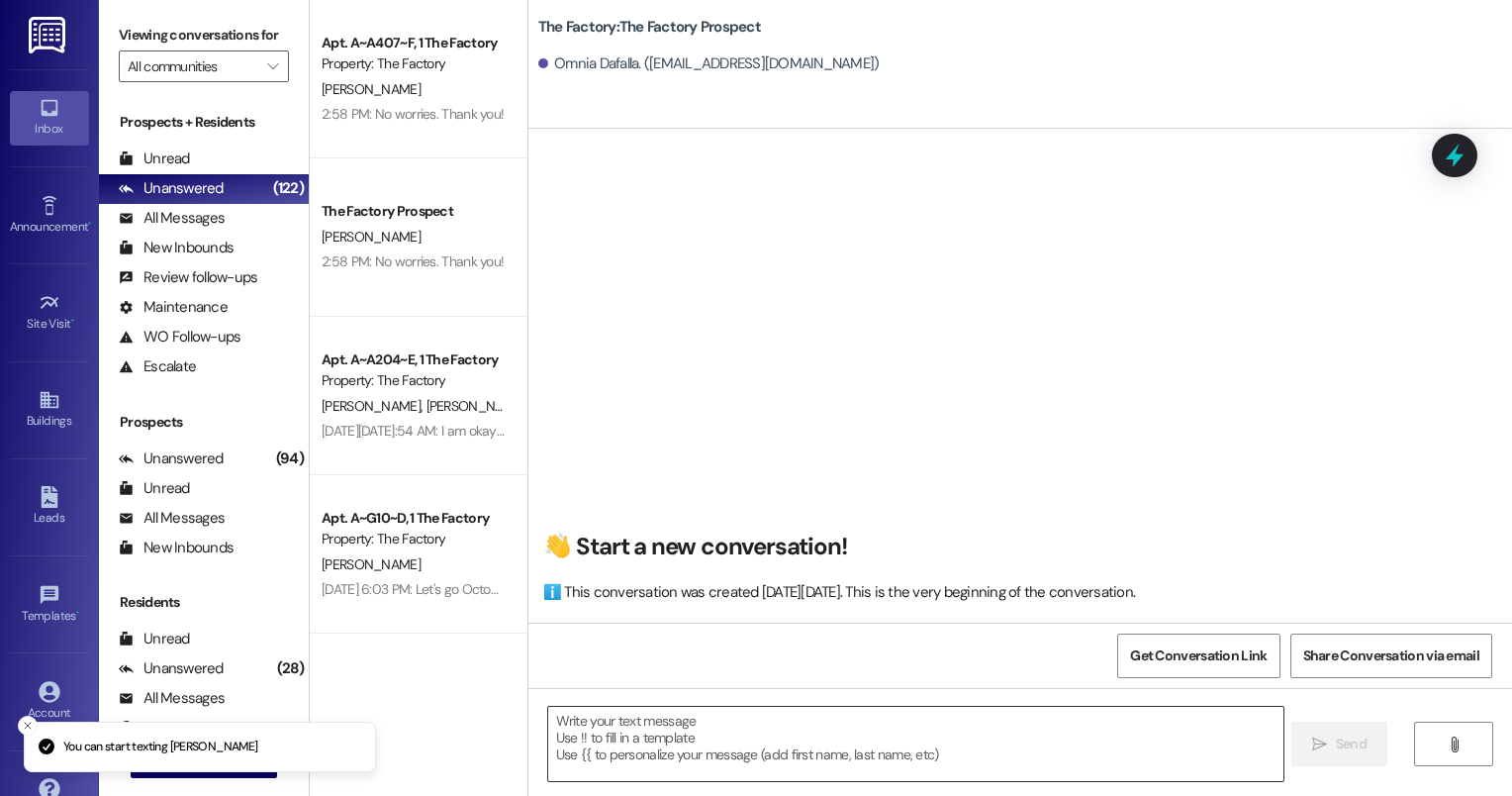 click at bounding box center (916, 744) 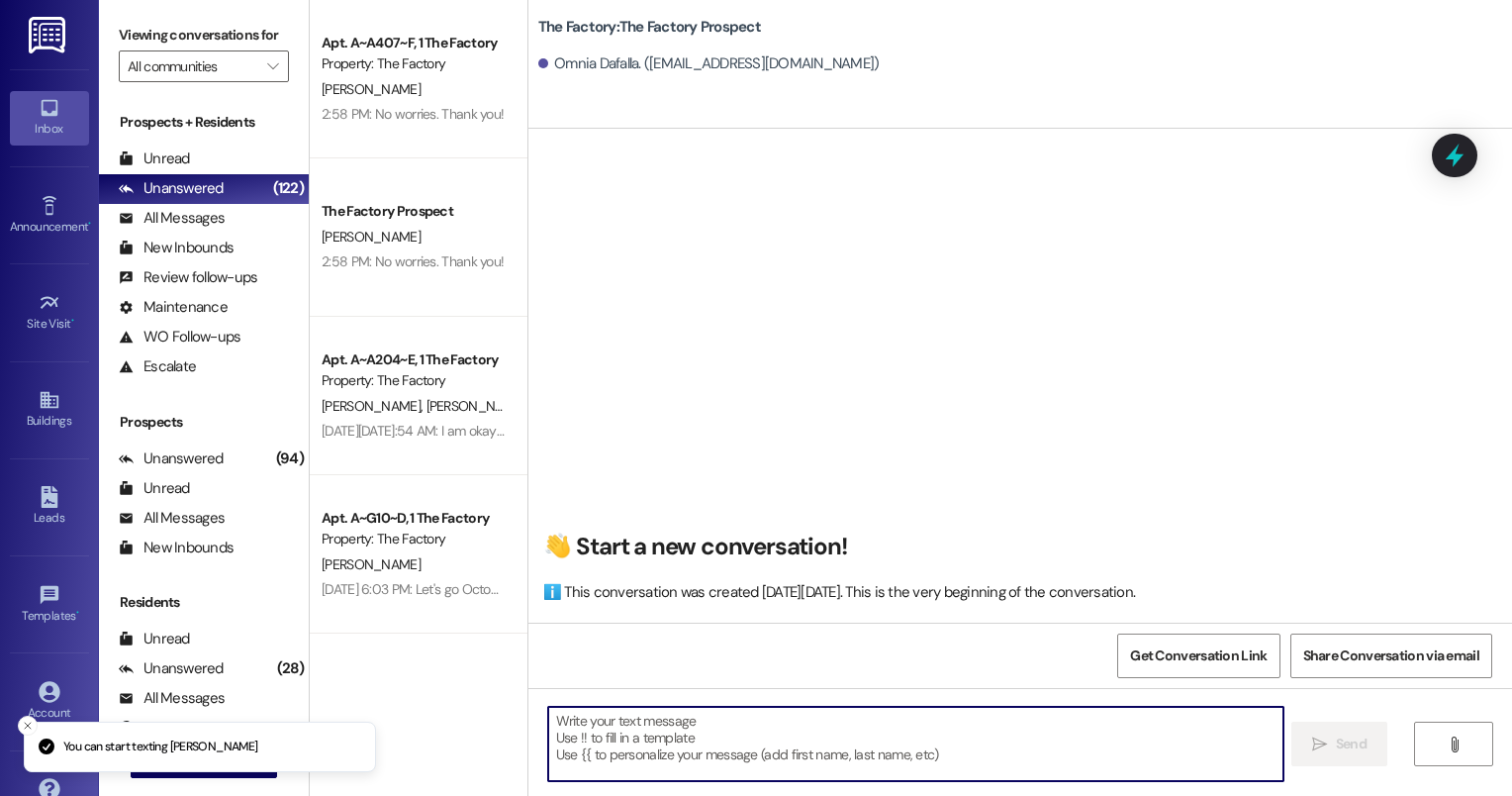 paste on "Hey ---!
It’s [PERSON_NAME] from The Factory. I’d be thrilled to officially welcome you to The Factory Family! 💛
[DATE] the perfect day to make it happen: Sign your lease by 8pm tonight and you’ll get 1 month of FREE rent + your choice of 6 months FREE parking or a $200 gift card - totally your call!
We’re down to just a few spots, and I’d hate for you to miss out. Let’s lock in your special and make this official! When’s a good time to chat?
Can’t wait to celebrate with you!
- [PERSON_NAME]" 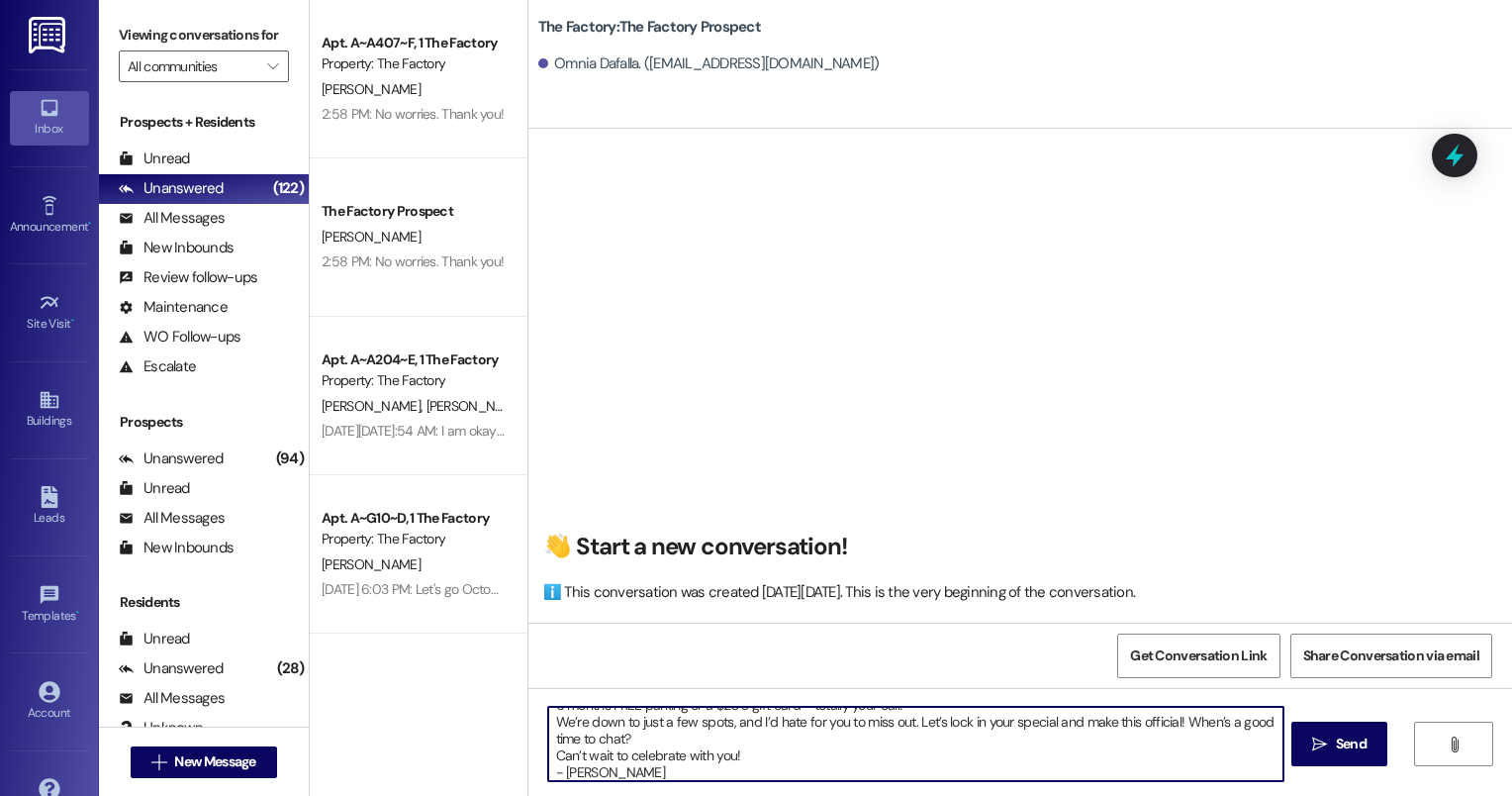 scroll, scrollTop: 0, scrollLeft: 0, axis: both 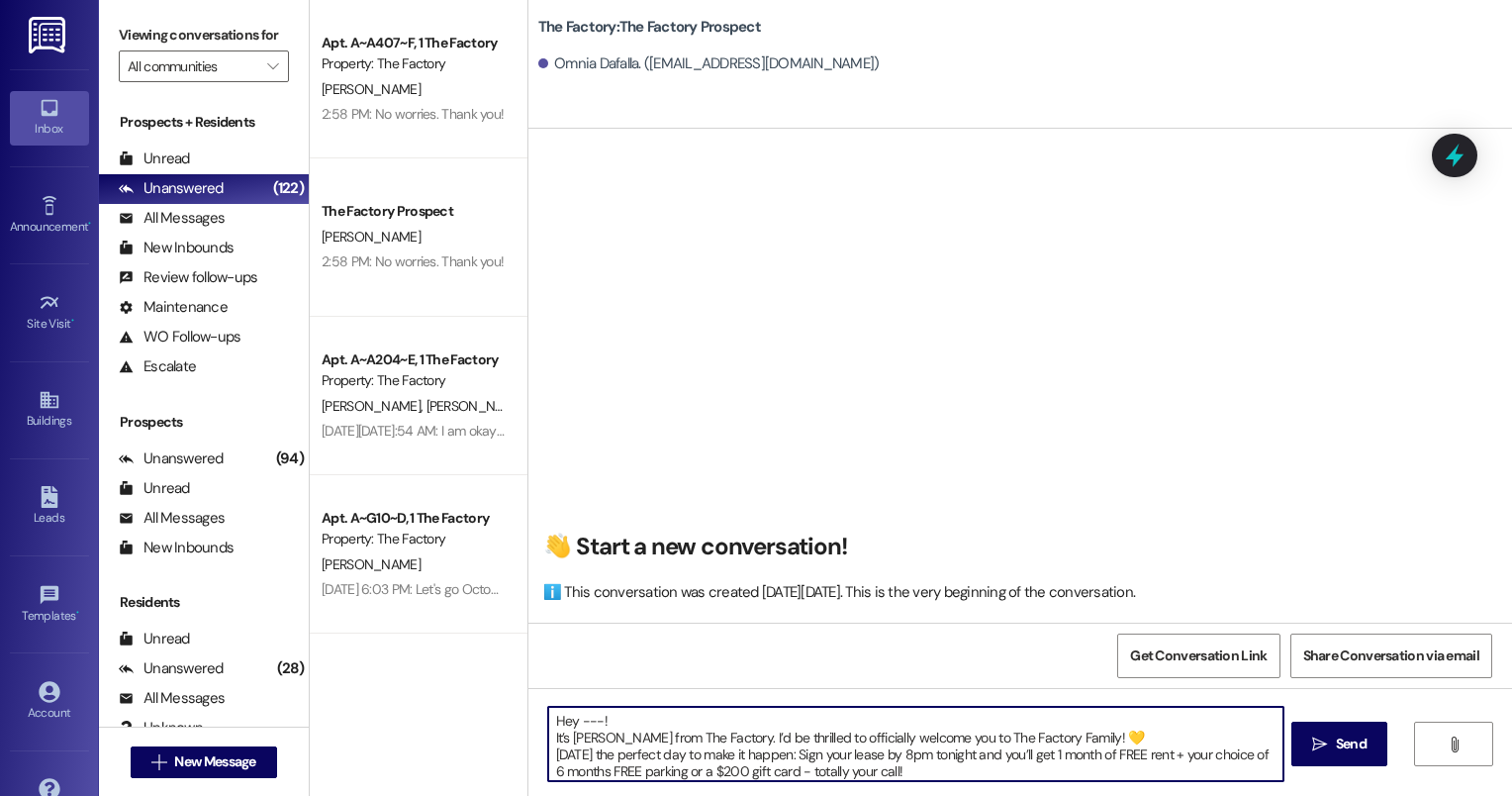 click on "Hey ---!
It’s [PERSON_NAME] from The Factory. I’d be thrilled to officially welcome you to The Factory Family! 💛
[DATE] the perfect day to make it happen: Sign your lease by 8pm tonight and you’ll get 1 month of FREE rent + your choice of 6 months FREE parking or a $200 gift card - totally your call!
We’re down to just a few spots, and I’d hate for you to miss out. Let’s lock in your special and make this official! When’s a good time to chat?
Can’t wait to celebrate with you!
- [PERSON_NAME]" at bounding box center [916, 744] 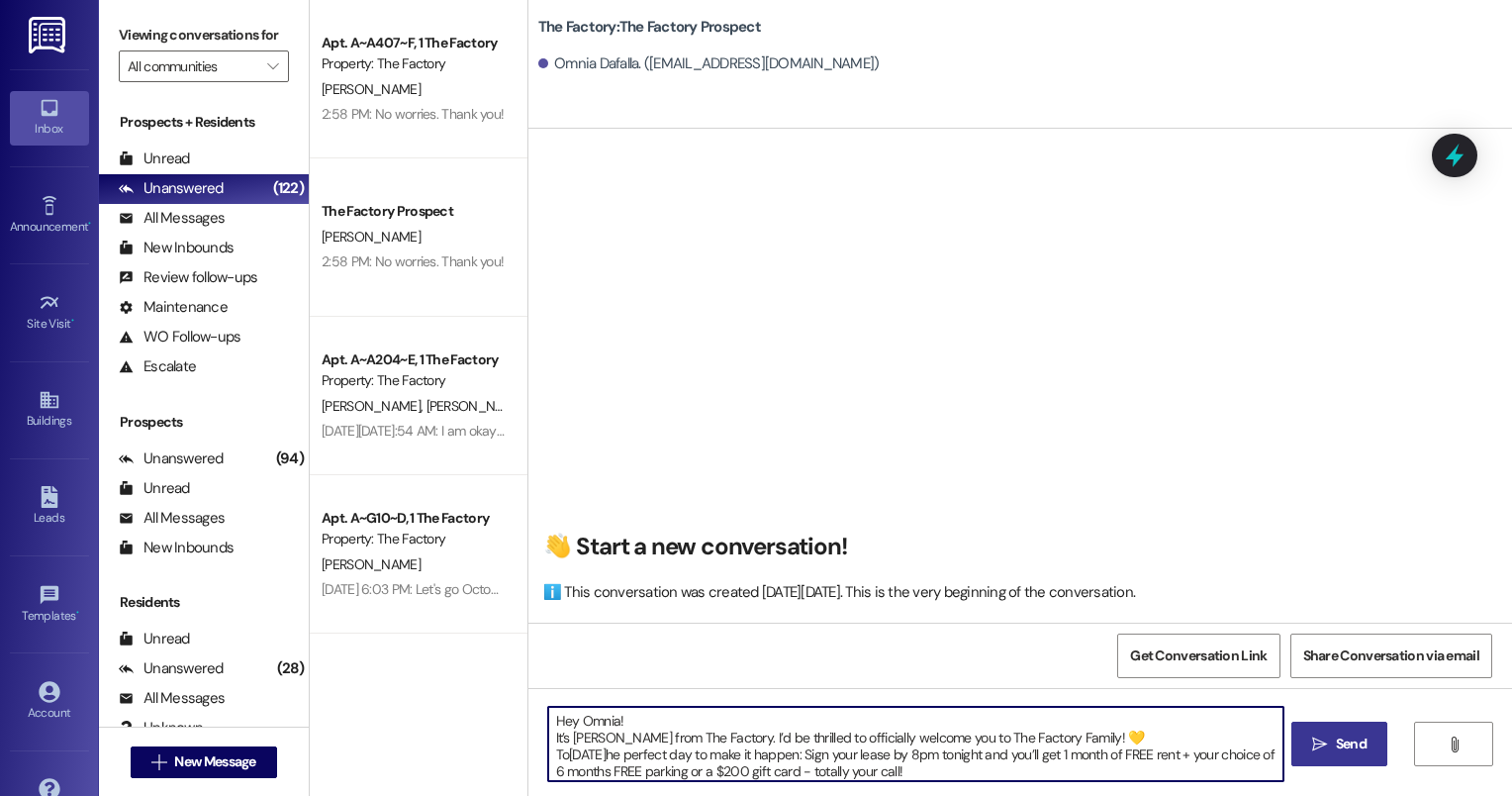 type on "Hey Omnia!
It’s [PERSON_NAME] from The Factory. I’d be thrilled to officially welcome you to The Factory Family! 💛
To[DATE]he perfect day to make it happen: Sign your lease by 8pm tonight and you’ll get 1 month of FREE rent + your choice of 6 months FREE parking or a $200 gift card - totally your call!
We’re down to just a few spots, and I’d hate for you to miss out. Let’s lock in your special and make this official! When’s a good time to chat?
Can’t wait to celebrate with you!
- [PERSON_NAME]" 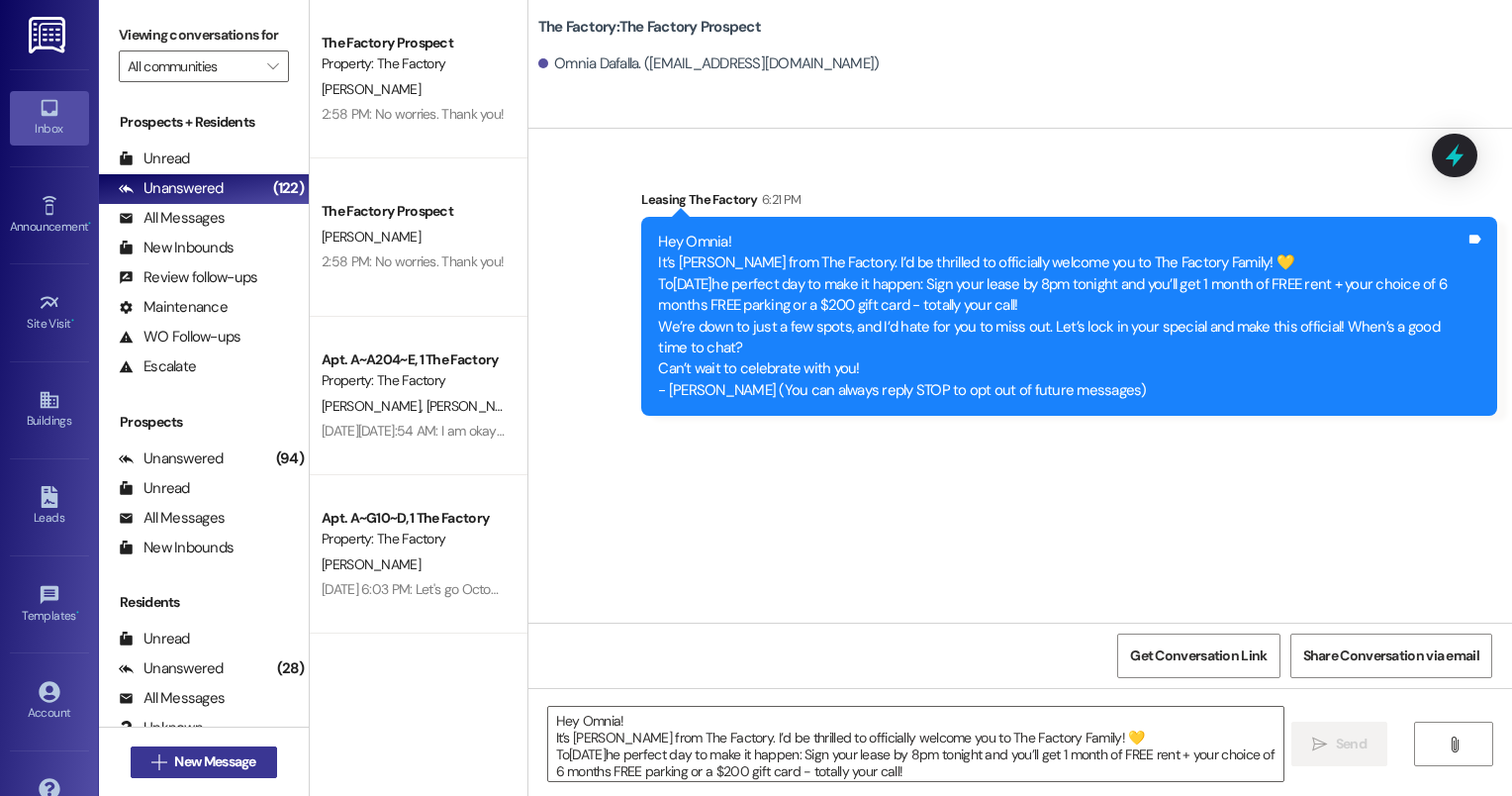 click on "New Message" at bounding box center [215, 761] 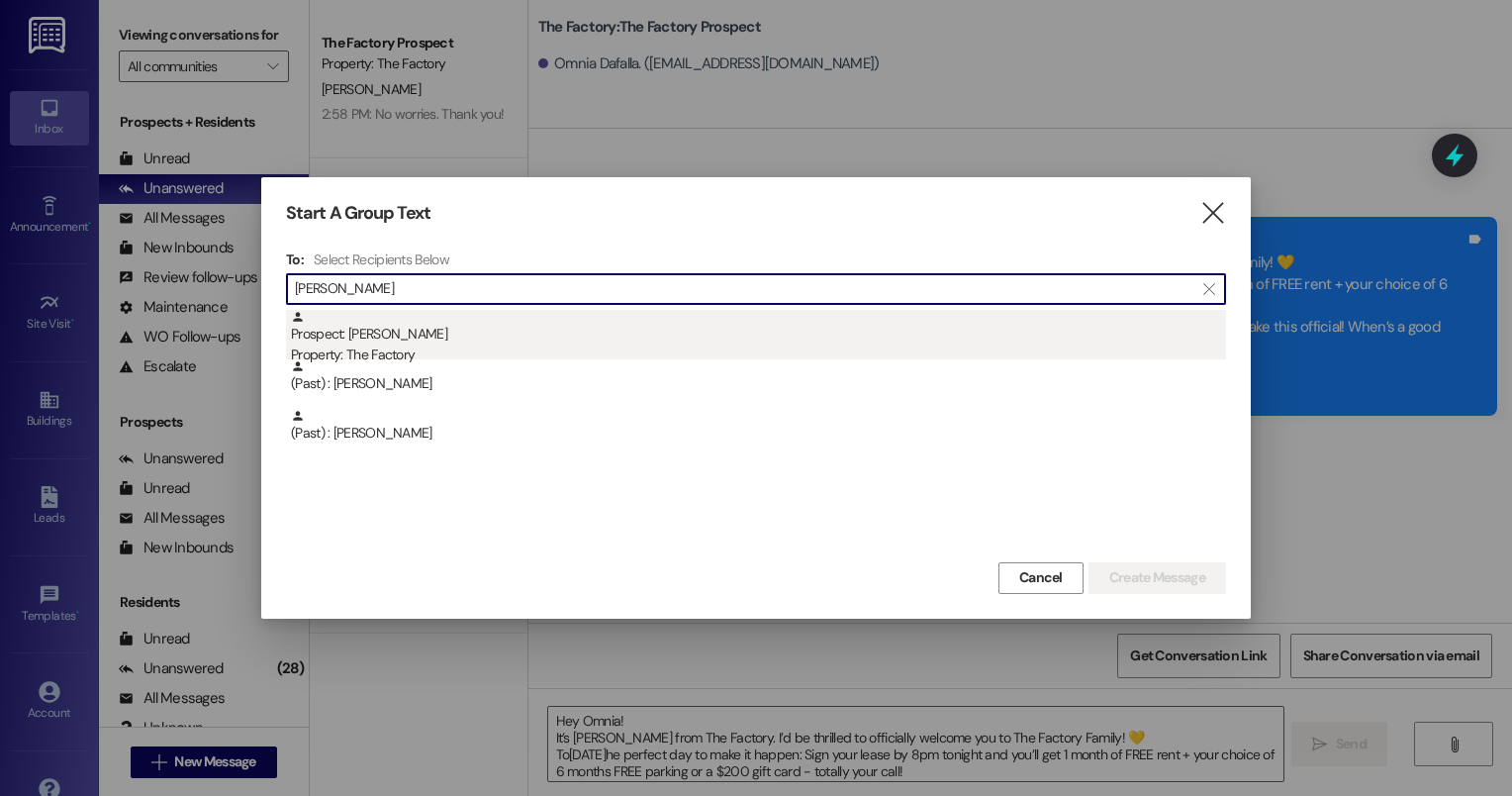 type on "[PERSON_NAME]" 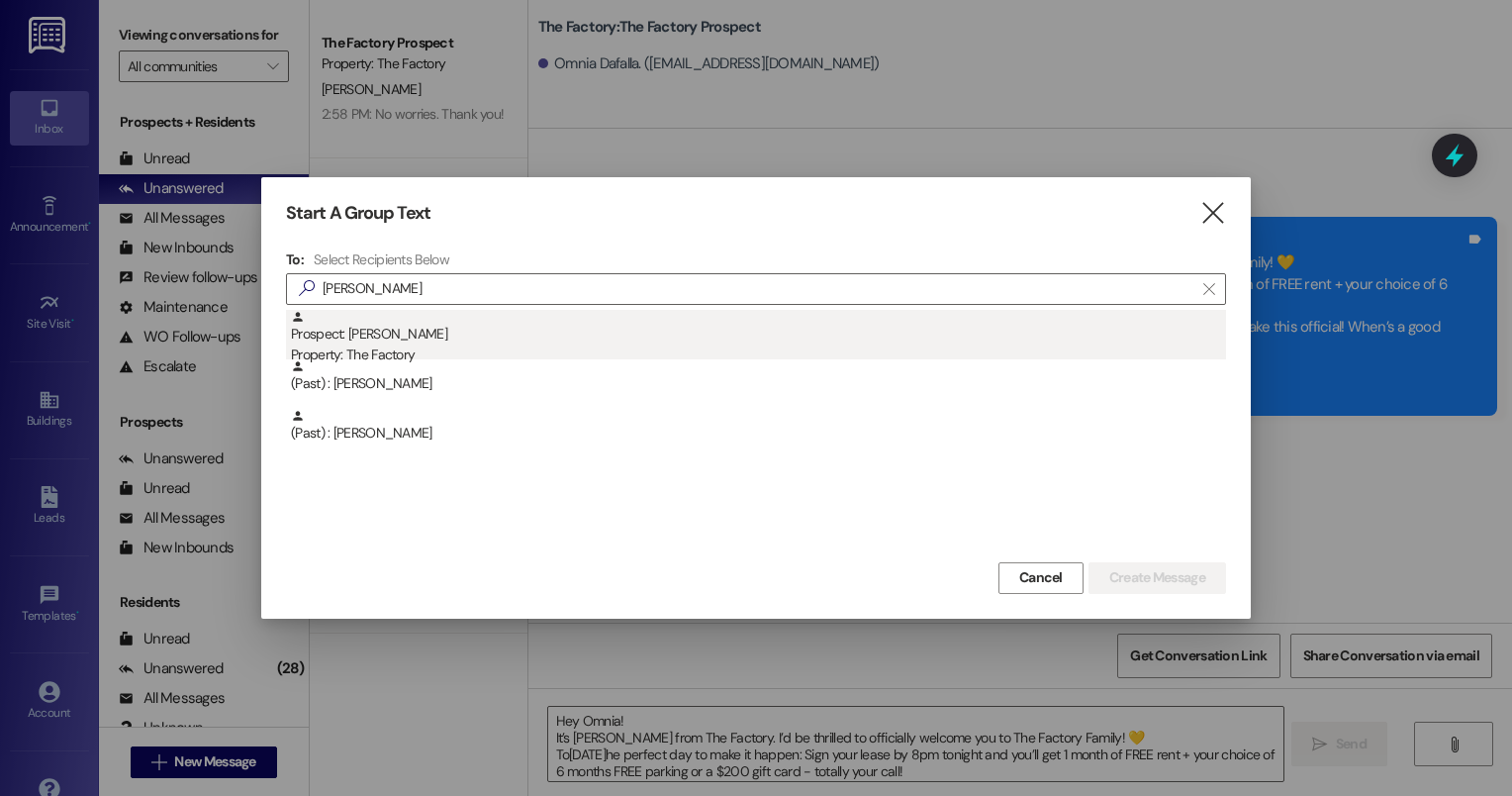 click on "Prospect: [PERSON_NAME] Property: The Factory" at bounding box center [758, 338] 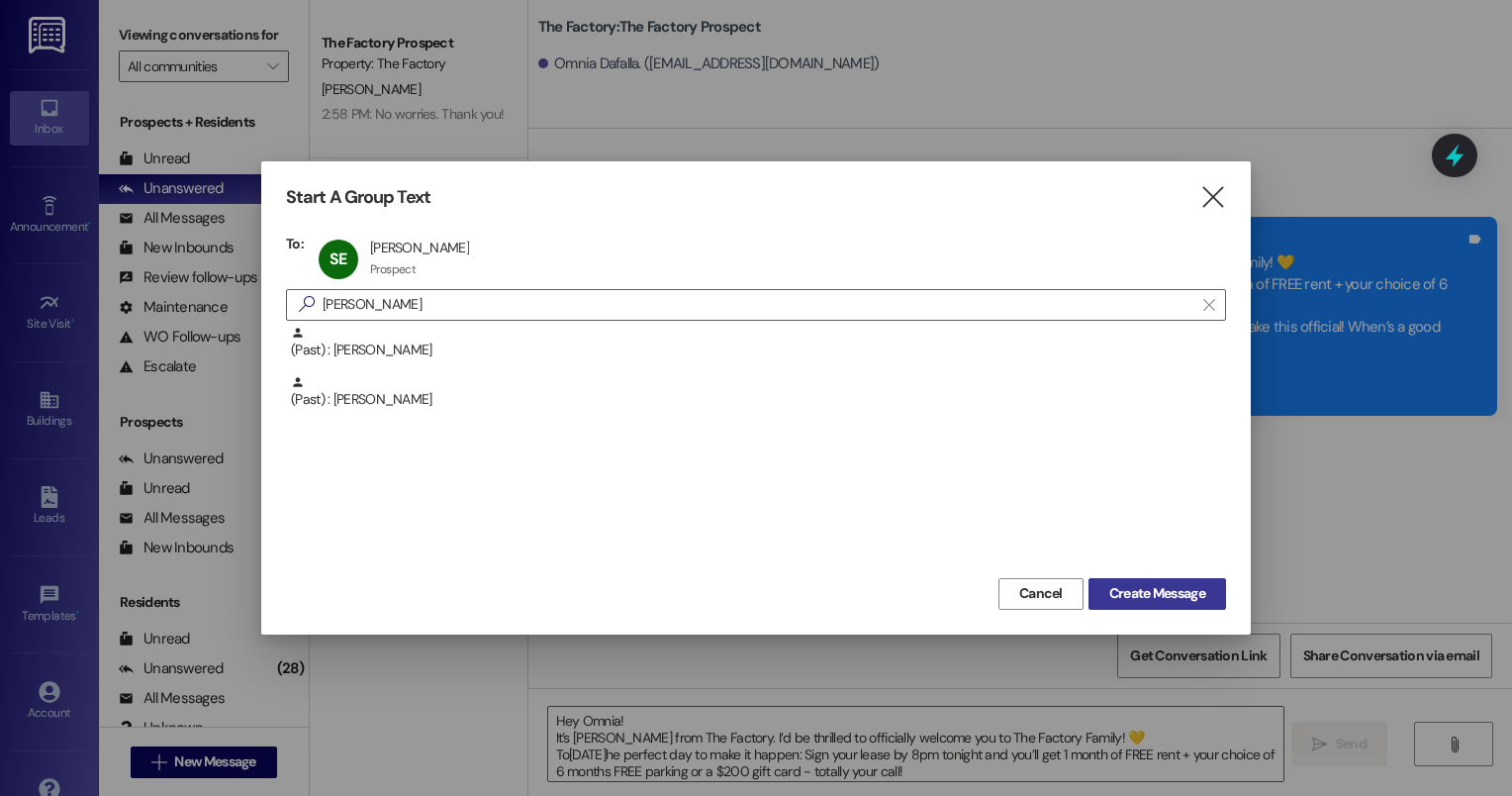 click on "Create Message" at bounding box center [1157, 593] 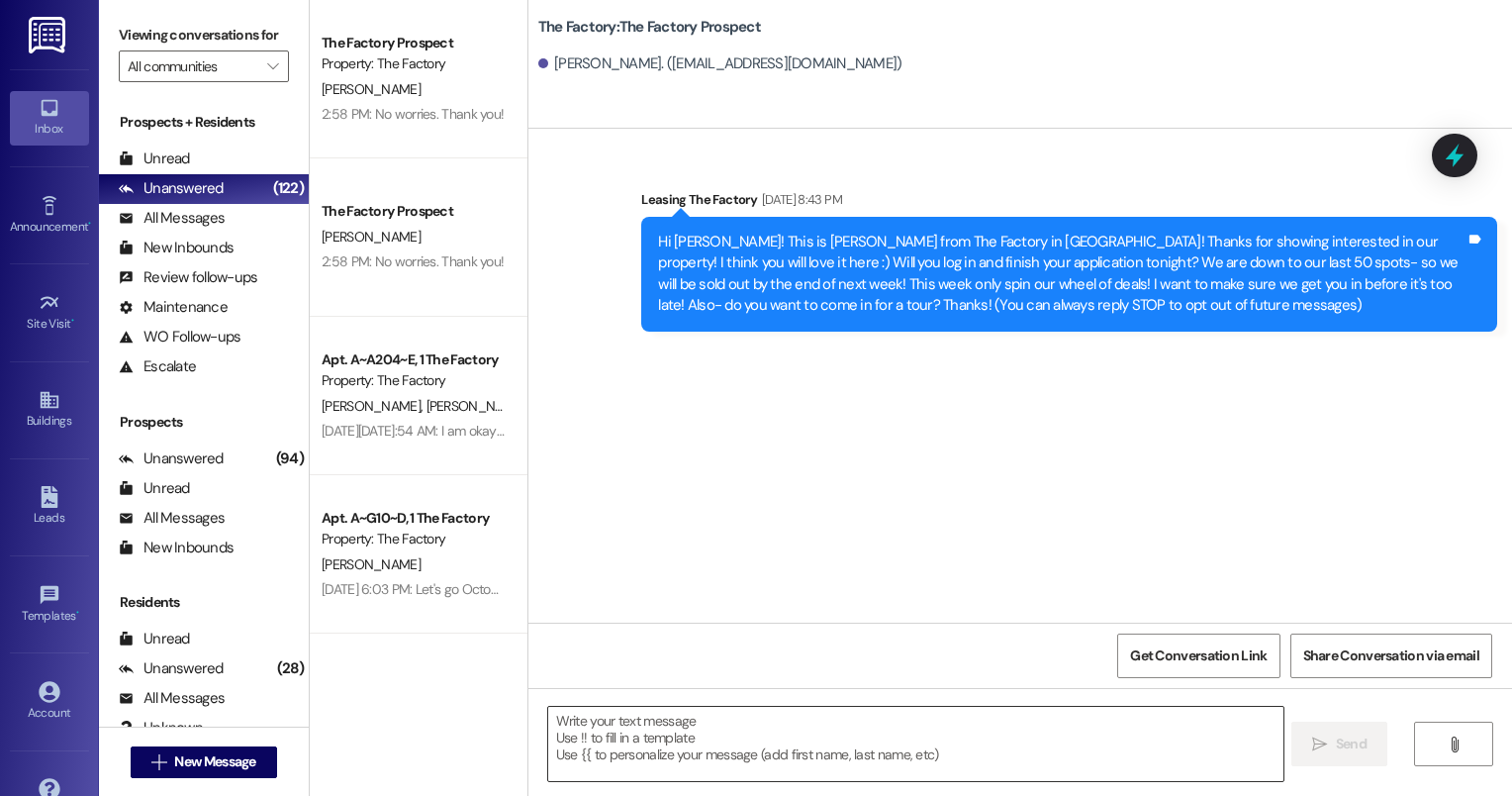 click at bounding box center (916, 744) 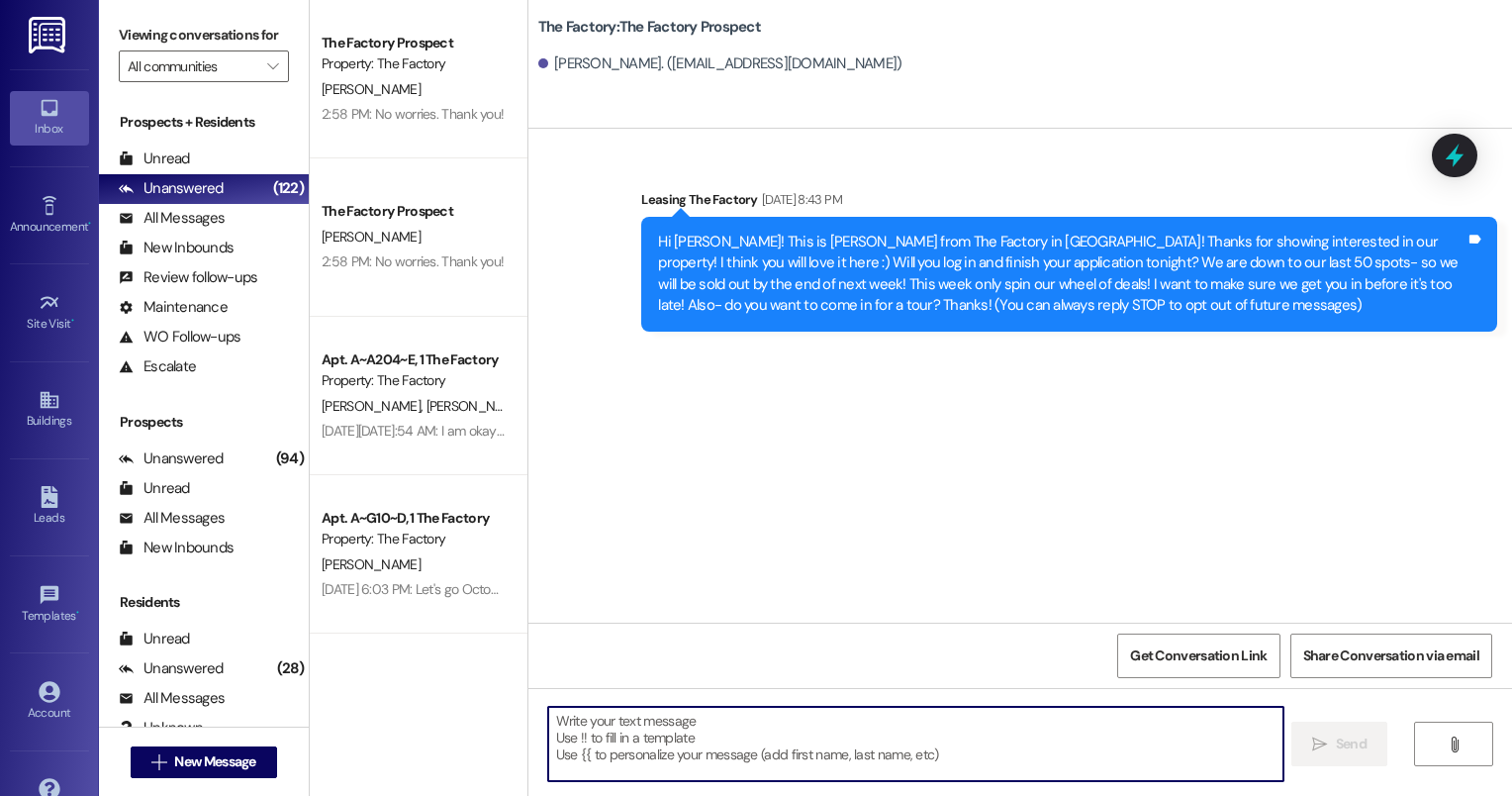 paste on "Hey ---!
It’s [PERSON_NAME] from The Factory. I’d be thrilled to officially welcome you to The Factory Family! 💛
[DATE] the perfect day to make it happen: Sign your lease by 8pm tonight and you’ll get 1 month of FREE rent + your choice of 6 months FREE parking or a $200 gift card - totally your call!
We’re down to just a few spots, and I’d hate for you to miss out. Let’s lock in your special and make this official! When’s a good time to chat?
Can’t wait to celebrate with you!
- [PERSON_NAME]" 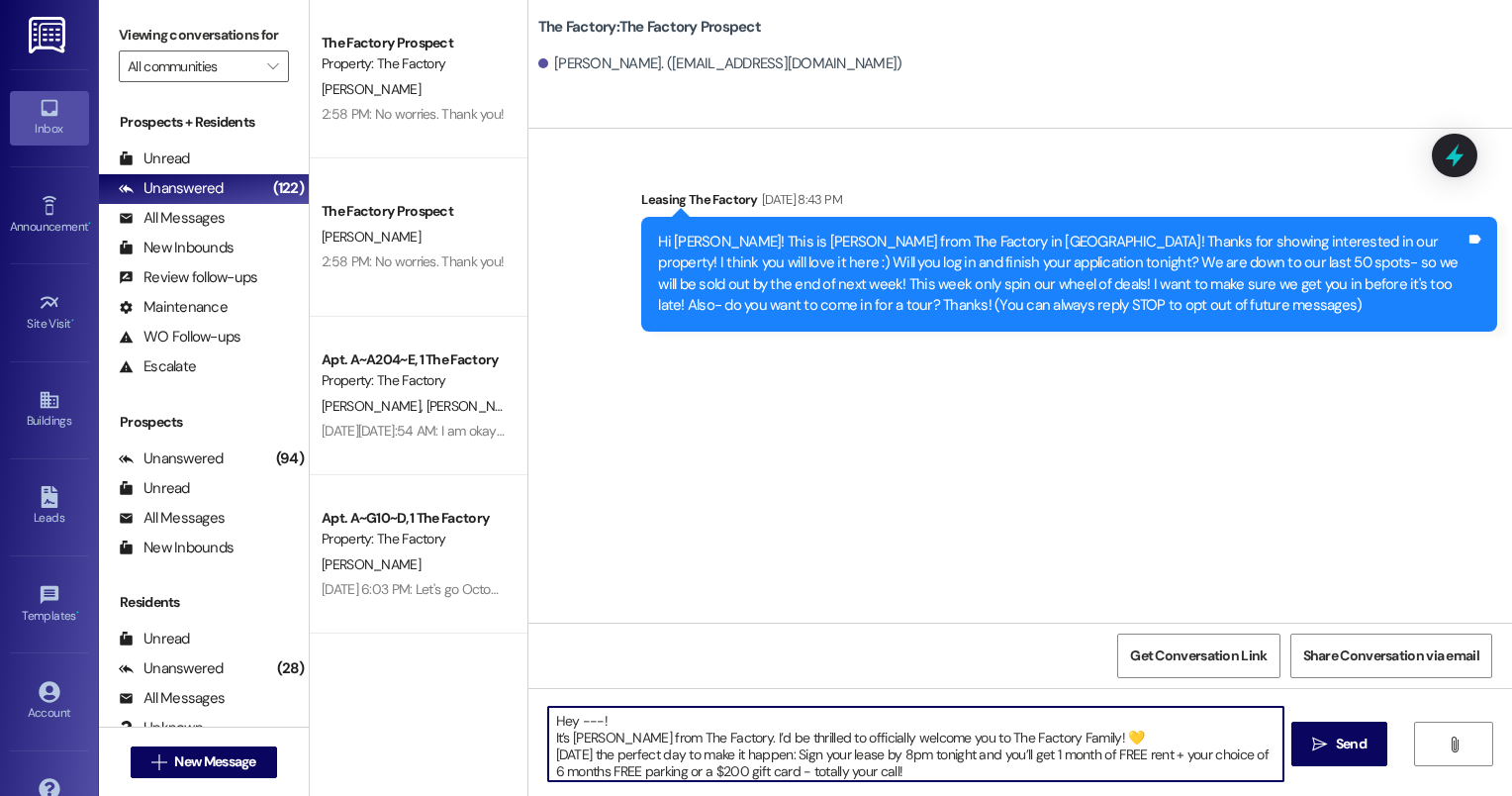 scroll, scrollTop: 0, scrollLeft: 0, axis: both 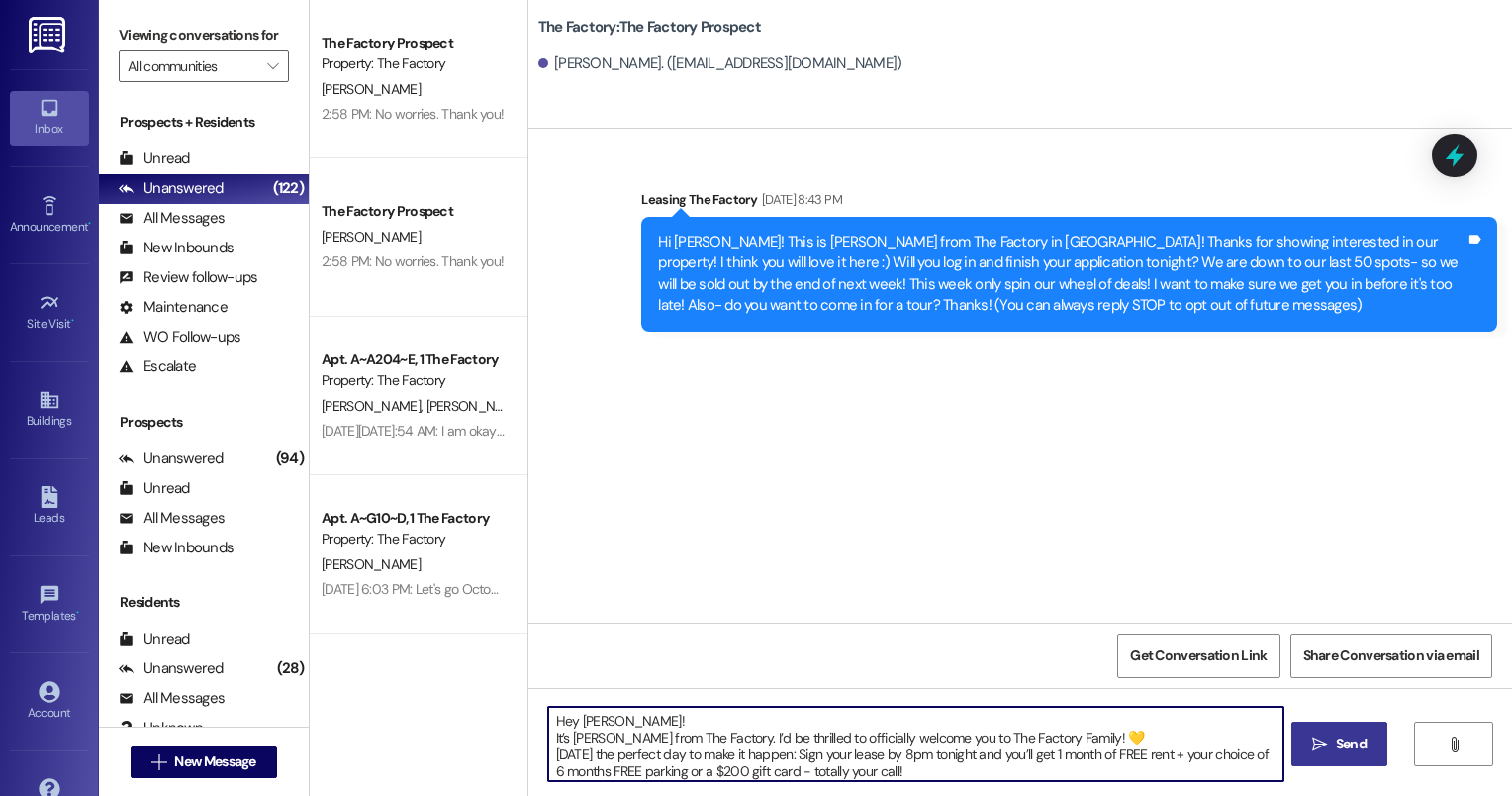 type on "Hey [PERSON_NAME]!
It’s [PERSON_NAME] from The Factory. I’d be thrilled to officially welcome you to The Factory Family! 💛
[DATE] the perfect day to make it happen: Sign your lease by 8pm tonight and you’ll get 1 month of FREE rent + your choice of 6 months FREE parking or a $200 gift card - totally your call!
We’re down to just a few spots, and I’d hate for you to miss out. Let’s lock in your special and make this official! When’s a good time to chat?
Can’t wait to celebrate with you!
- [PERSON_NAME]" 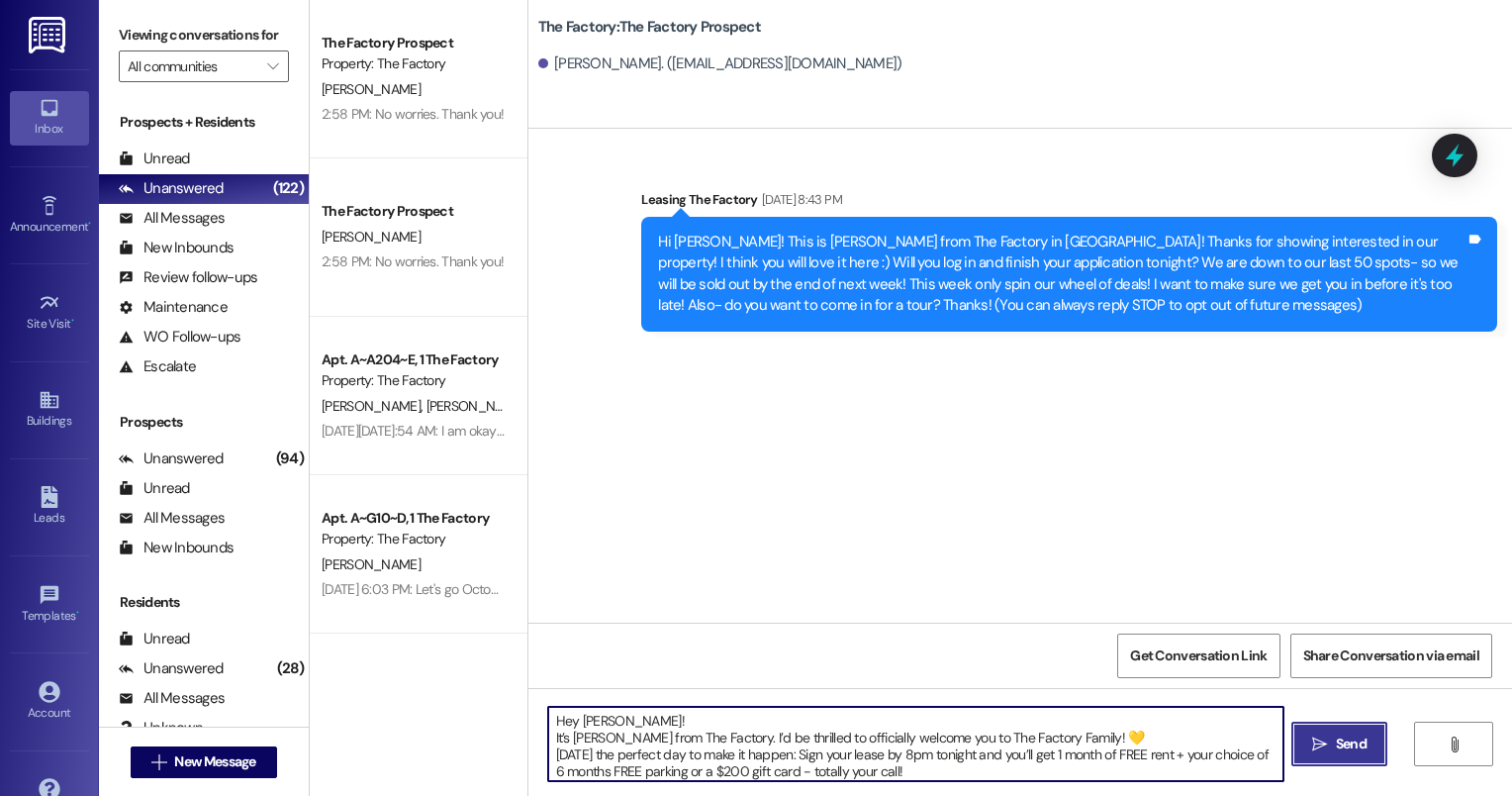 click on "Send" at bounding box center (1351, 744) 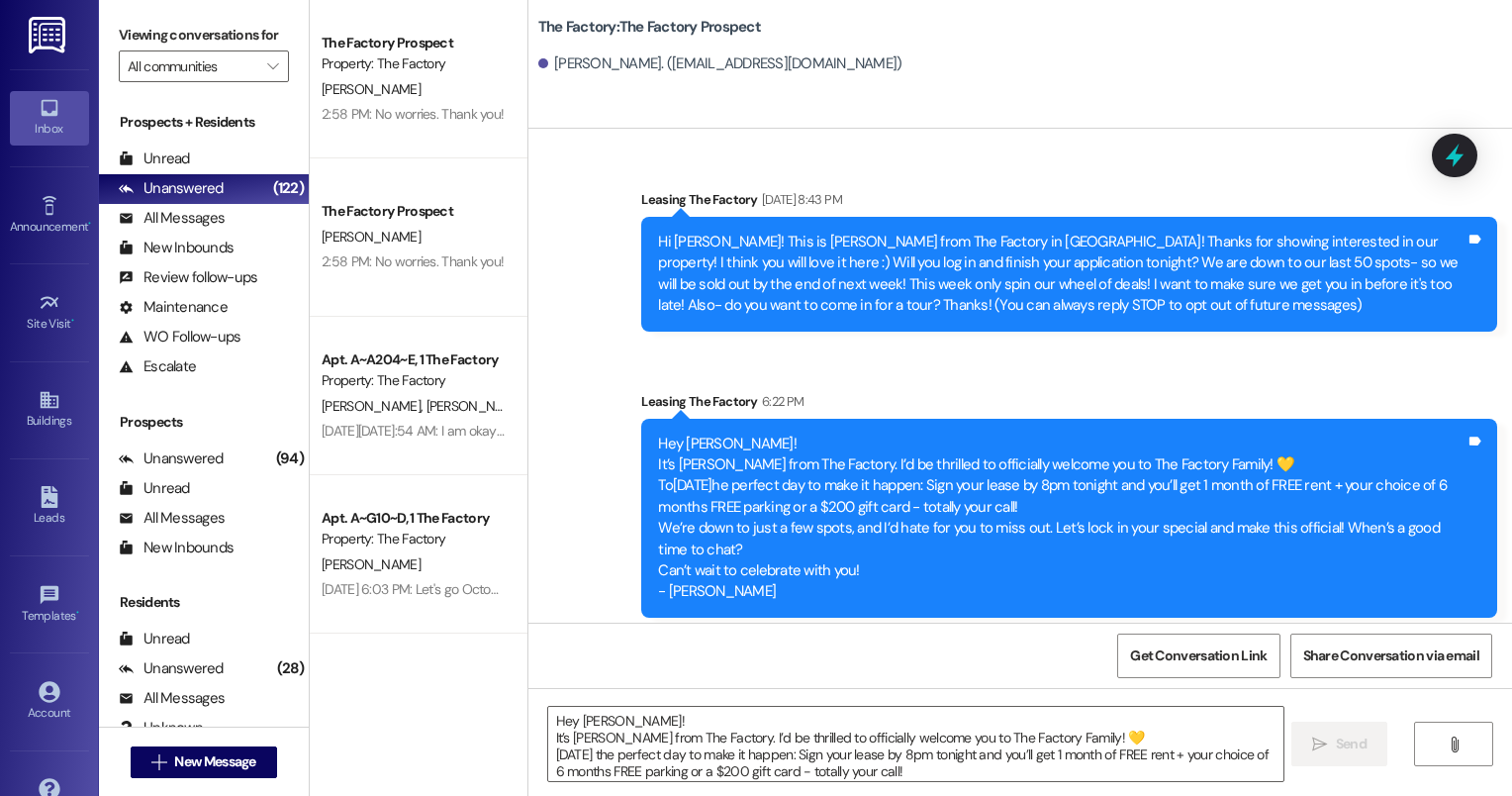 scroll, scrollTop: 0, scrollLeft: 0, axis: both 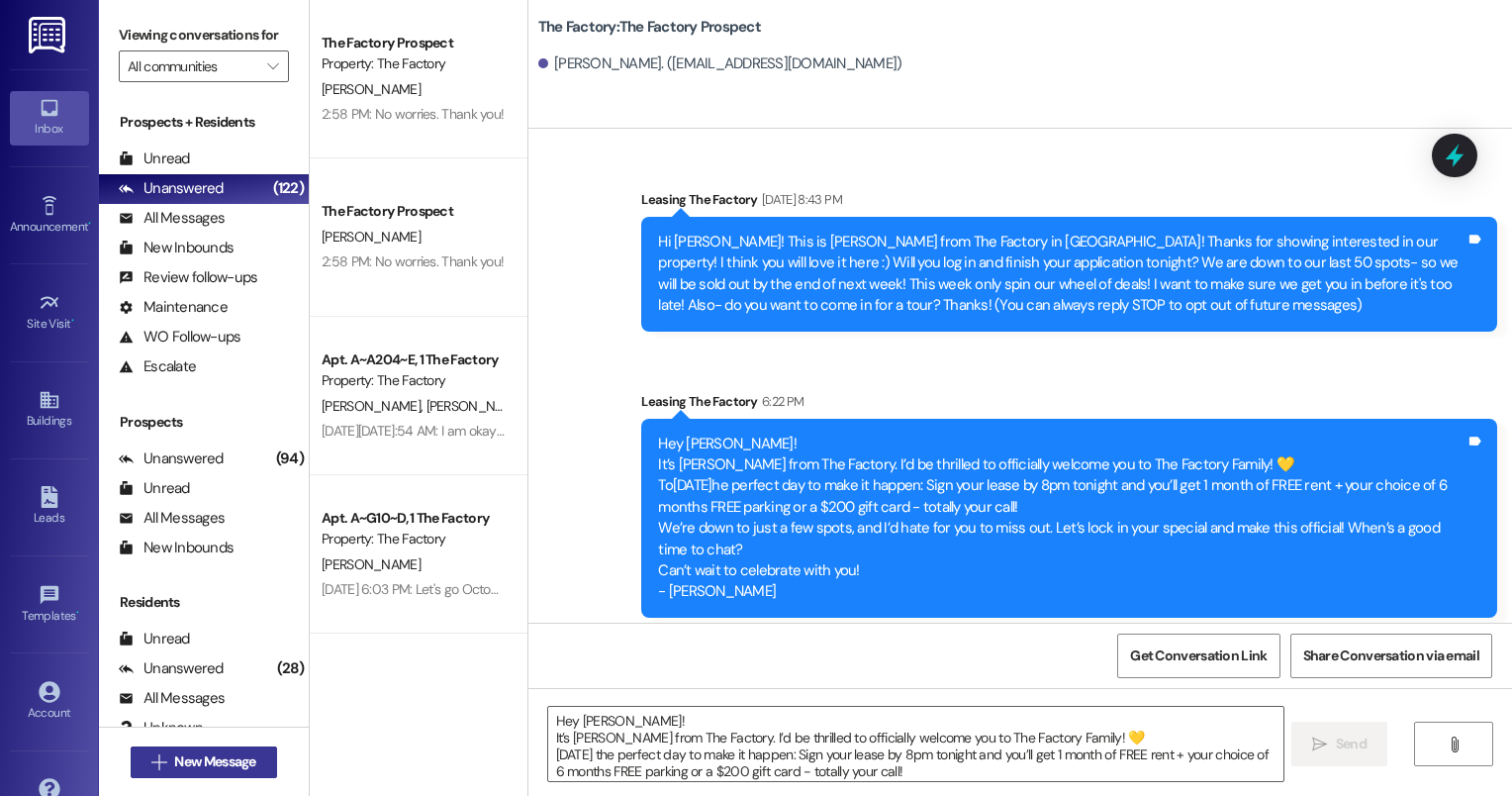 click on " New Message" at bounding box center [204, 762] 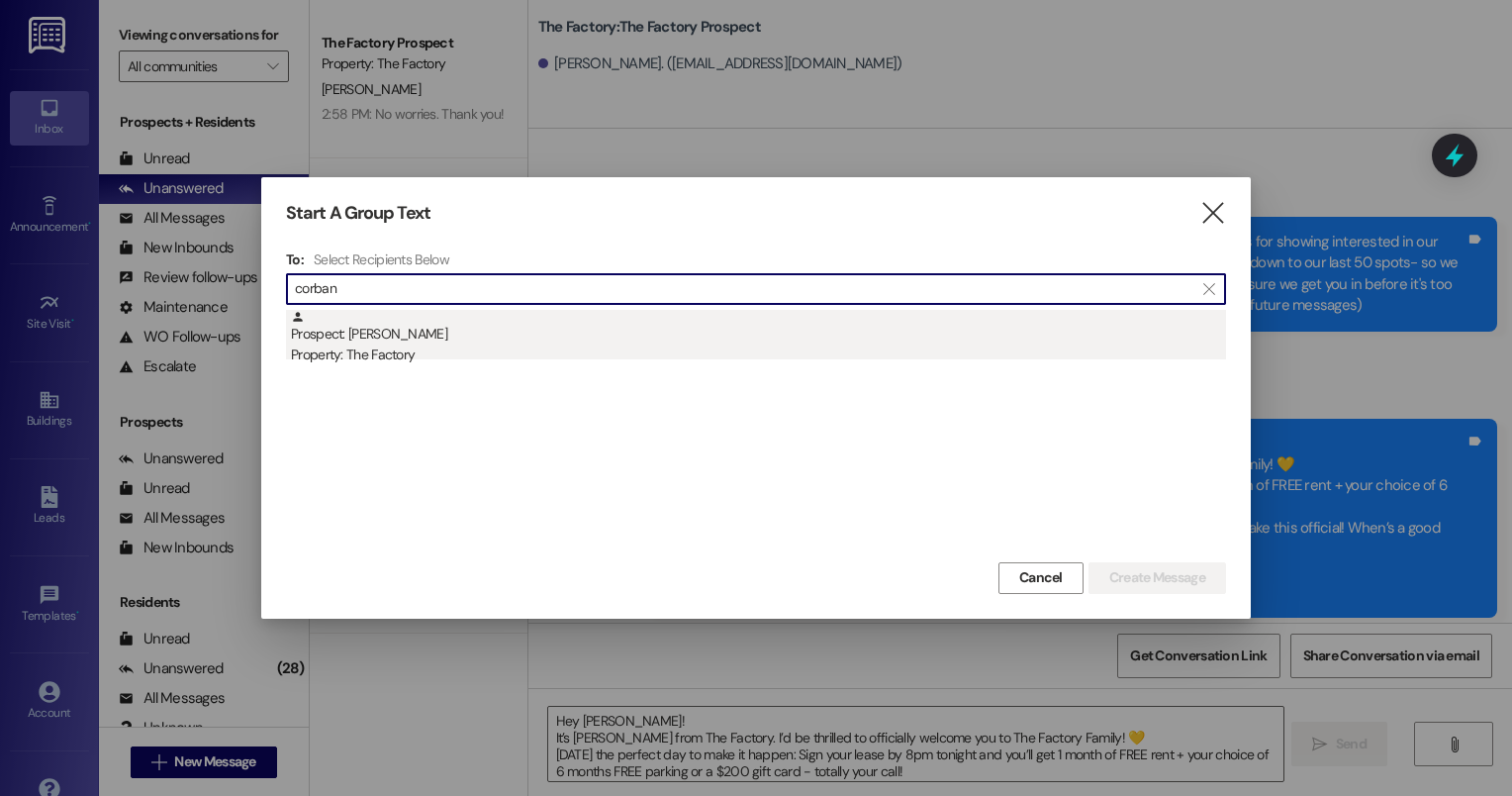 type on "corban" 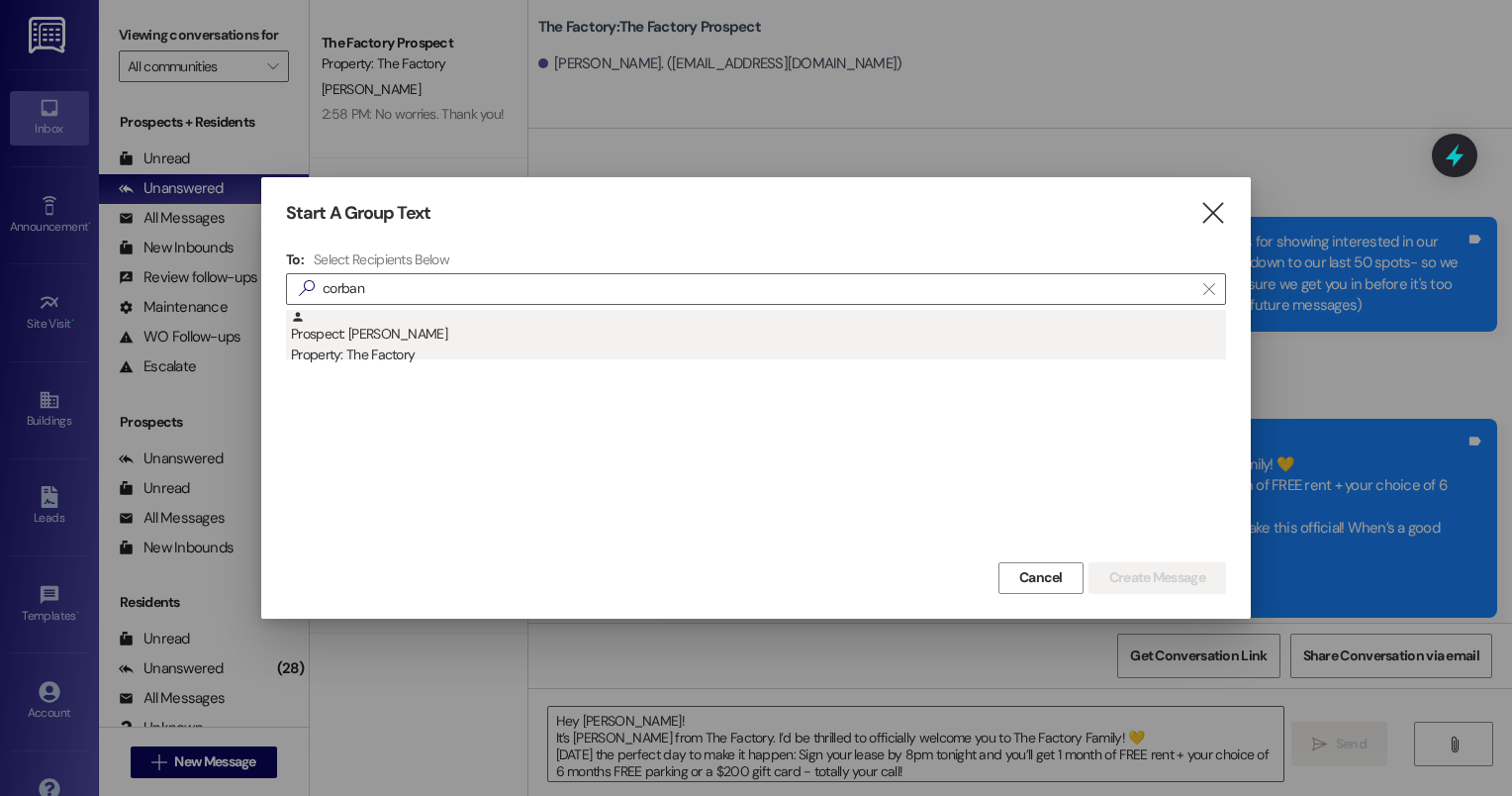 click on "Prospect: [PERSON_NAME] Property: The Factory" at bounding box center (758, 338) 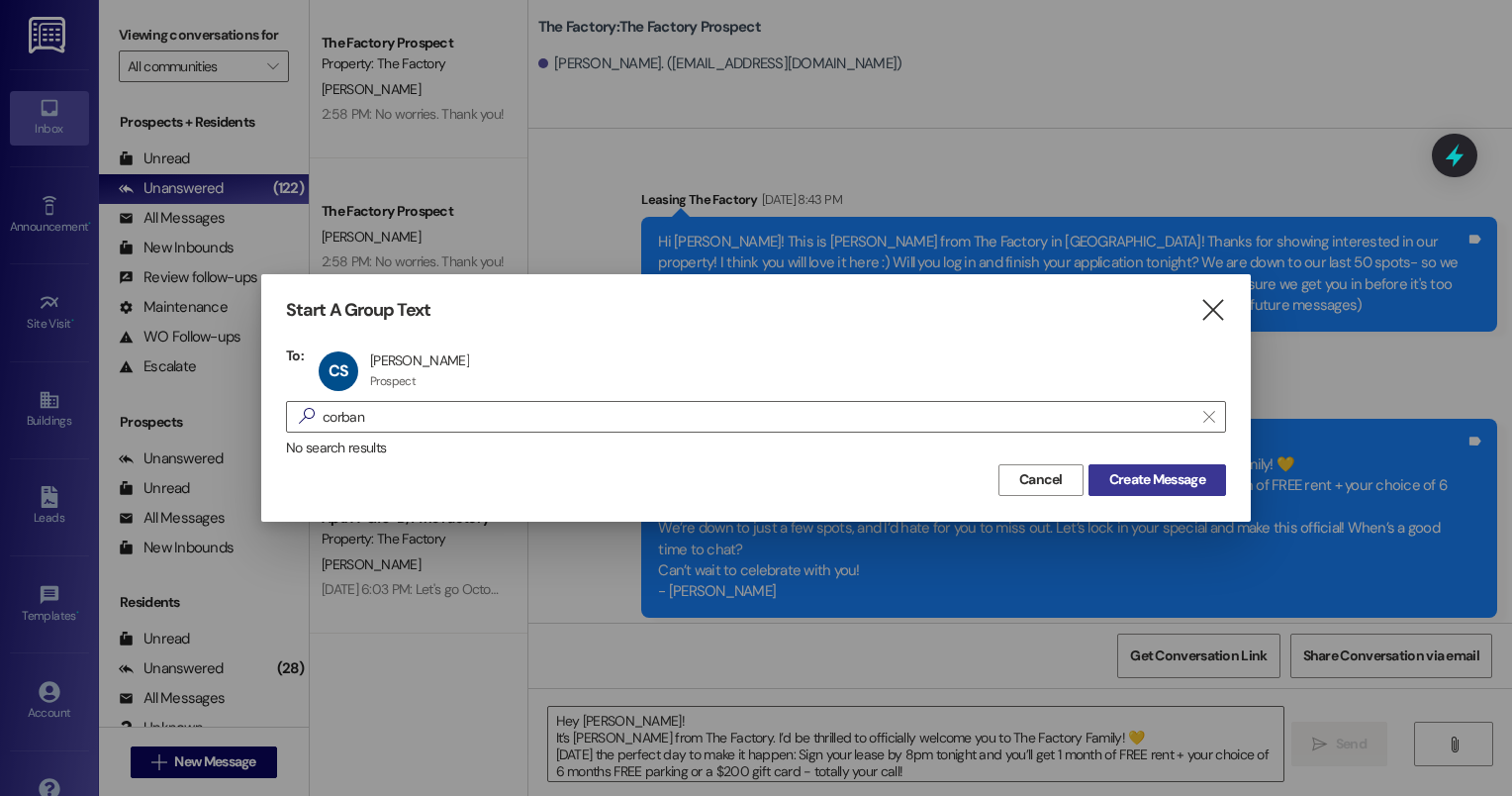 click on "Create Message" at bounding box center [1157, 479] 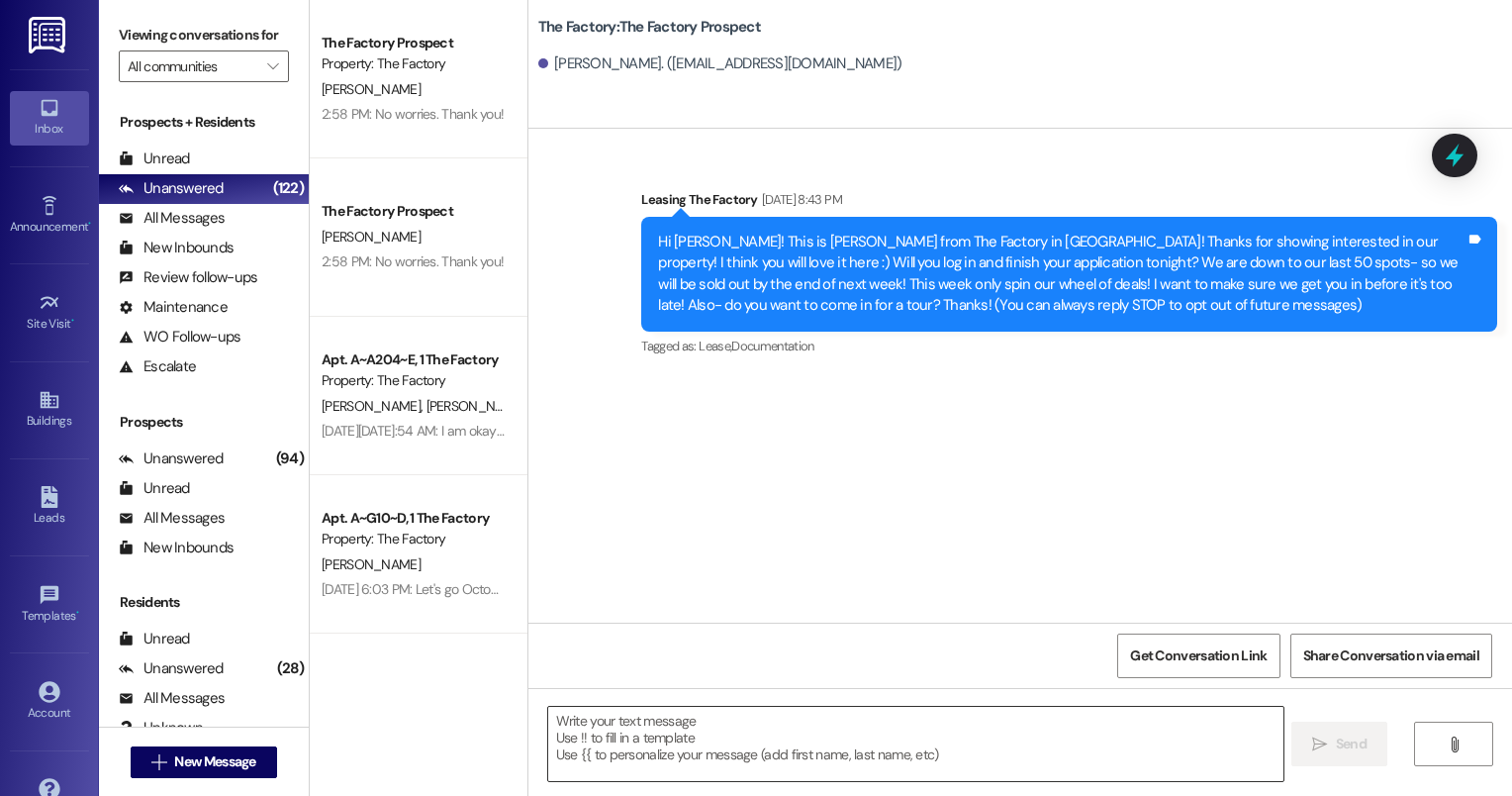 click at bounding box center (916, 744) 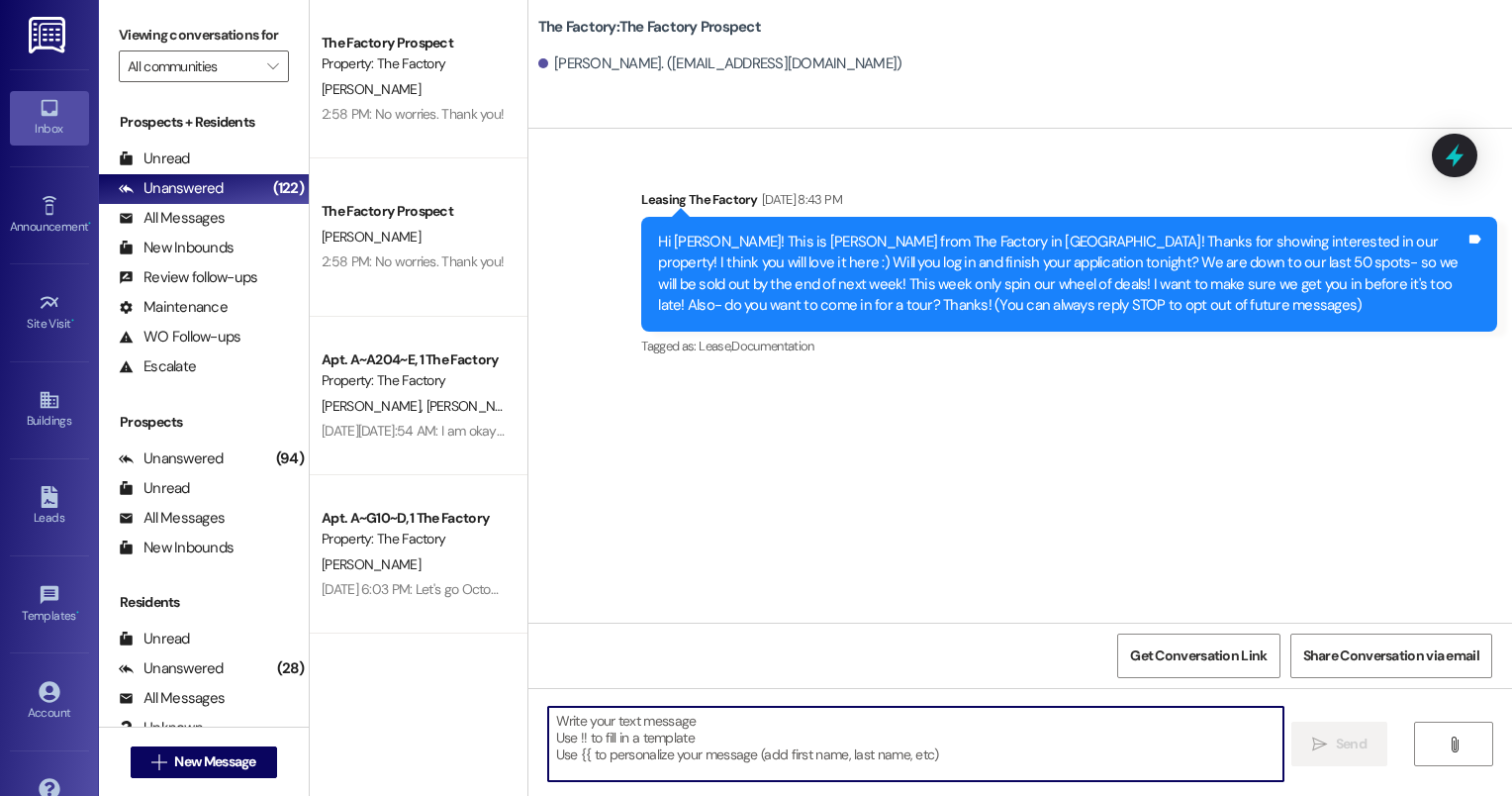 paste on "Hey ---!
It’s [PERSON_NAME] from The Factory. I’d be thrilled to officially welcome you to The Factory Family! 💛
[DATE] the perfect day to make it happen: Sign your lease by 8pm tonight and you’ll get 1 month of FREE rent + your choice of 6 months FREE parking or a $200 gift card - totally your call!
We’re down to just a few spots, and I’d hate for you to miss out. Let’s lock in your special and make this official! When’s a good time to chat?
Can’t wait to celebrate with you!
- [PERSON_NAME]" 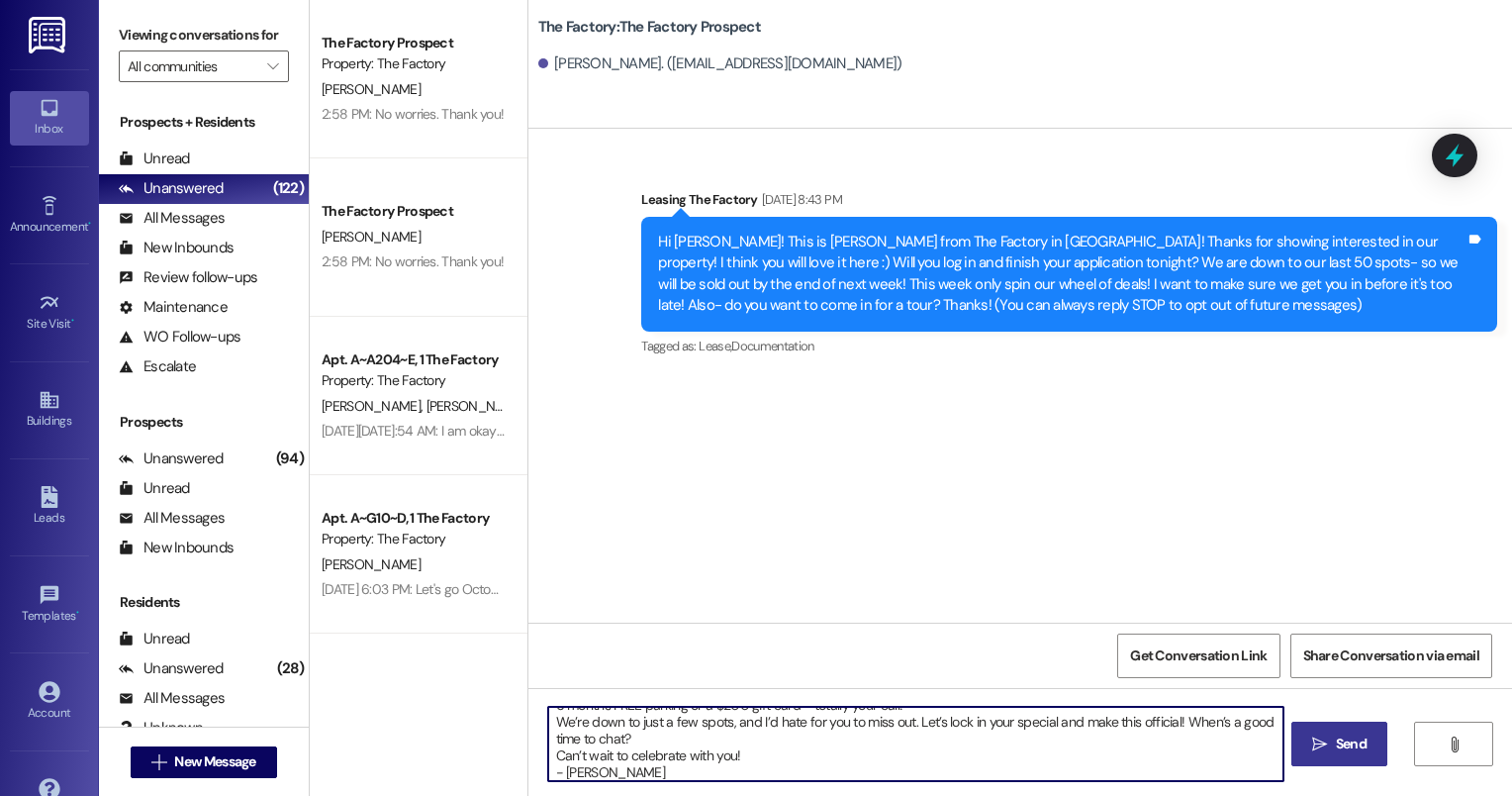 scroll, scrollTop: 0, scrollLeft: 0, axis: both 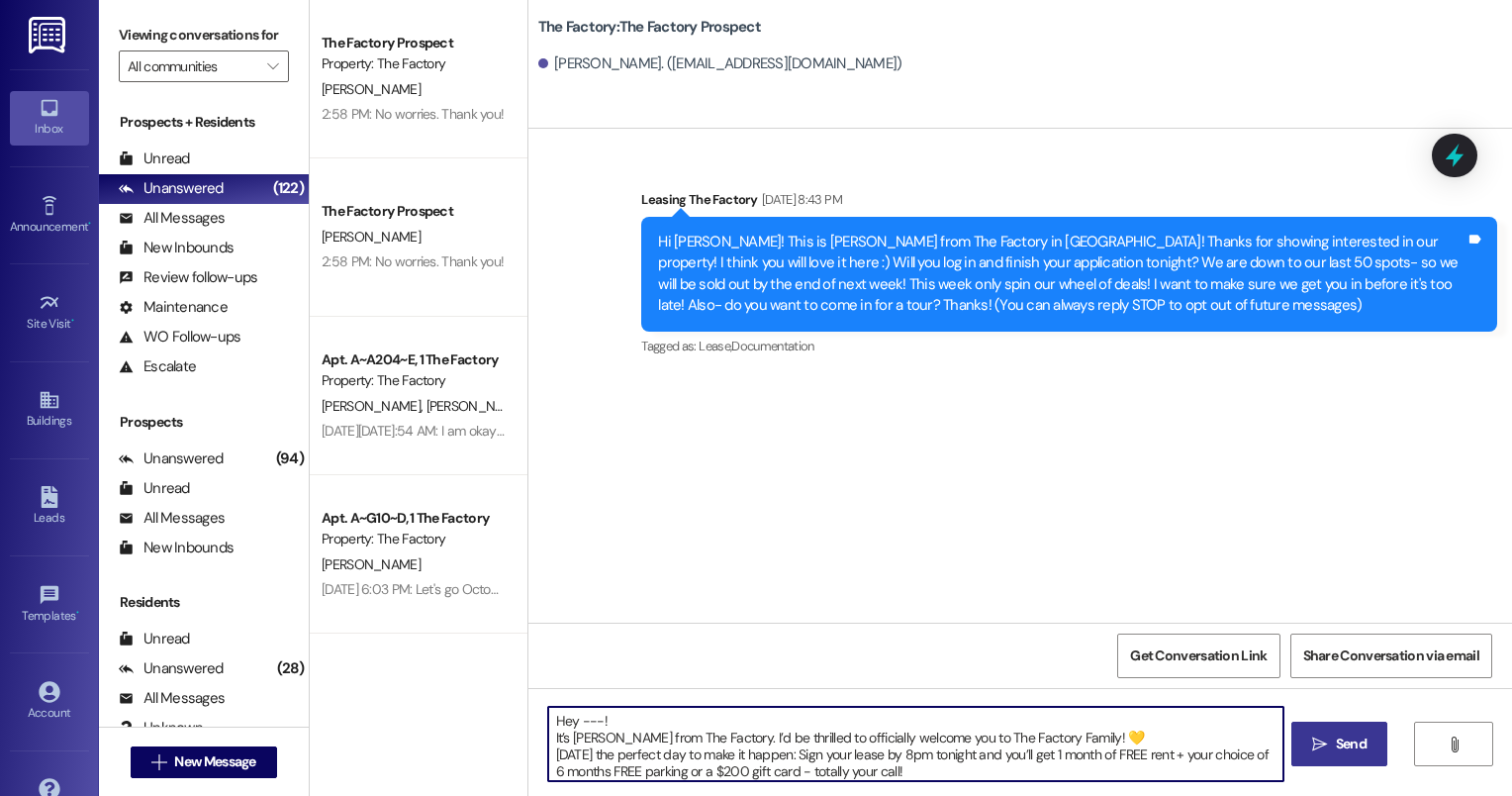 click on "Hey ---!
It’s [PERSON_NAME] from The Factory. I’d be thrilled to officially welcome you to The Factory Family! 💛
[DATE] the perfect day to make it happen: Sign your lease by 8pm tonight and you’ll get 1 month of FREE rent + your choice of 6 months FREE parking or a $200 gift card - totally your call!
We’re down to just a few spots, and I’d hate for you to miss out. Let’s lock in your special and make this official! When’s a good time to chat?
Can’t wait to celebrate with you!
- [PERSON_NAME]" at bounding box center [916, 744] 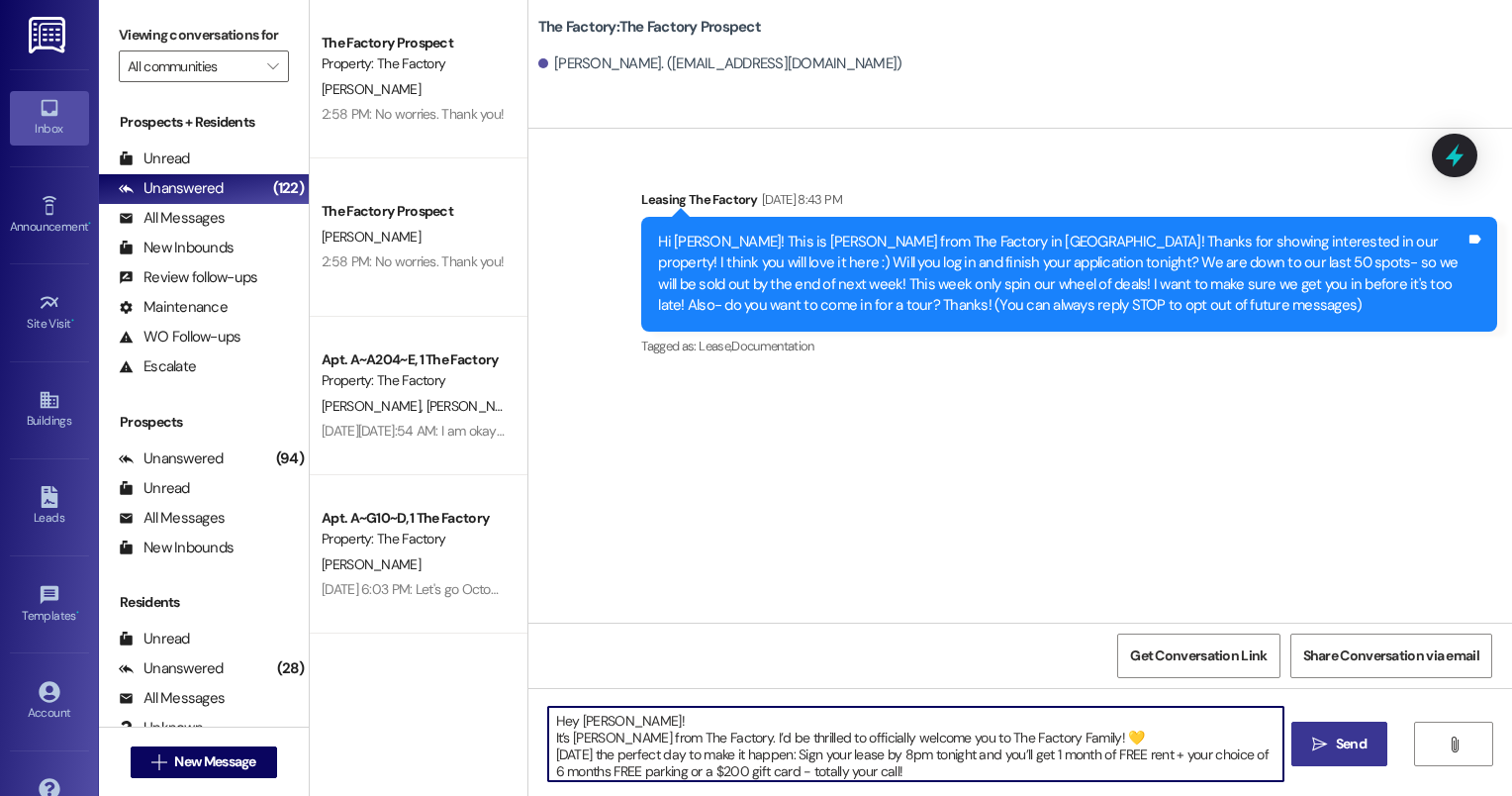 type on "Hey [PERSON_NAME]!
It’s [PERSON_NAME] from The Factory. I’d be thrilled to officially welcome you to The Factory Family! 💛
[DATE] the perfect day to make it happen: Sign your lease by 8pm tonight and you’ll get 1 month of FREE rent + your choice of 6 months FREE parking or a $200 gift card - totally your call!
We’re down to just a few spots, and I’d hate for you to miss out. Let’s lock in your special and make this official! When’s a good time to chat?
Can’t wait to celebrate with you!
- [PERSON_NAME]" 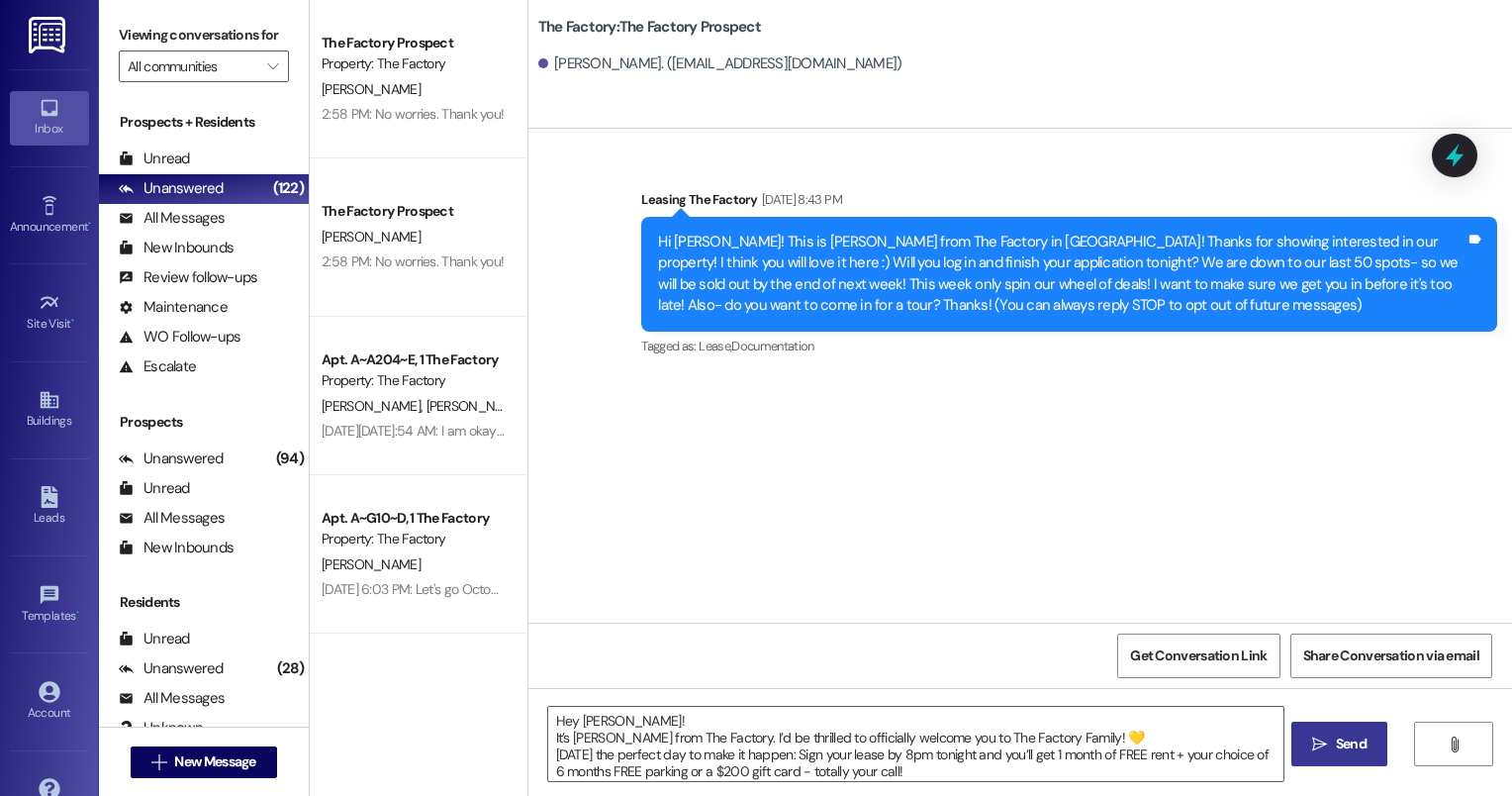 click on "" at bounding box center (1319, 745) 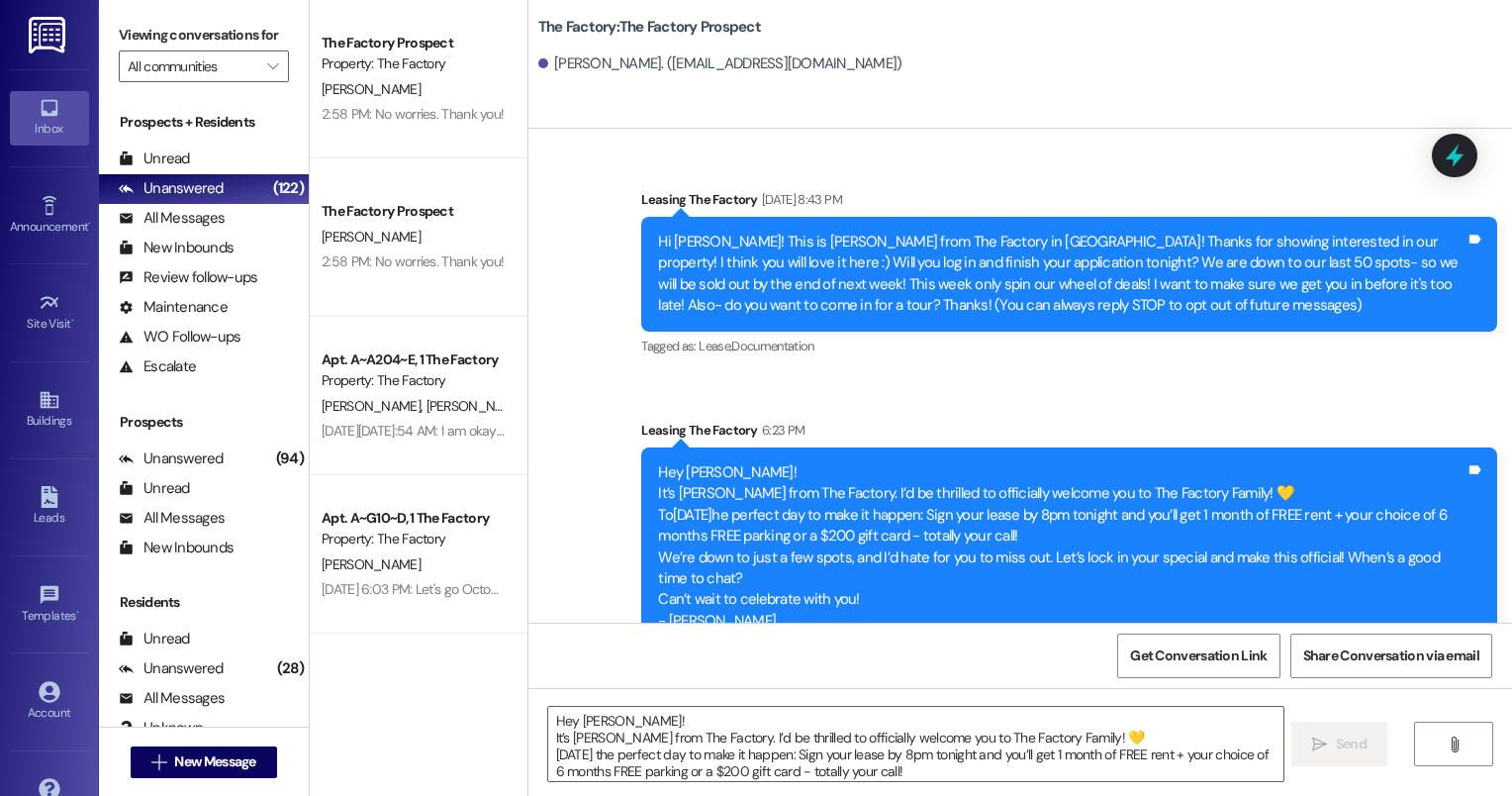 scroll, scrollTop: 40, scrollLeft: 0, axis: vertical 